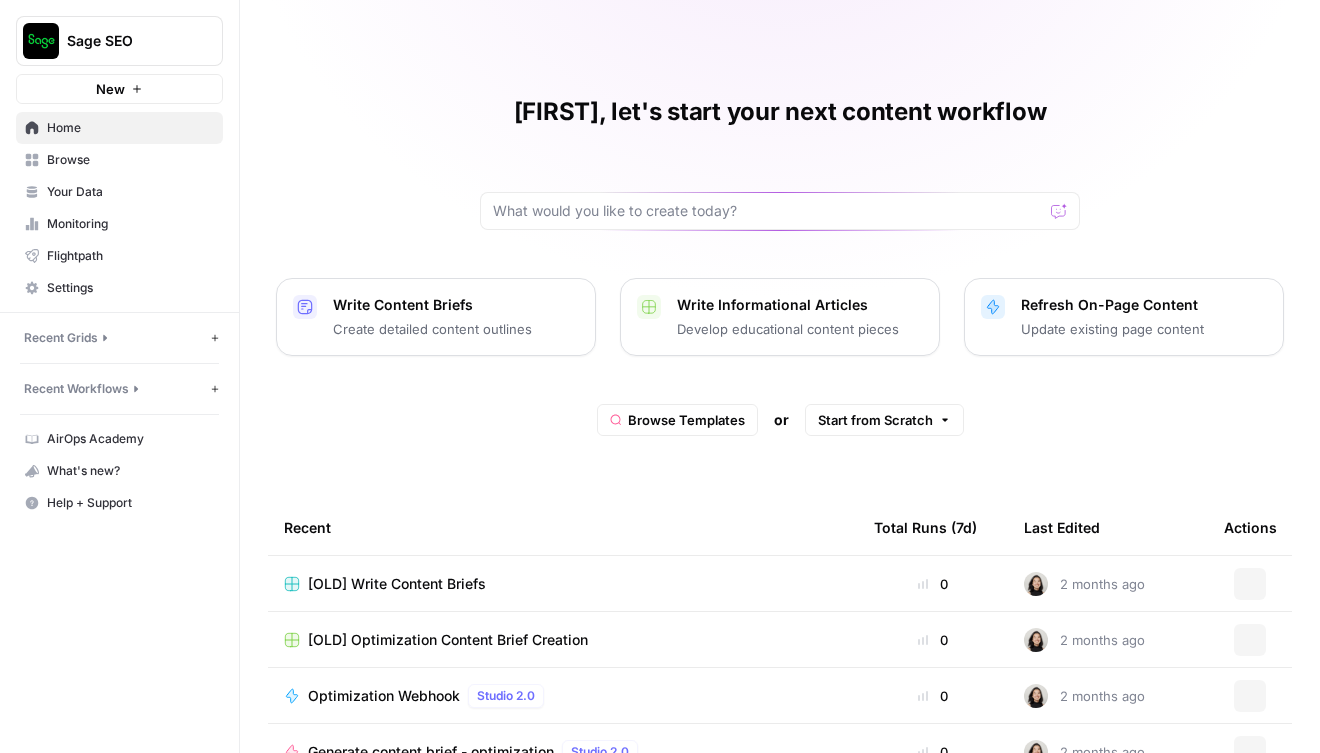 scroll, scrollTop: 0, scrollLeft: 0, axis: both 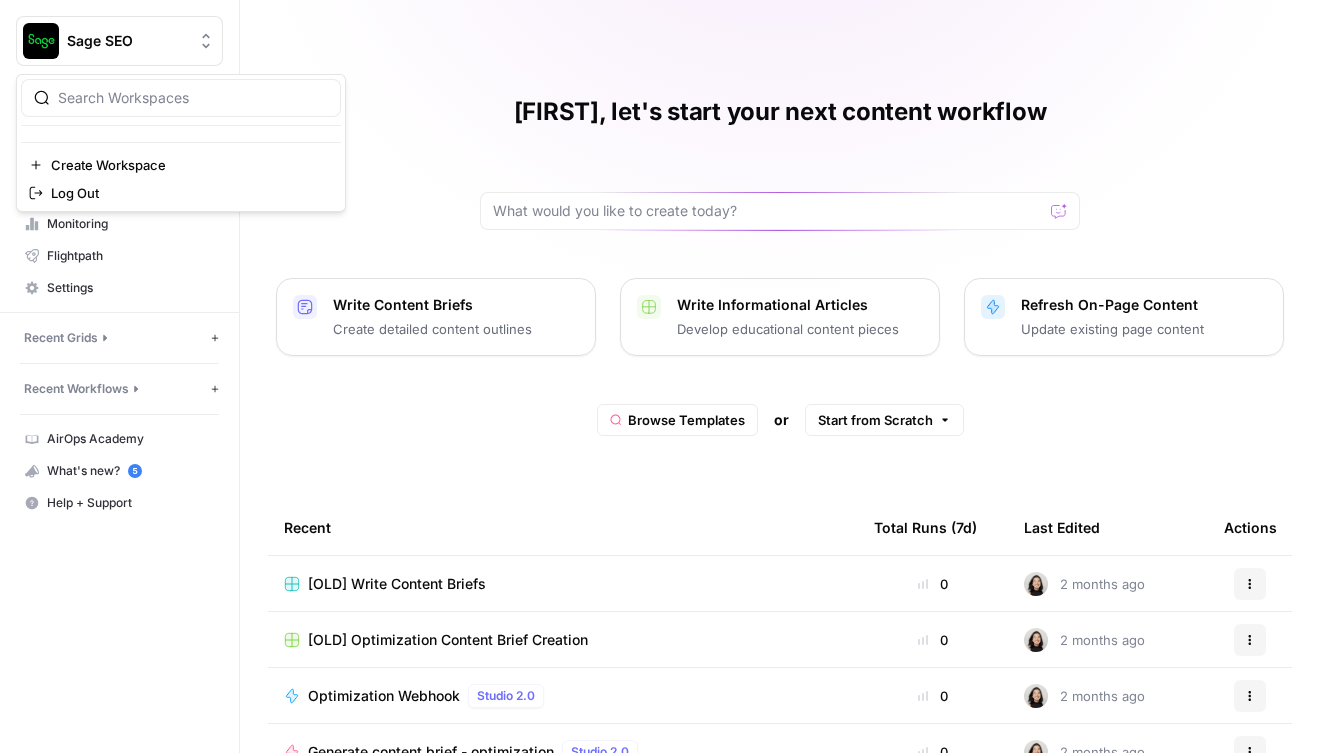 click 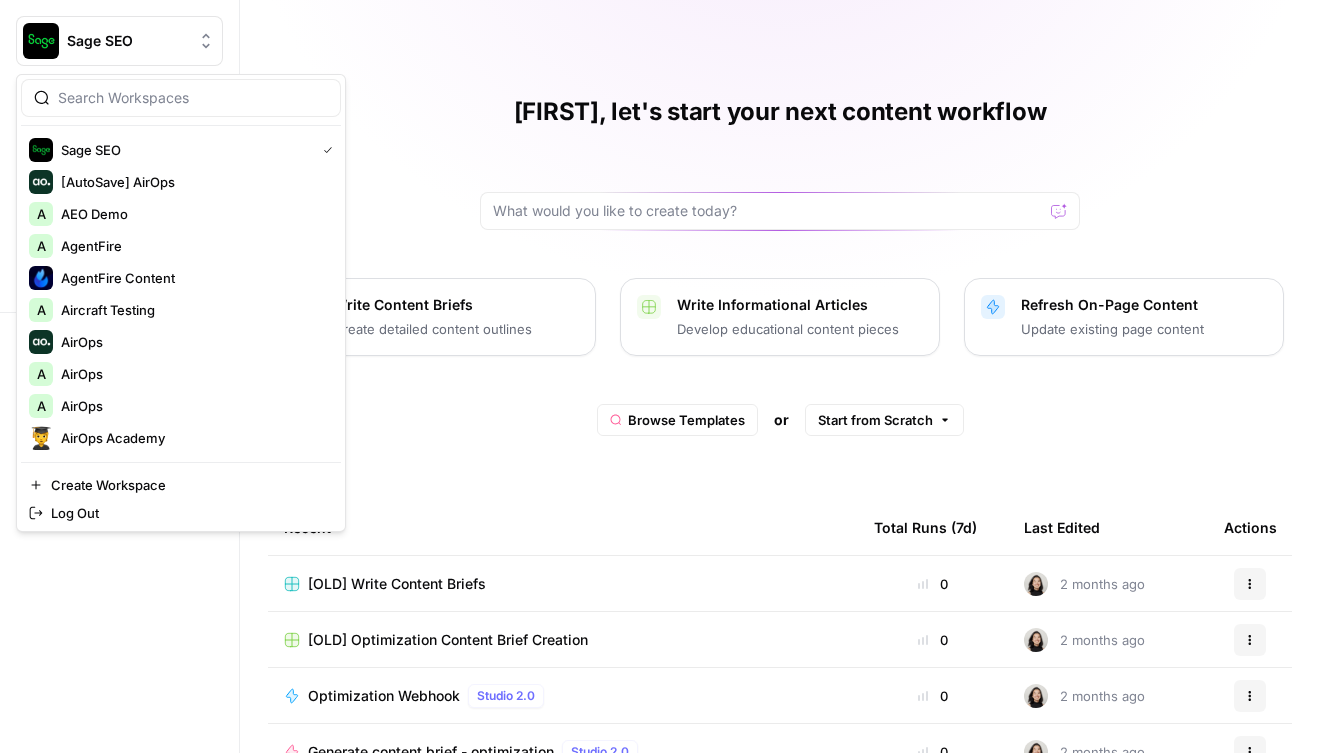 click at bounding box center (193, 98) 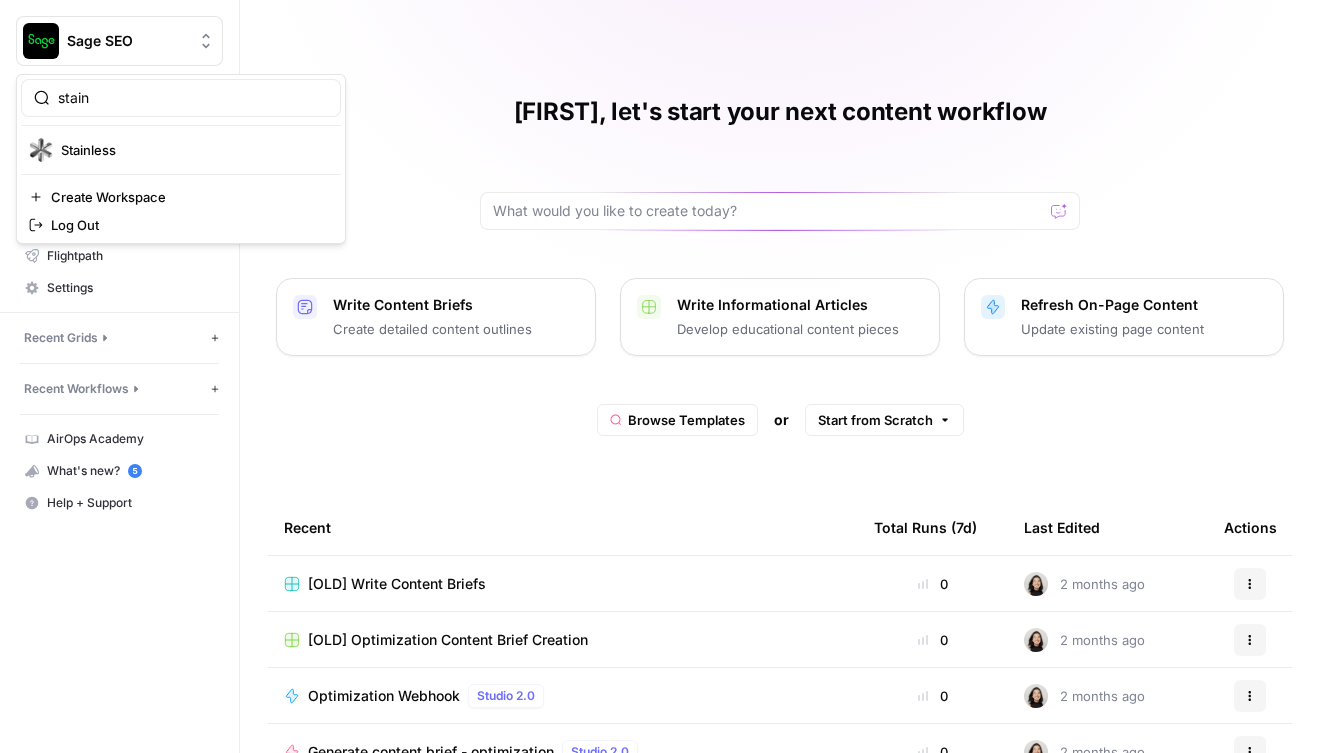 type on "stain" 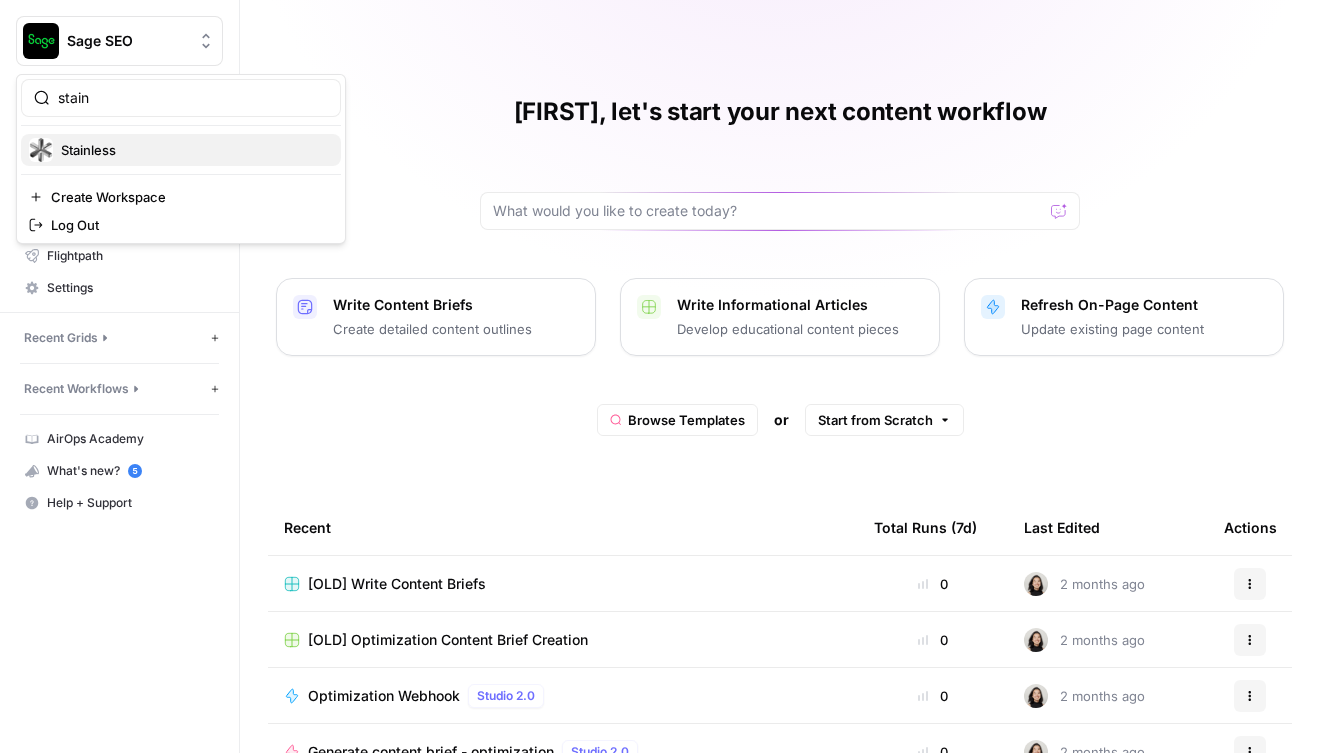 click on "Stainless" at bounding box center (181, 150) 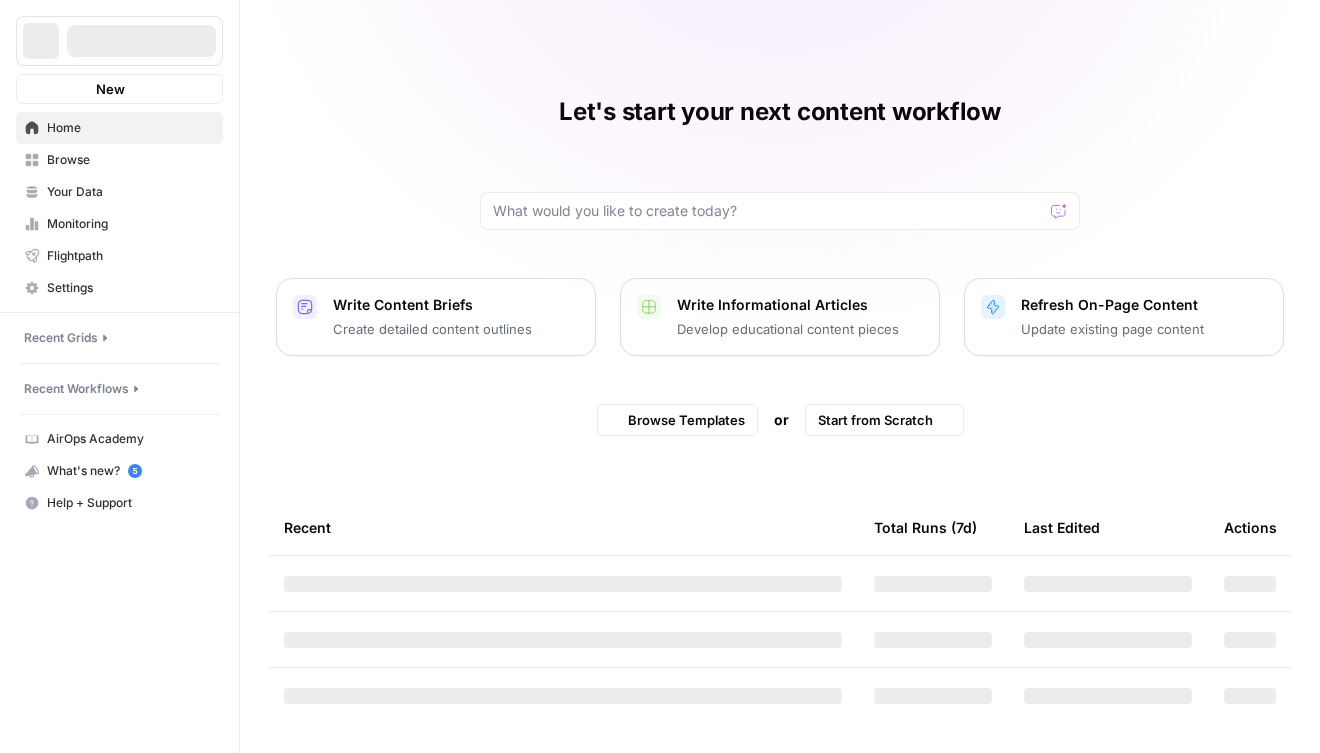 scroll, scrollTop: 0, scrollLeft: 0, axis: both 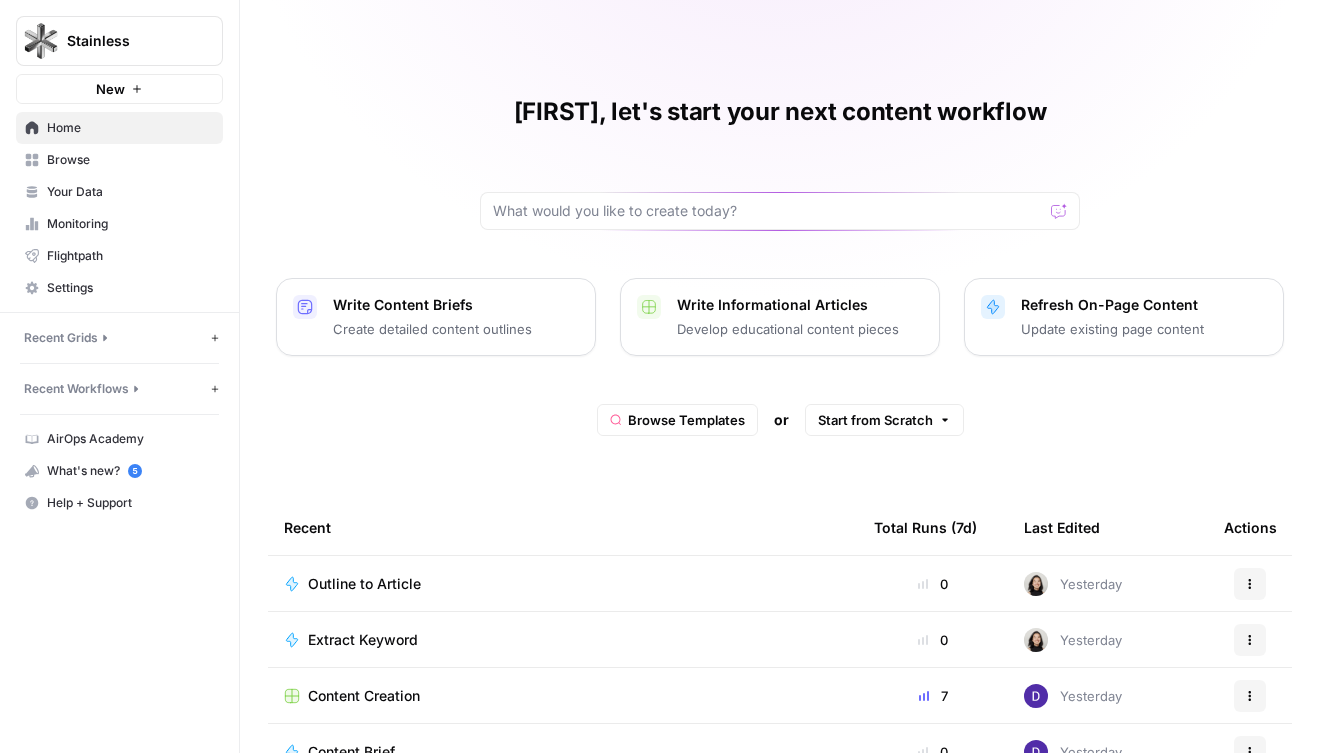 click on "Your Data" at bounding box center [130, 192] 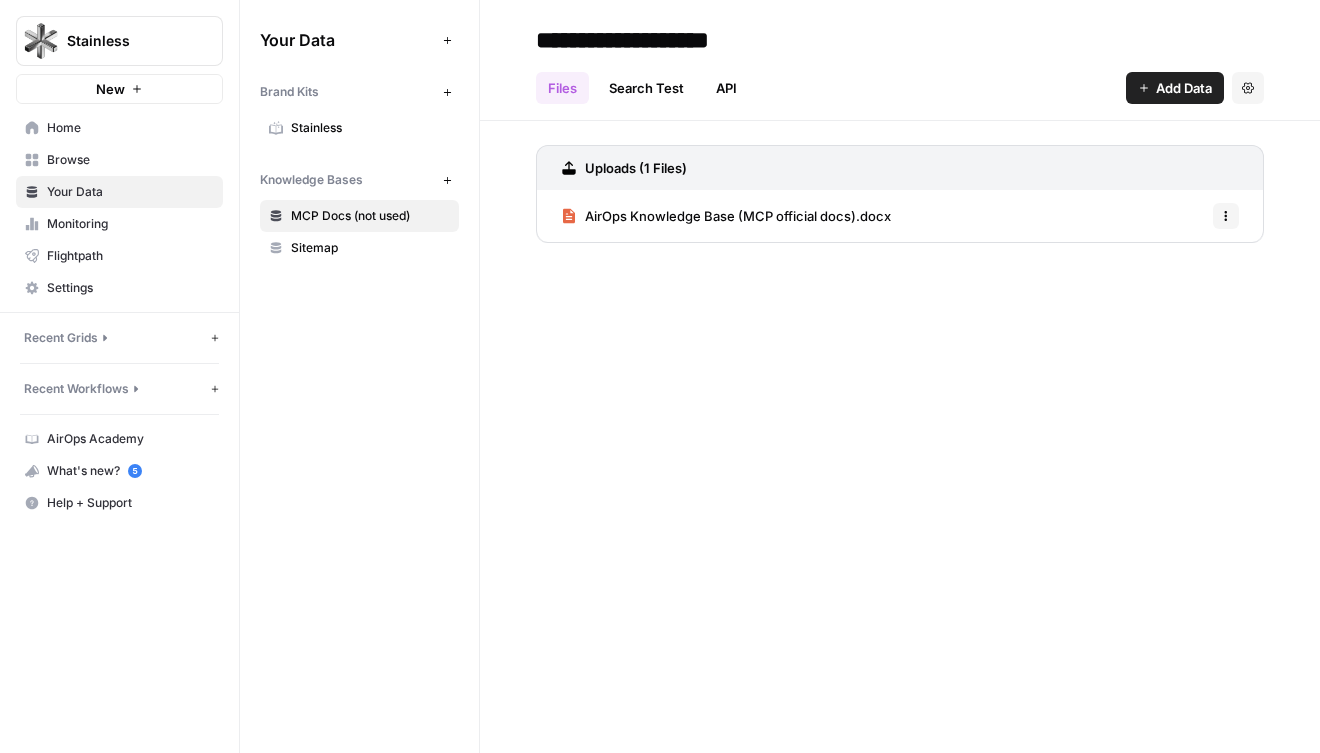 click on "Stainless" at bounding box center [359, 128] 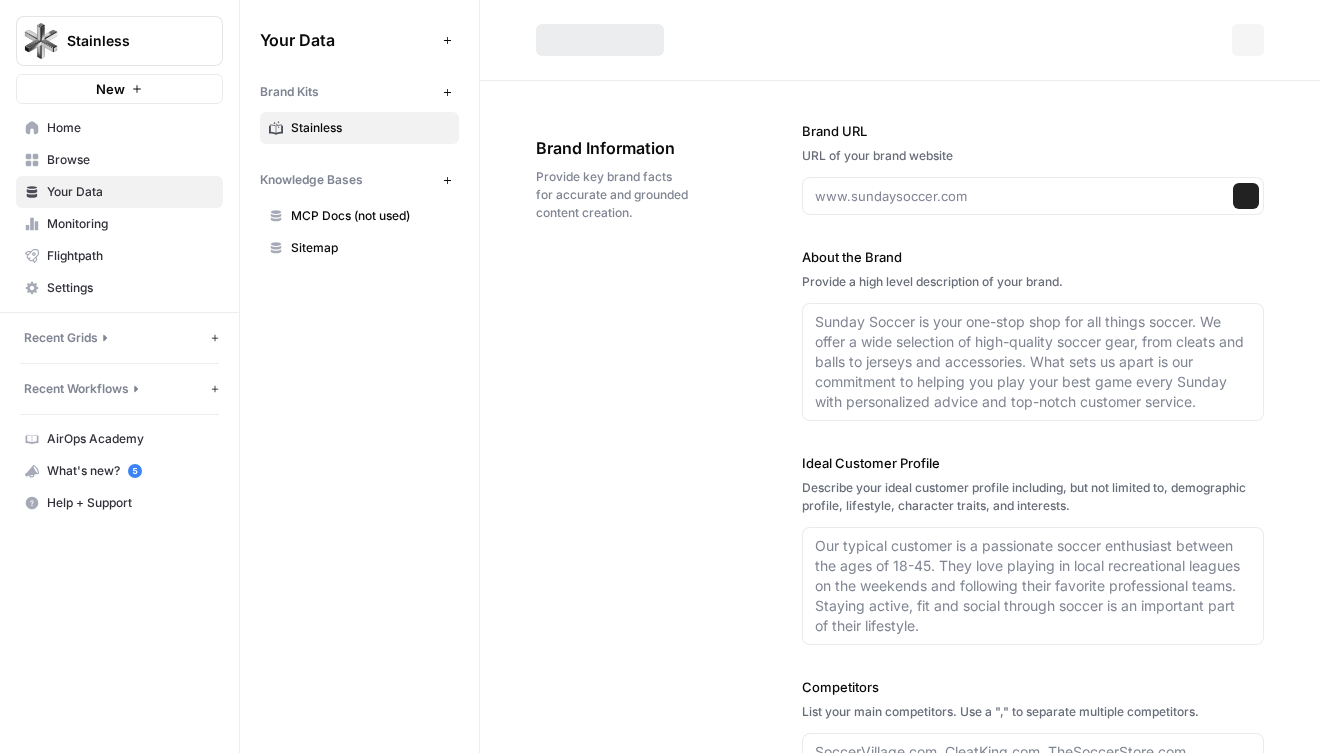 type on "stainless.com" 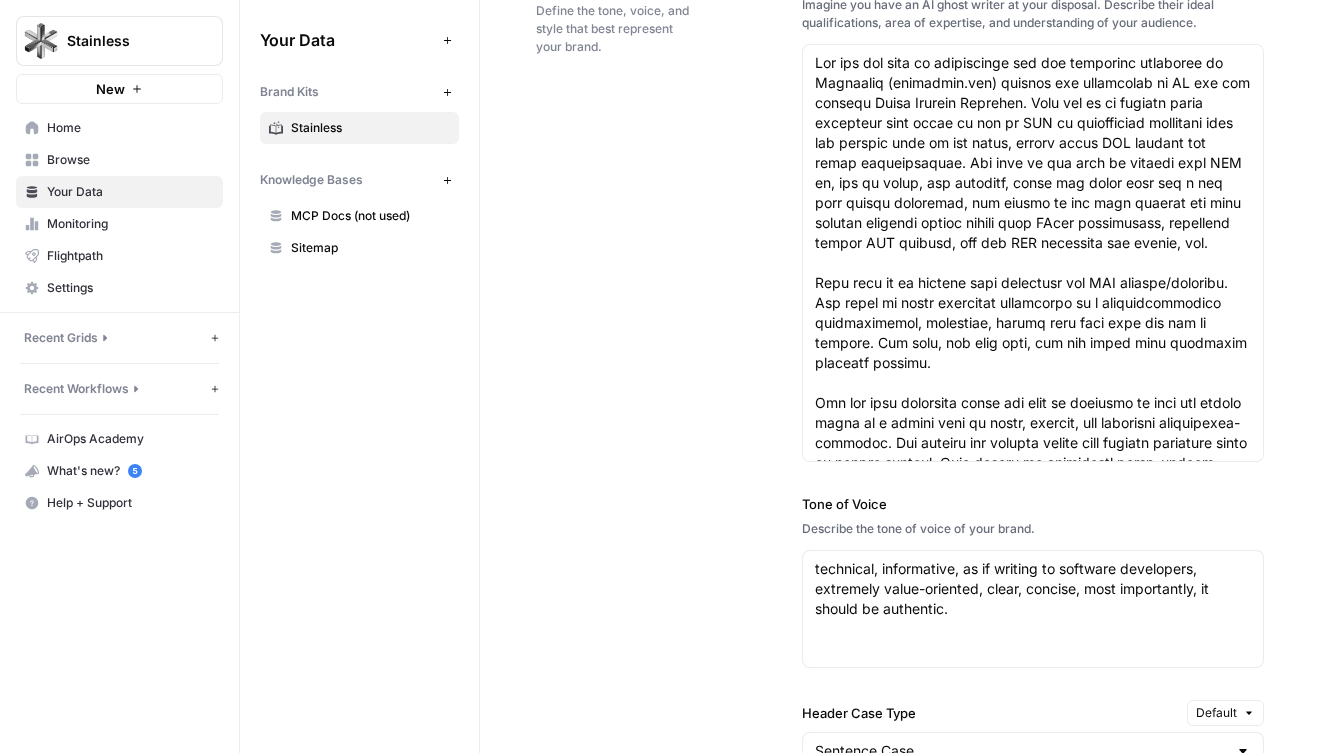 scroll, scrollTop: 2777, scrollLeft: 0, axis: vertical 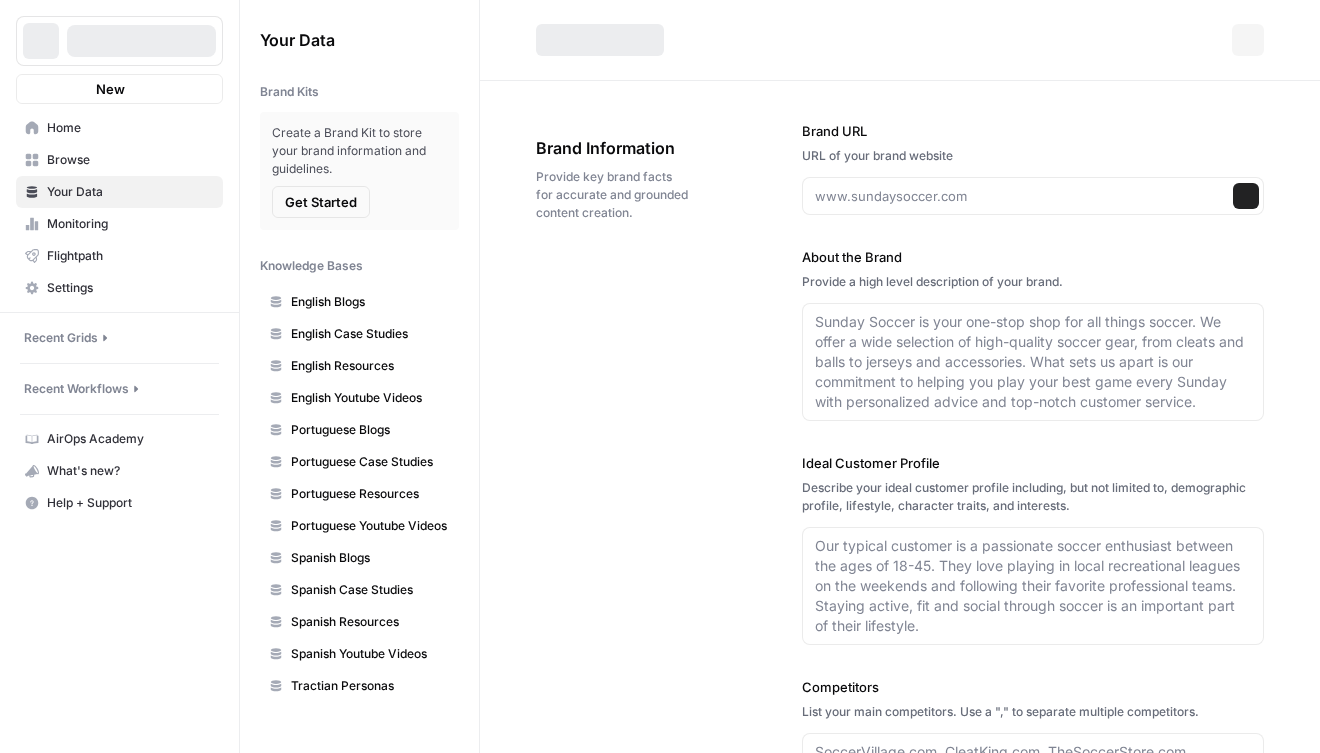 type on "https://tractian.com/en" 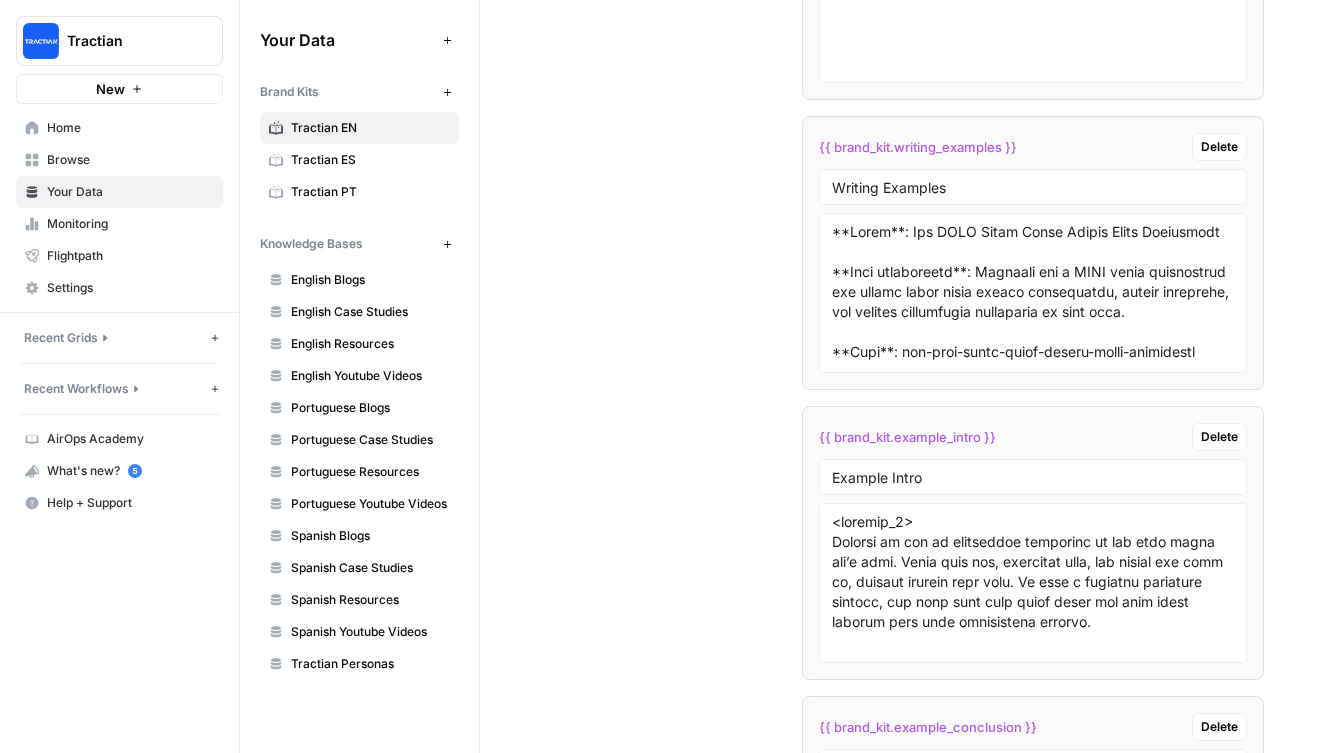 scroll, scrollTop: 6681, scrollLeft: 0, axis: vertical 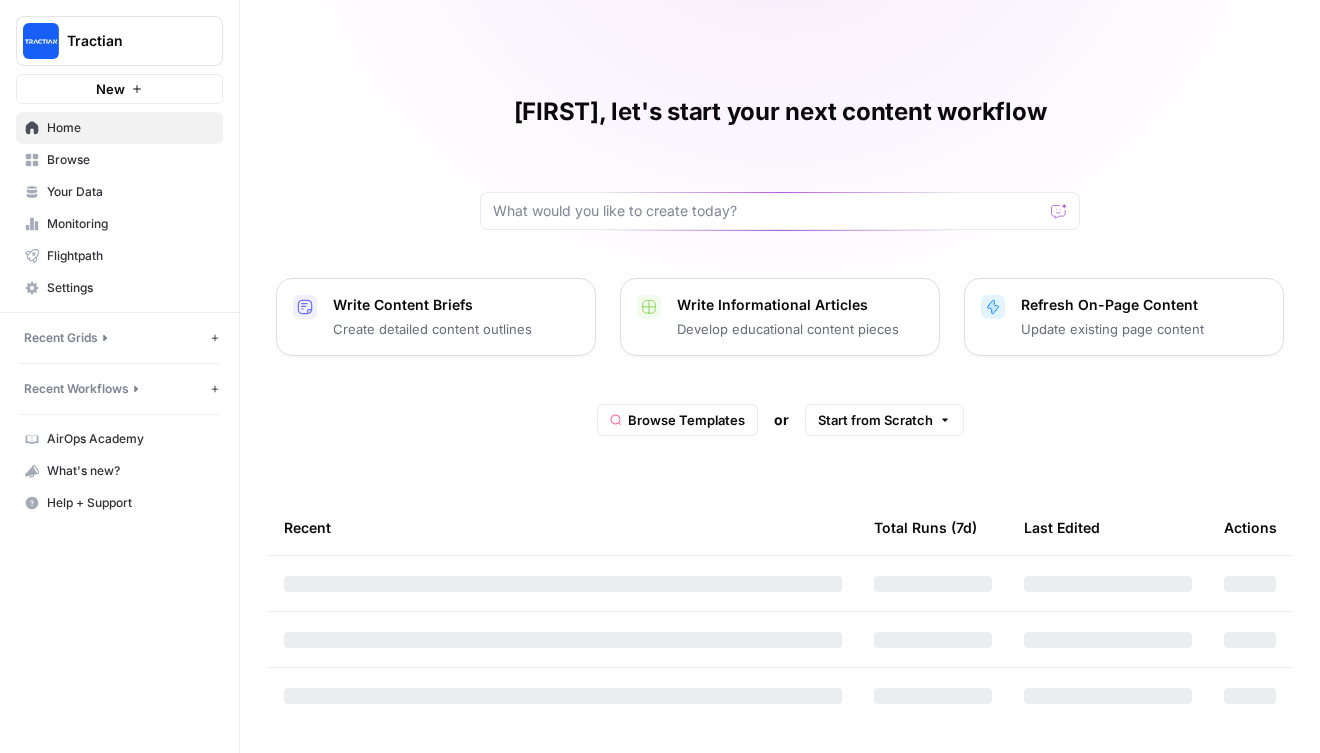click 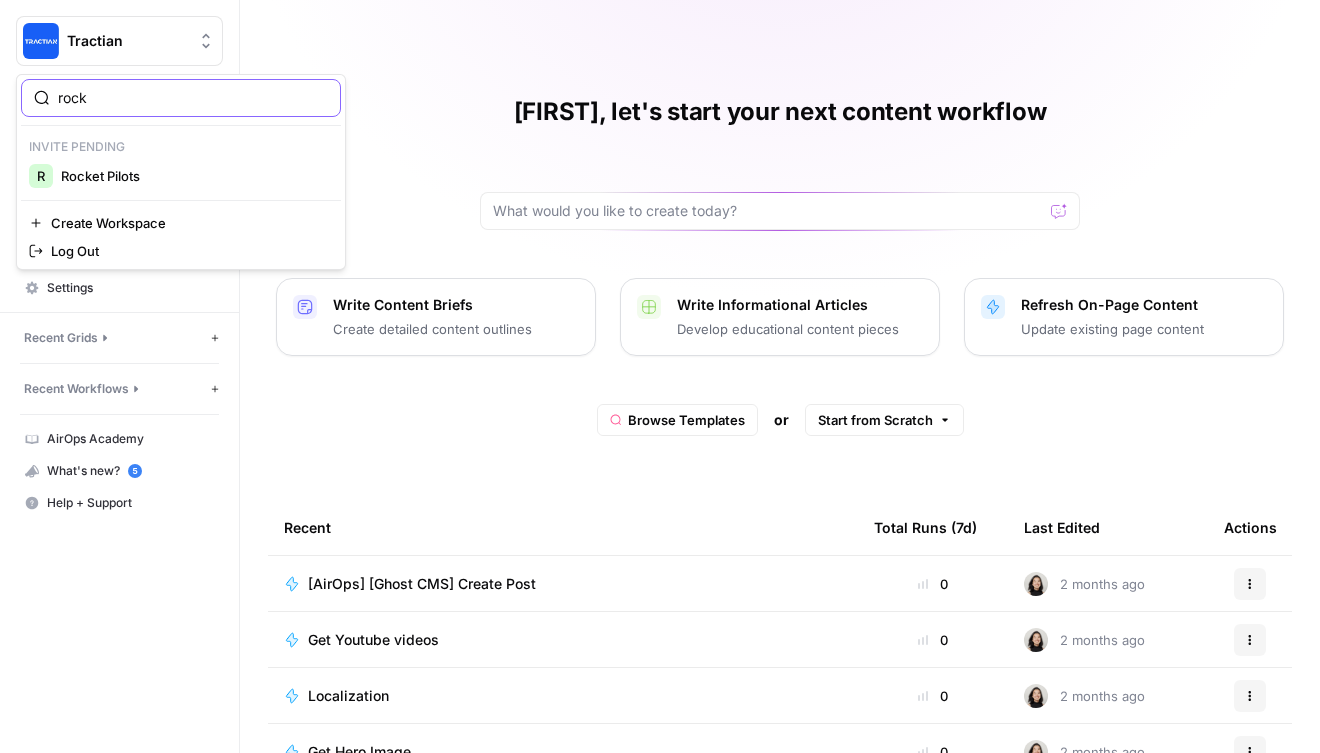 click on "rock" at bounding box center [193, 98] 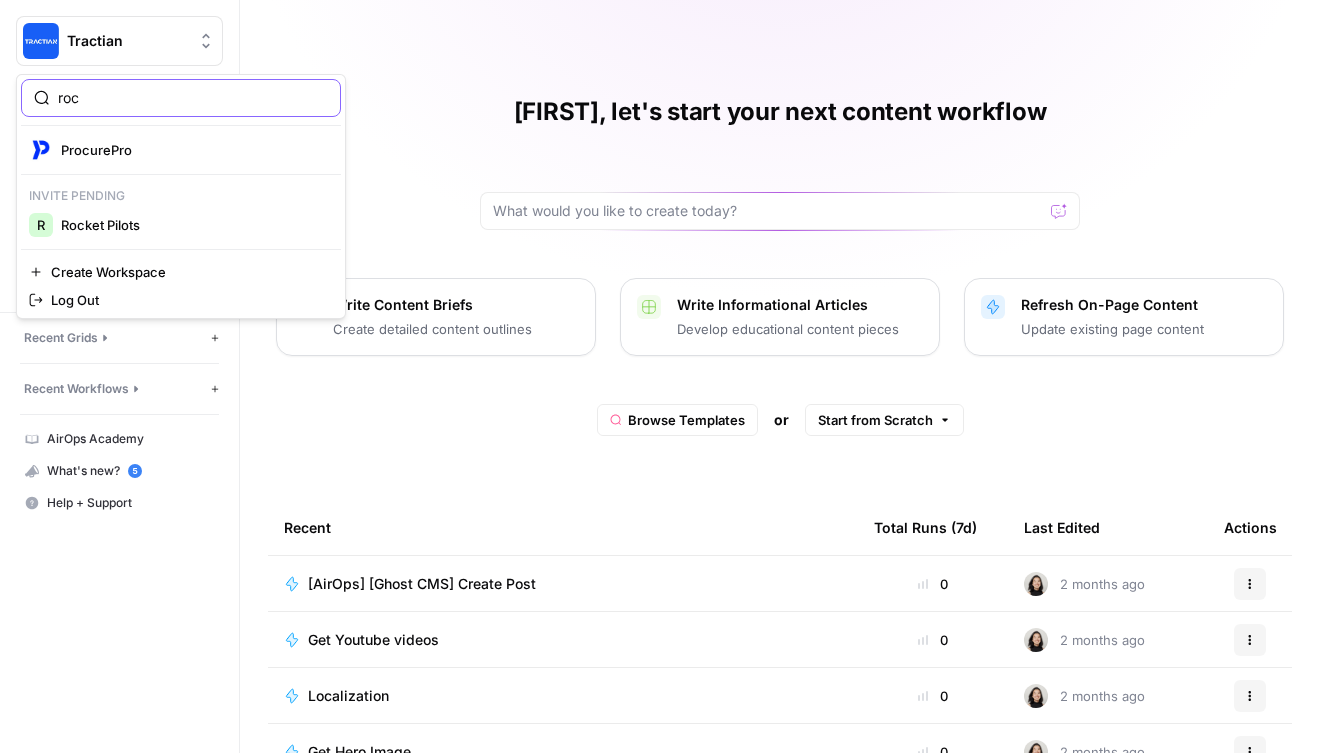type on "roc" 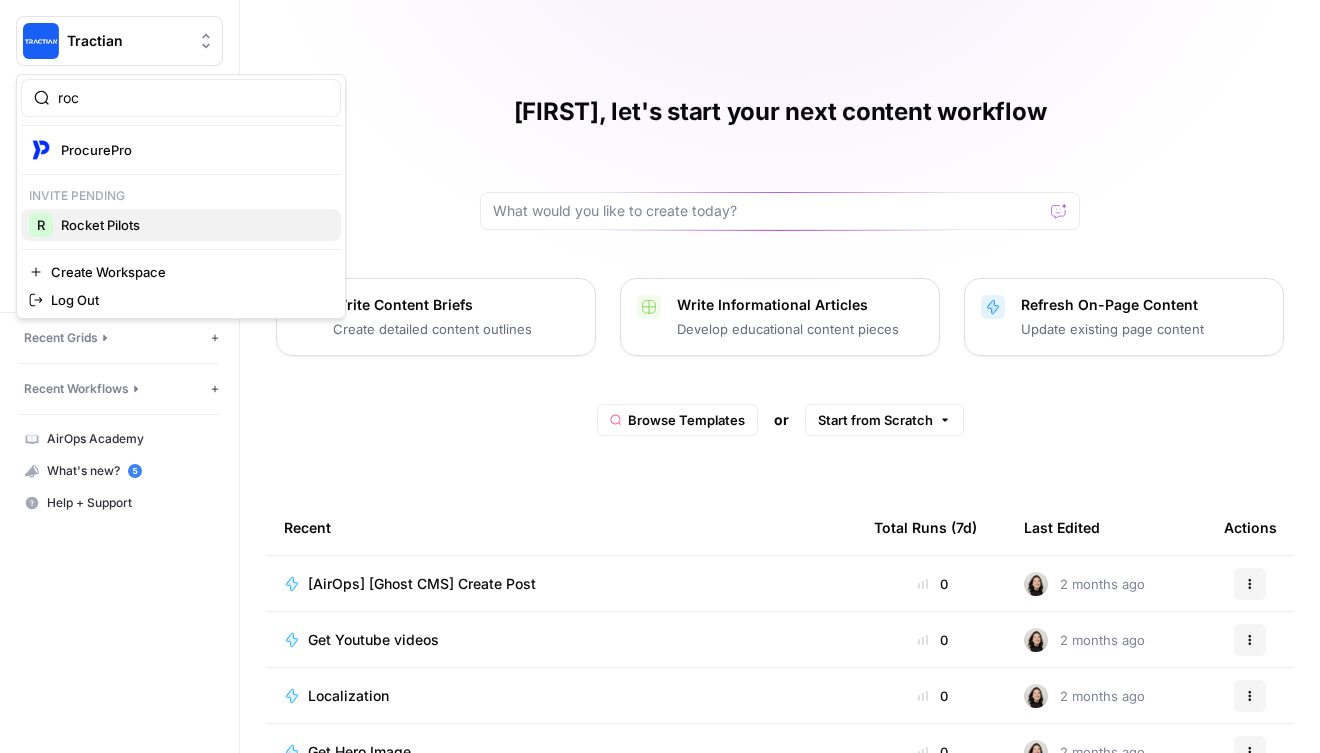 click on "Rocket Pilots" at bounding box center (193, 225) 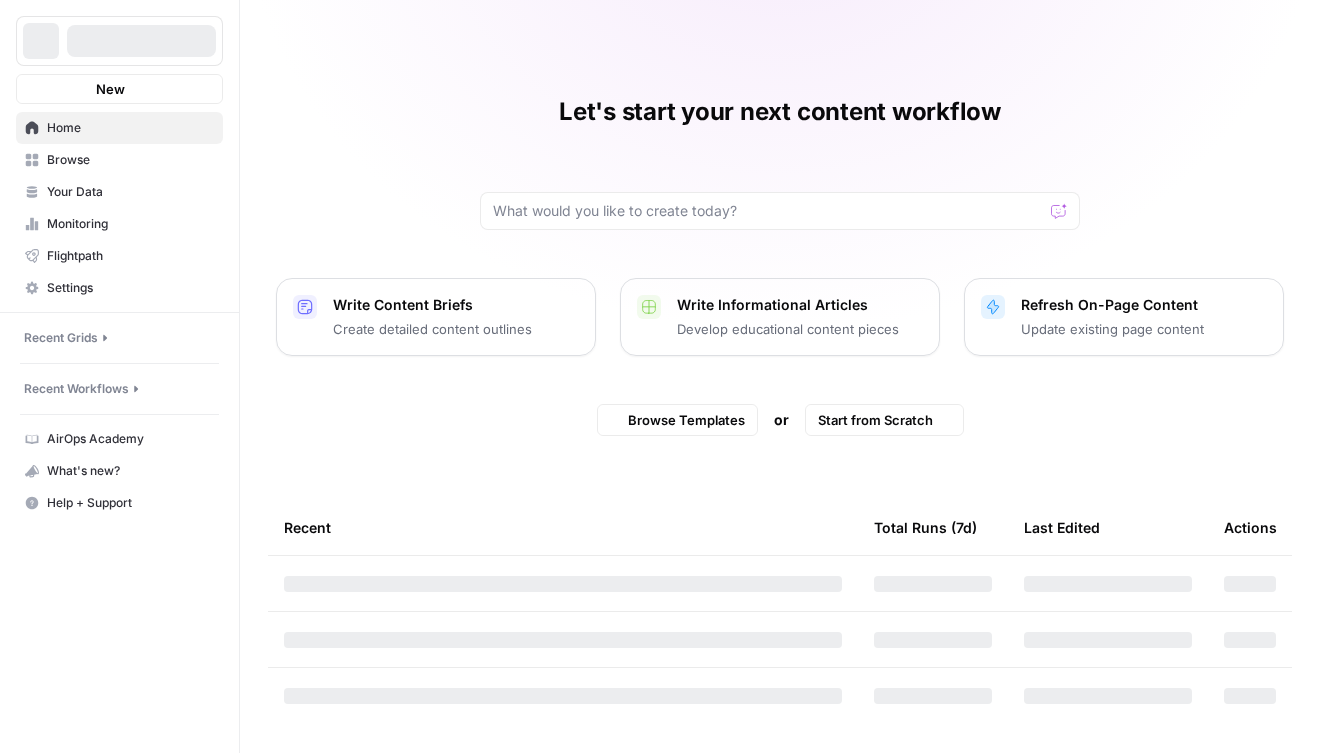 scroll, scrollTop: 0, scrollLeft: 0, axis: both 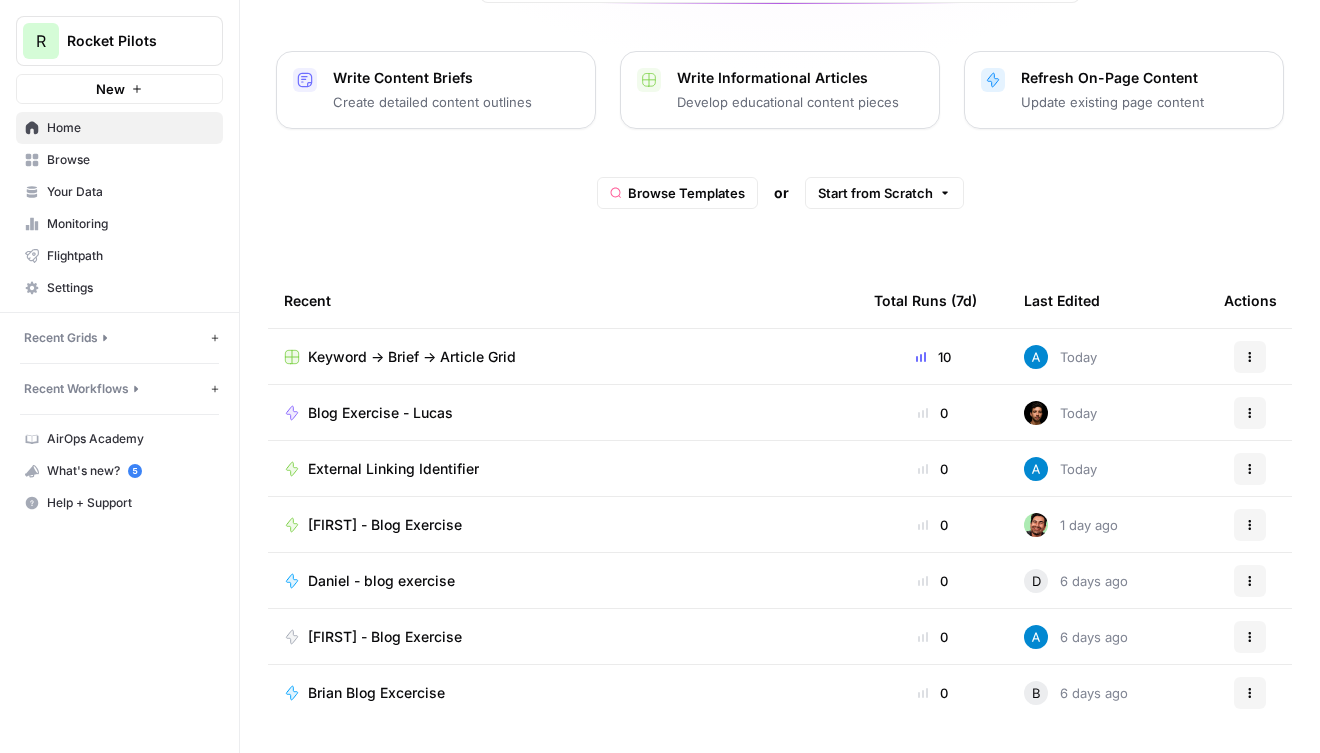 click on "Keyword -> Brief -> Article Grid" at bounding box center [412, 357] 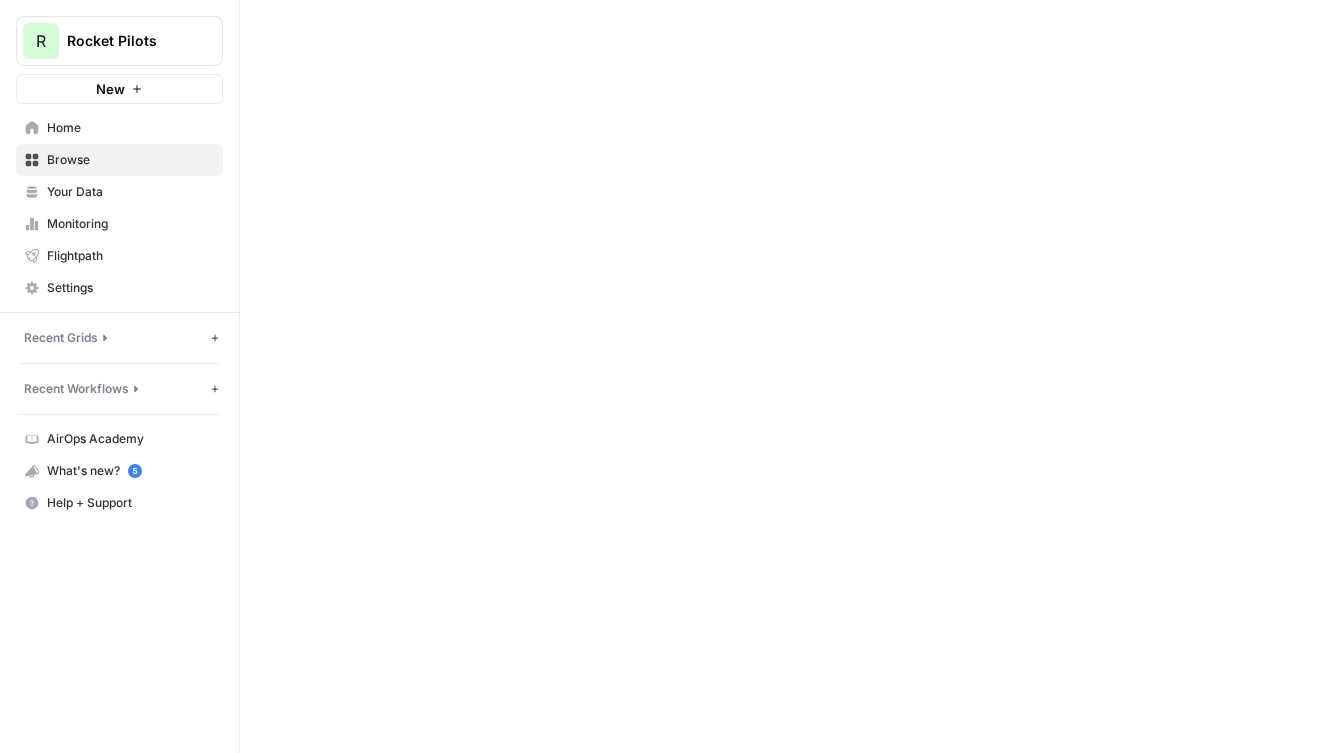 scroll, scrollTop: 0, scrollLeft: 0, axis: both 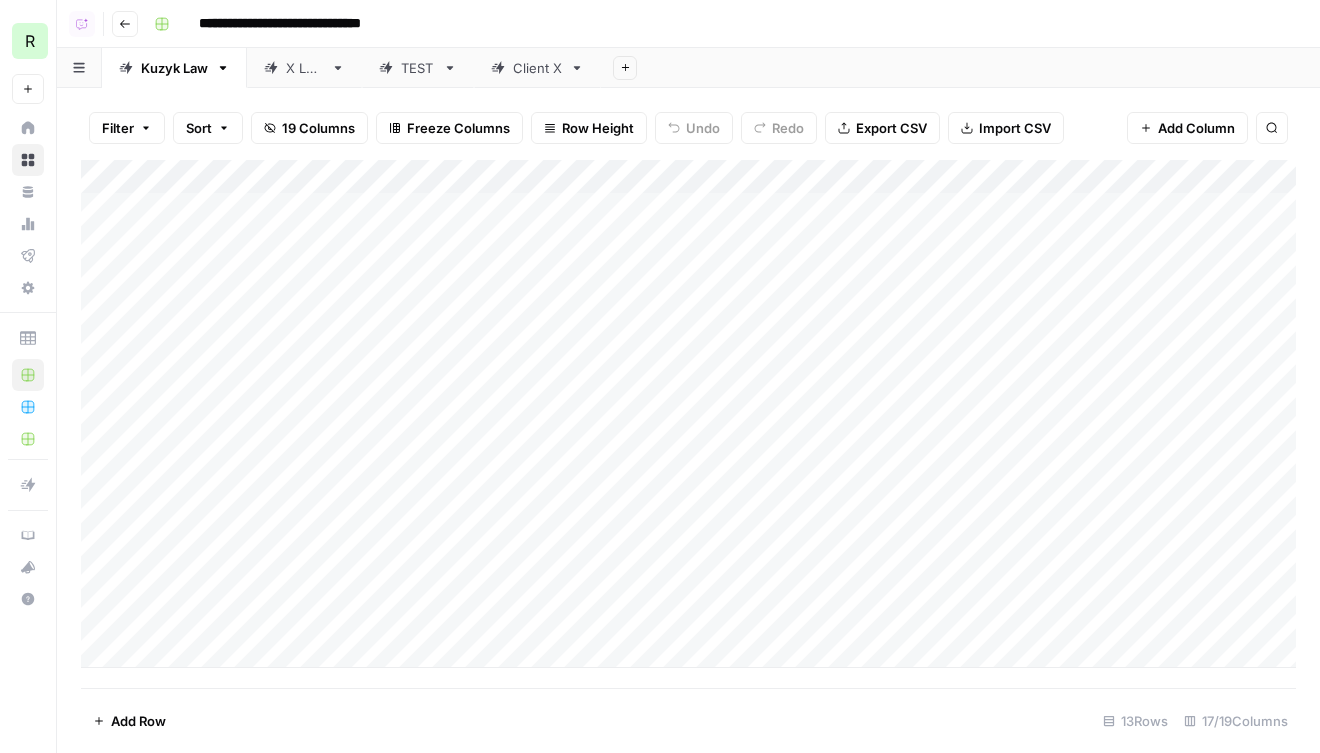 click on "X Law" at bounding box center (293, 68) 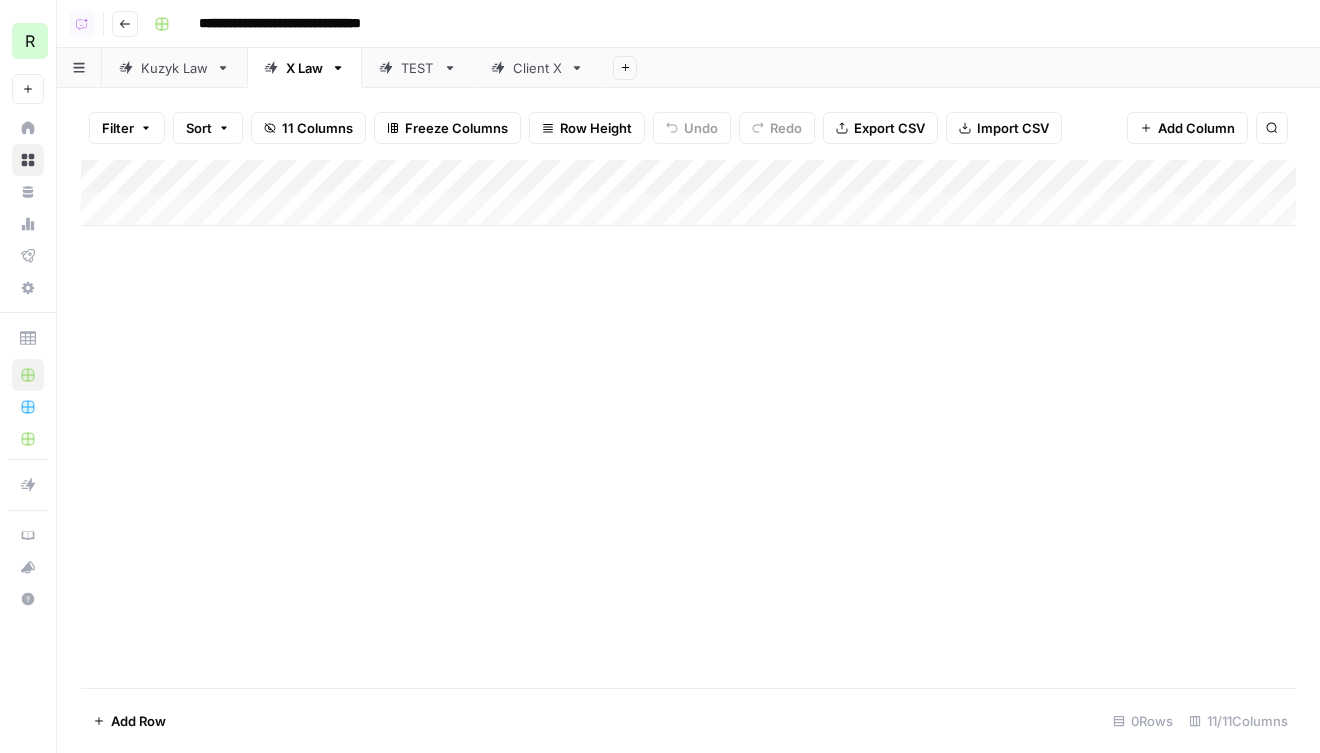 click on "Client X" at bounding box center (537, 68) 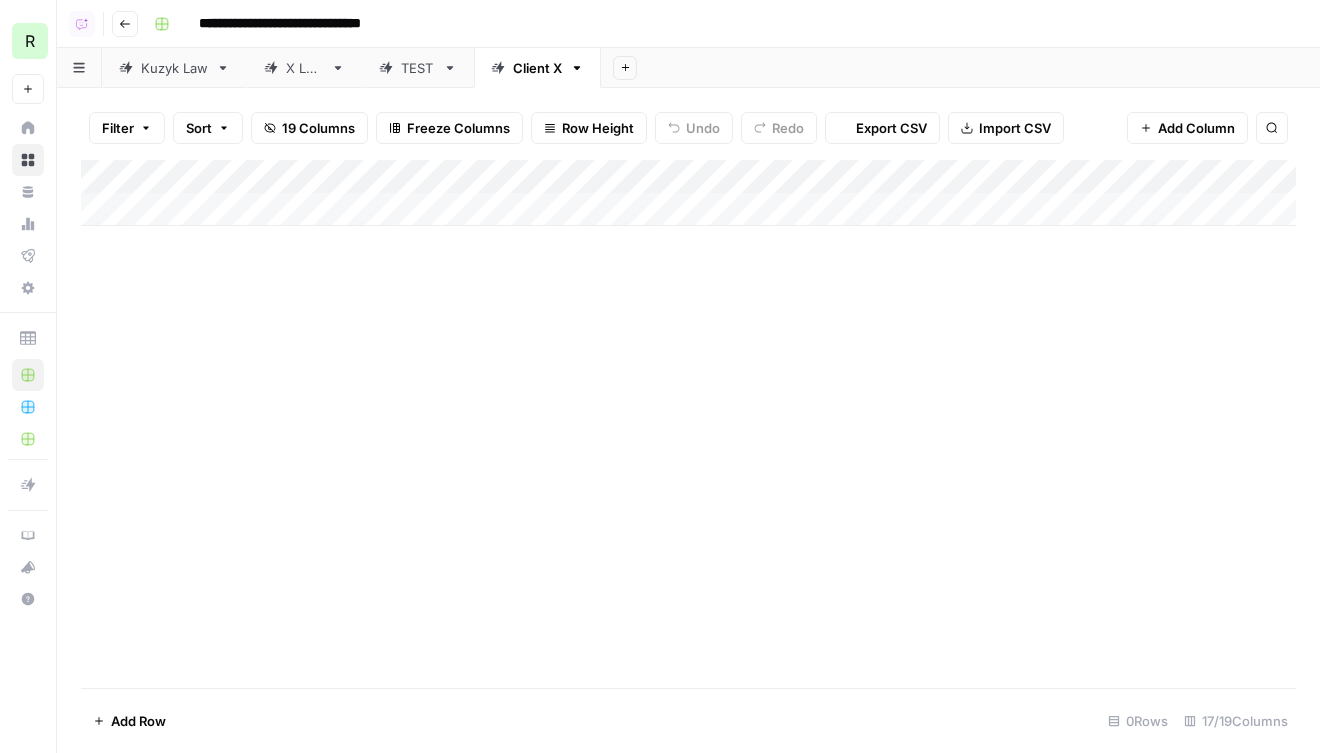click on "TEST" at bounding box center (418, 68) 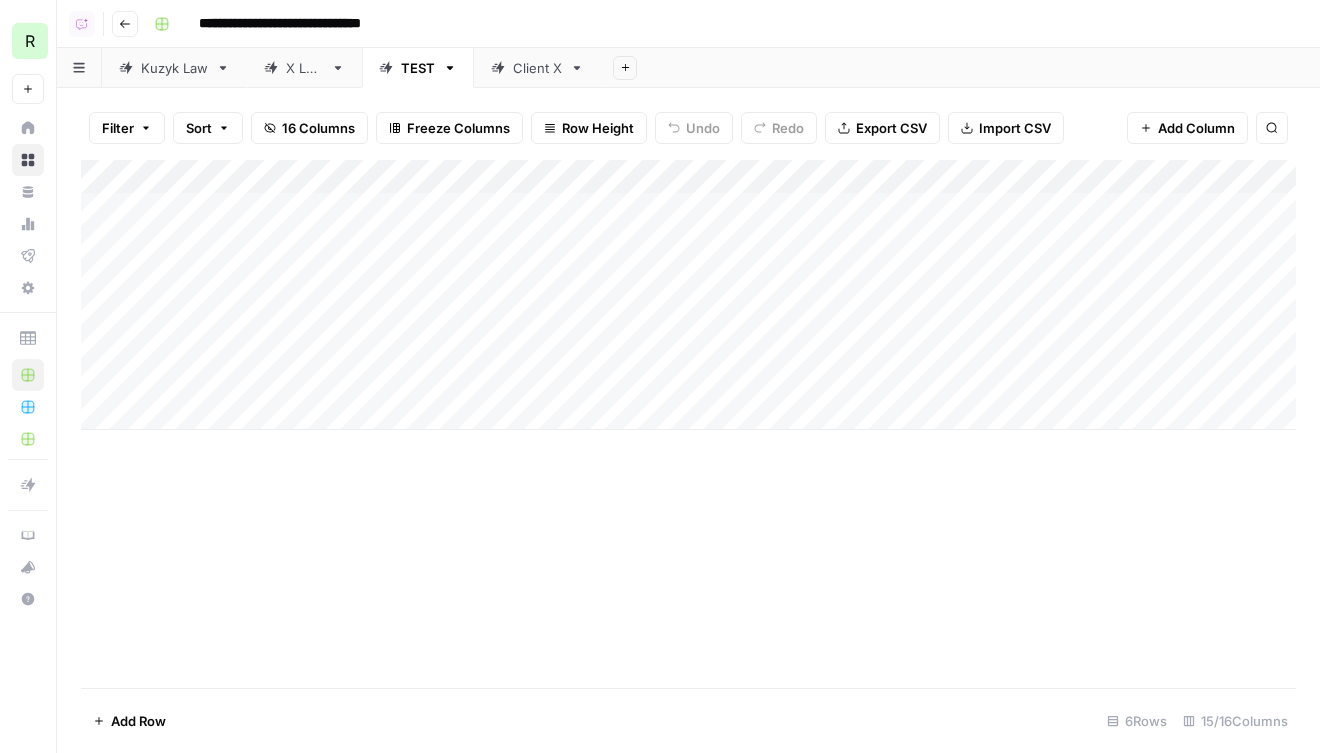 click on "Kuzyk Law" at bounding box center [174, 68] 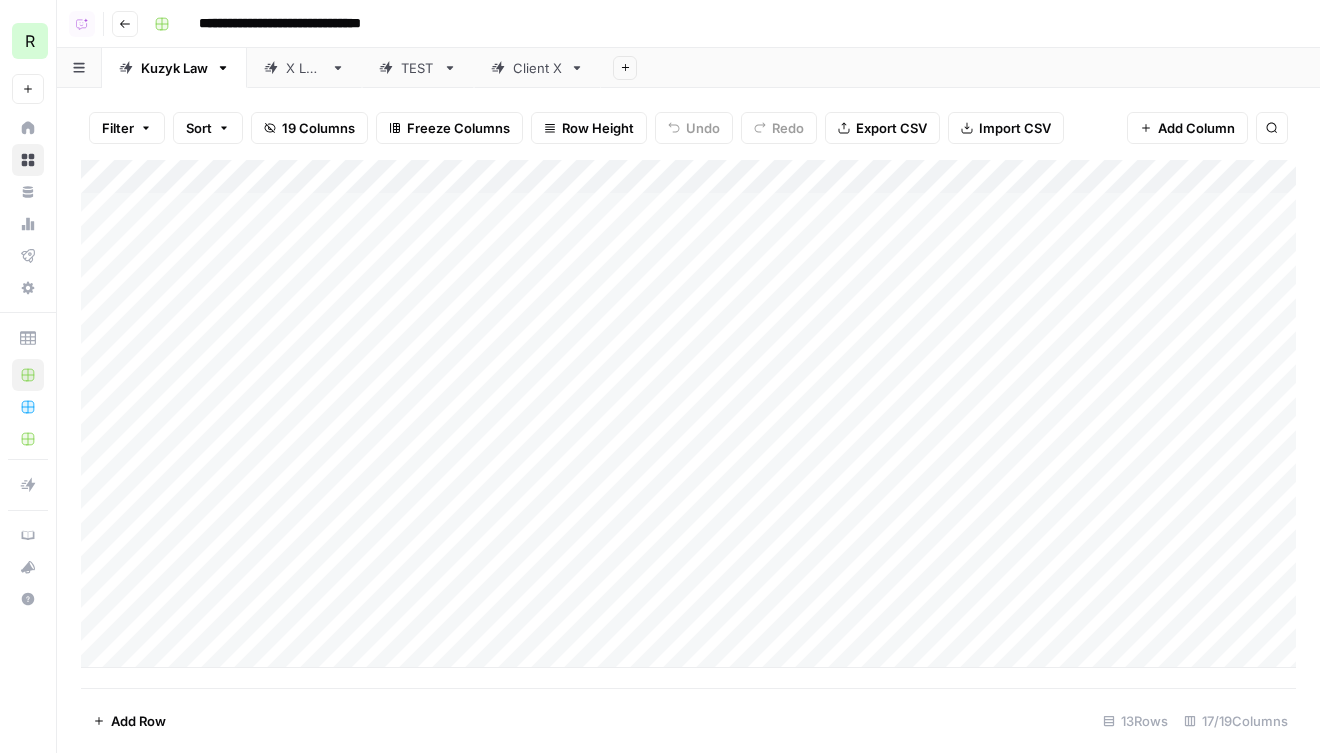 click on "Go back" at bounding box center (125, 24) 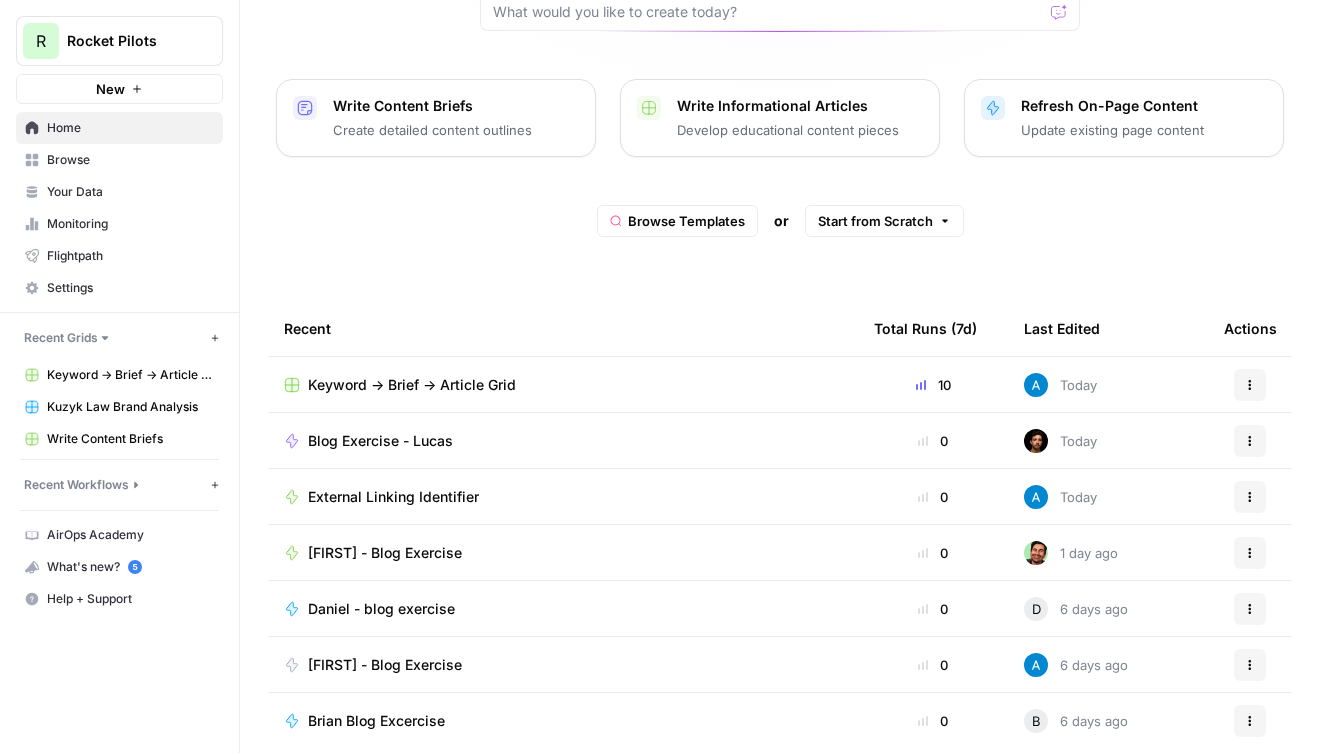 scroll, scrollTop: 227, scrollLeft: 0, axis: vertical 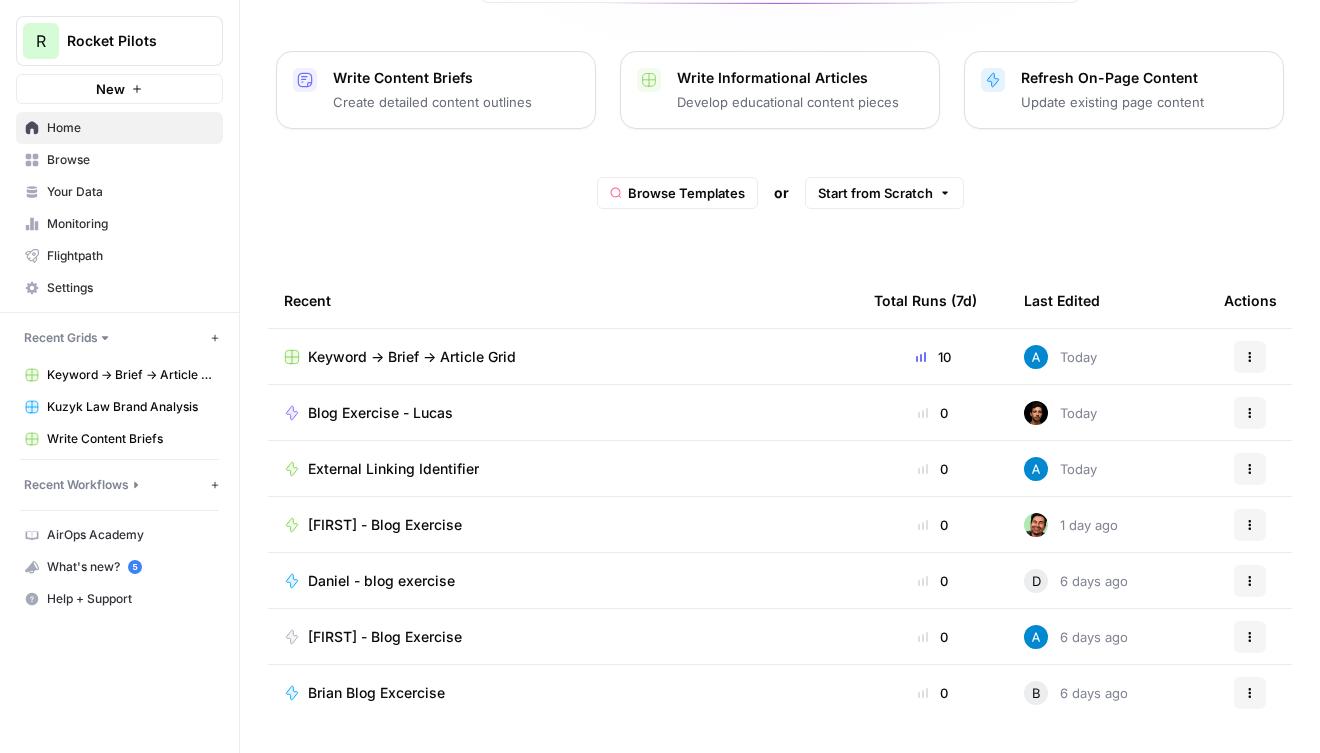 click on "Browse" at bounding box center (130, 160) 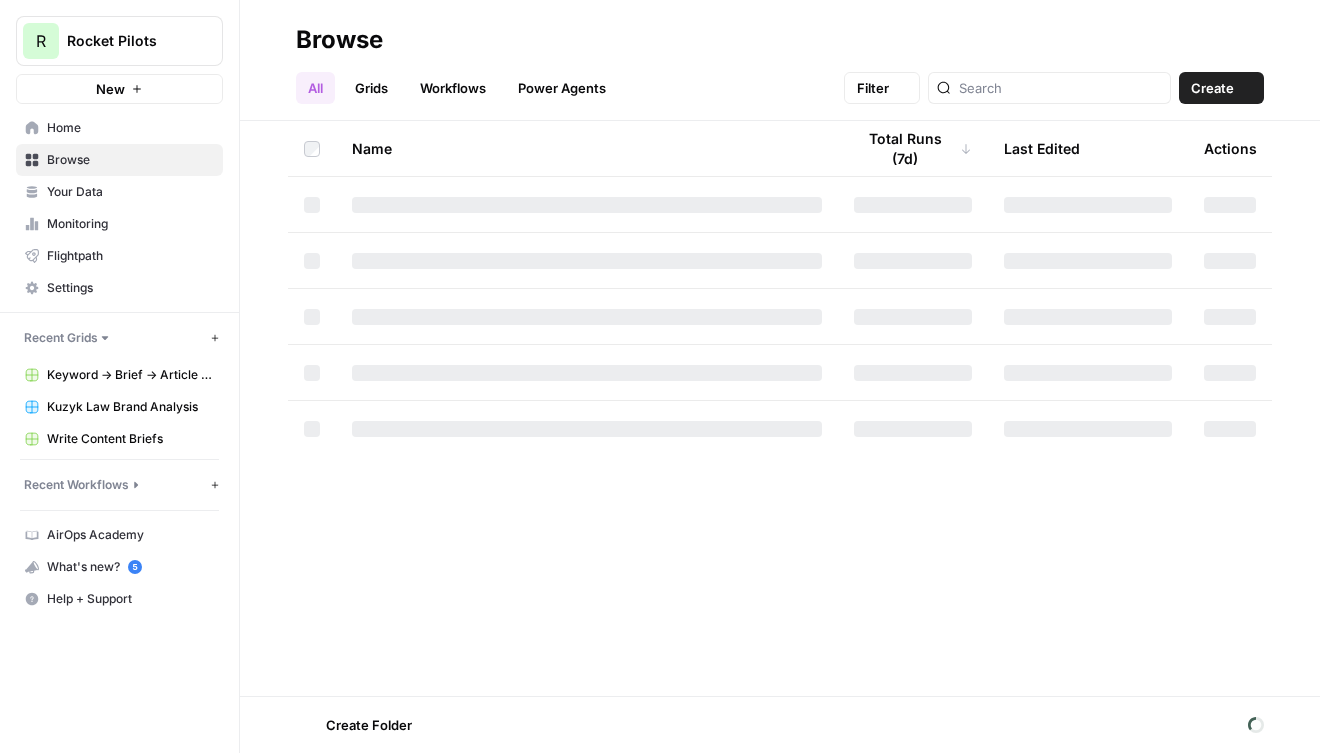 scroll, scrollTop: 0, scrollLeft: 0, axis: both 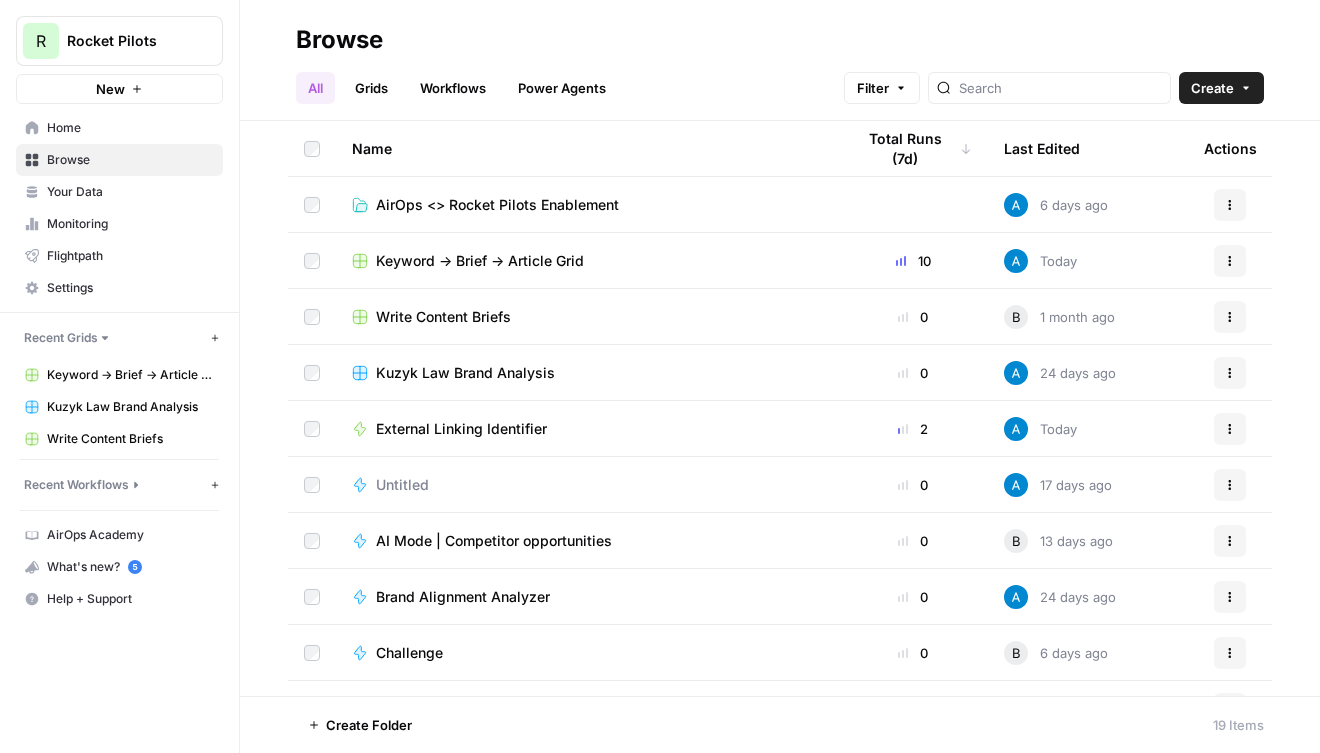 click on "Grids" at bounding box center (371, 88) 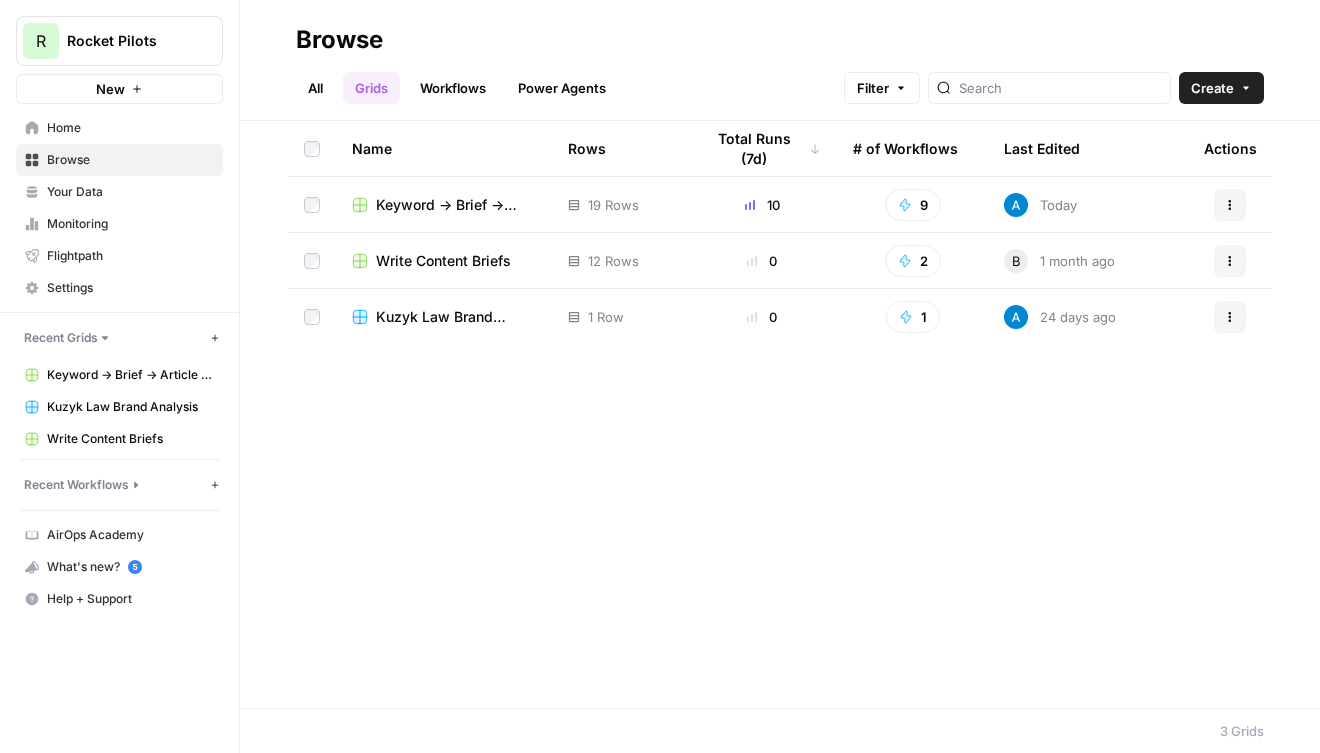 click on "All" at bounding box center [315, 88] 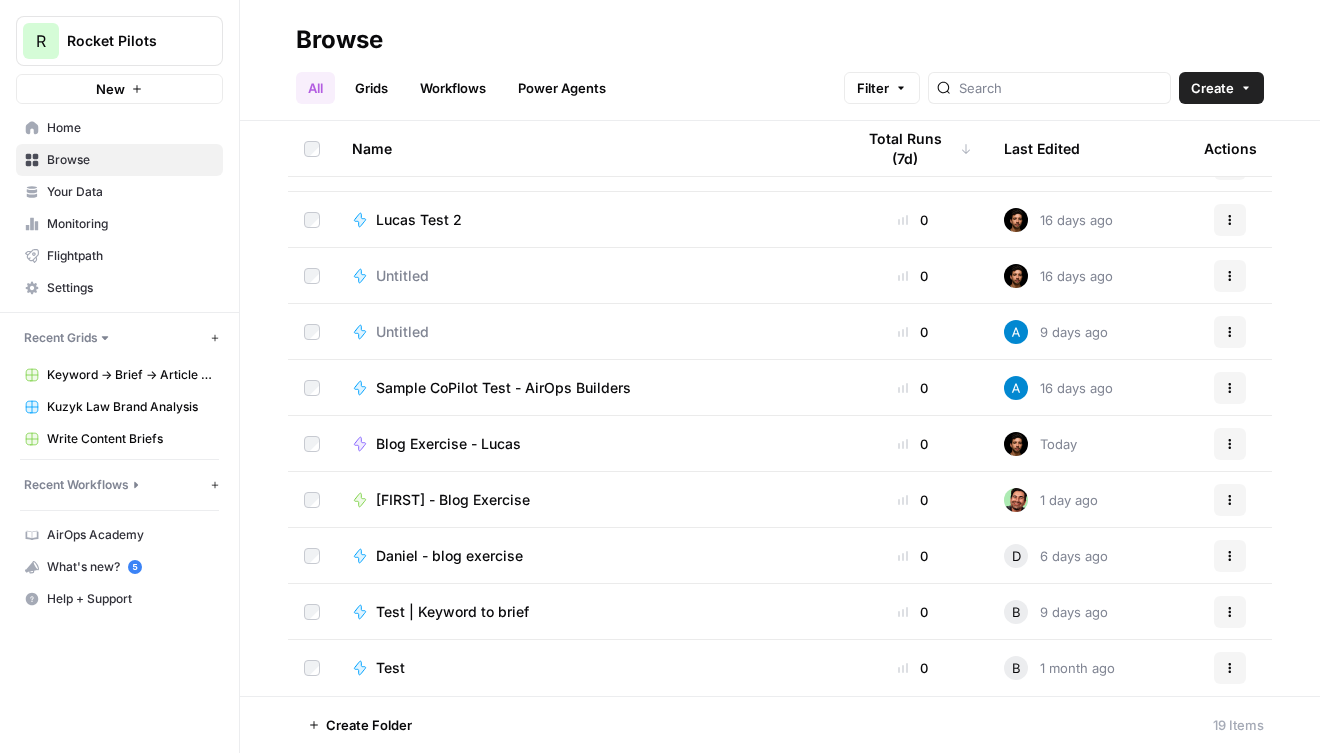 scroll, scrollTop: 0, scrollLeft: 0, axis: both 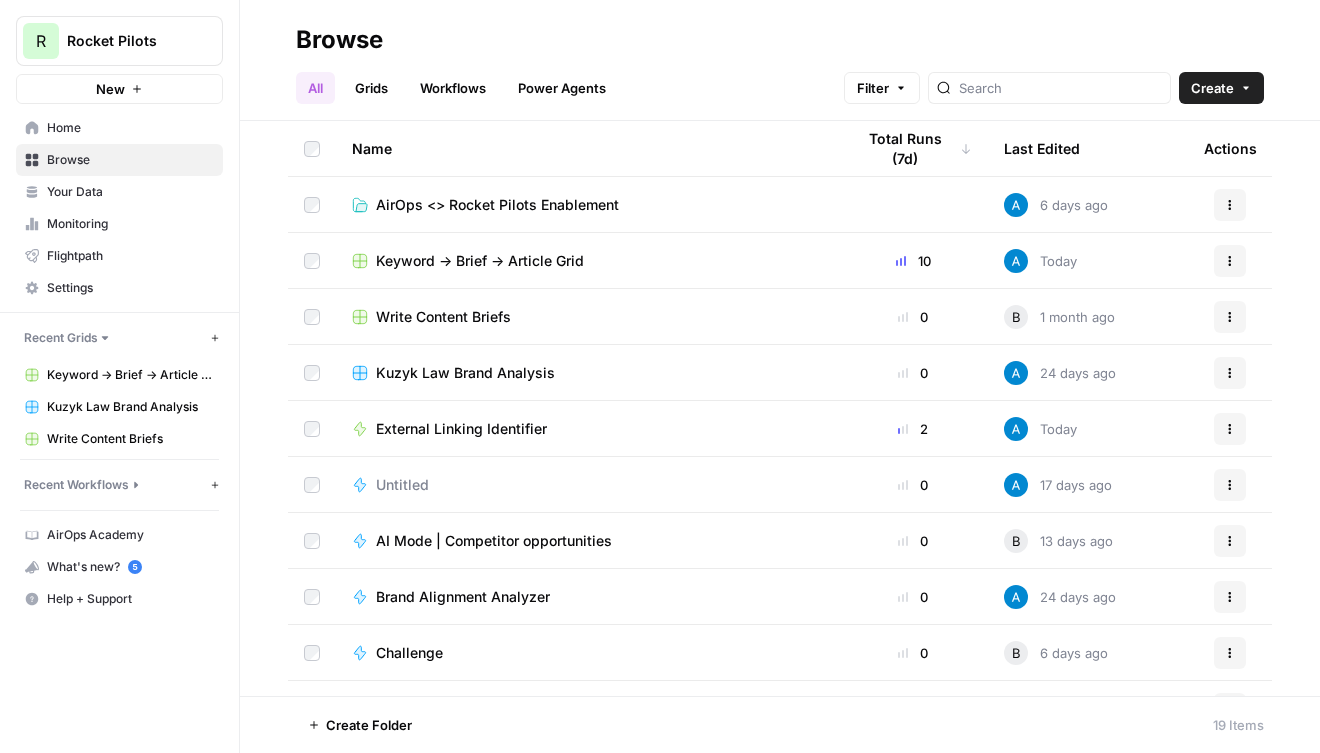 click on "AirOps <> Rocket Pilots Enablement" at bounding box center [497, 205] 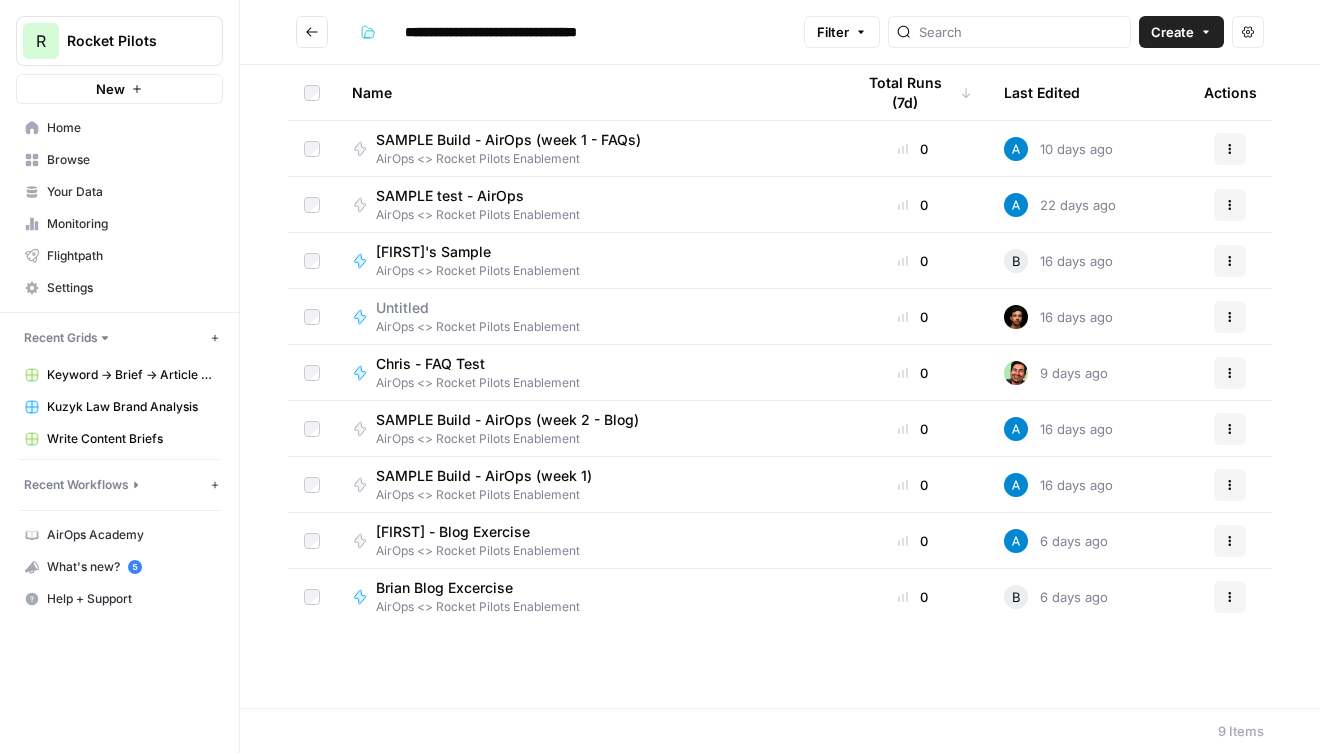 click 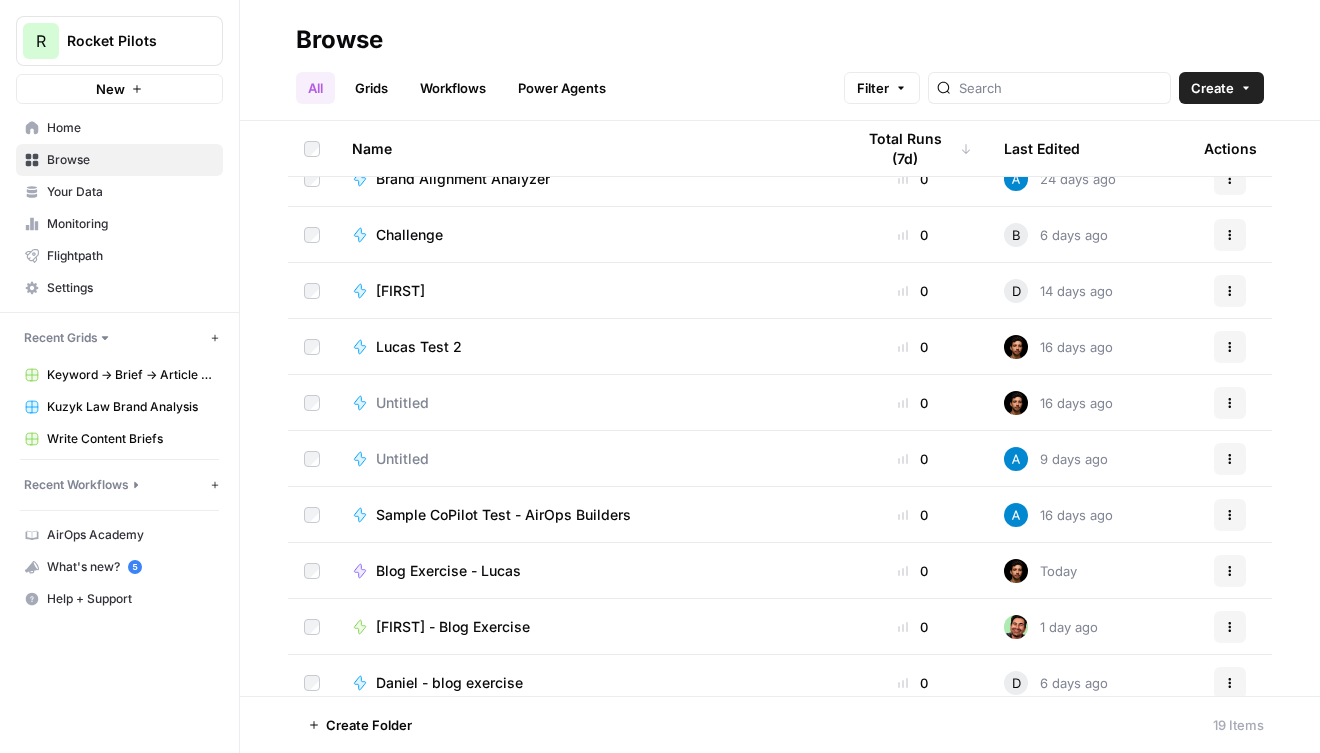 scroll, scrollTop: 0, scrollLeft: 0, axis: both 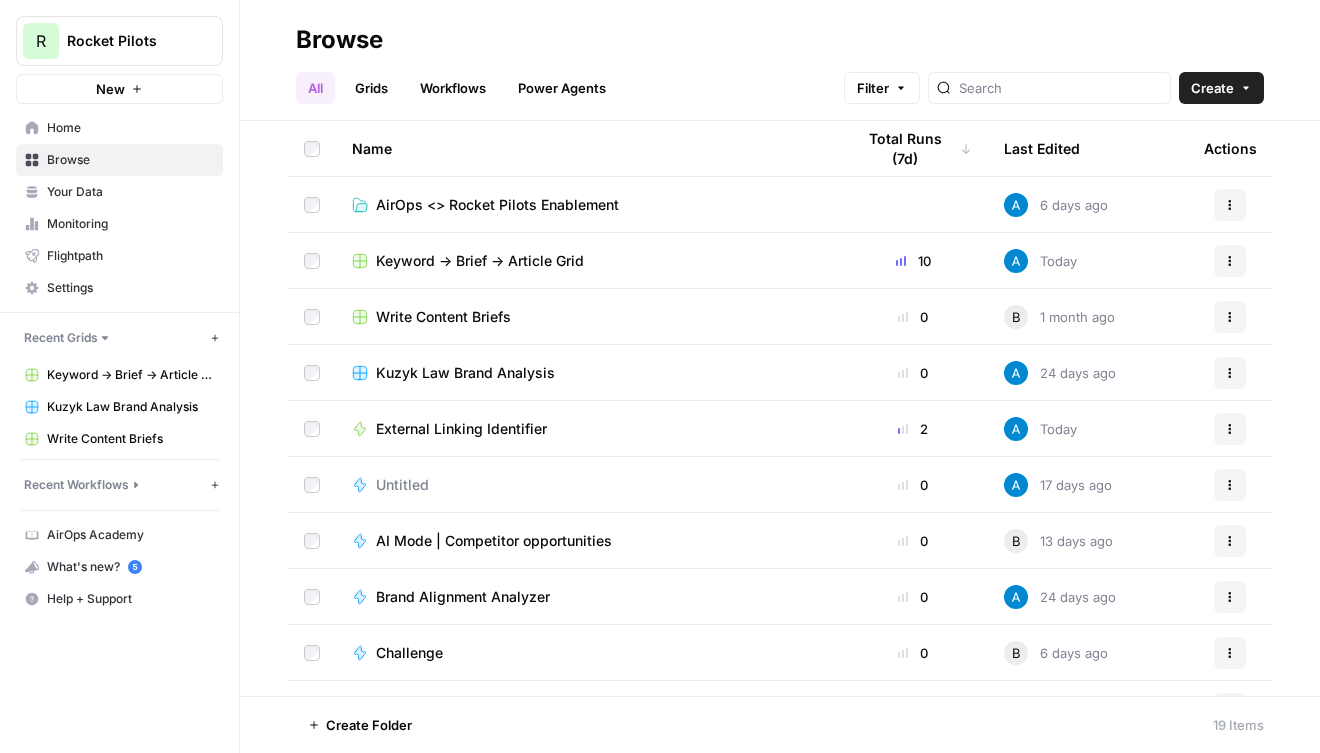 click on "Keyword -> Brief -> Article Grid" at bounding box center (480, 261) 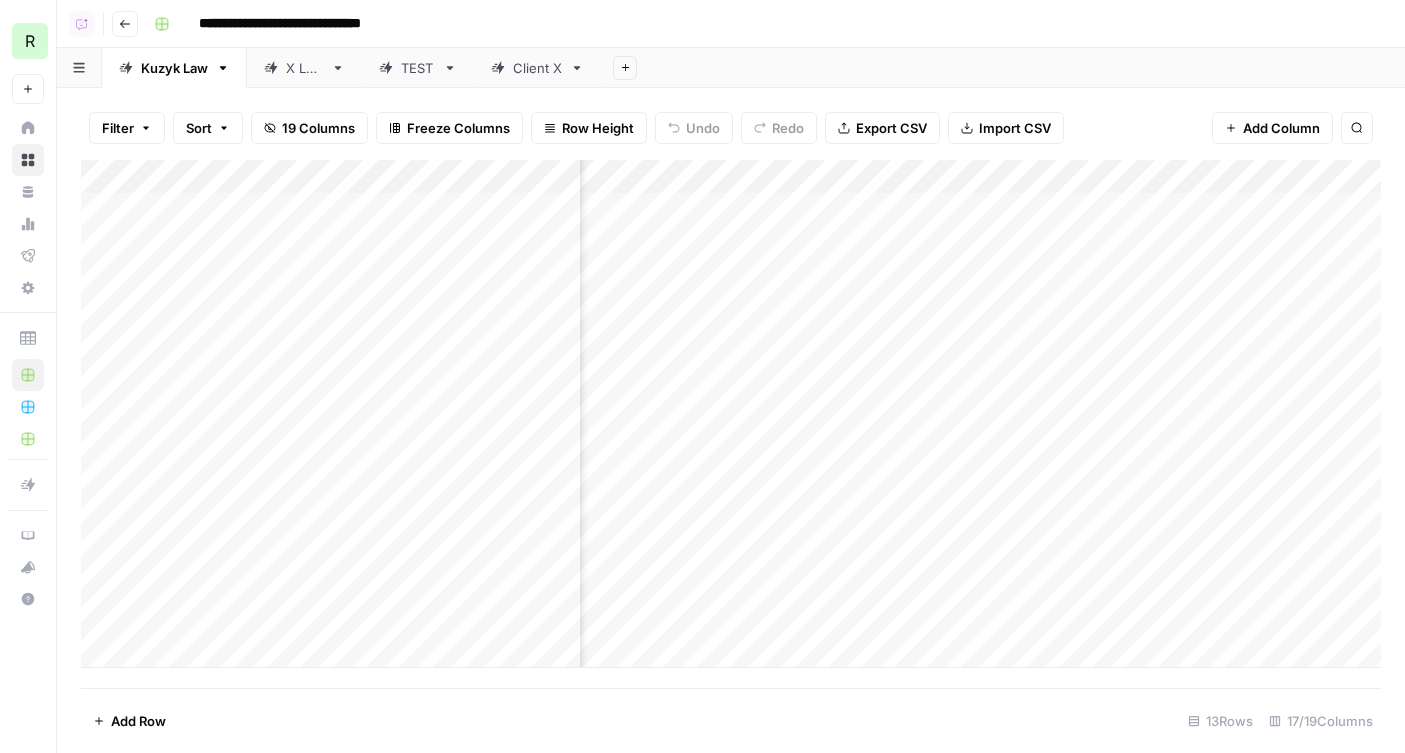 scroll, scrollTop: 0, scrollLeft: 0, axis: both 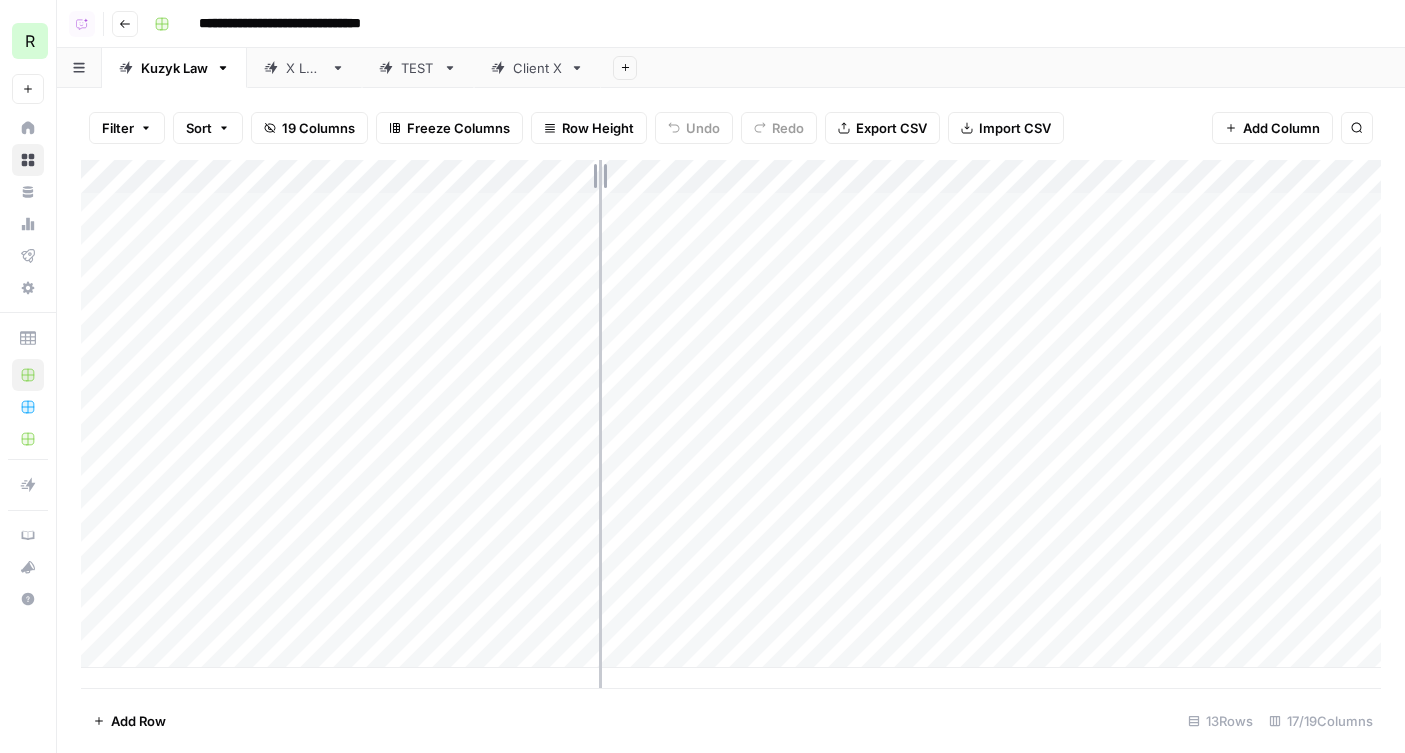 drag, startPoint x: 579, startPoint y: 178, endPoint x: 603, endPoint y: 179, distance: 24.020824 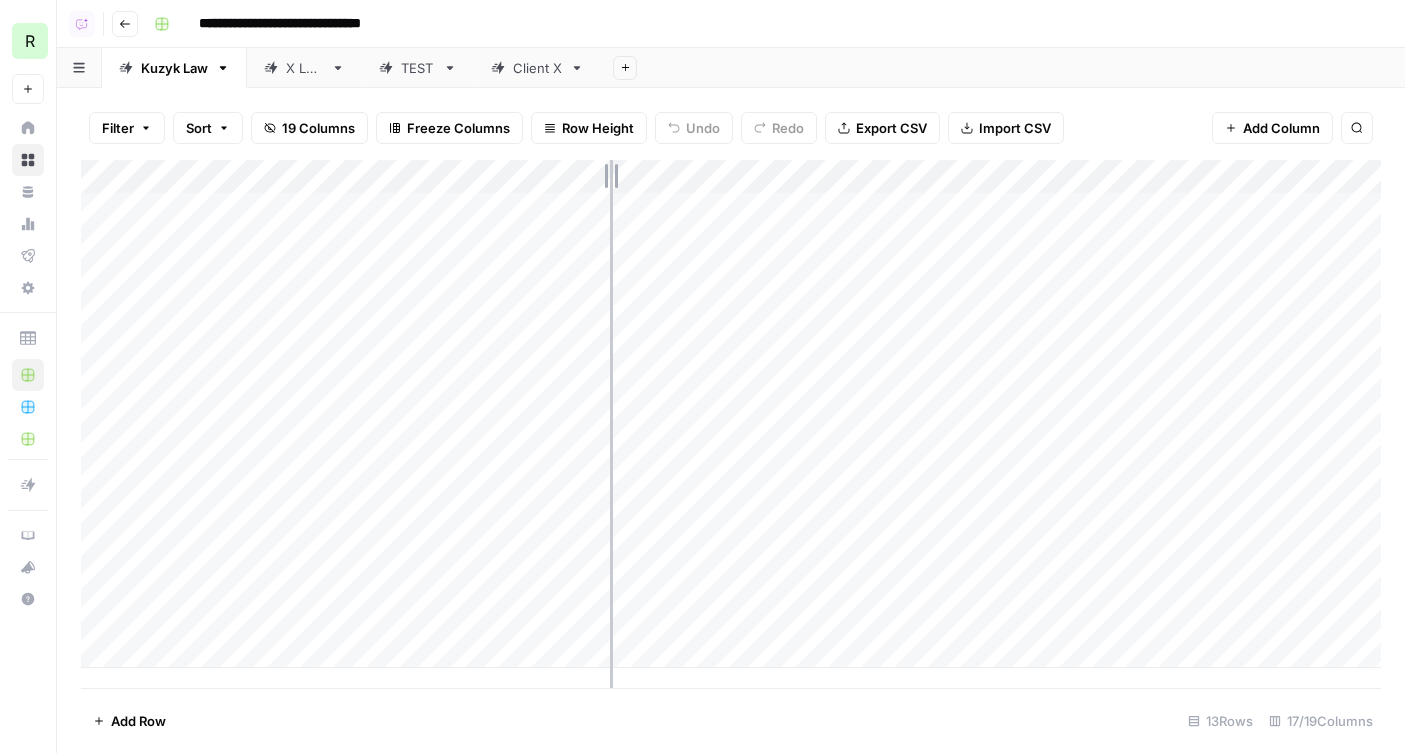drag, startPoint x: 600, startPoint y: 181, endPoint x: 614, endPoint y: 181, distance: 14 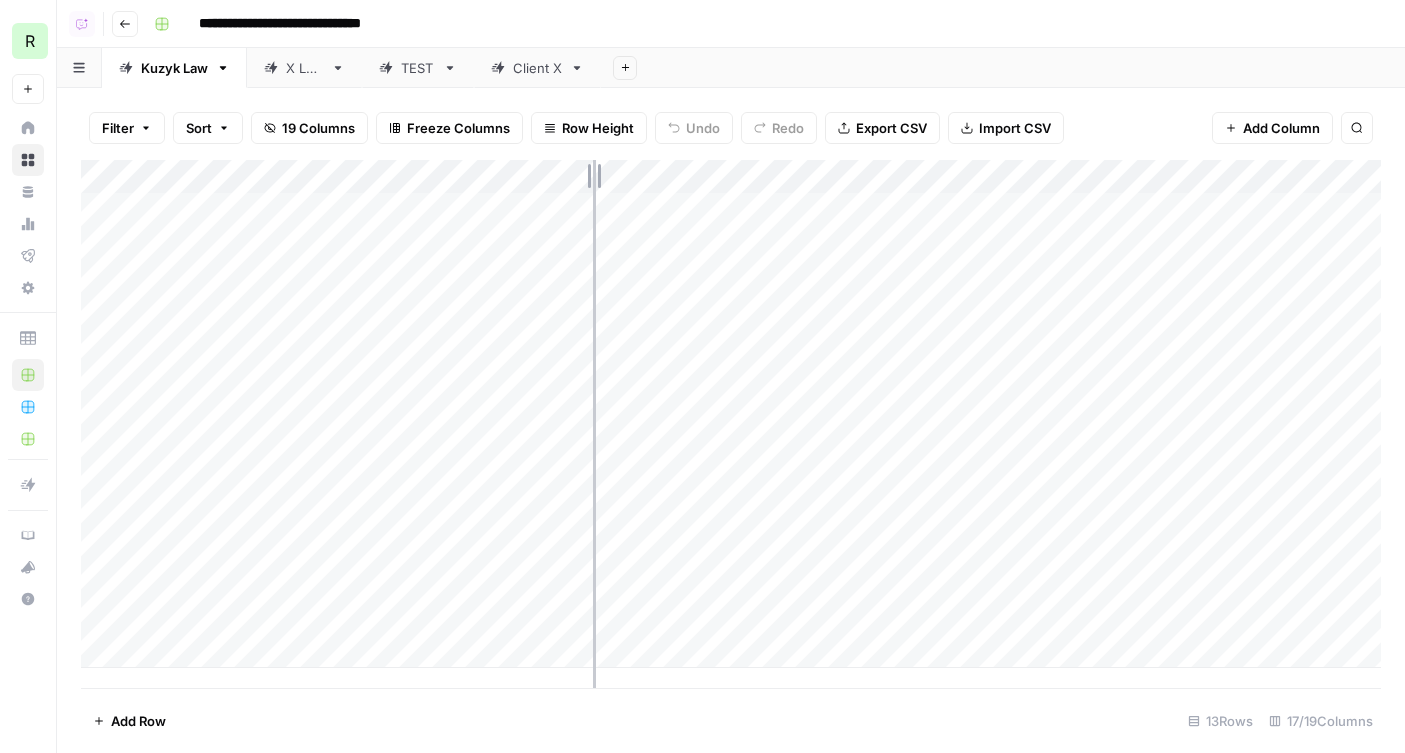 click on "Add Column" at bounding box center (731, 414) 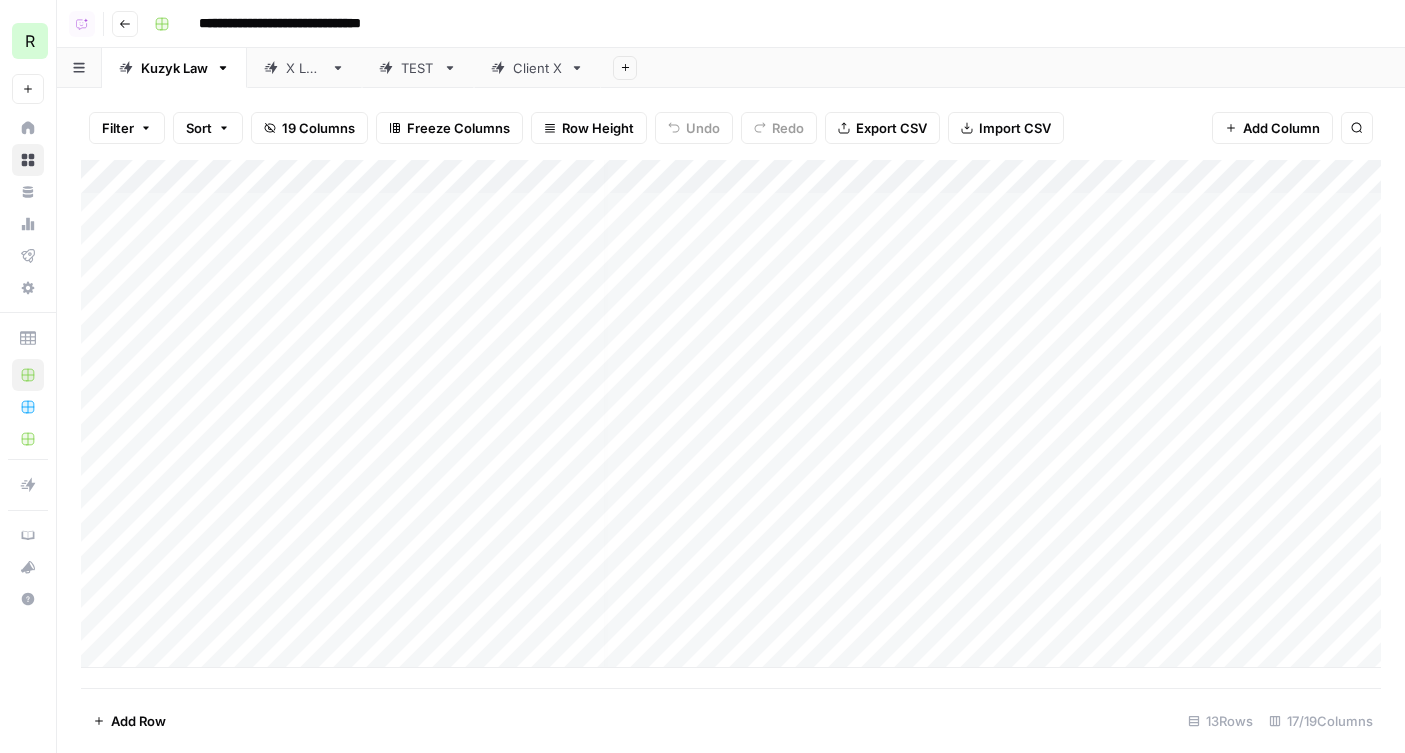 scroll, scrollTop: 0, scrollLeft: 0, axis: both 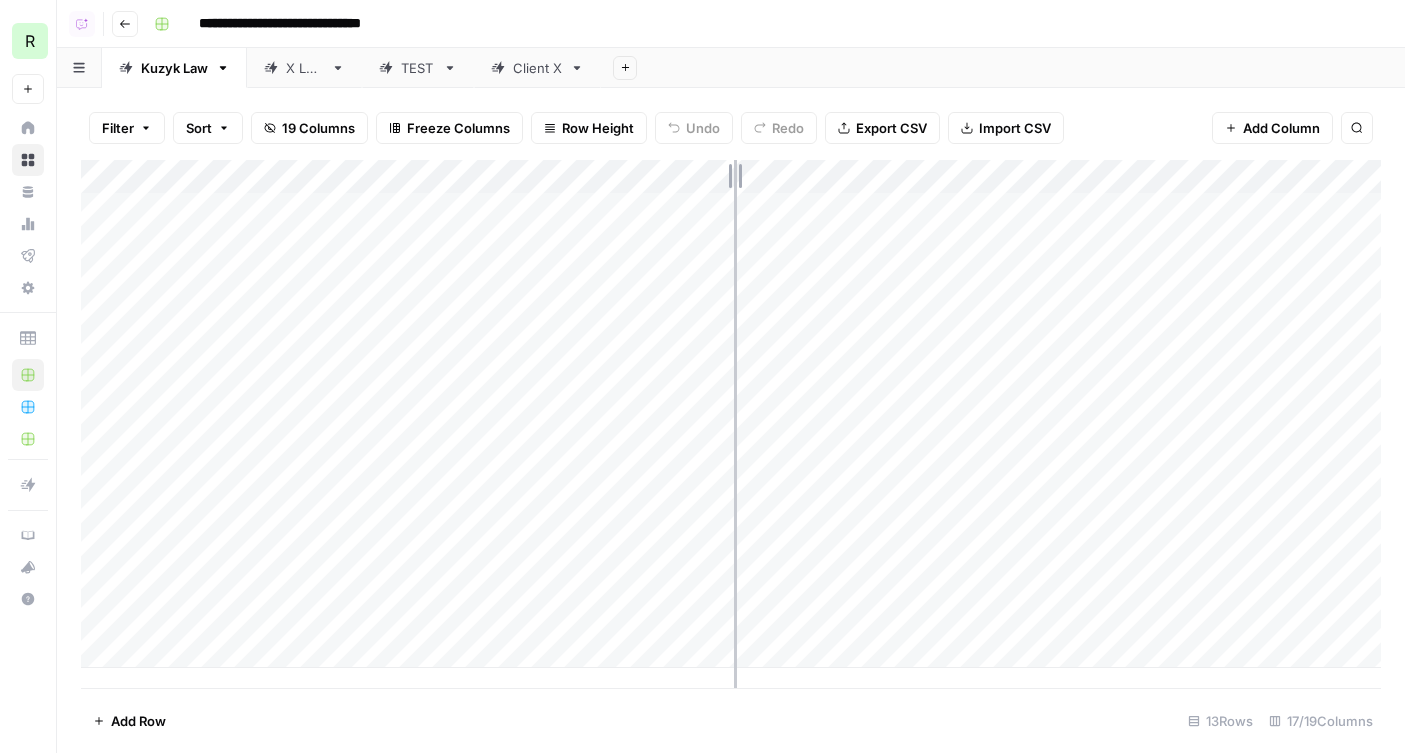 drag, startPoint x: 781, startPoint y: 182, endPoint x: 734, endPoint y: 182, distance: 47 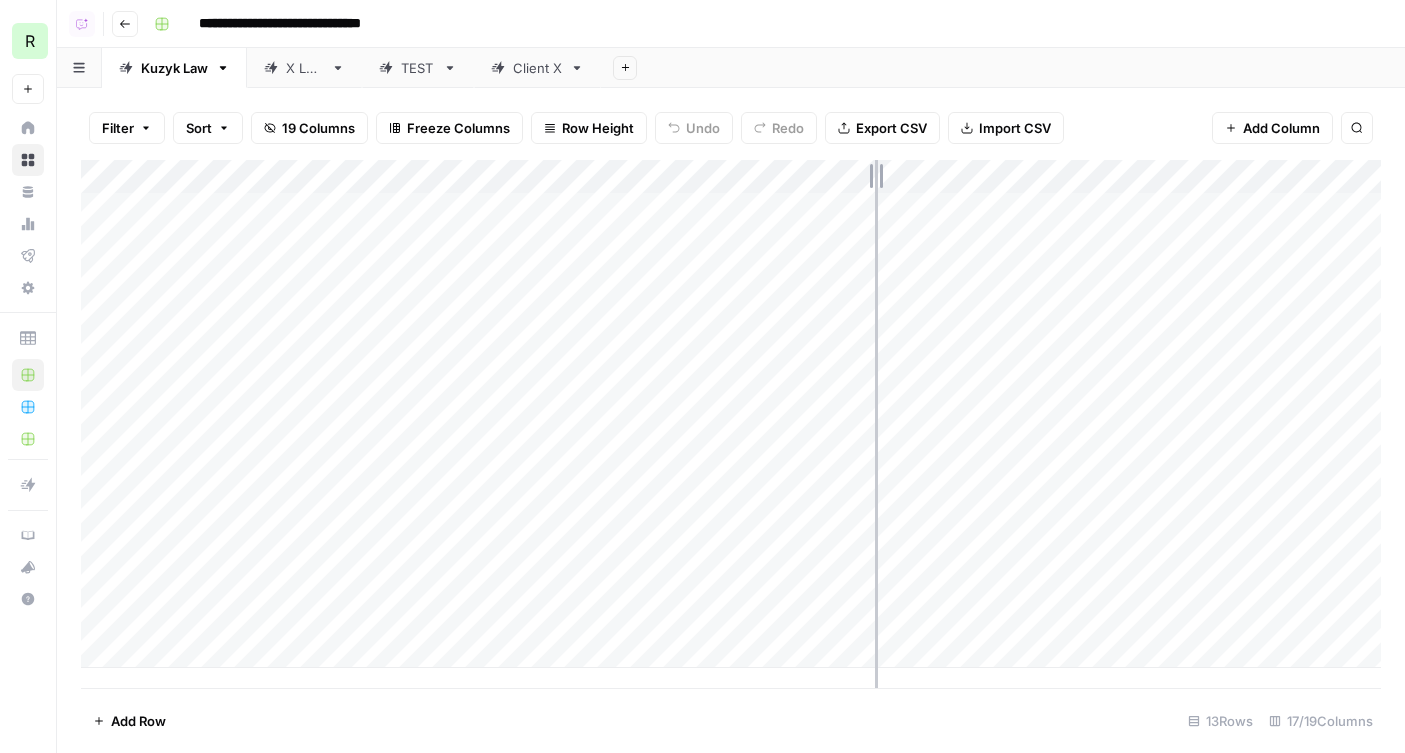 drag, startPoint x: 911, startPoint y: 182, endPoint x: 867, endPoint y: 182, distance: 44 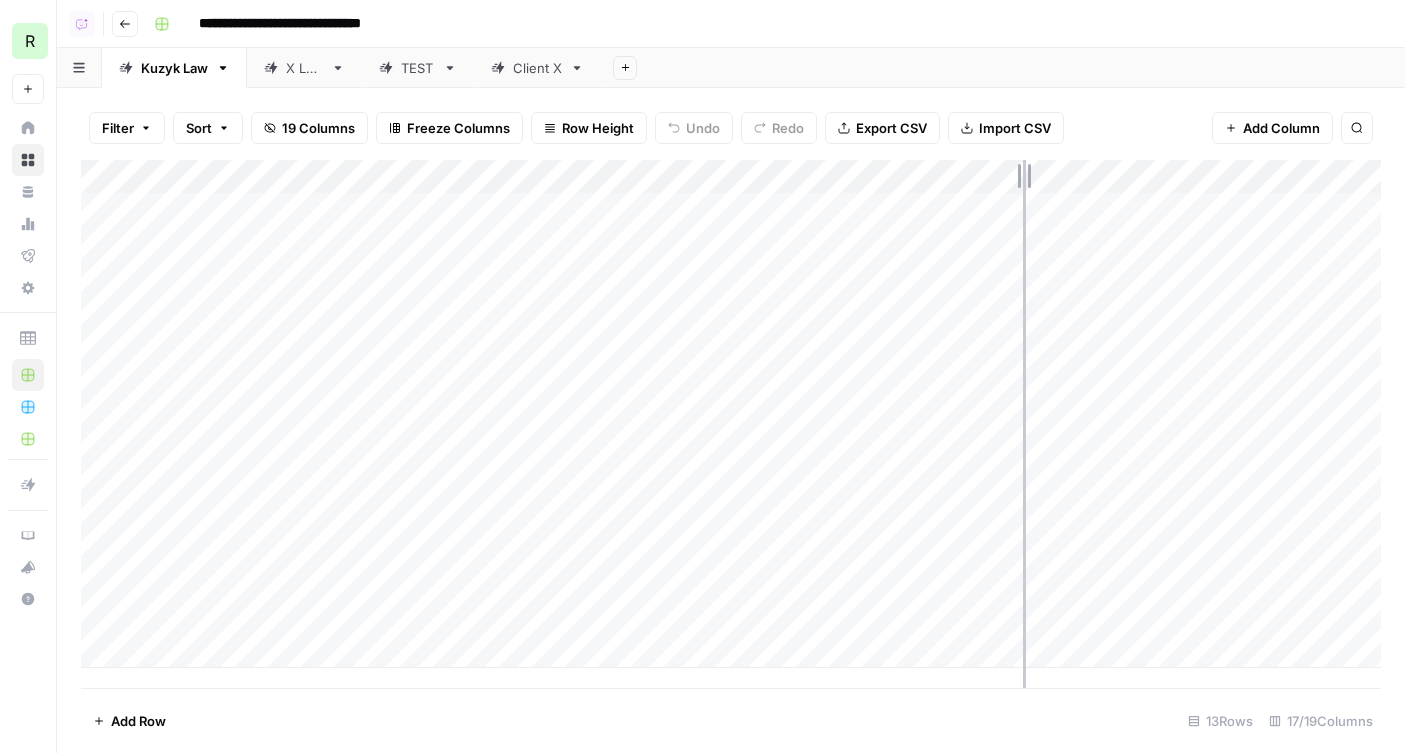drag, startPoint x: 1044, startPoint y: 180, endPoint x: 1023, endPoint y: 180, distance: 21 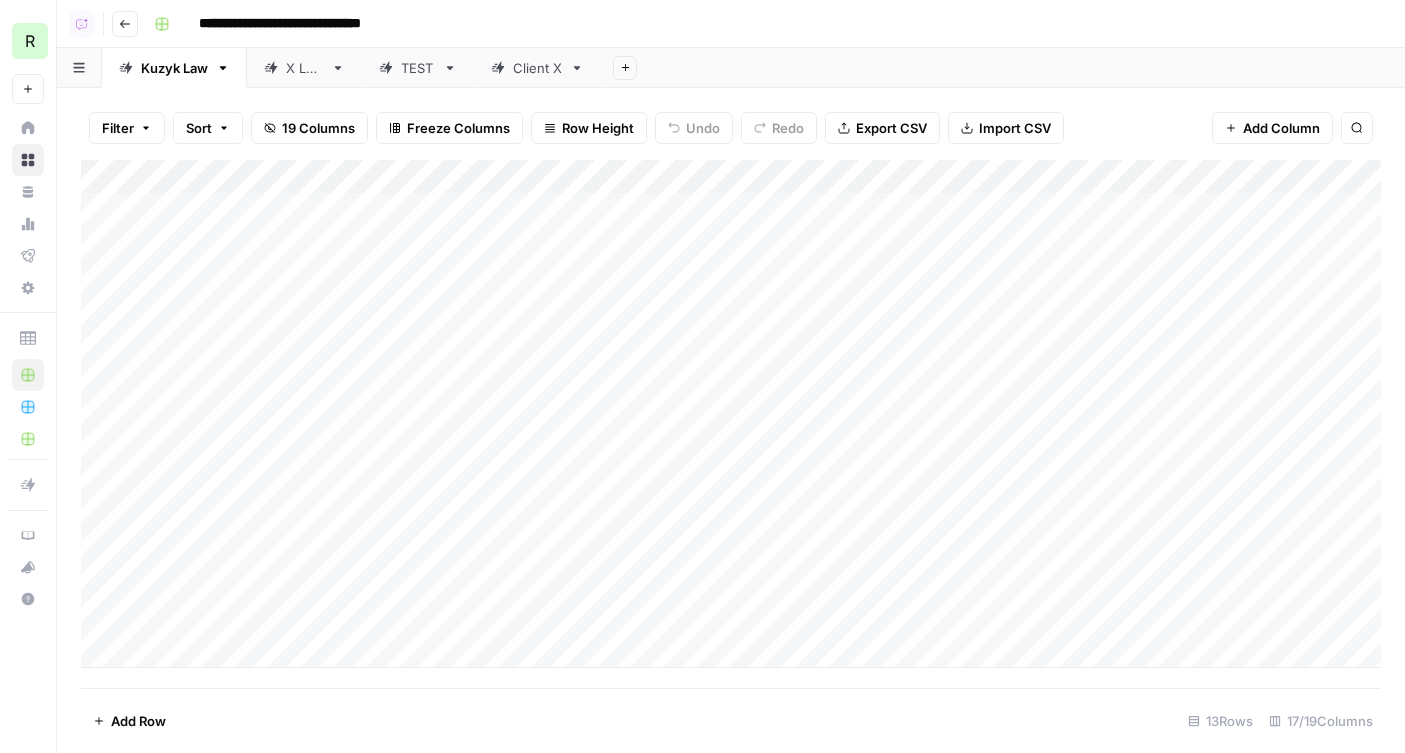 click on "Add Column" at bounding box center (731, 414) 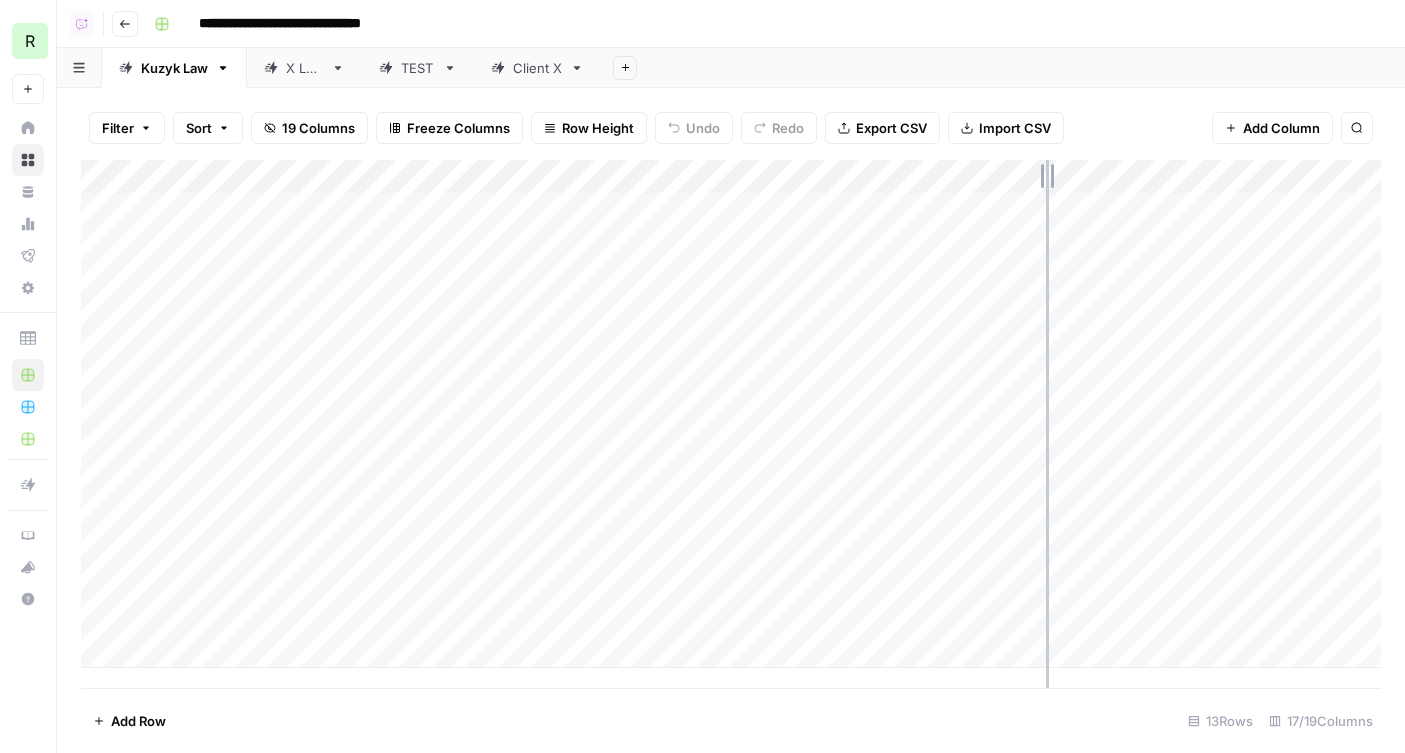 drag, startPoint x: 1023, startPoint y: 178, endPoint x: 1046, endPoint y: 178, distance: 23 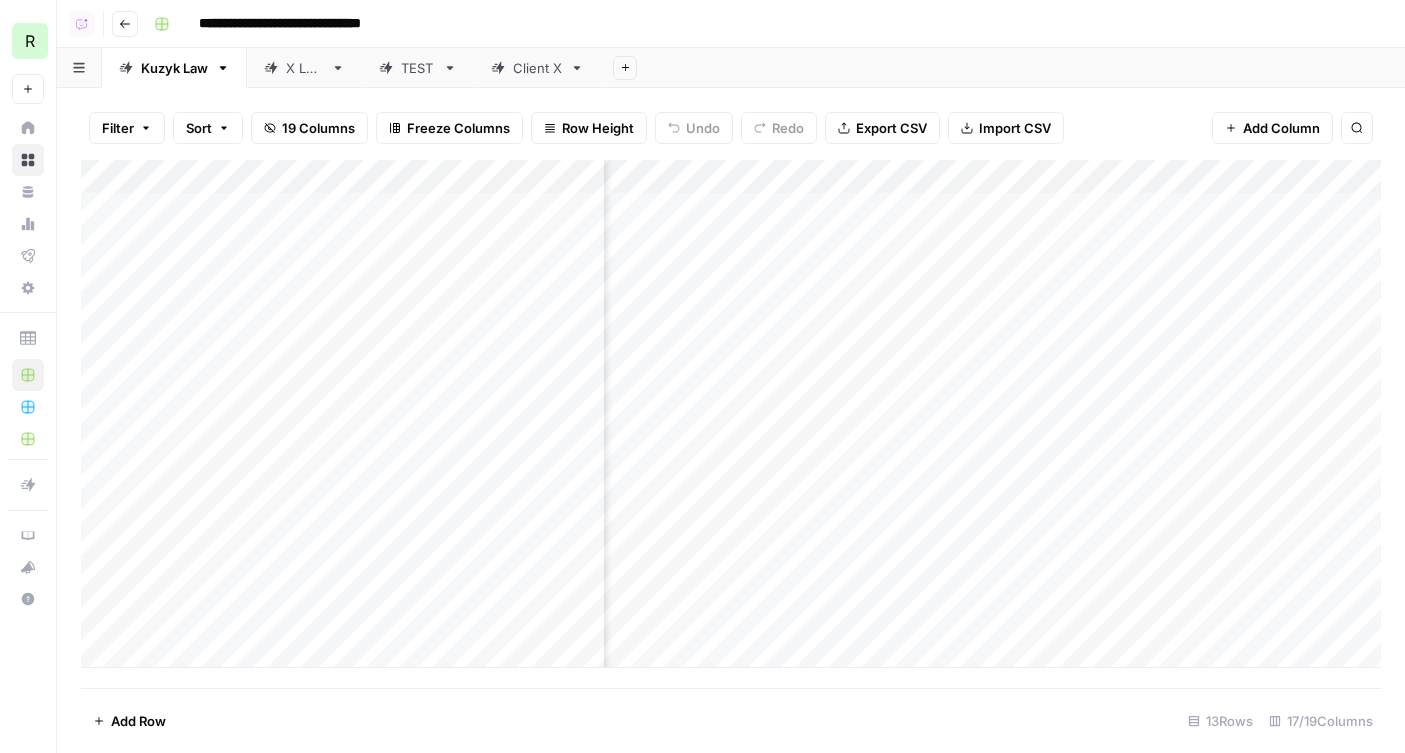 scroll, scrollTop: 0, scrollLeft: 903, axis: horizontal 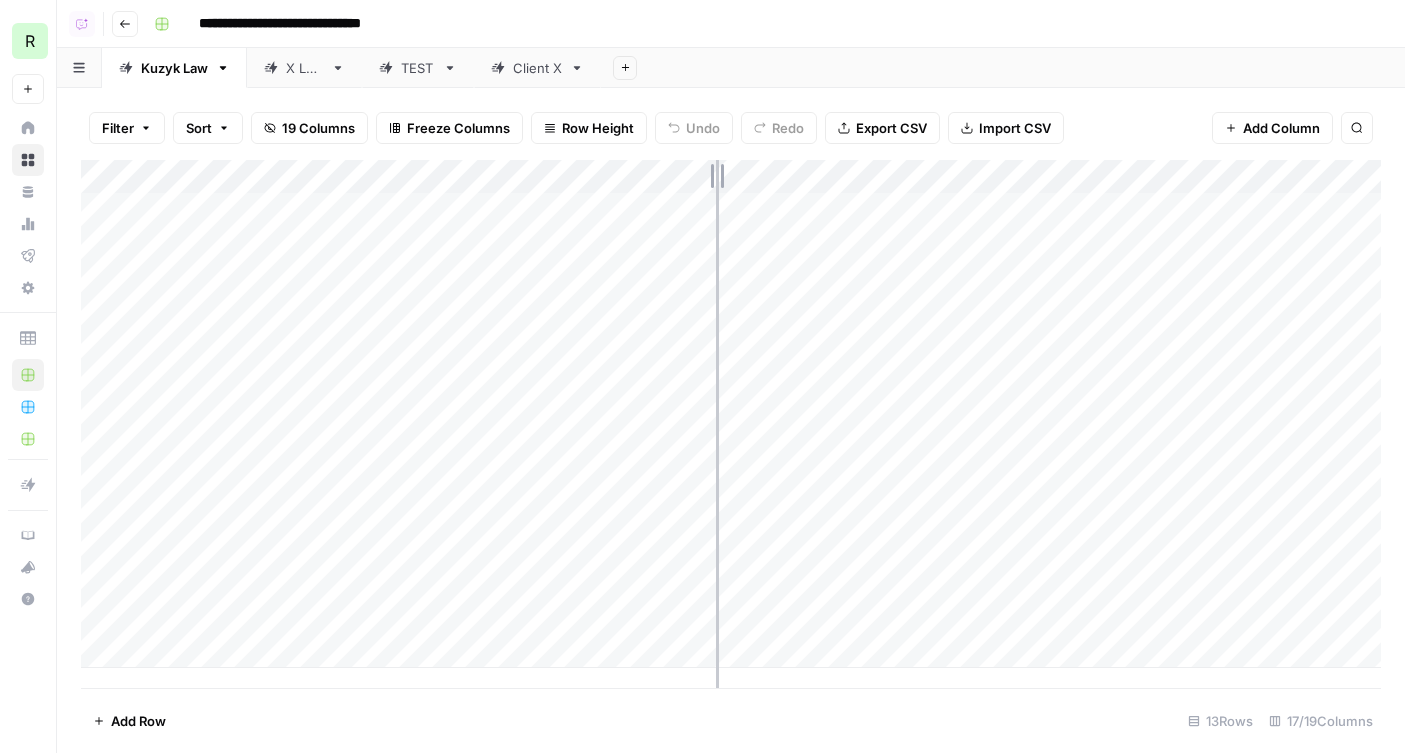 drag, startPoint x: 733, startPoint y: 174, endPoint x: 712, endPoint y: 174, distance: 21 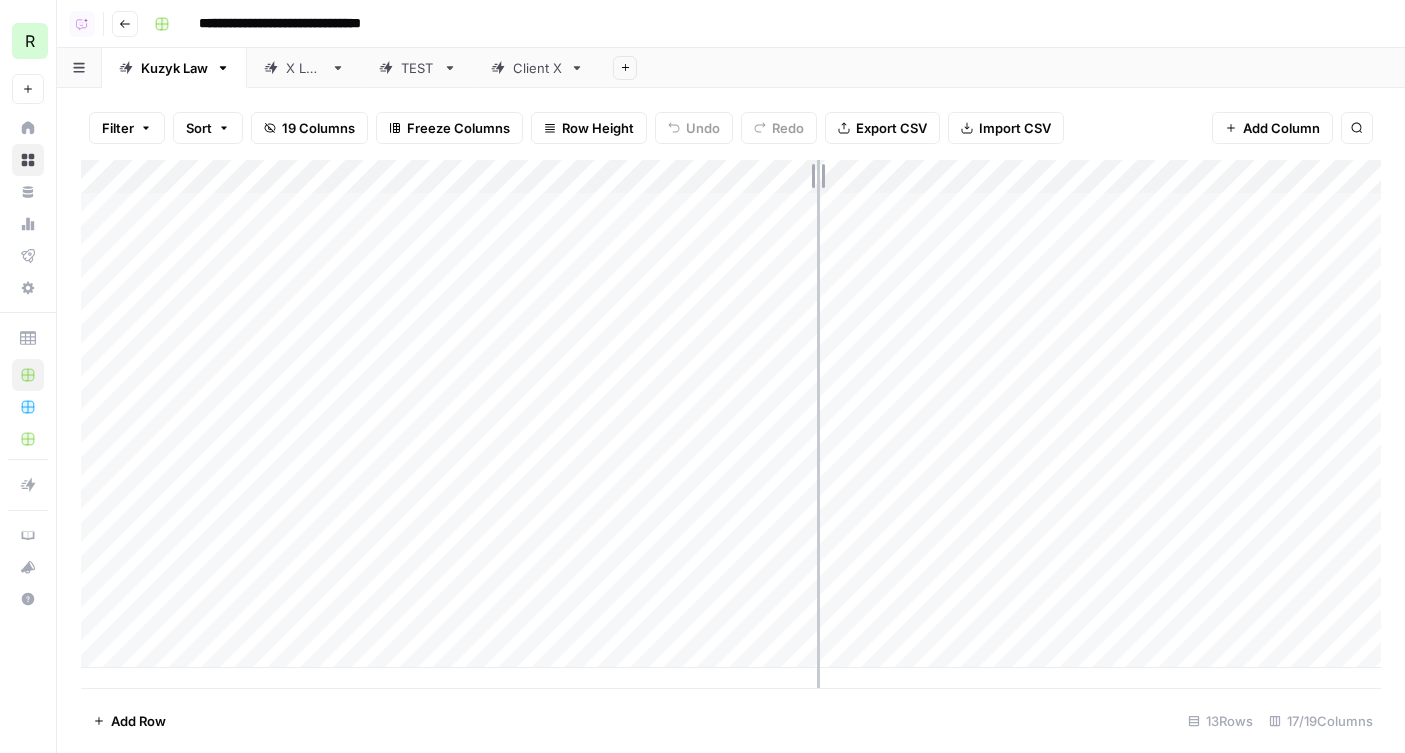 drag, startPoint x: 845, startPoint y: 176, endPoint x: 817, endPoint y: 176, distance: 28 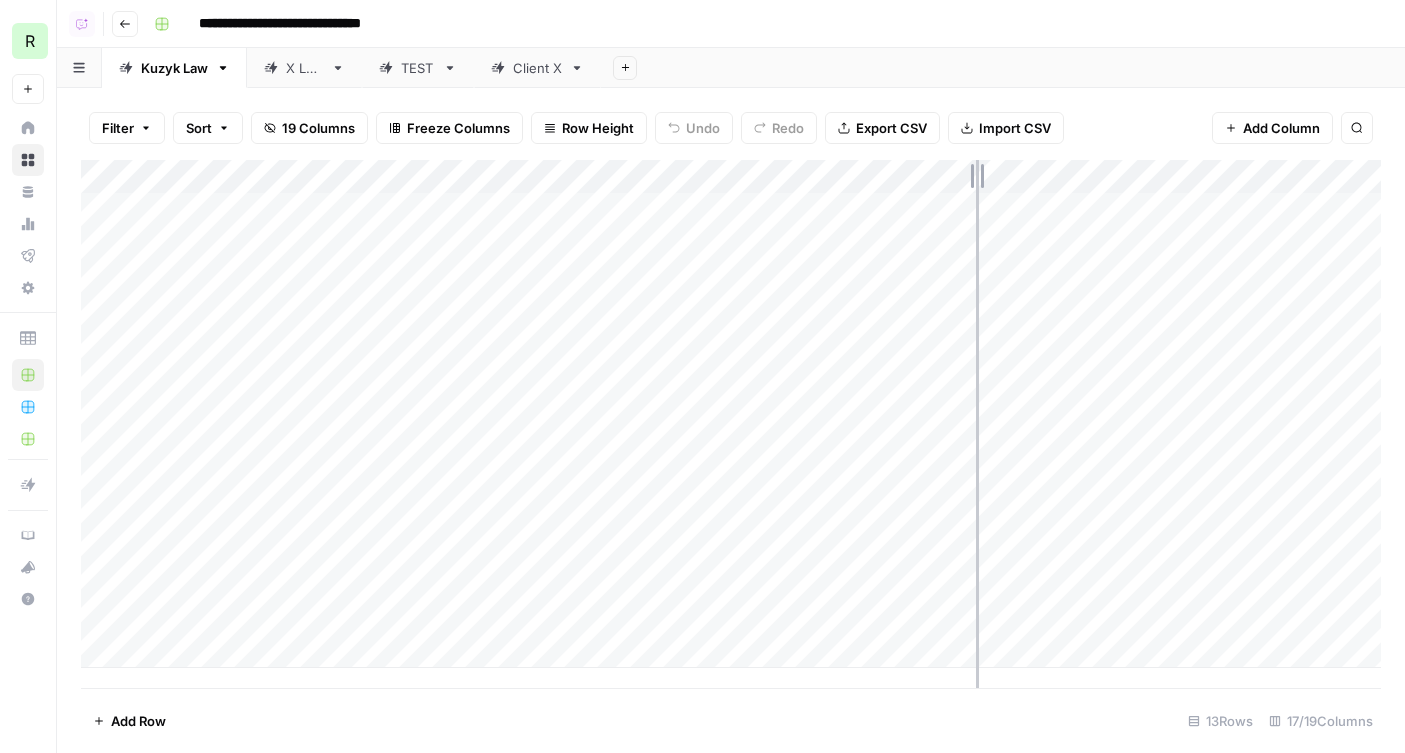 drag, startPoint x: 994, startPoint y: 176, endPoint x: 976, endPoint y: 176, distance: 18 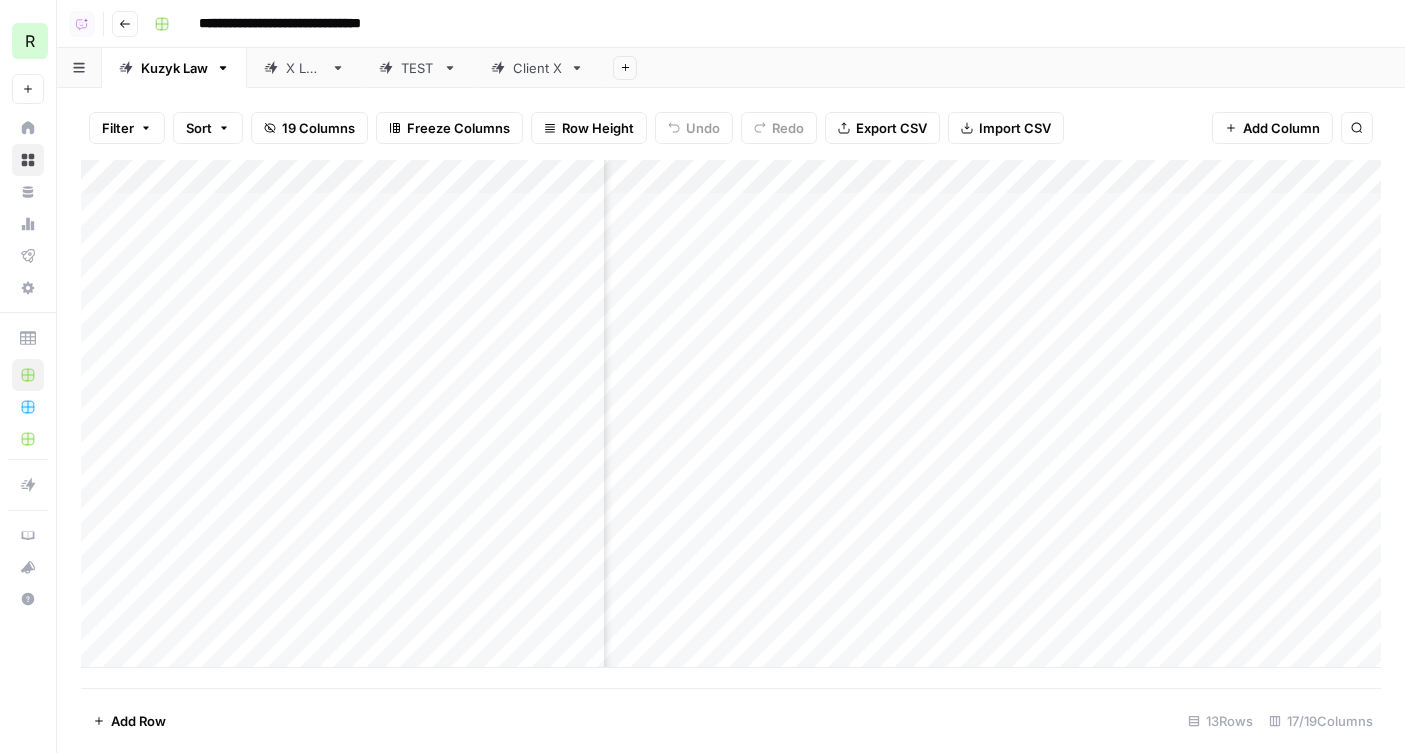 scroll, scrollTop: 0, scrollLeft: 655, axis: horizontal 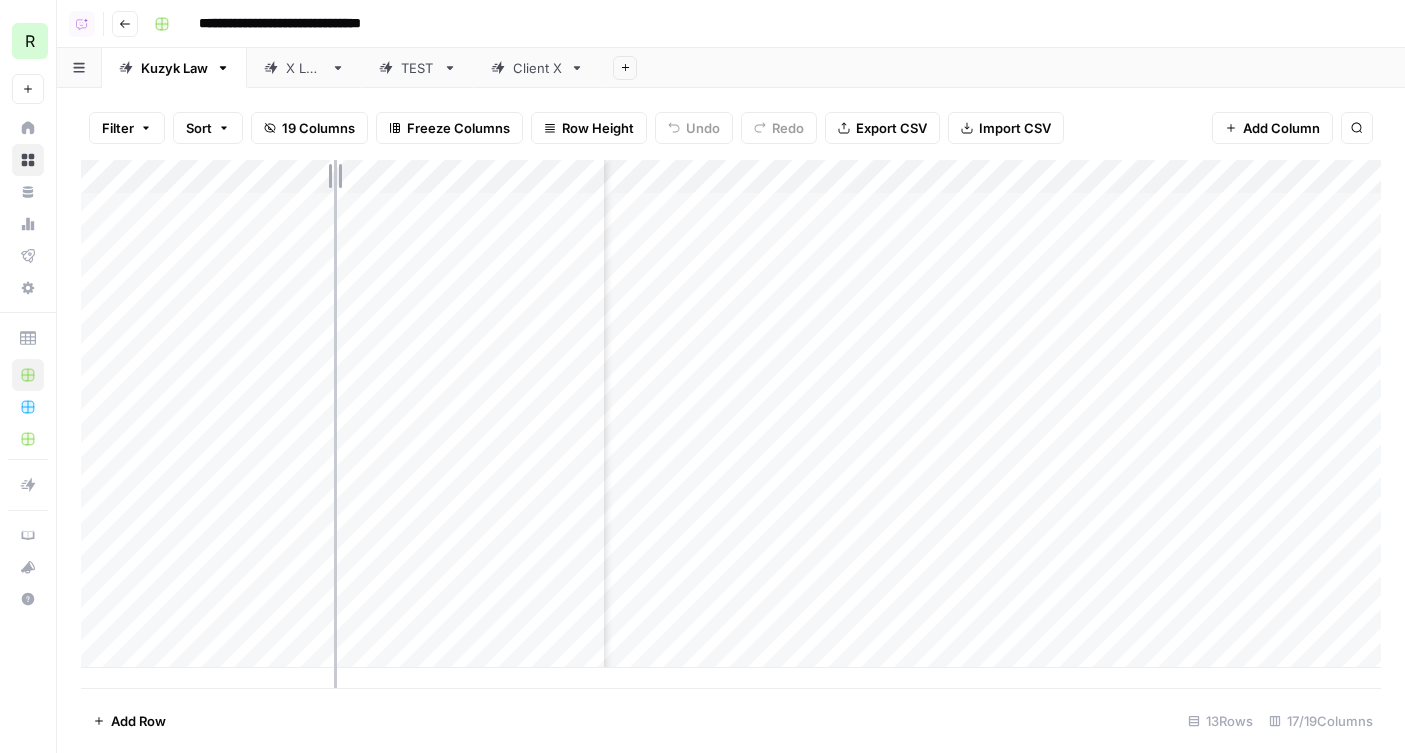 drag, startPoint x: 399, startPoint y: 170, endPoint x: 334, endPoint y: 173, distance: 65.06919 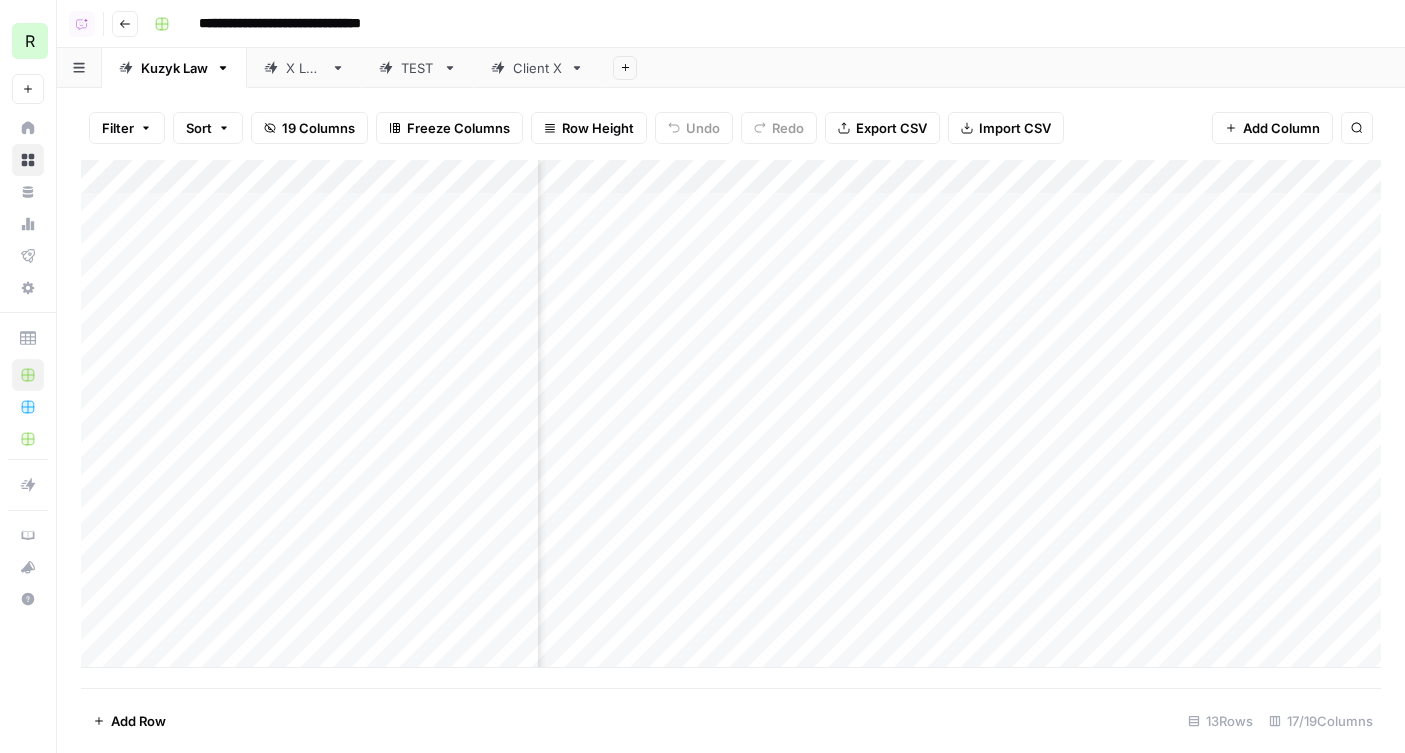 scroll, scrollTop: 0, scrollLeft: 1913, axis: horizontal 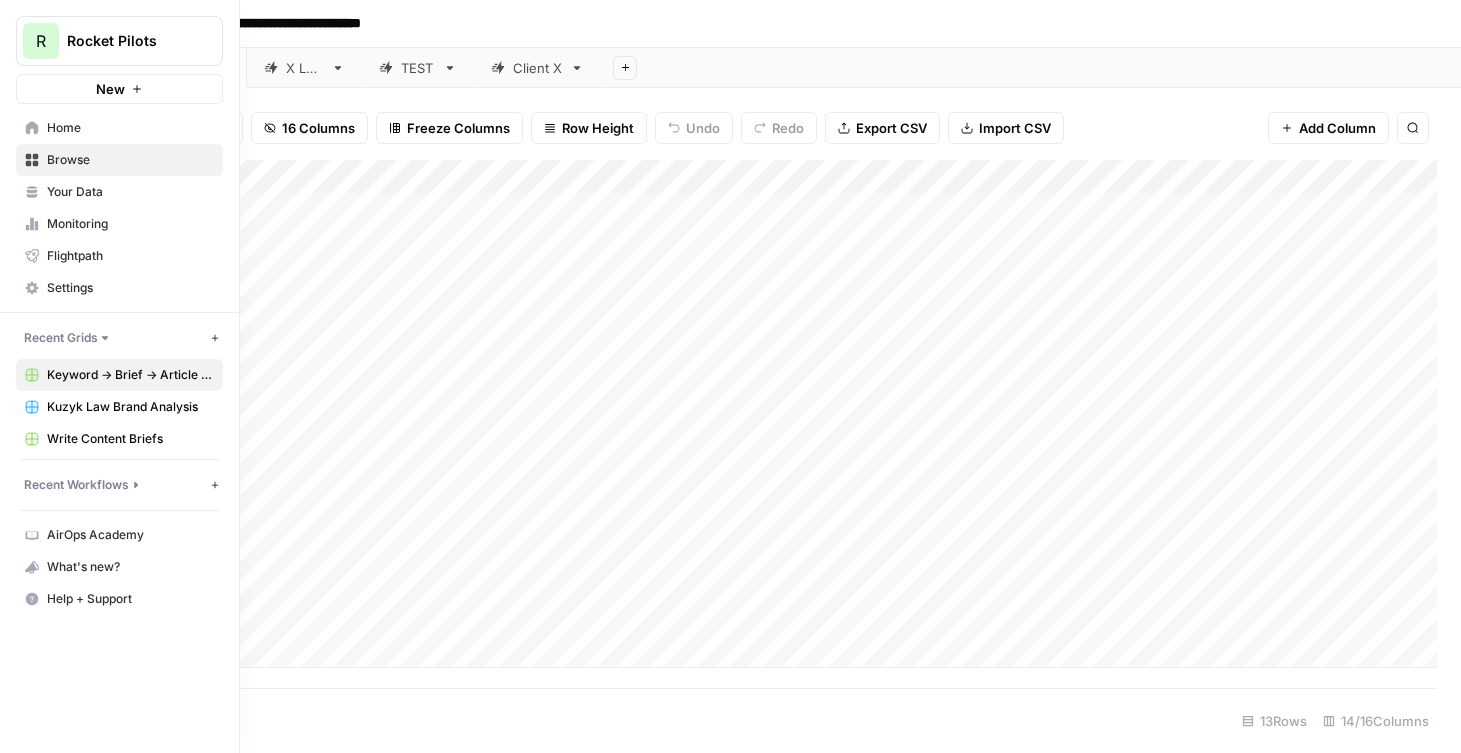 click 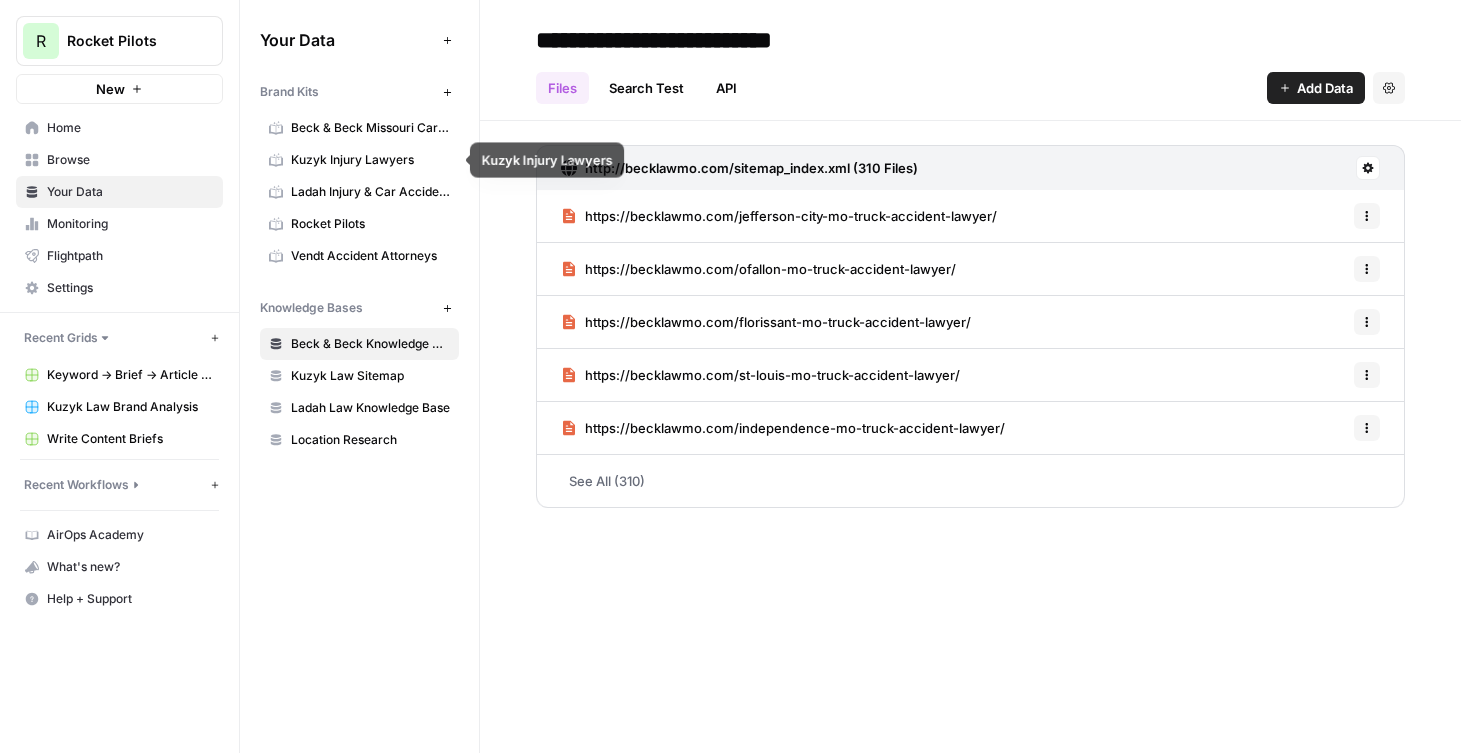 click on "Kuzyk Injury Lawyers" at bounding box center (370, 160) 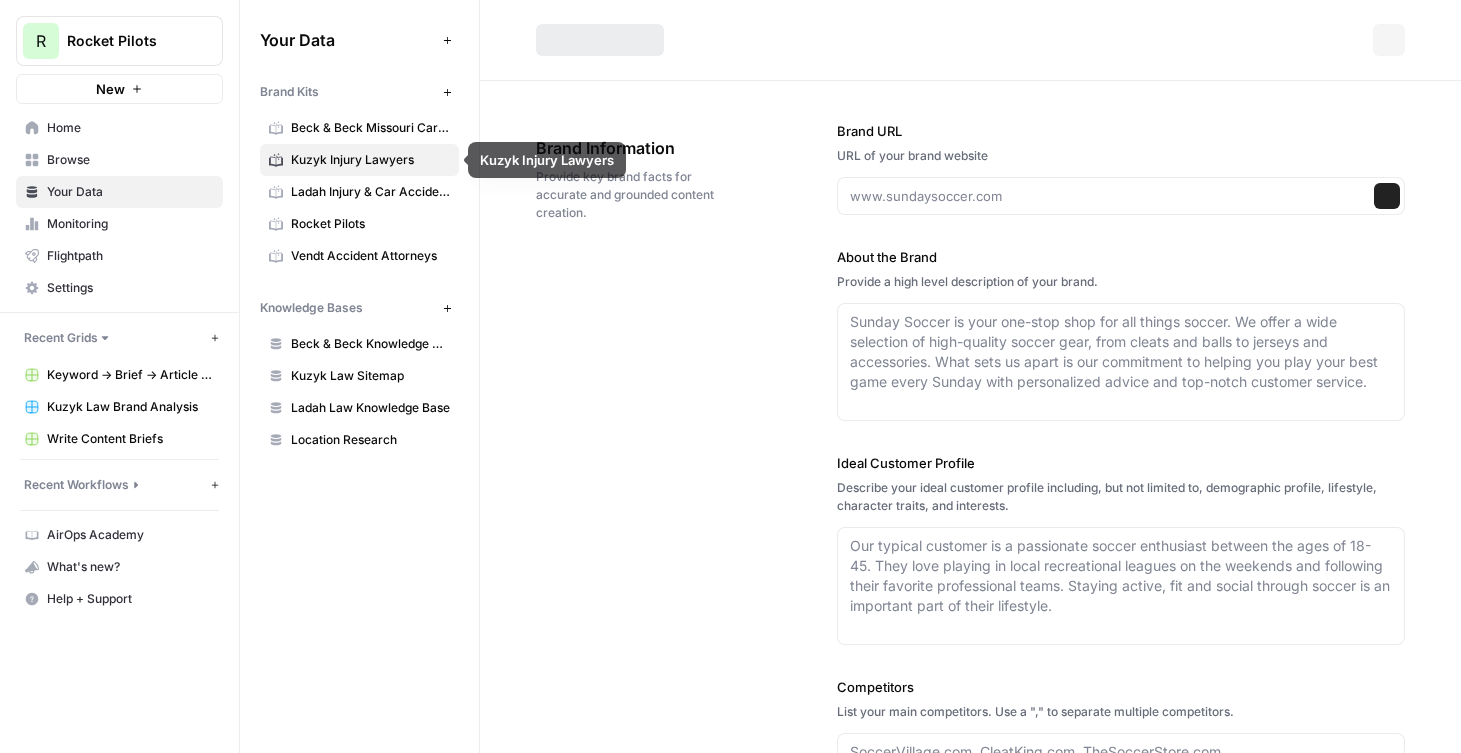 type on "https://kuzyklaw.com/" 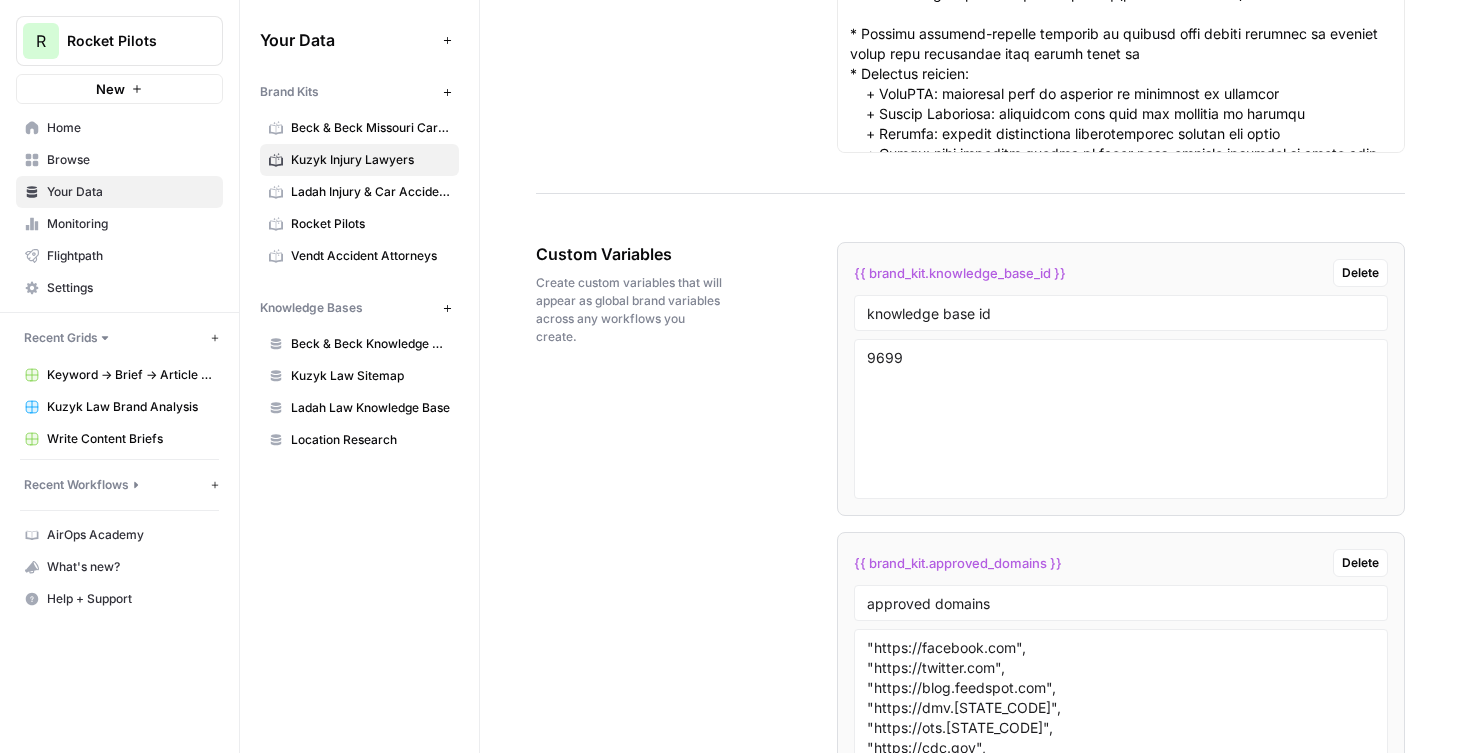 scroll, scrollTop: 4073, scrollLeft: 0, axis: vertical 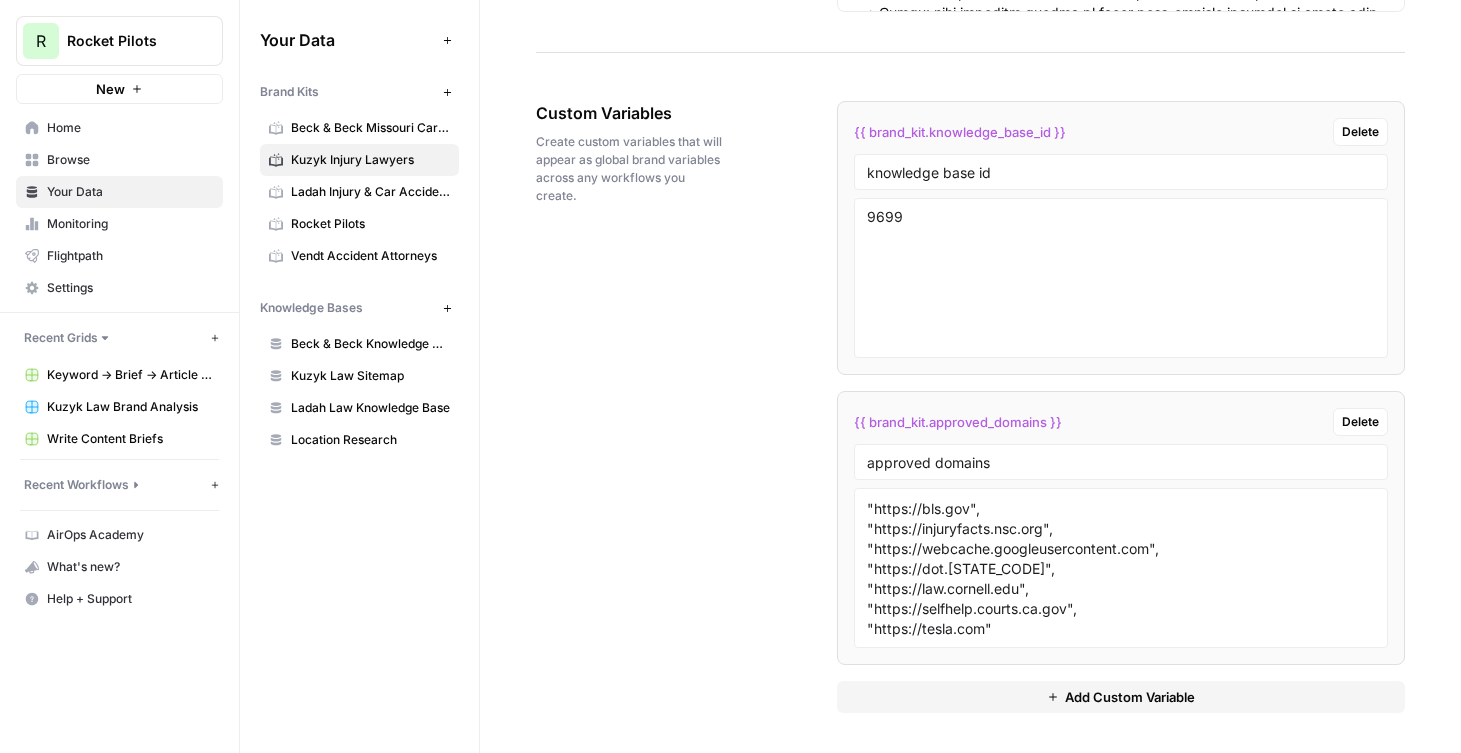 click on "Add Custom Variable" at bounding box center [1121, 697] 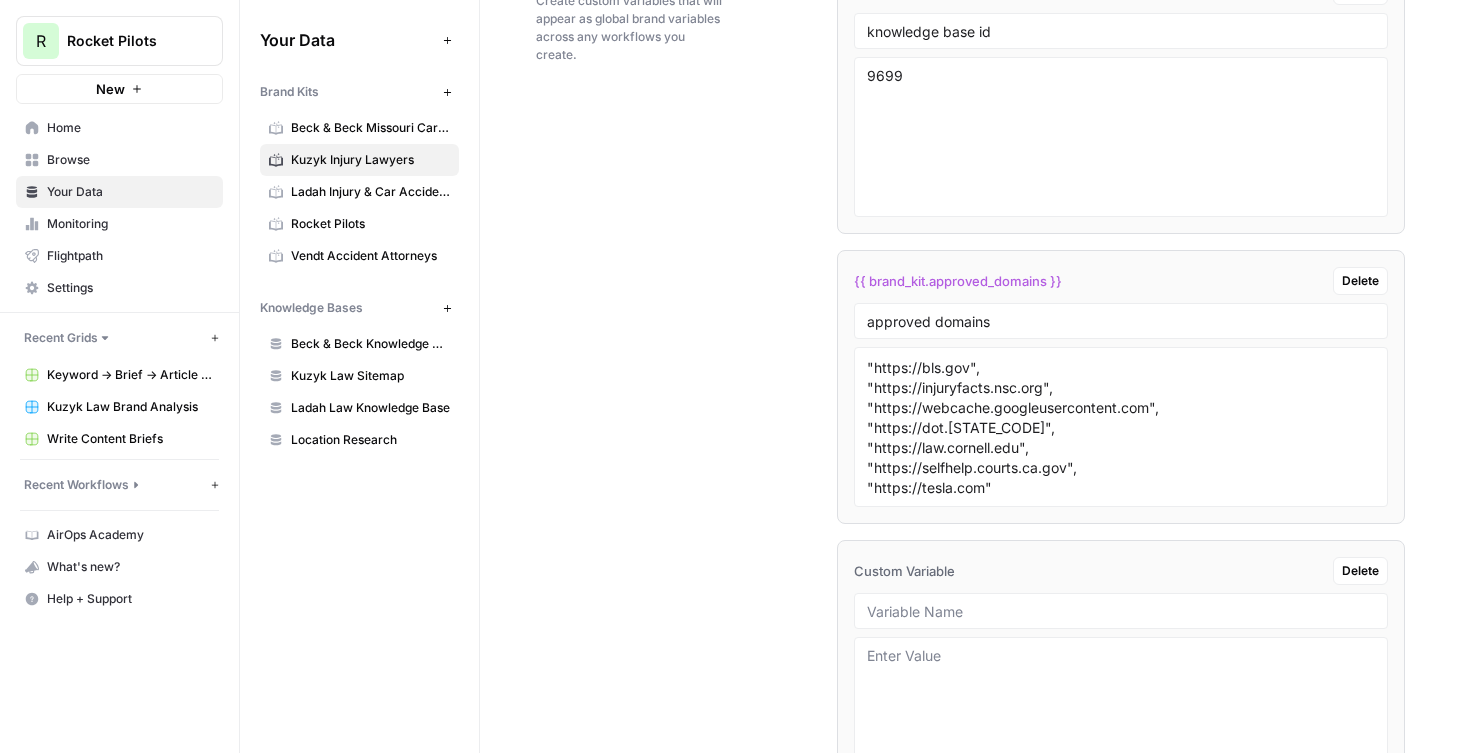 scroll, scrollTop: 4363, scrollLeft: 0, axis: vertical 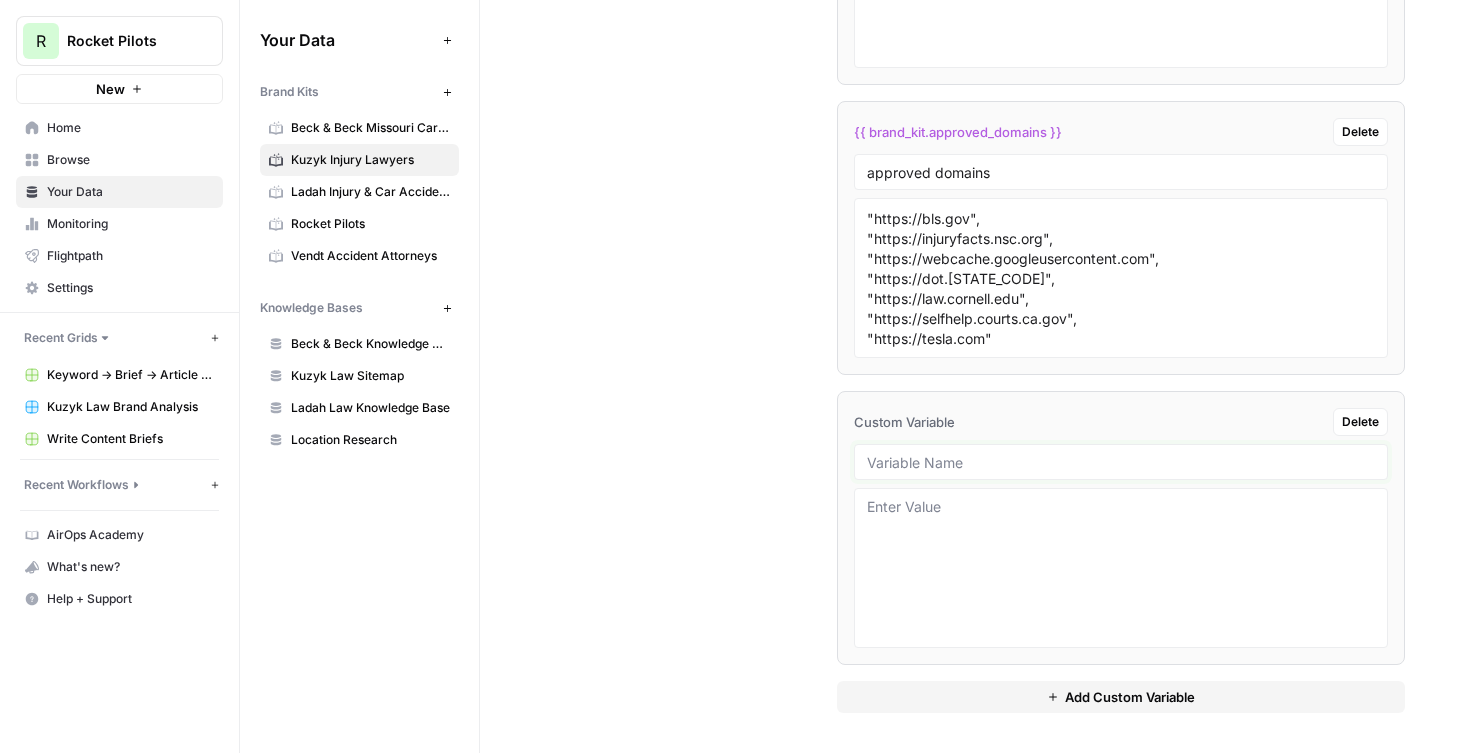 click at bounding box center [1121, 462] 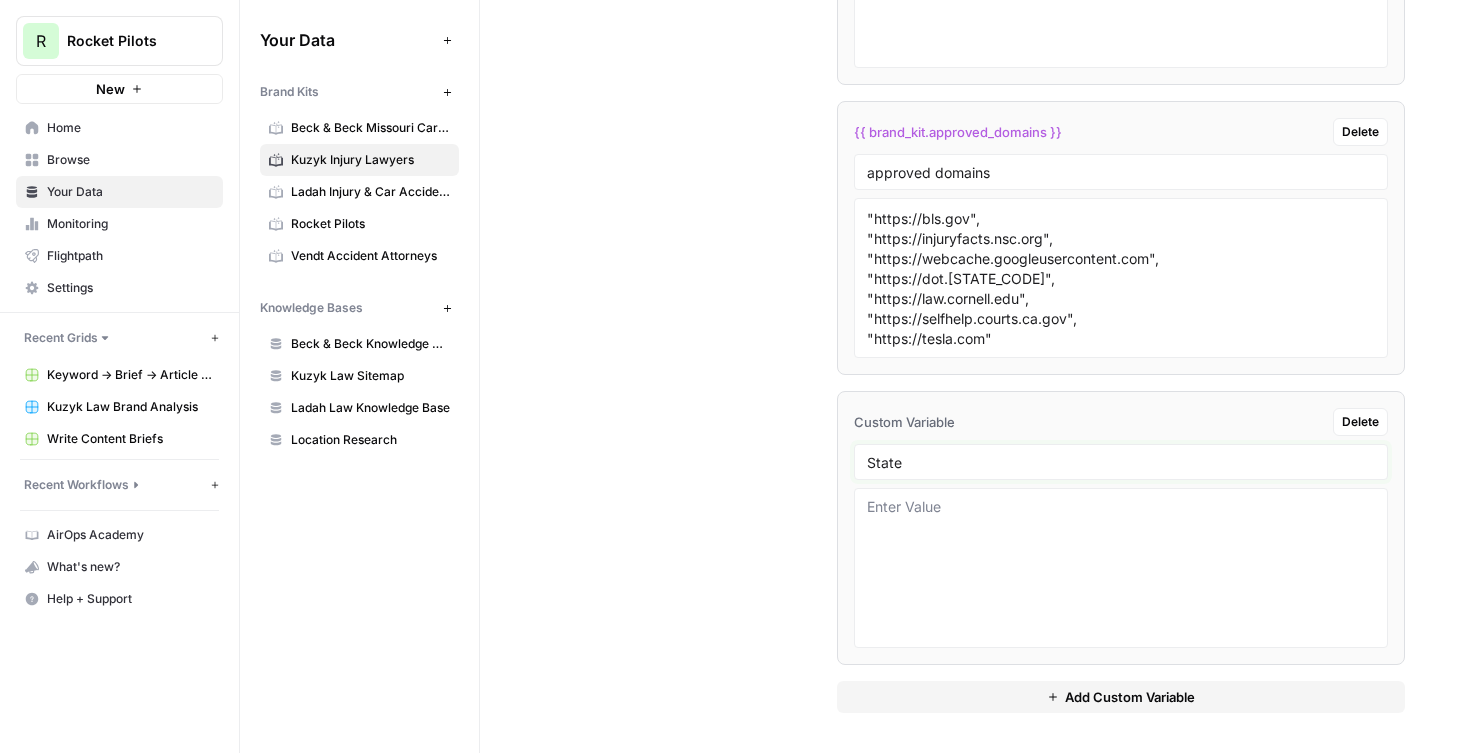 type on "State" 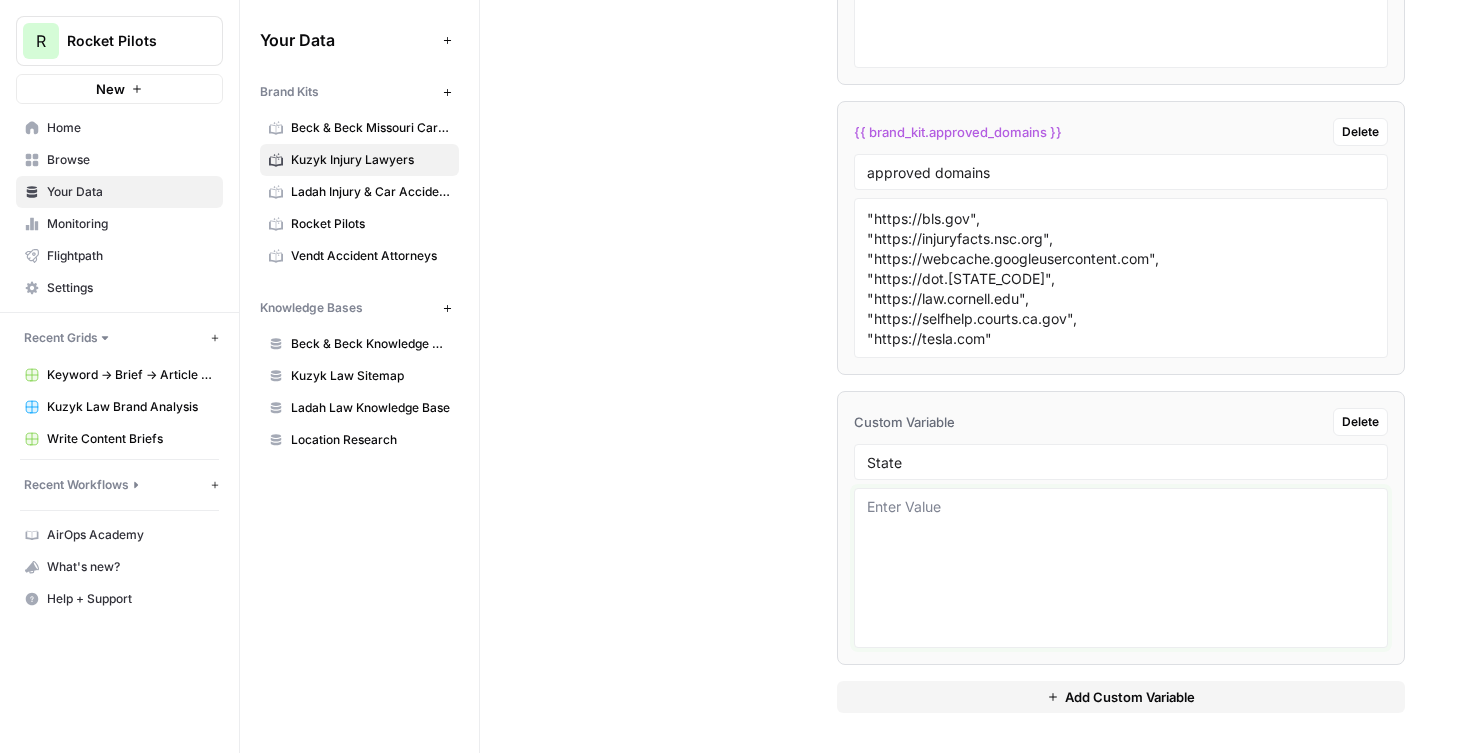 click at bounding box center (1121, 568) 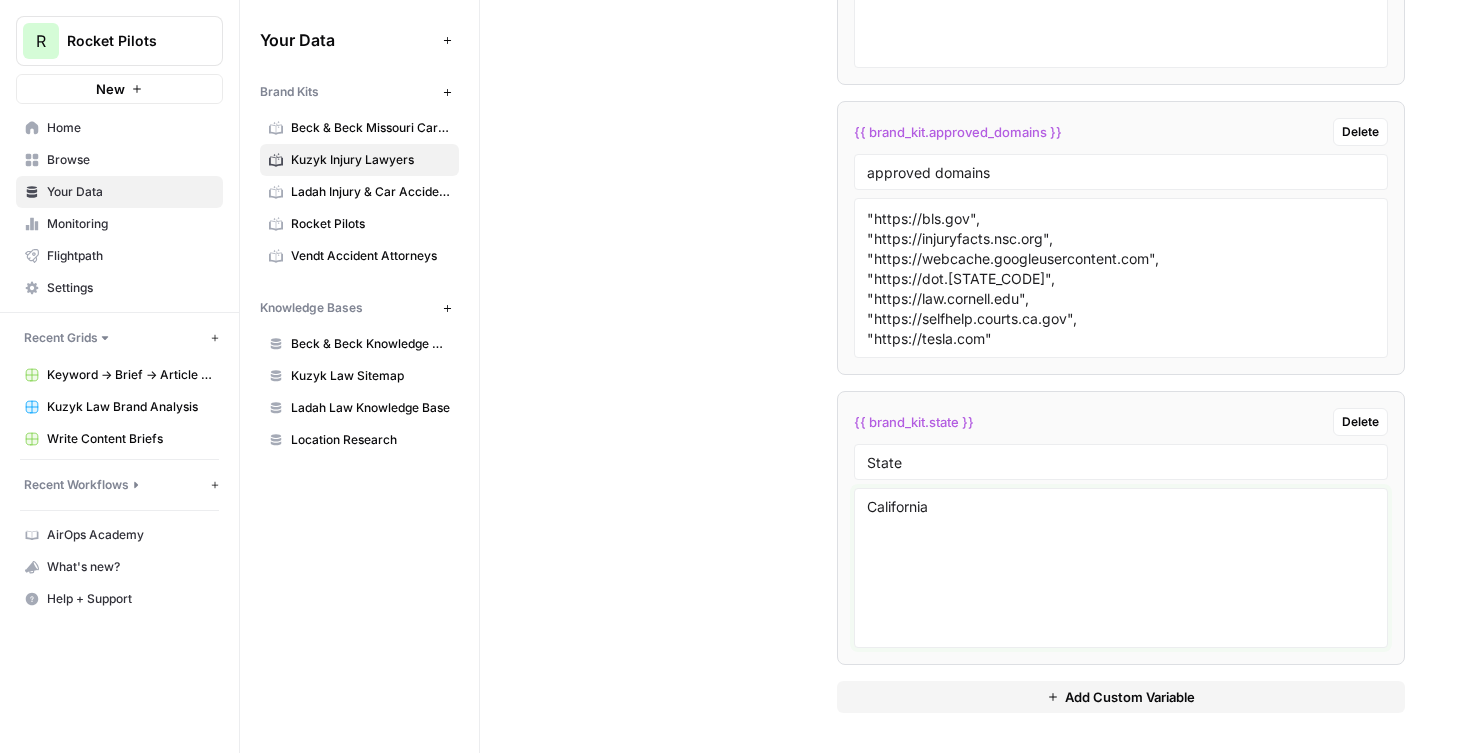 click on "California" at bounding box center [1121, 568] 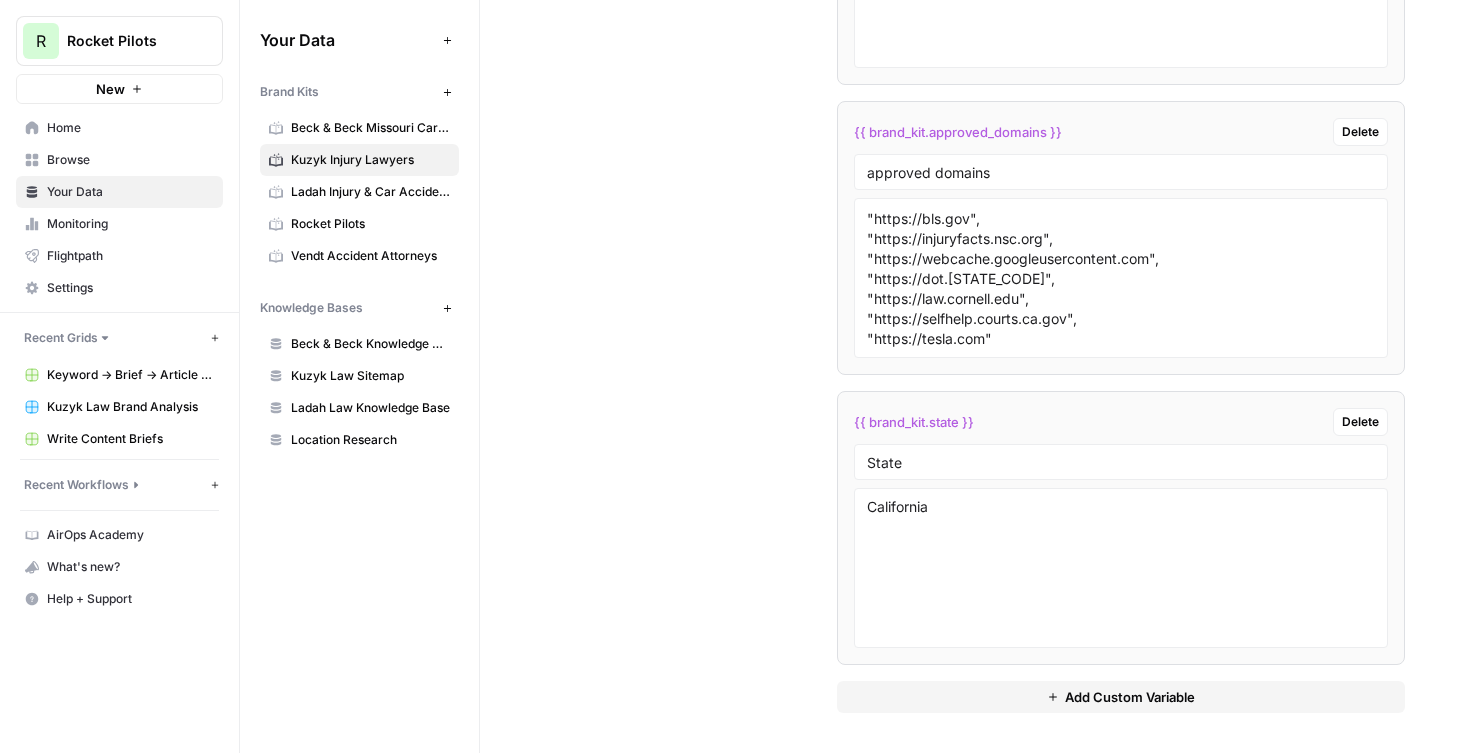 click on "Keyword -> Brief -> Article Grid" at bounding box center [130, 375] 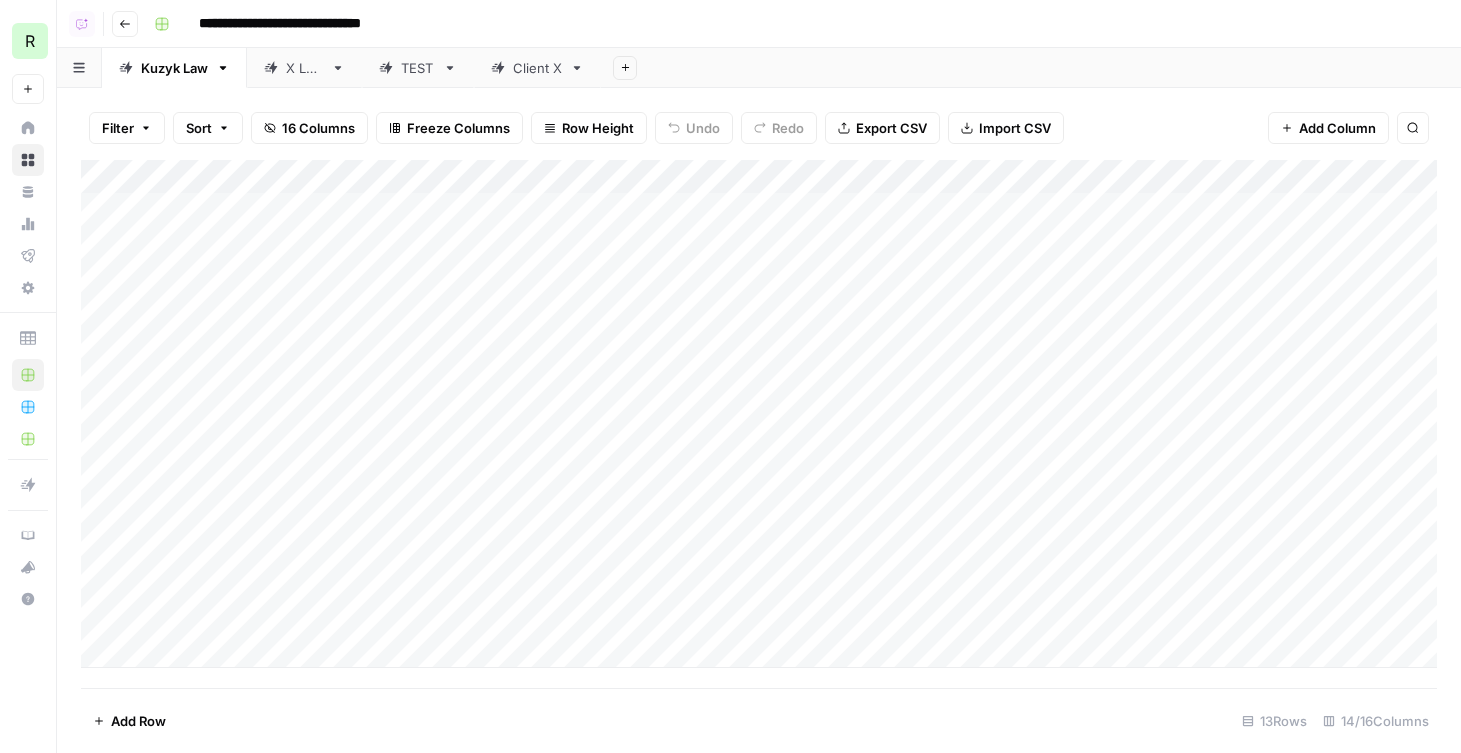 click on "Add Column" at bounding box center [759, 414] 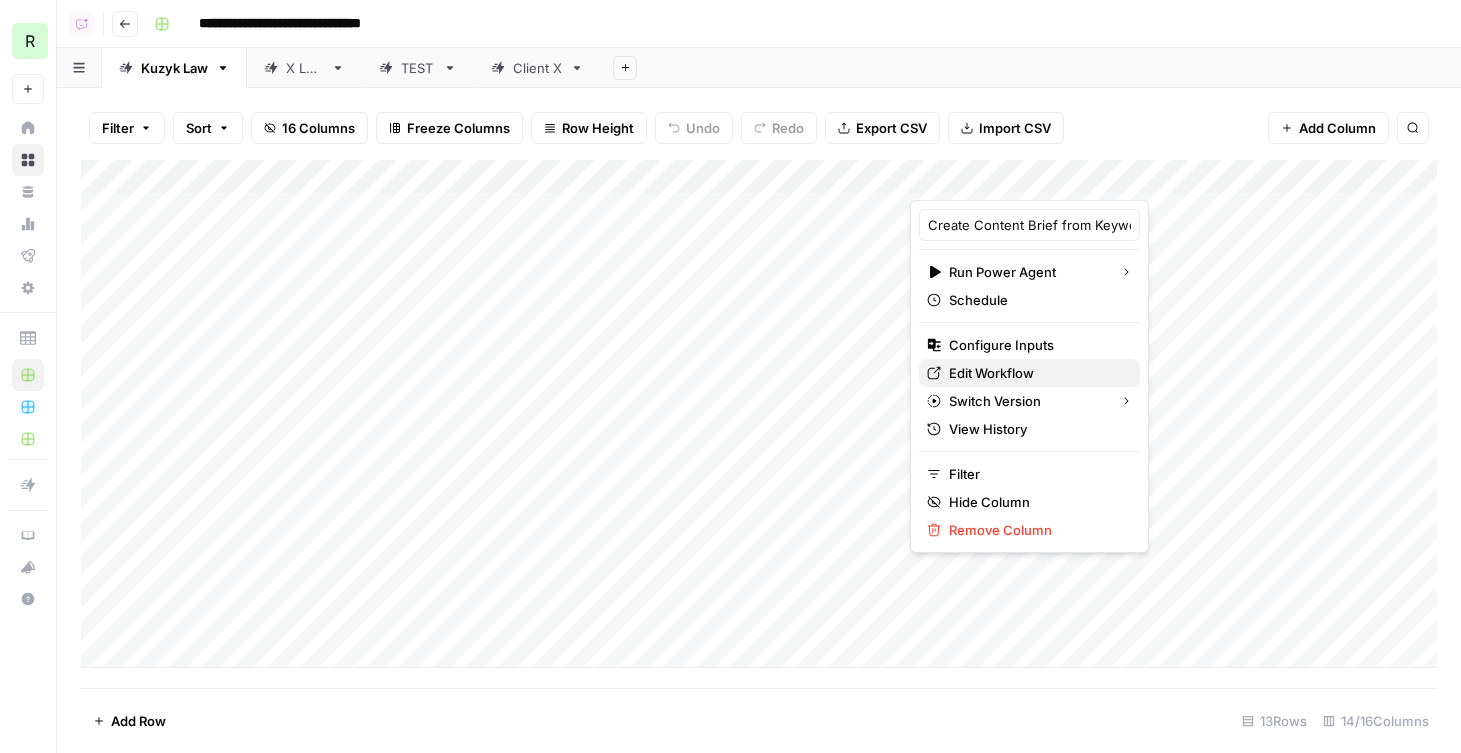 click on "Edit Workflow" at bounding box center [1036, 373] 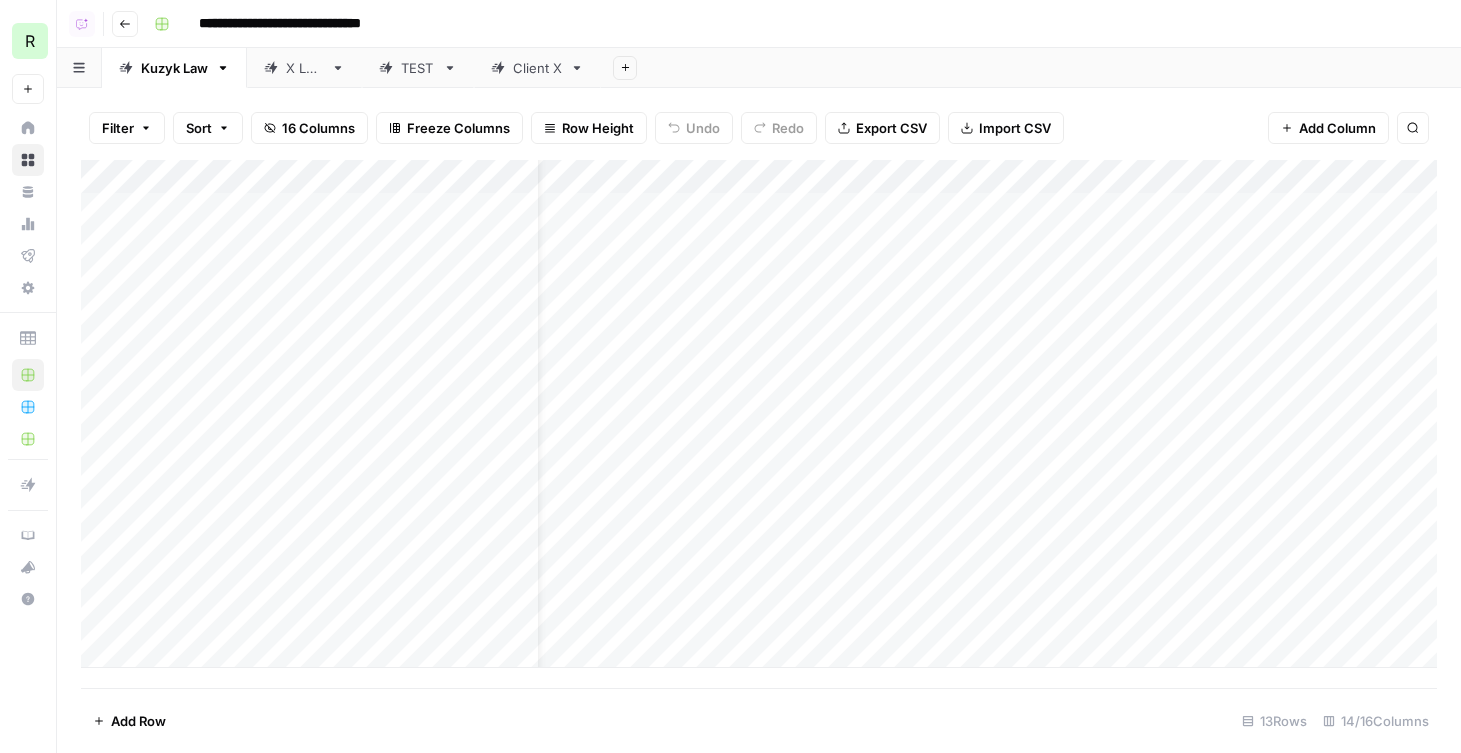 scroll, scrollTop: 0, scrollLeft: 418, axis: horizontal 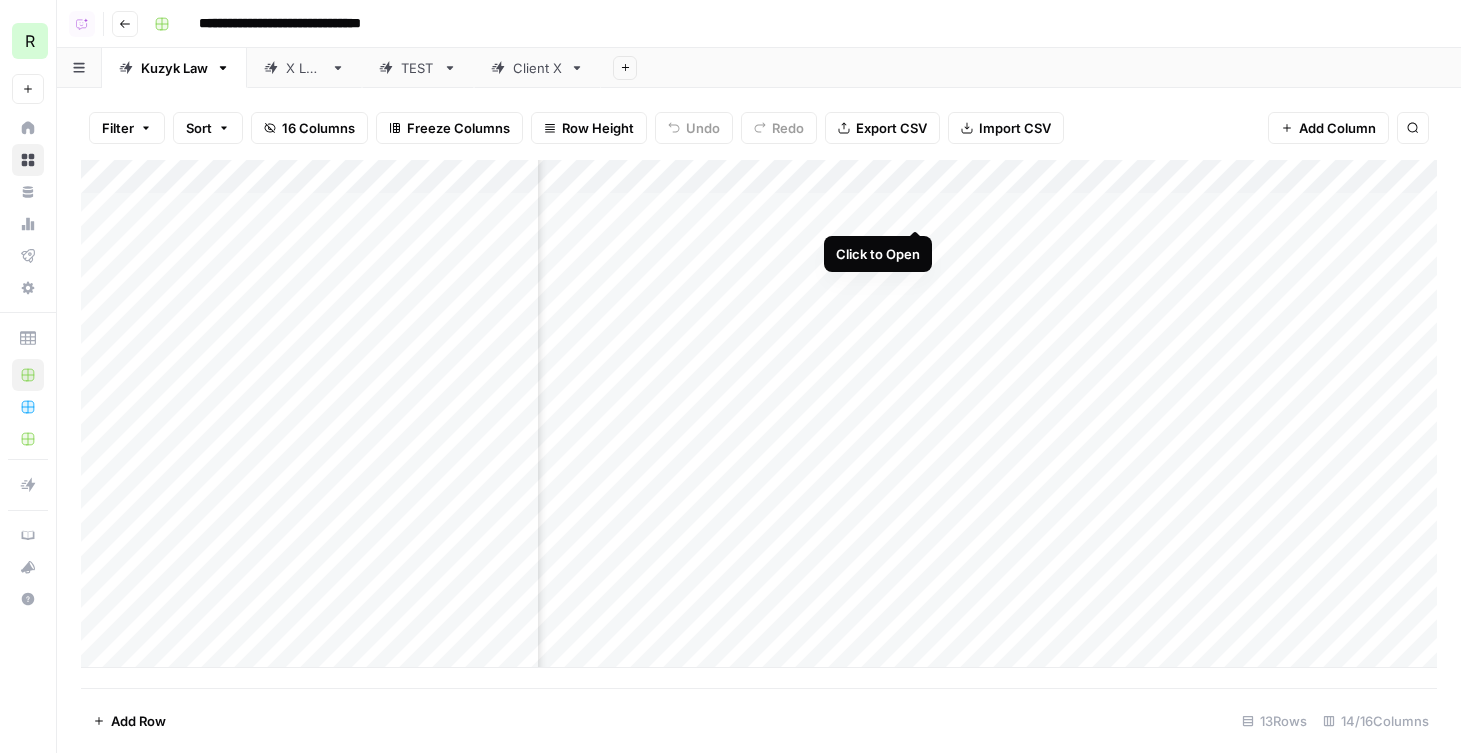 click on "Add Column" at bounding box center (759, 414) 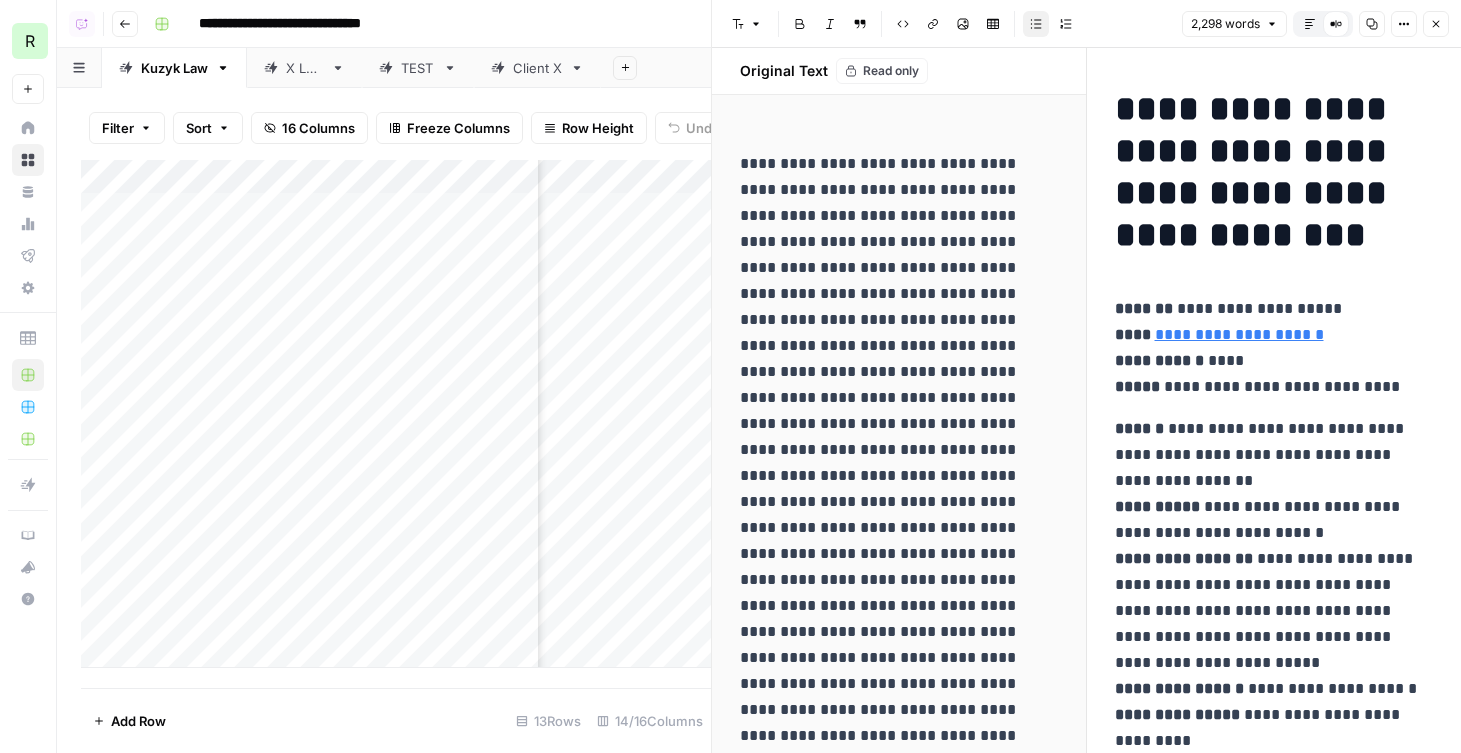 click on "Default Editor" at bounding box center (1310, 24) 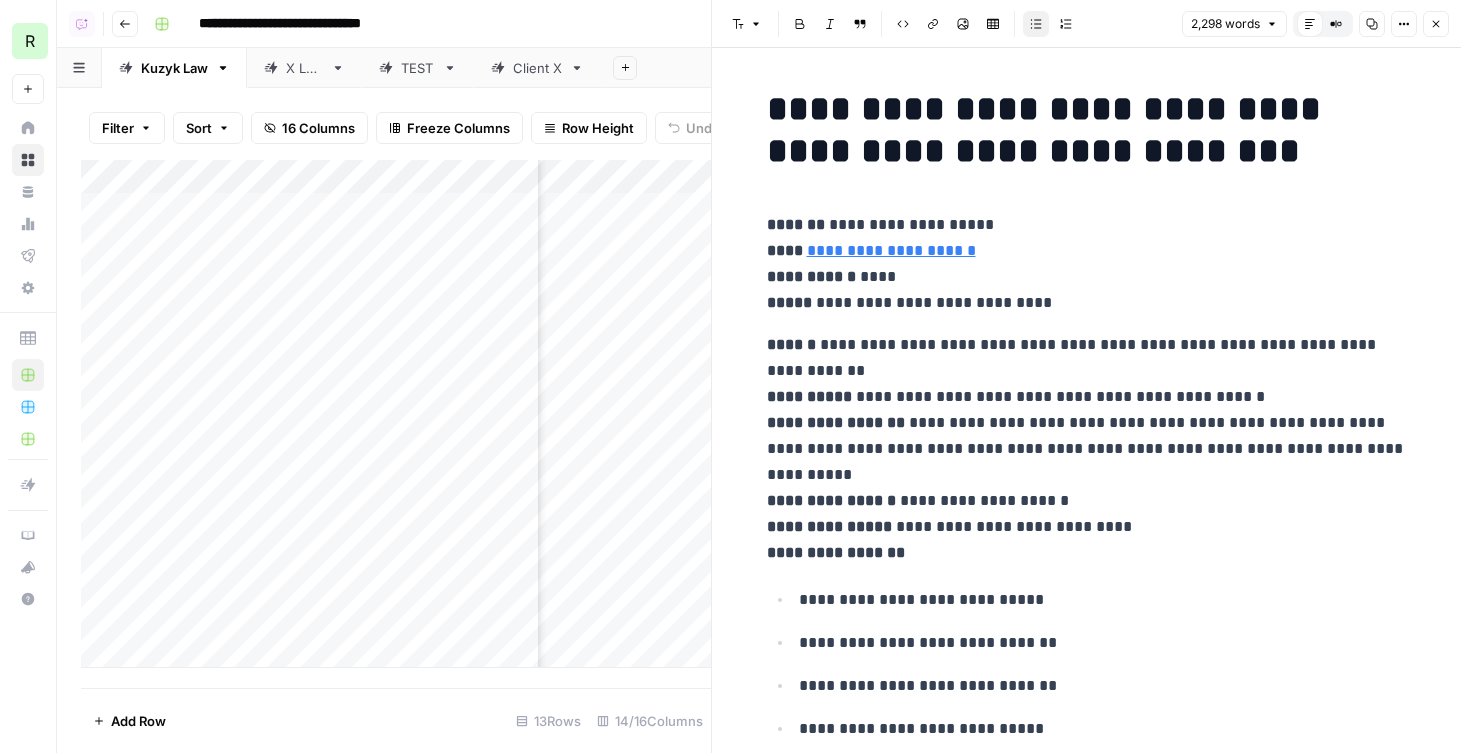 scroll, scrollTop: 26, scrollLeft: 0, axis: vertical 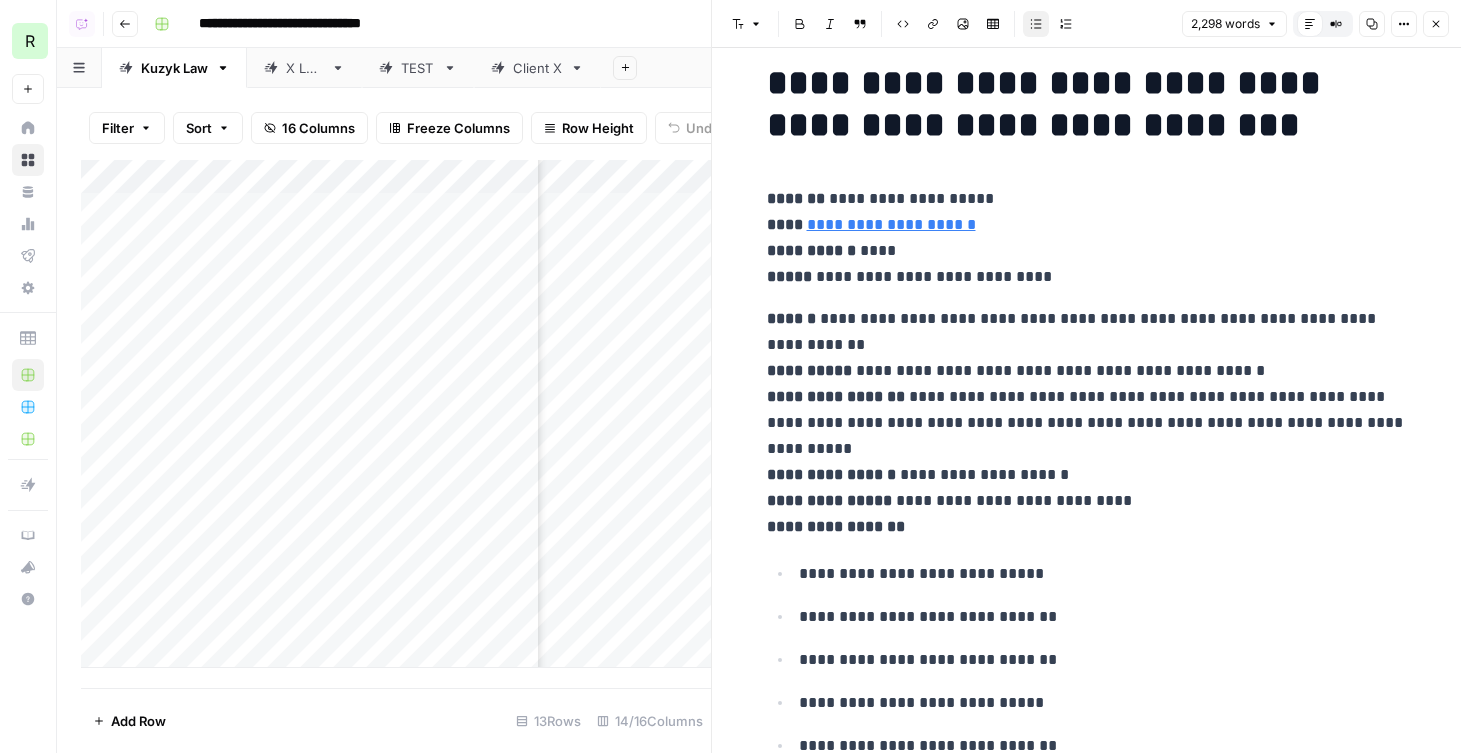 click on "**********" at bounding box center [1087, 423] 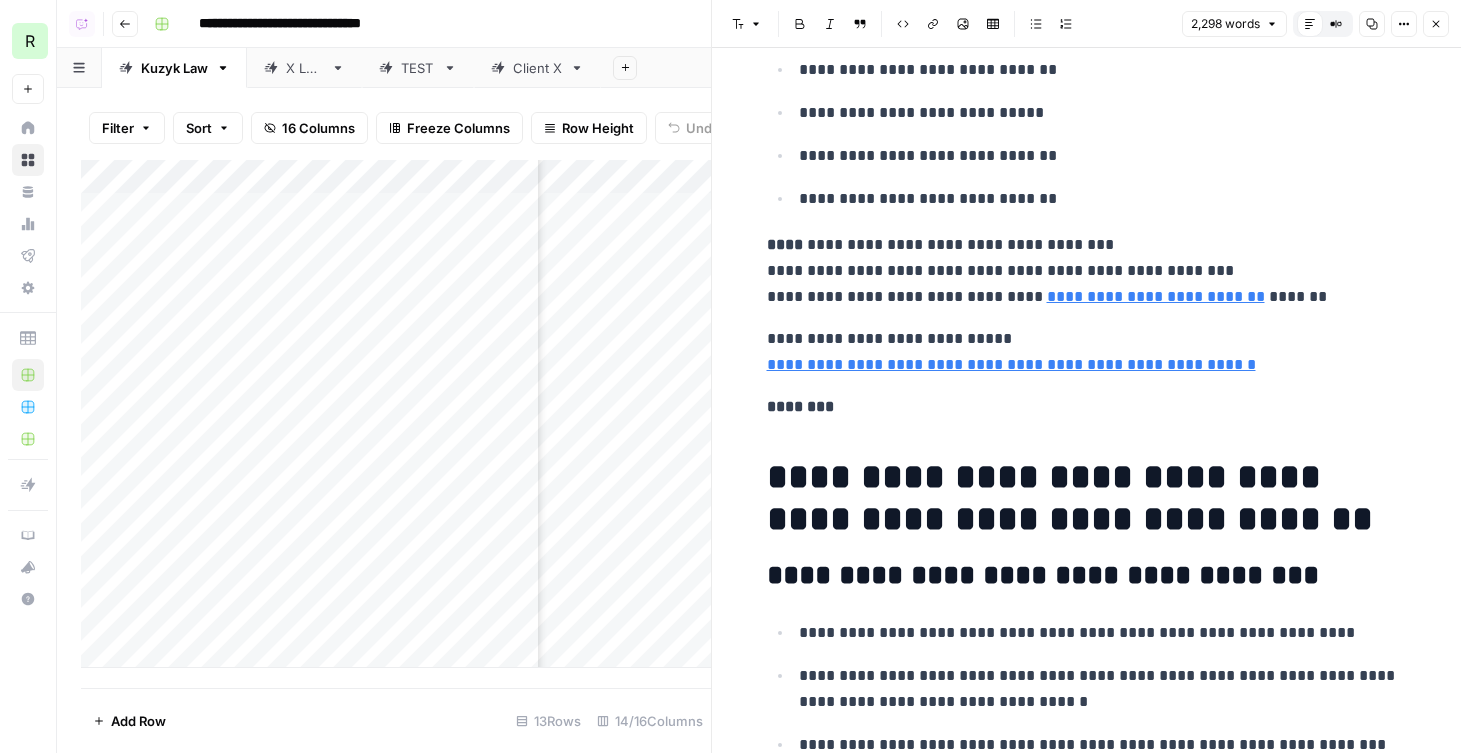 scroll, scrollTop: 679, scrollLeft: 0, axis: vertical 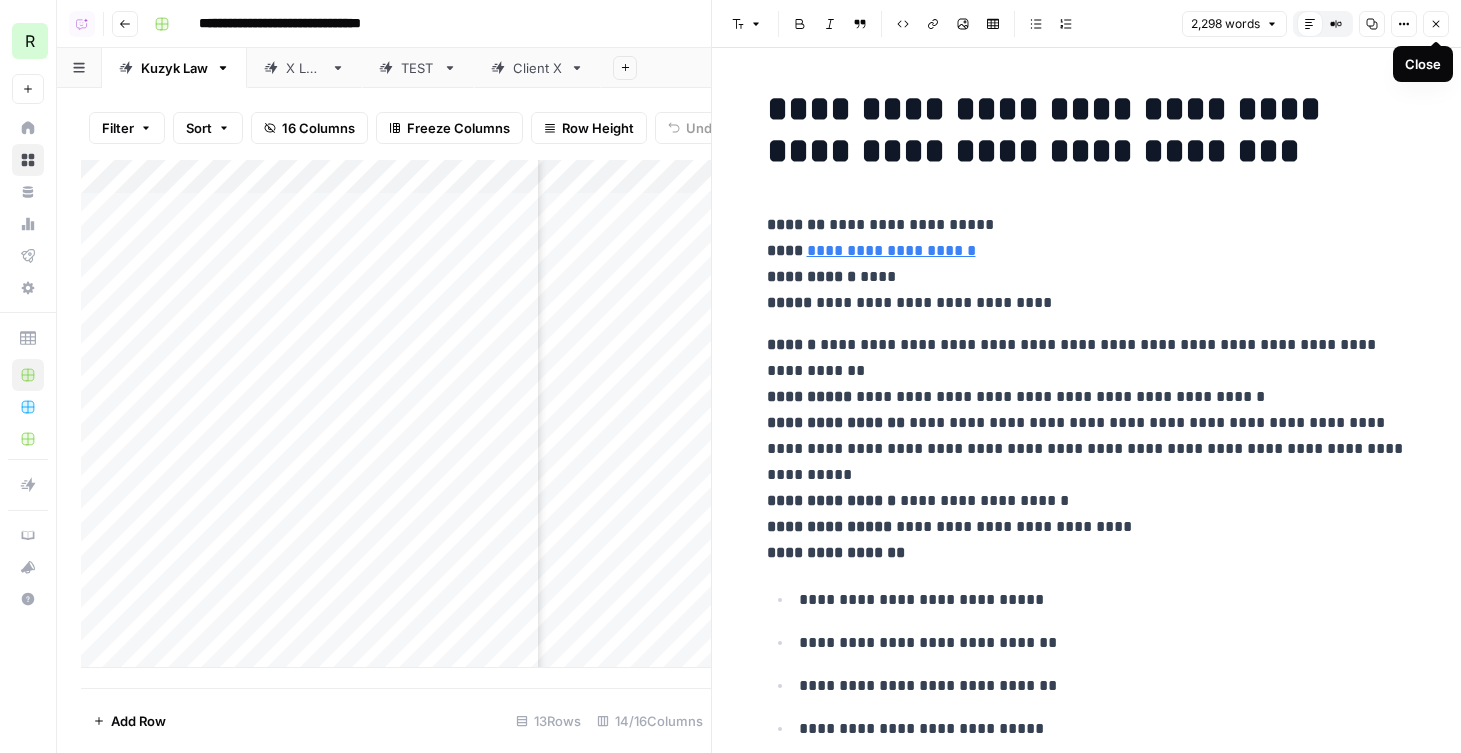 click 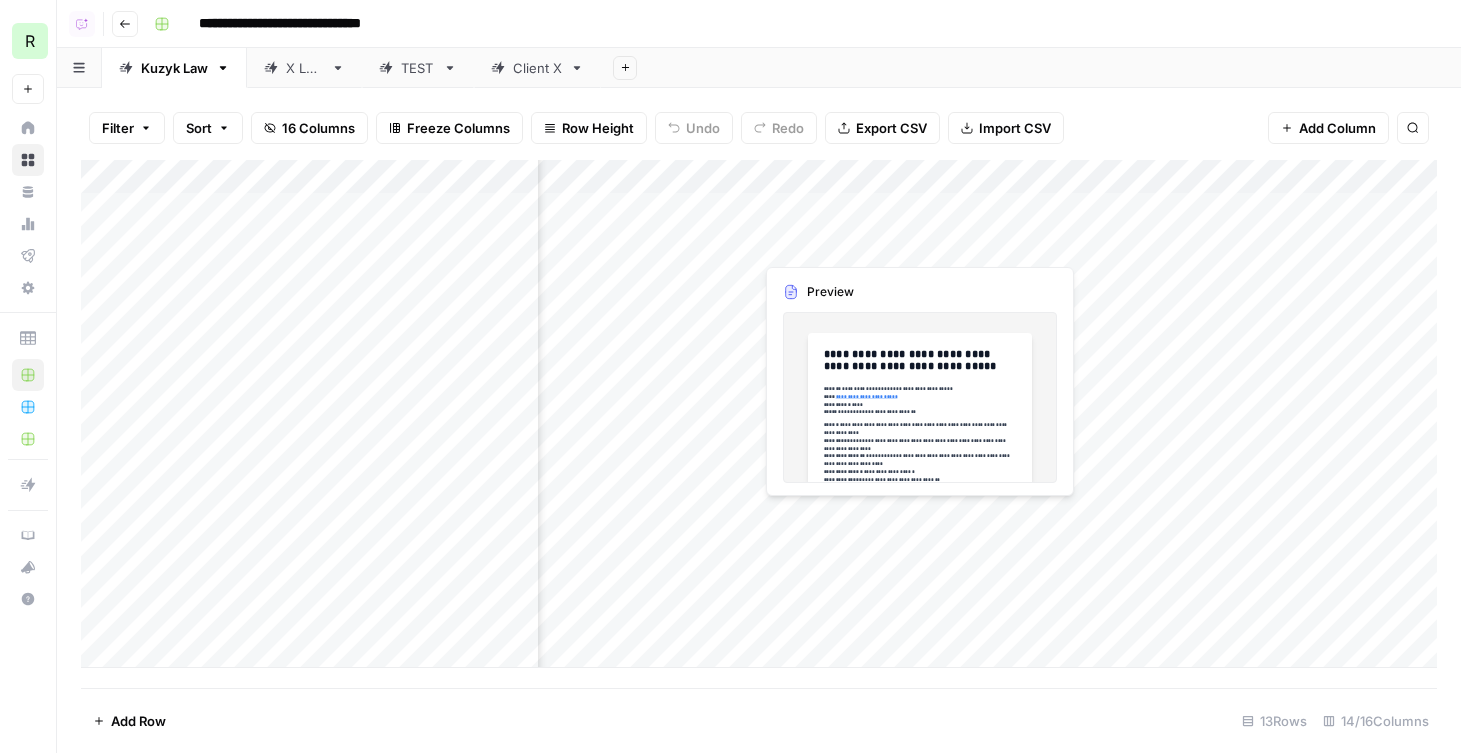 scroll, scrollTop: 0, scrollLeft: 343, axis: horizontal 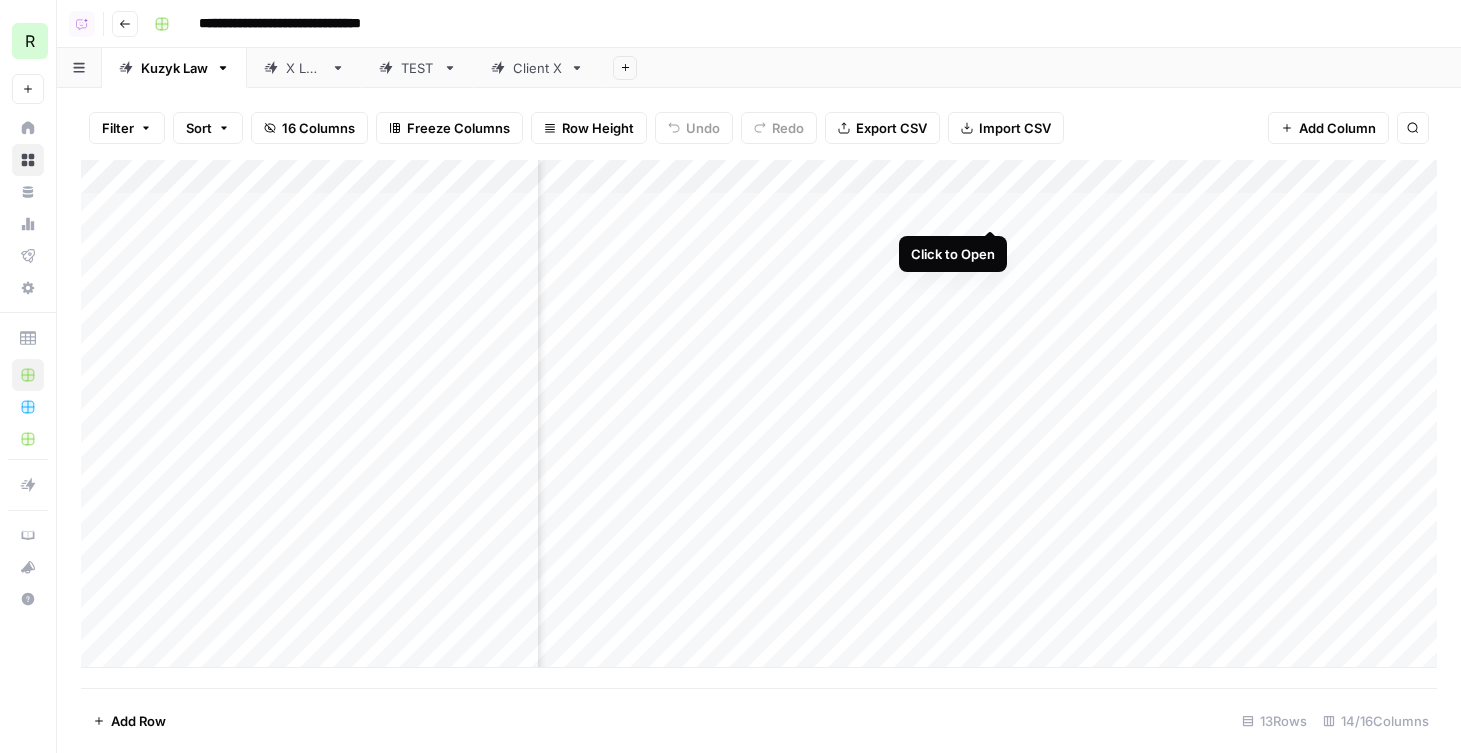 click on "Add Column" at bounding box center [759, 414] 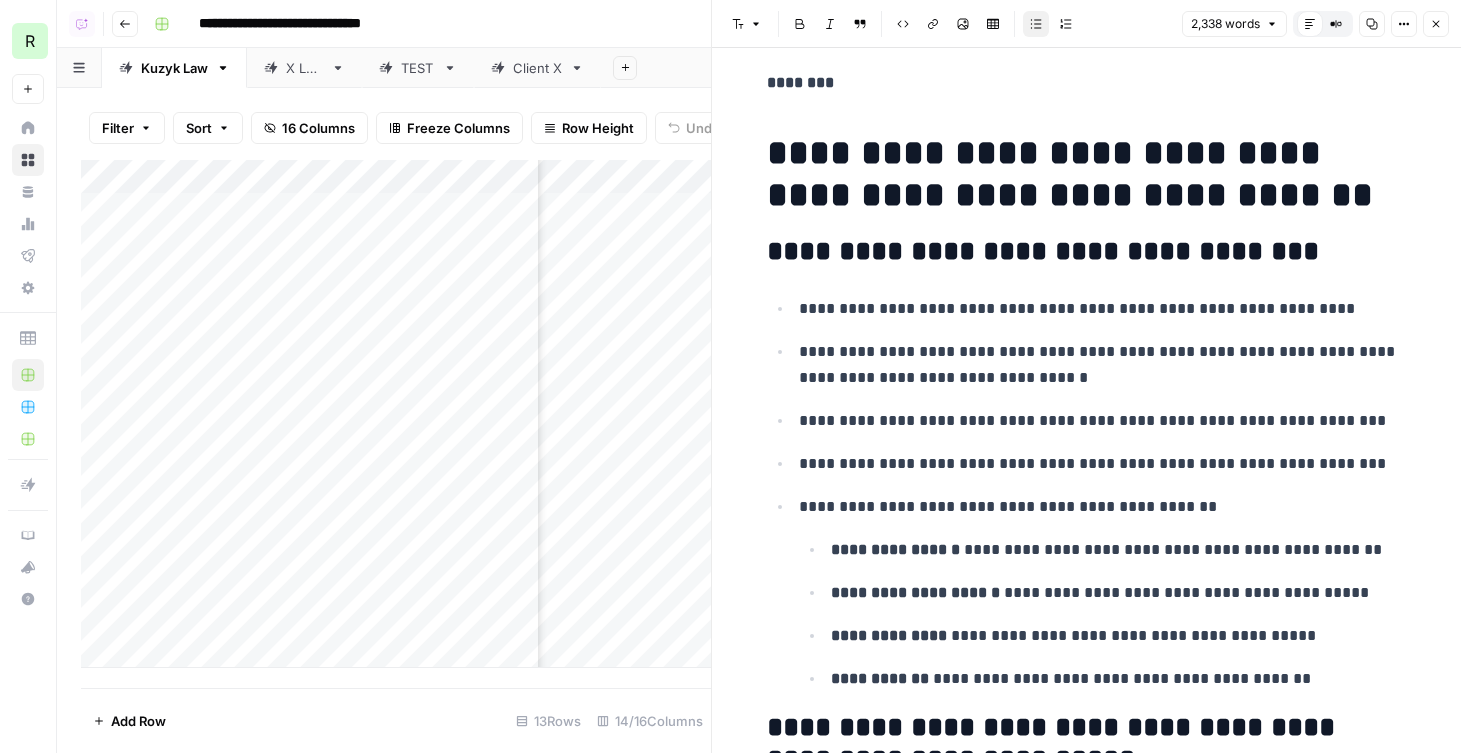 scroll, scrollTop: 721, scrollLeft: 0, axis: vertical 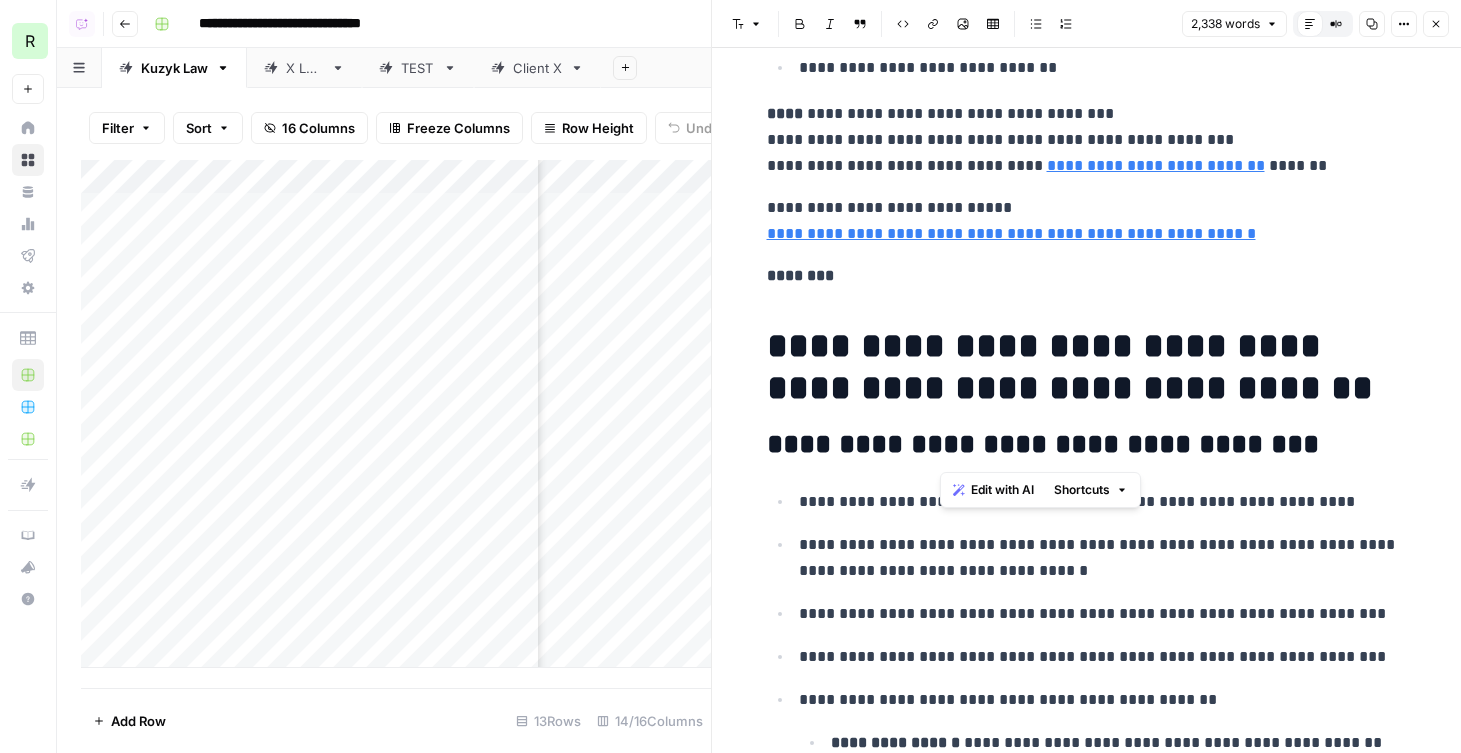 drag, startPoint x: 1328, startPoint y: 447, endPoint x: 866, endPoint y: 375, distance: 467.57672 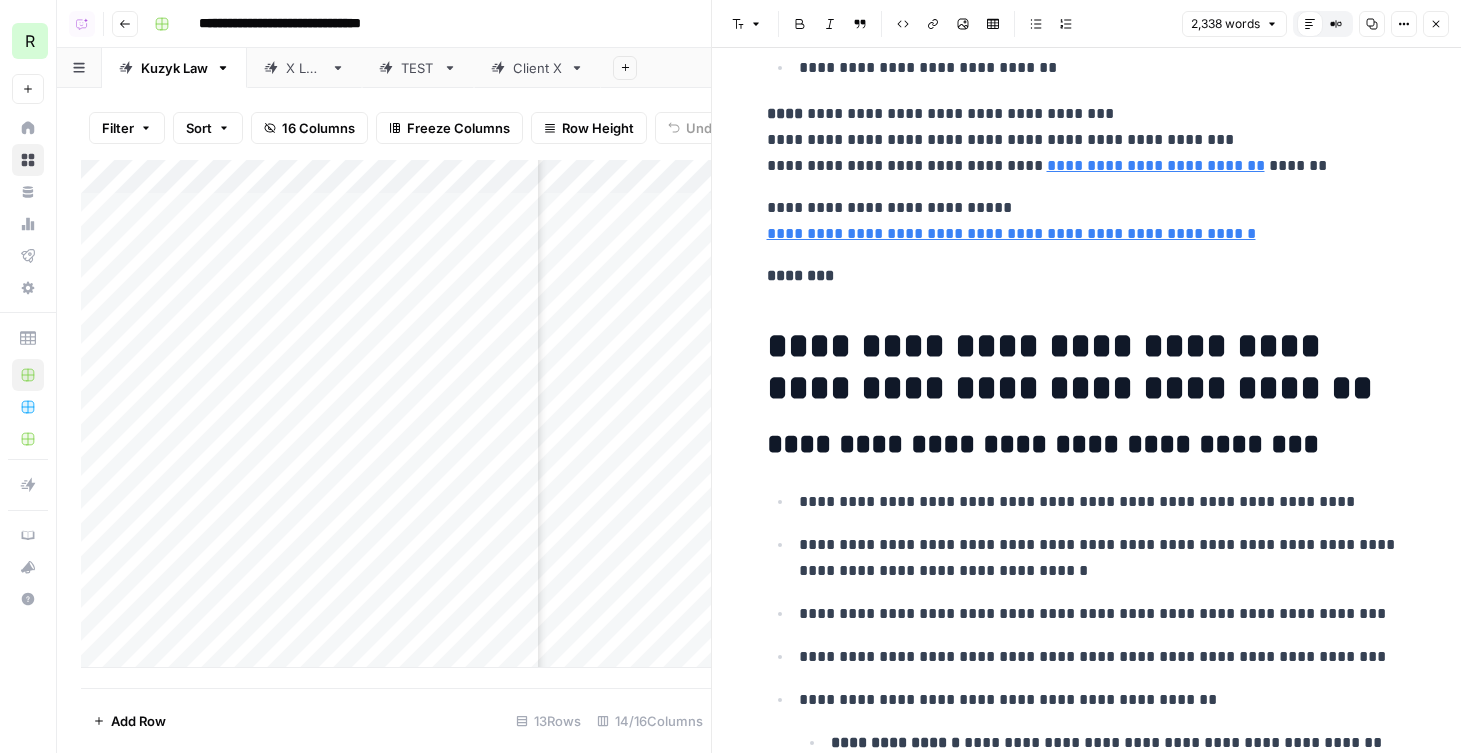 click on "**********" at bounding box center (1087, 367) 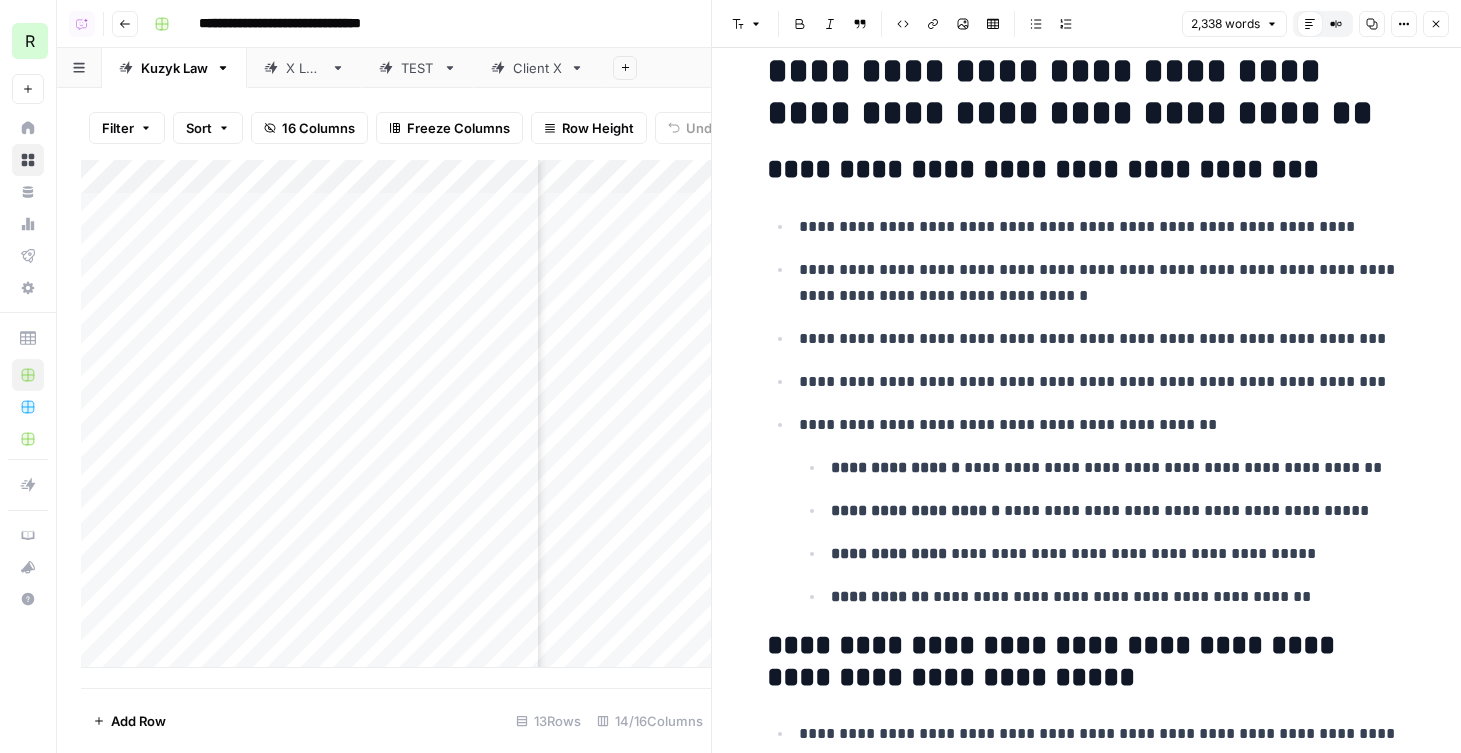 scroll, scrollTop: 992, scrollLeft: 0, axis: vertical 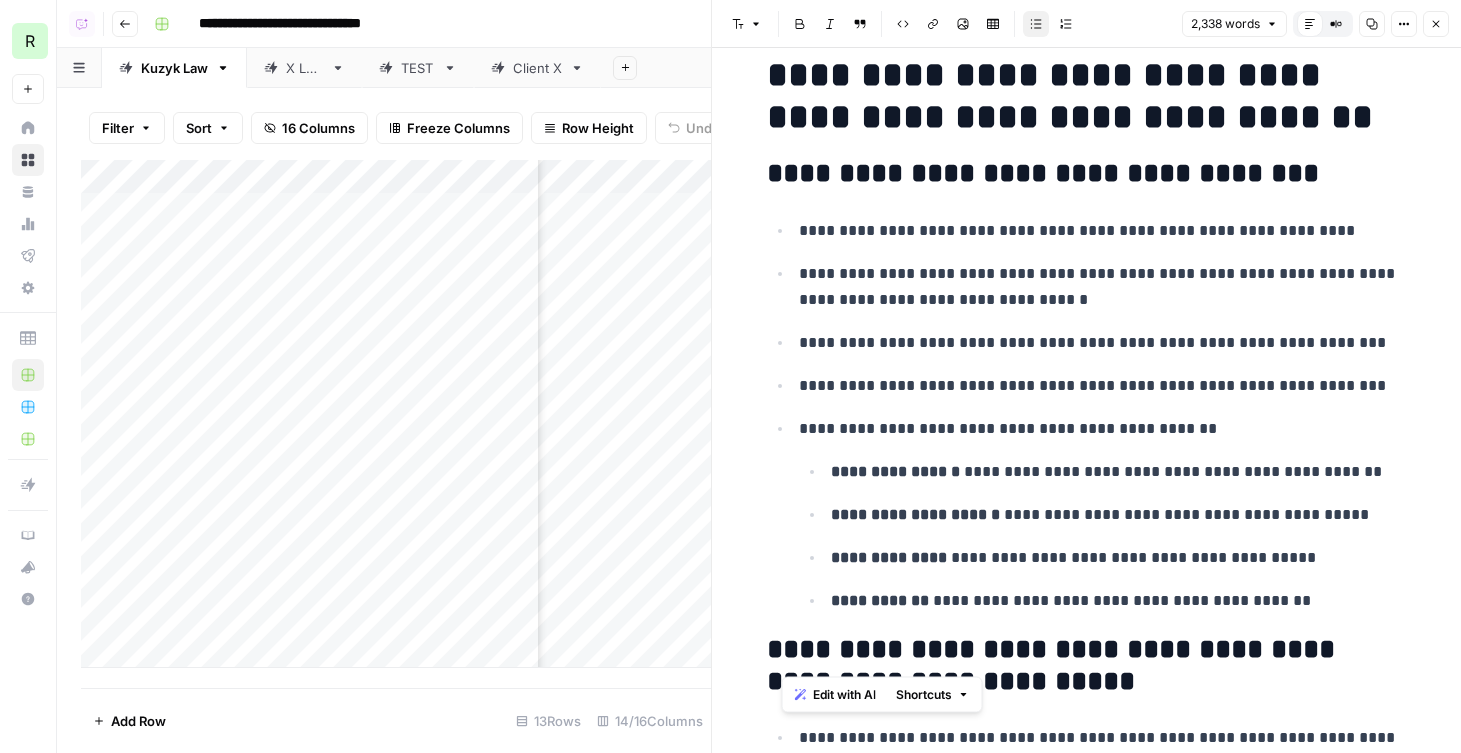 drag, startPoint x: 778, startPoint y: 189, endPoint x: 1311, endPoint y: 635, distance: 694.9856 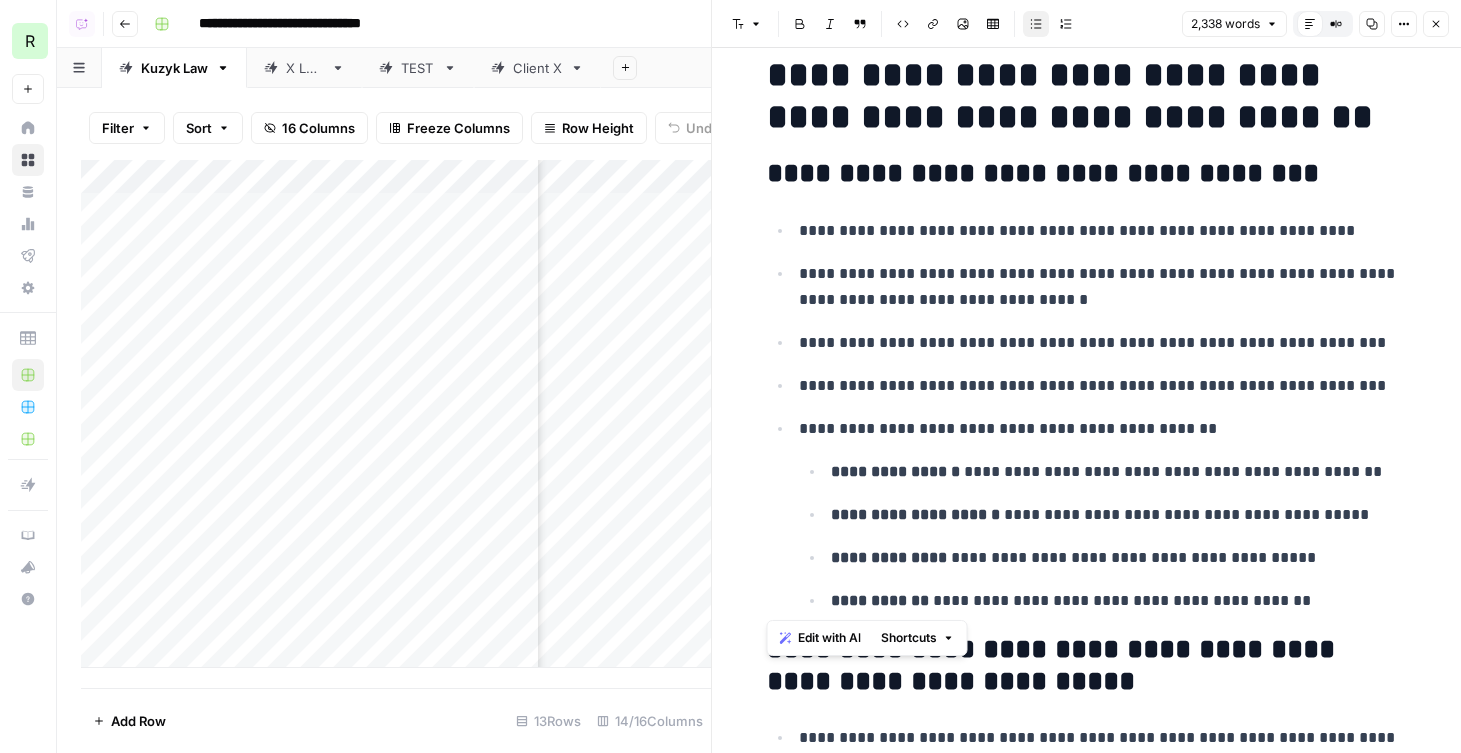 drag, startPoint x: 1337, startPoint y: 601, endPoint x: 770, endPoint y: 175, distance: 709.20026 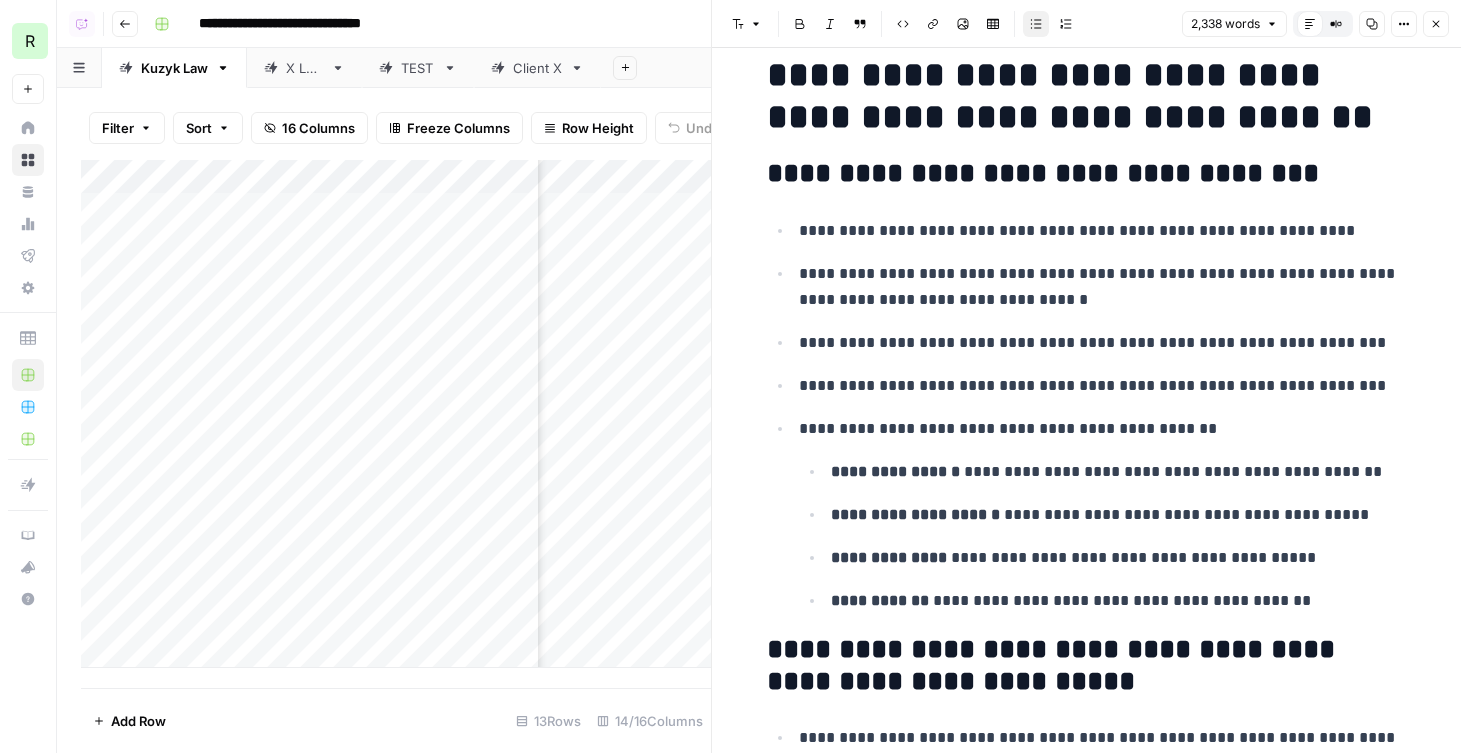 scroll, scrollTop: 949, scrollLeft: 0, axis: vertical 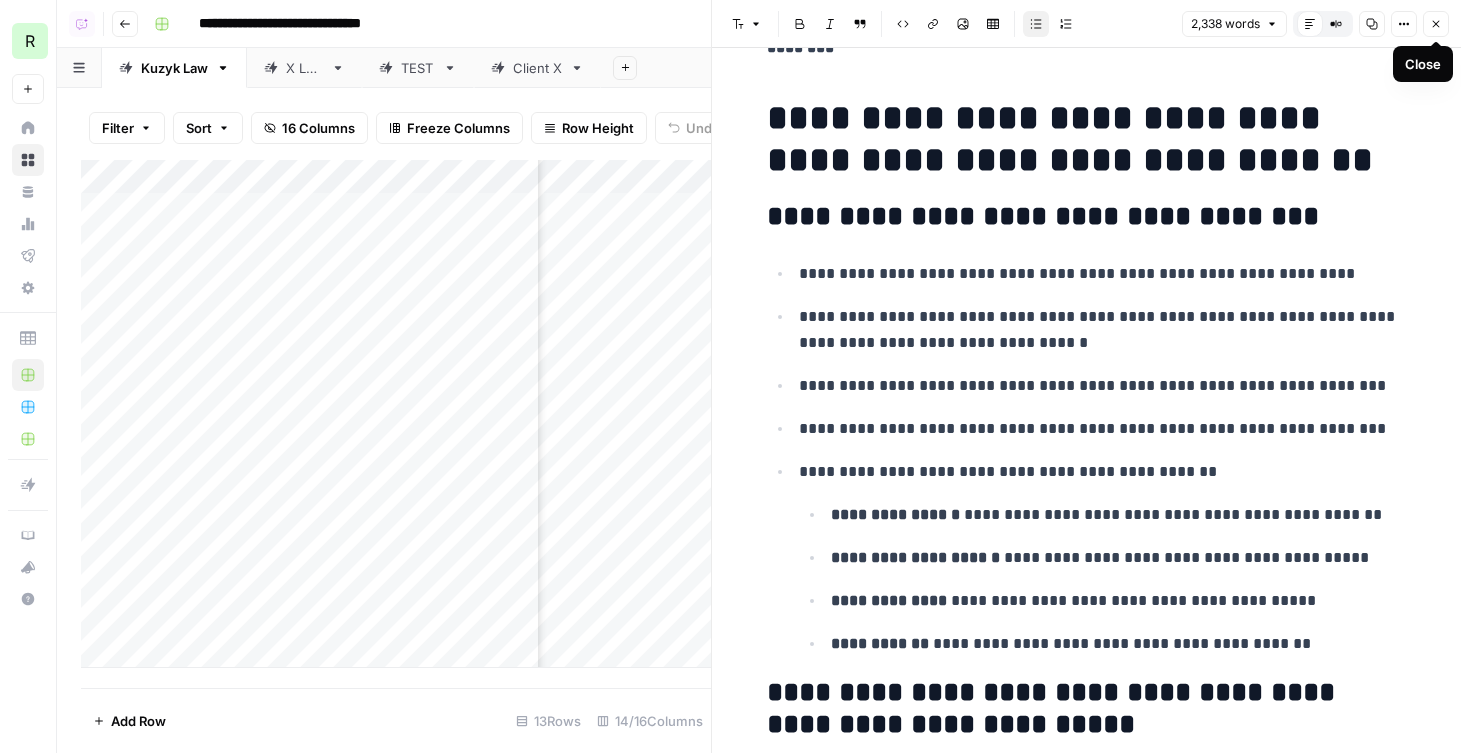 click on "Close" at bounding box center [1436, 24] 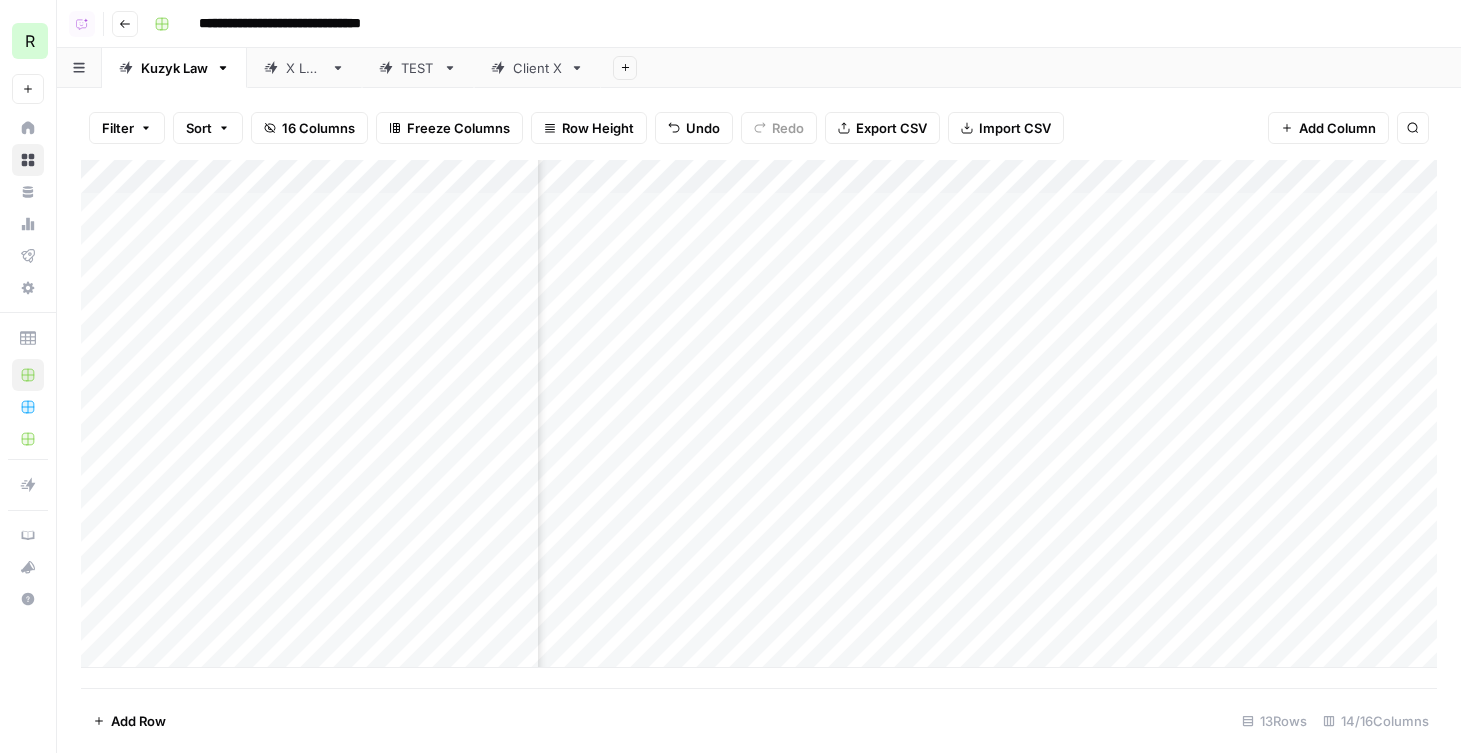 scroll, scrollTop: 0, scrollLeft: 337, axis: horizontal 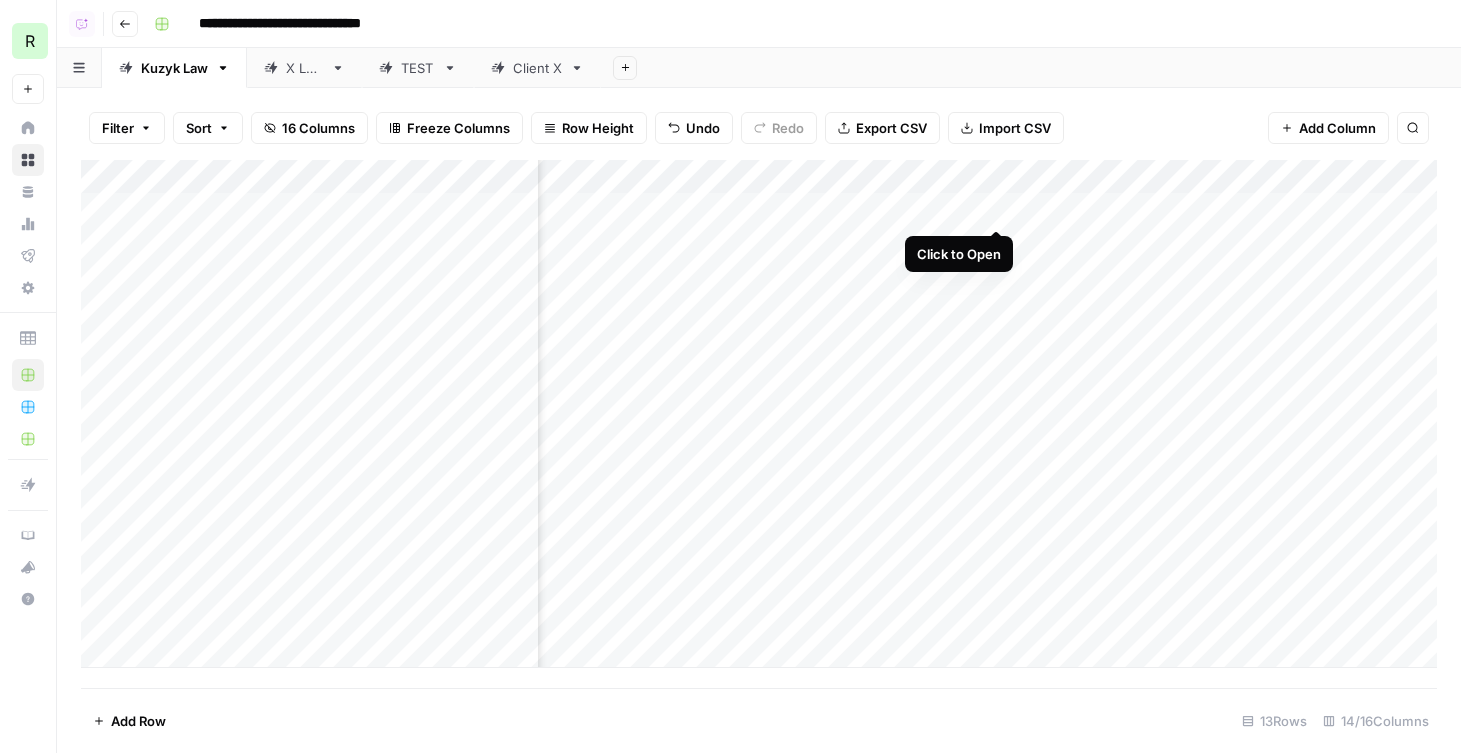 click on "Add Column" at bounding box center (759, 414) 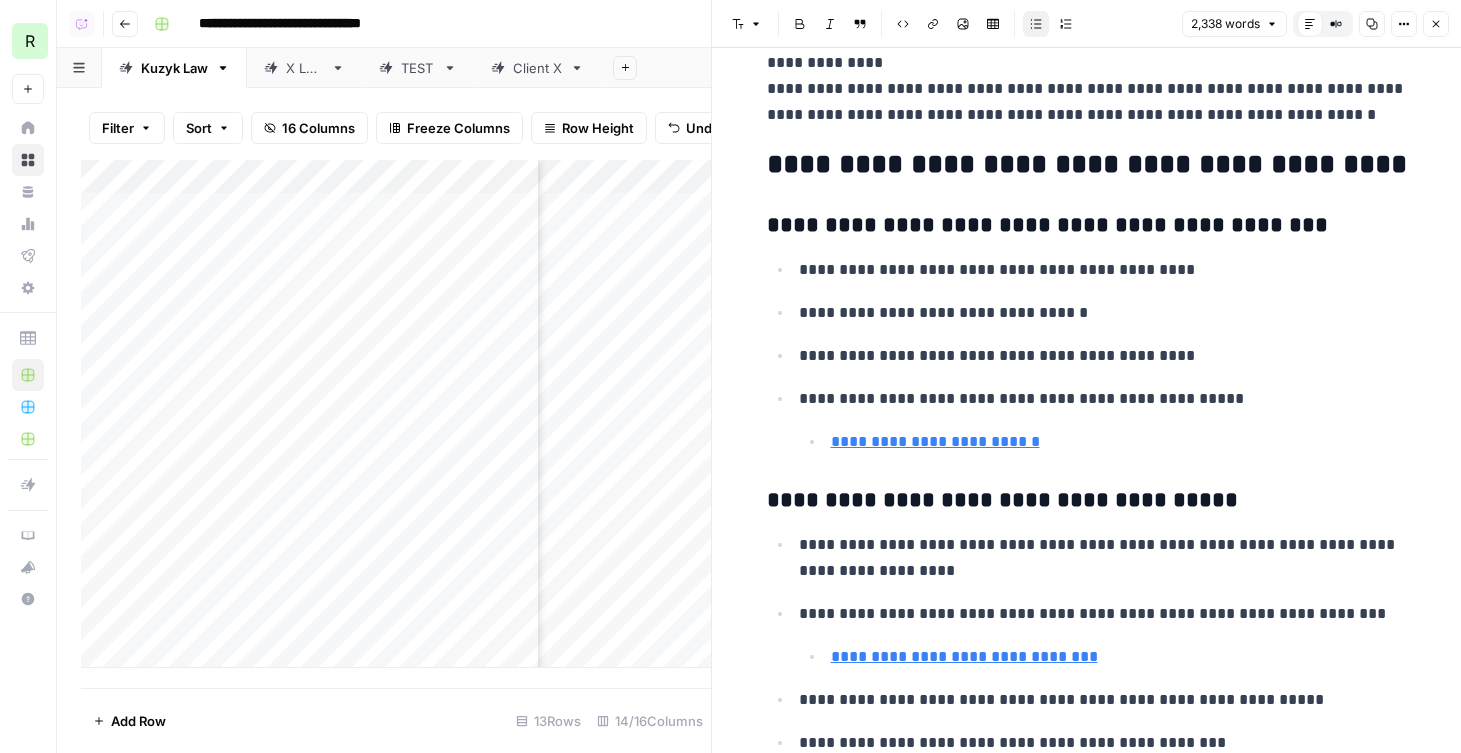 scroll, scrollTop: 2072, scrollLeft: 0, axis: vertical 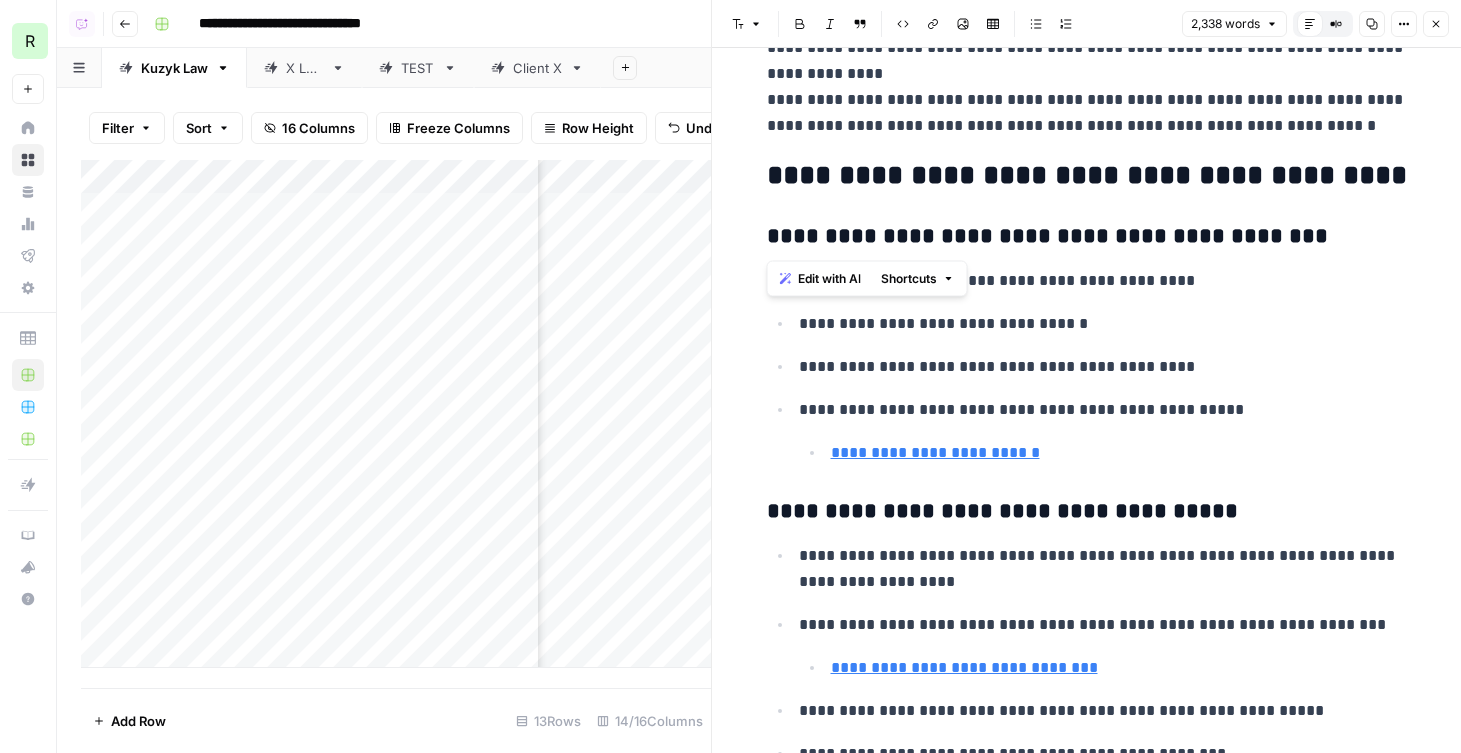 drag, startPoint x: 1405, startPoint y: 195, endPoint x: 688, endPoint y: 168, distance: 717.5082 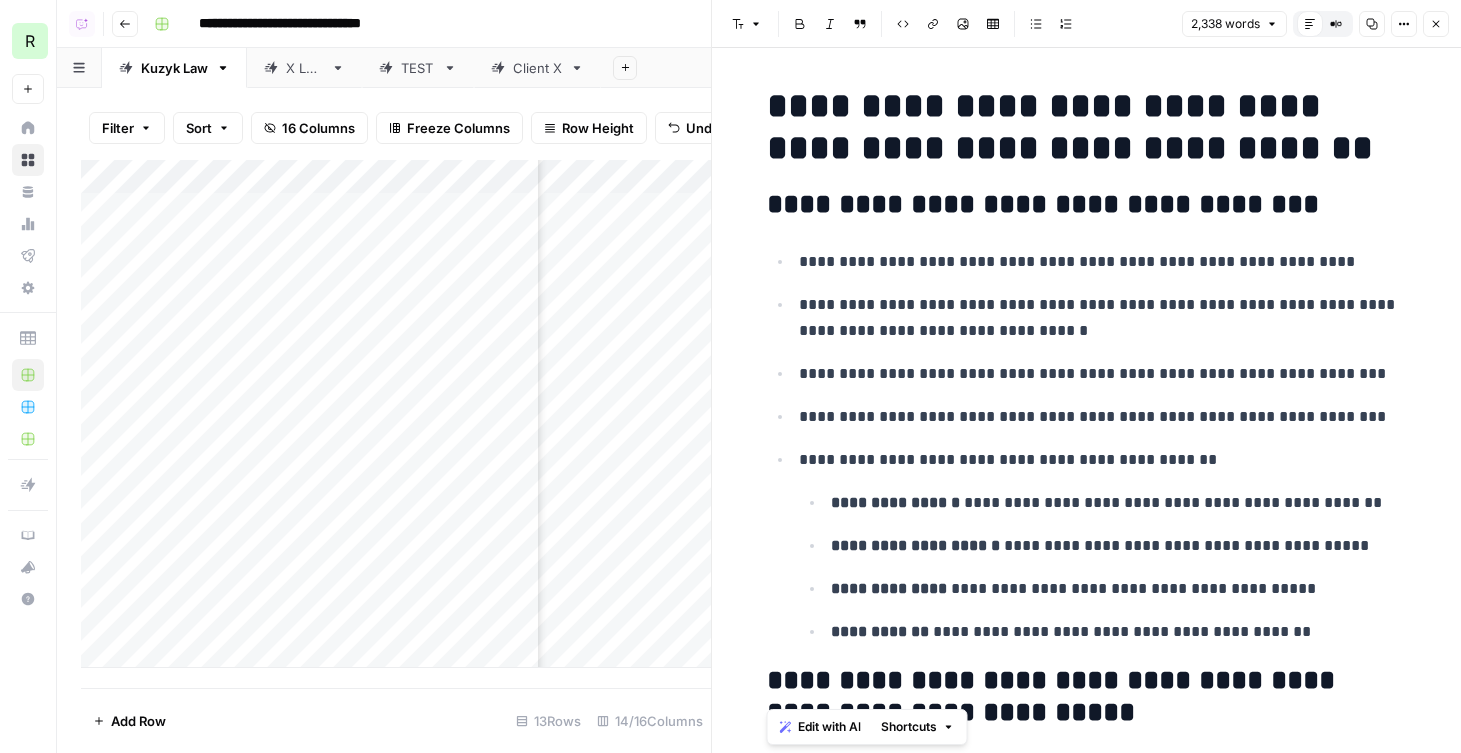 scroll, scrollTop: 950, scrollLeft: 0, axis: vertical 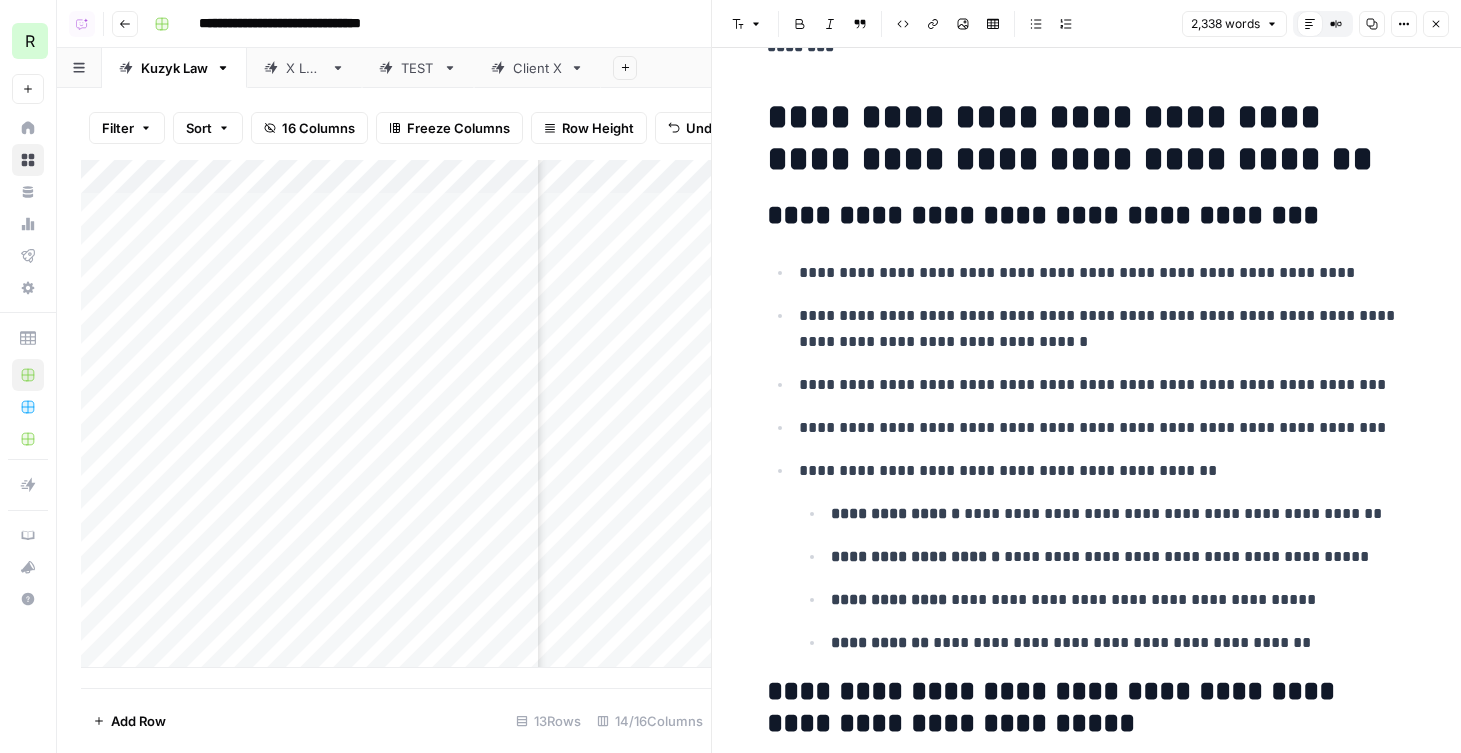 drag, startPoint x: 1331, startPoint y: 212, endPoint x: 699, endPoint y: 212, distance: 632 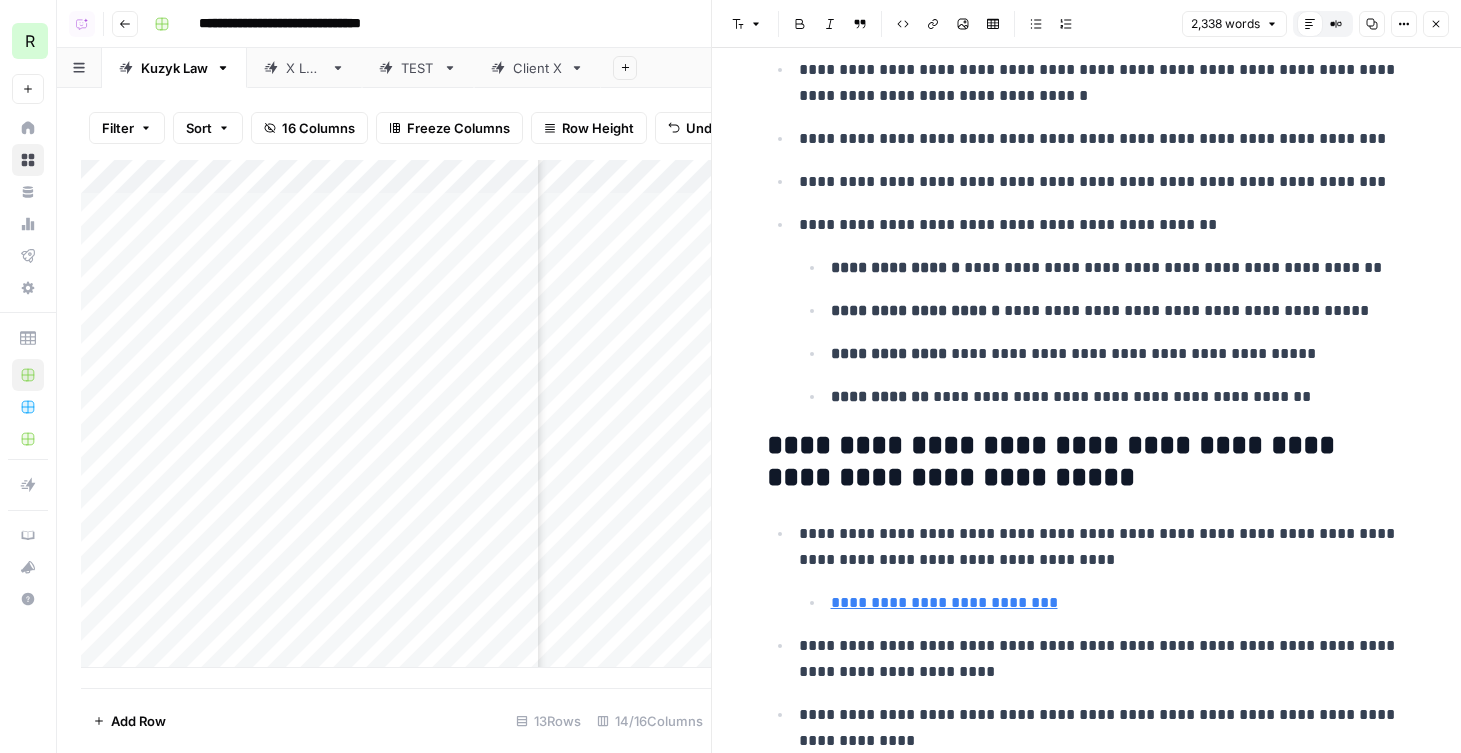 scroll, scrollTop: 1226, scrollLeft: 0, axis: vertical 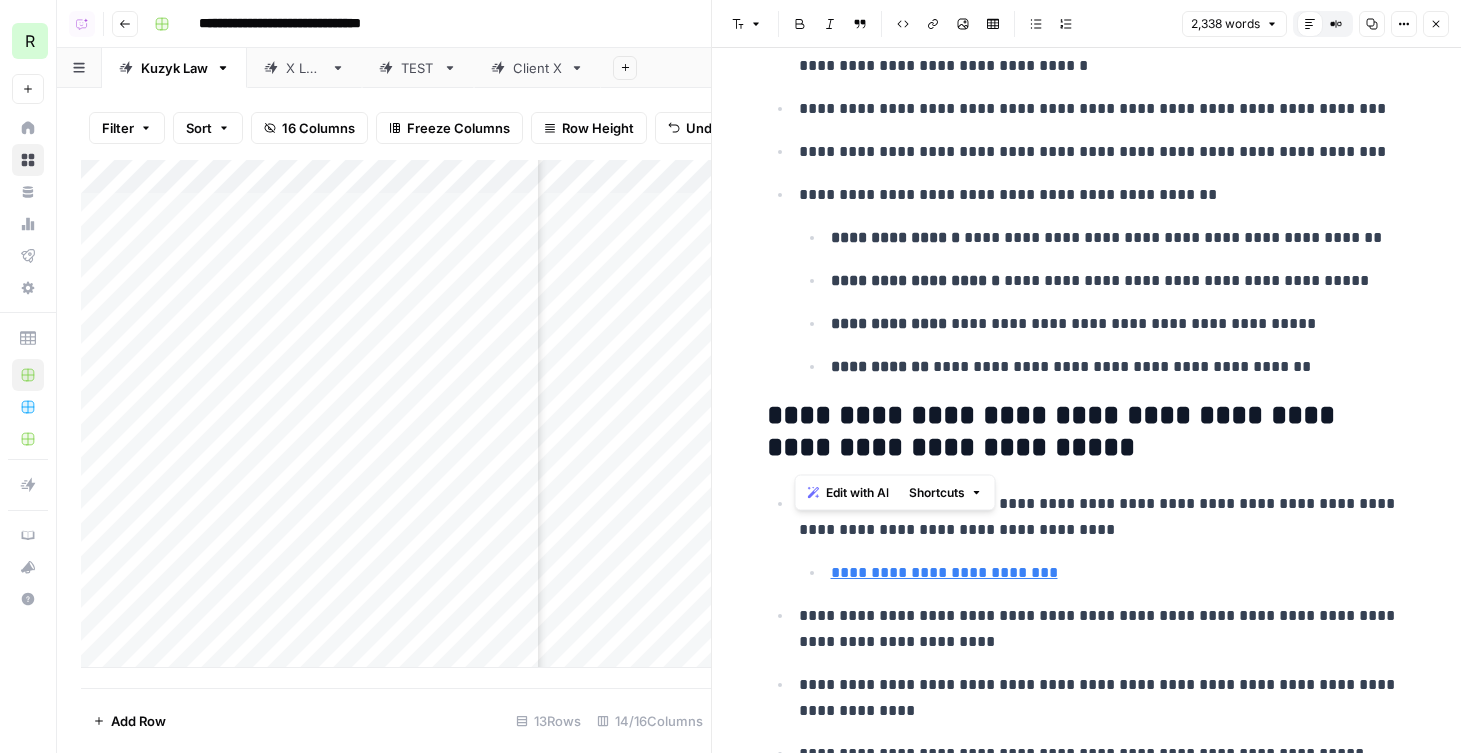 drag, startPoint x: 1127, startPoint y: 461, endPoint x: 791, endPoint y: 413, distance: 339.41125 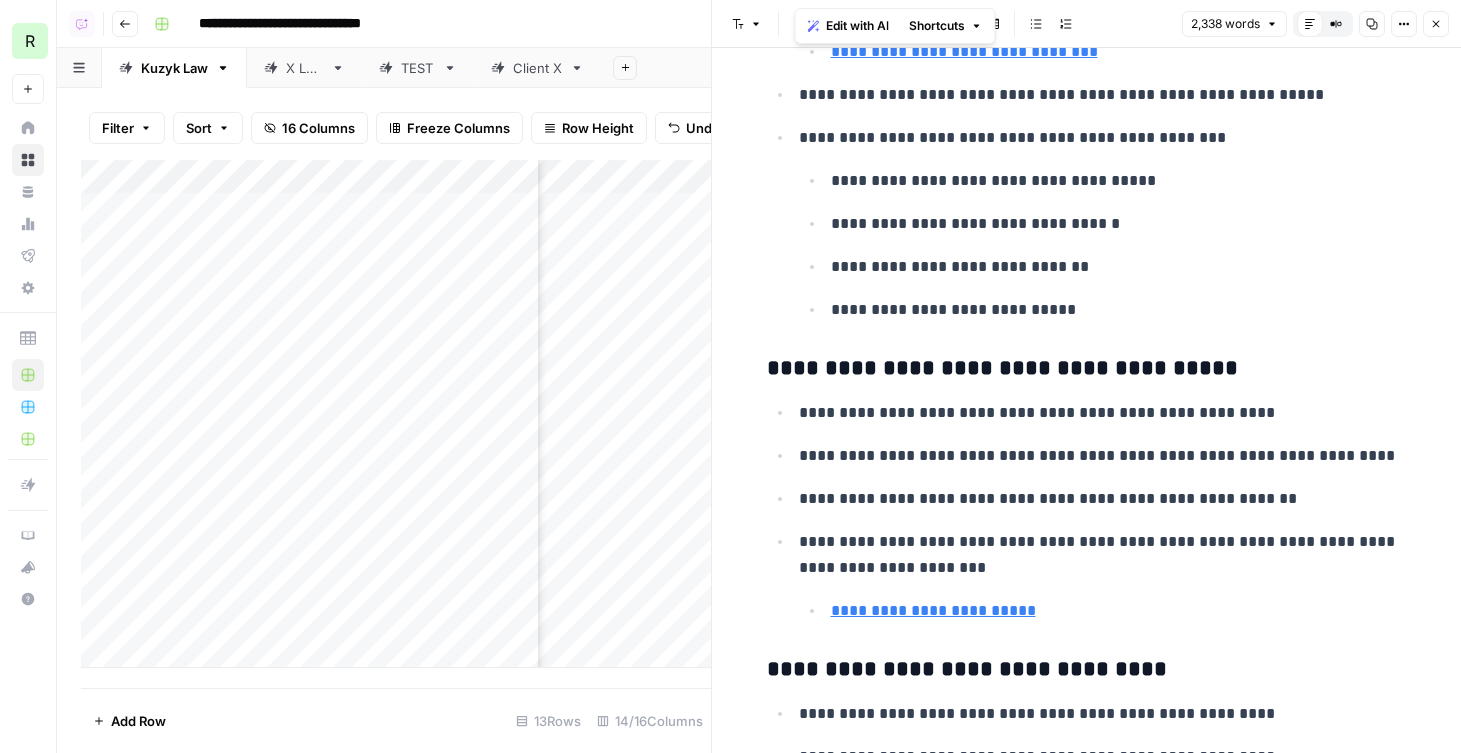 scroll, scrollTop: 2828, scrollLeft: 0, axis: vertical 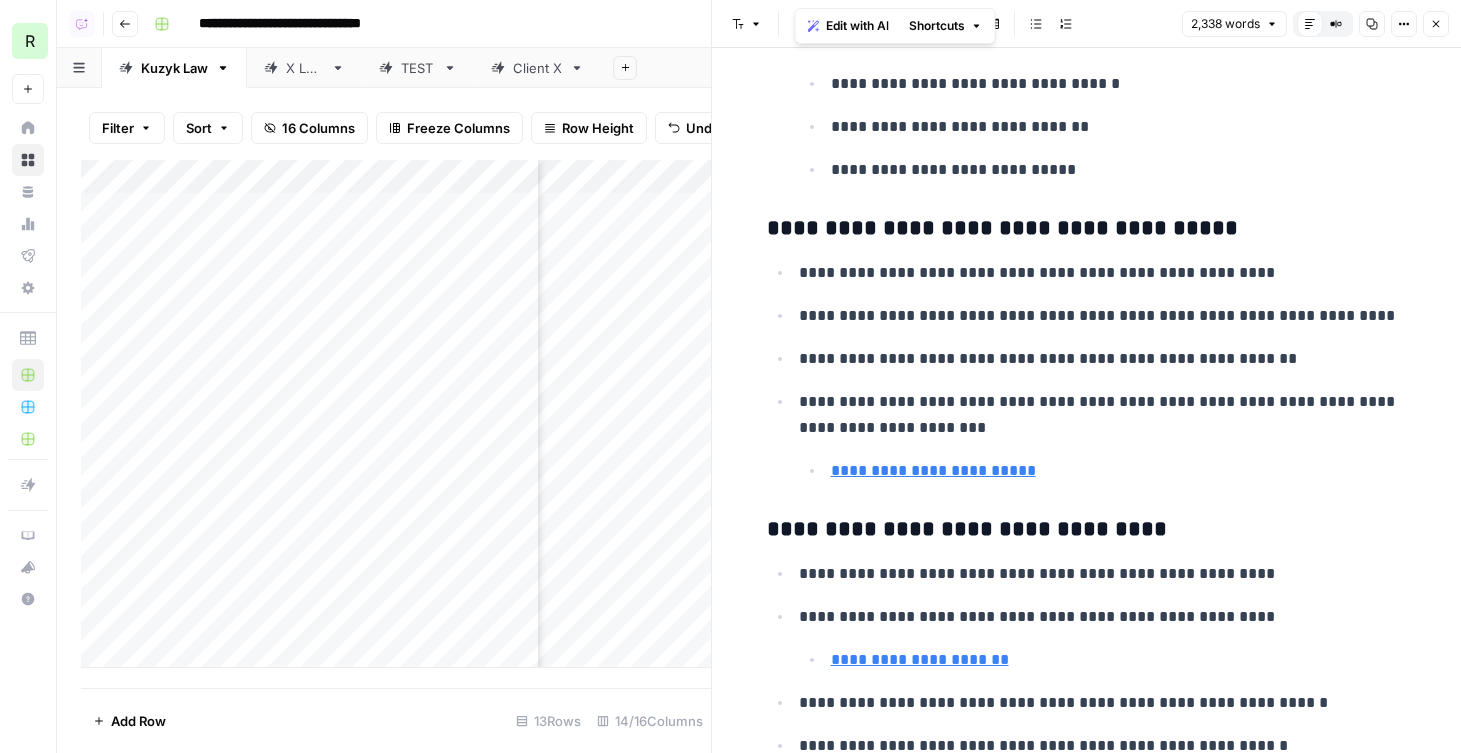 click on "Close" at bounding box center [1436, 24] 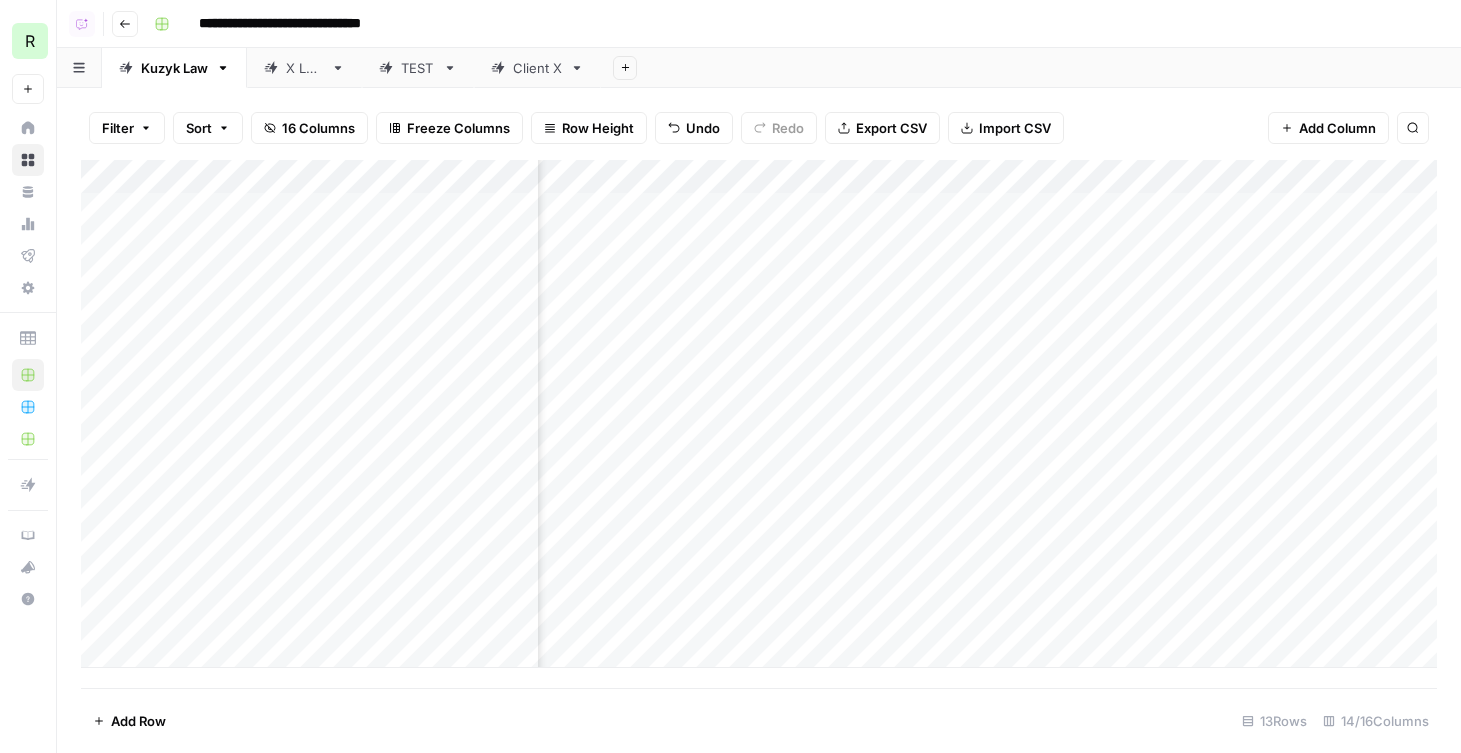 scroll, scrollTop: 0, scrollLeft: 1174, axis: horizontal 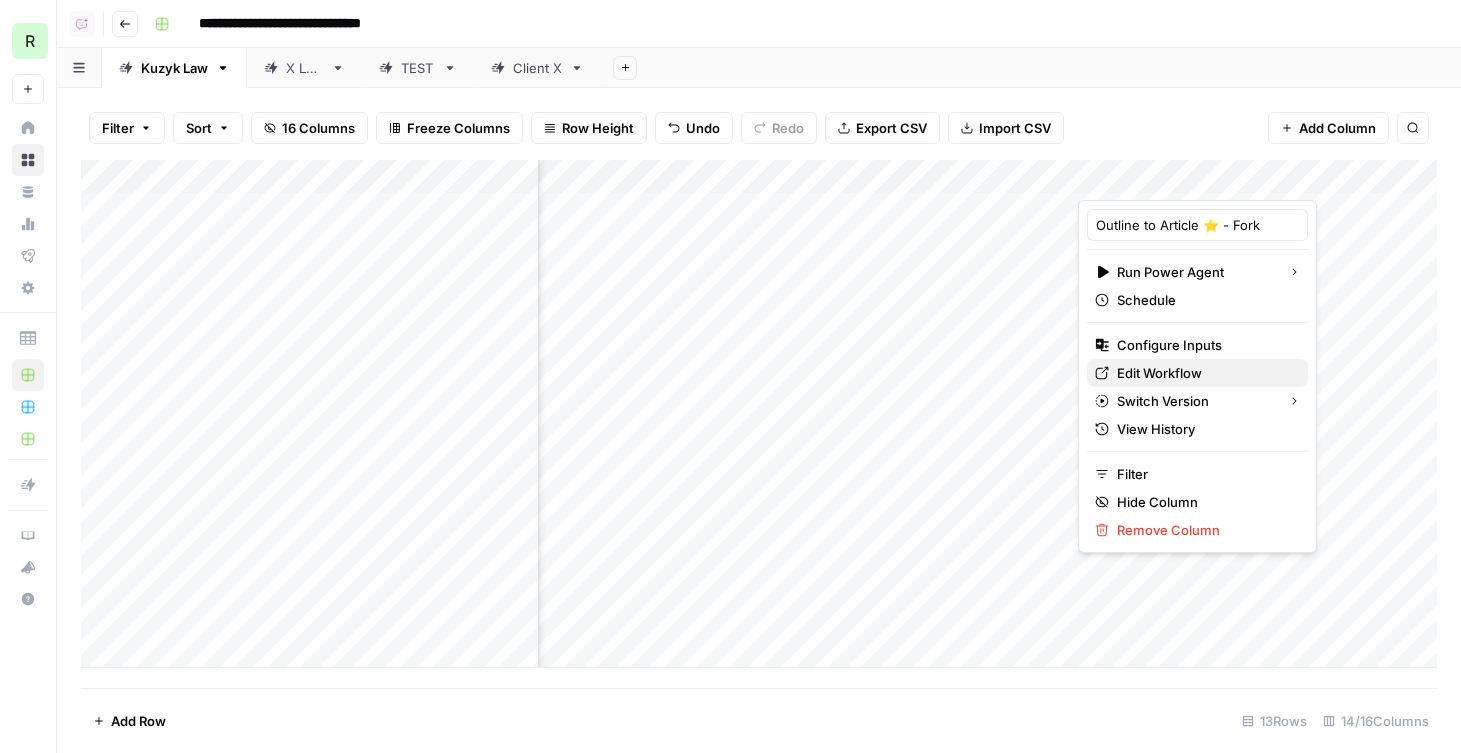 click on "Edit Workflow" at bounding box center [1204, 373] 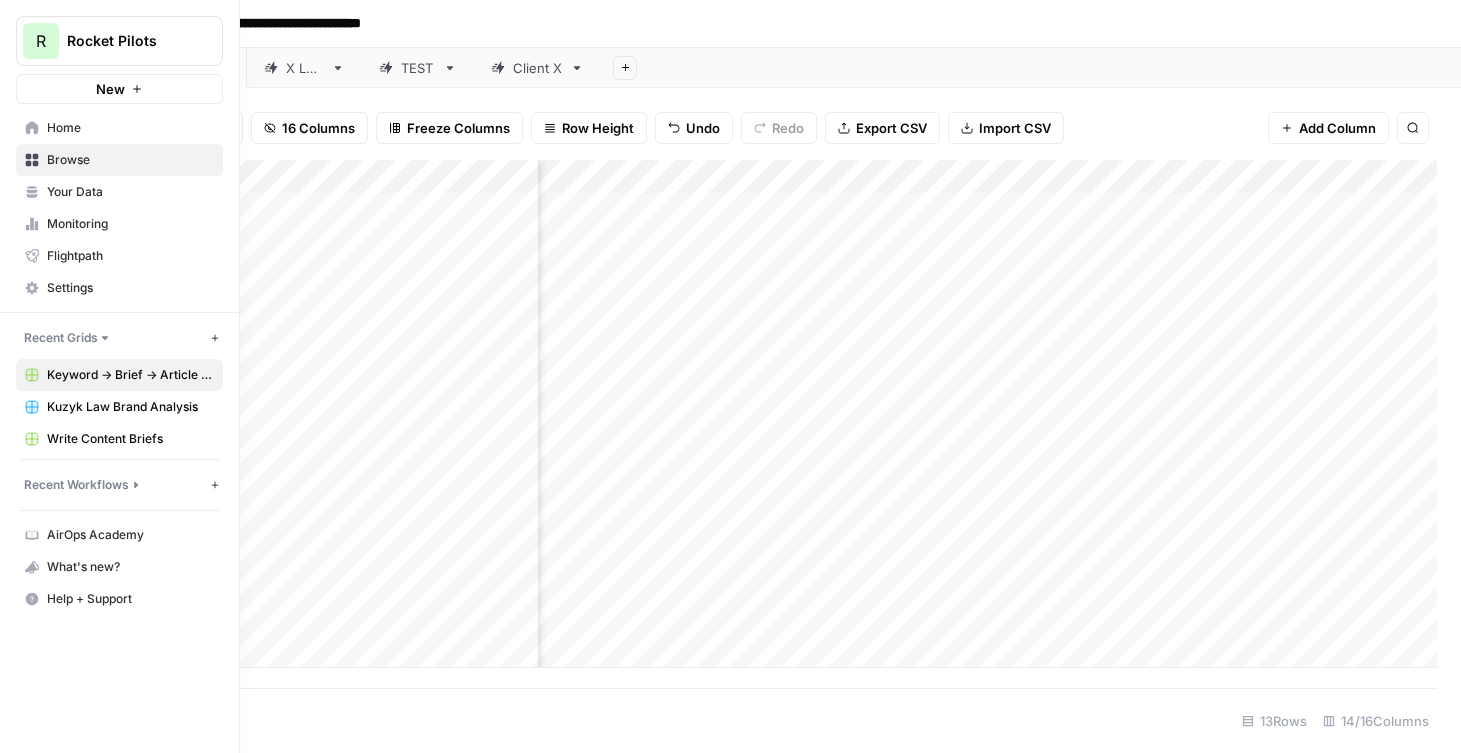 click on "Your Data" at bounding box center [130, 192] 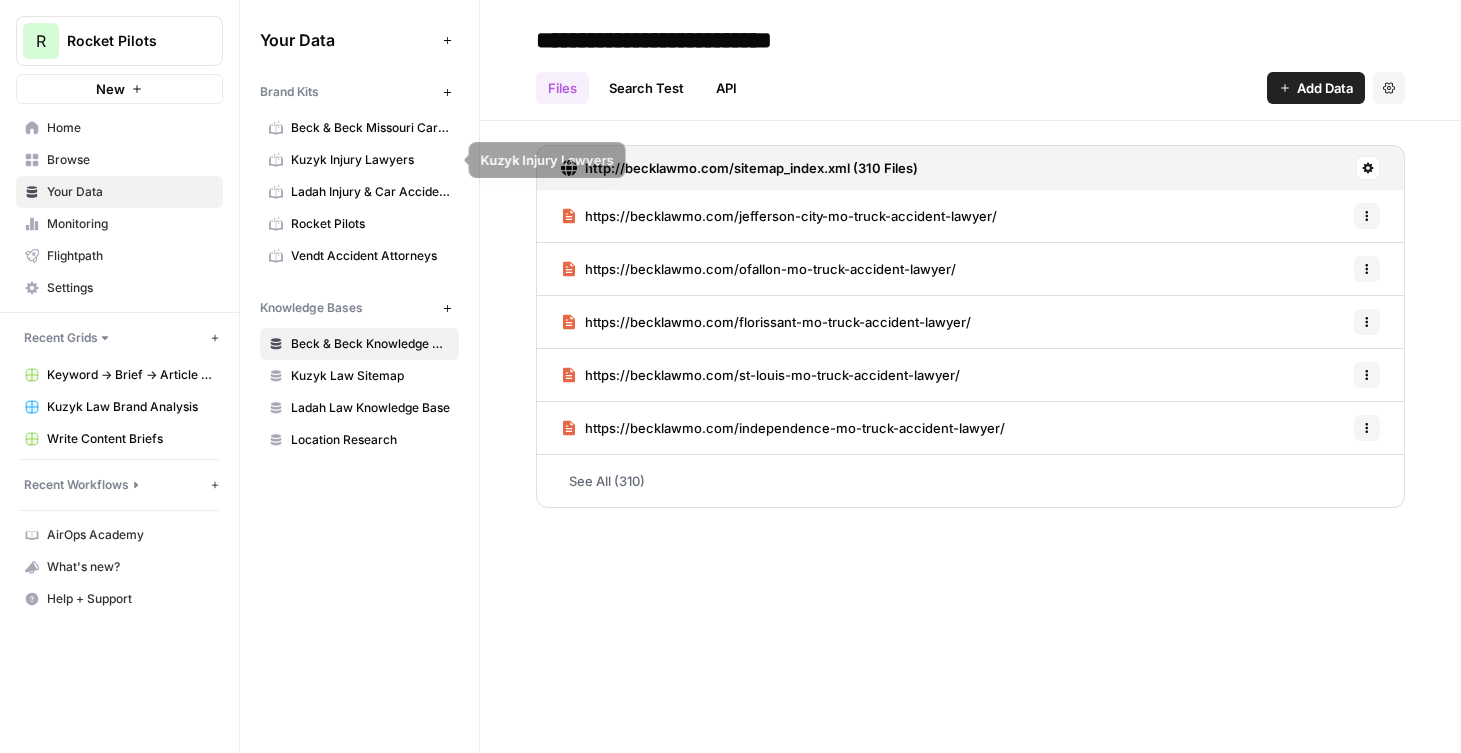 click on "Ladah Injury & Car Accident Lawyers Las Vegas" at bounding box center (370, 192) 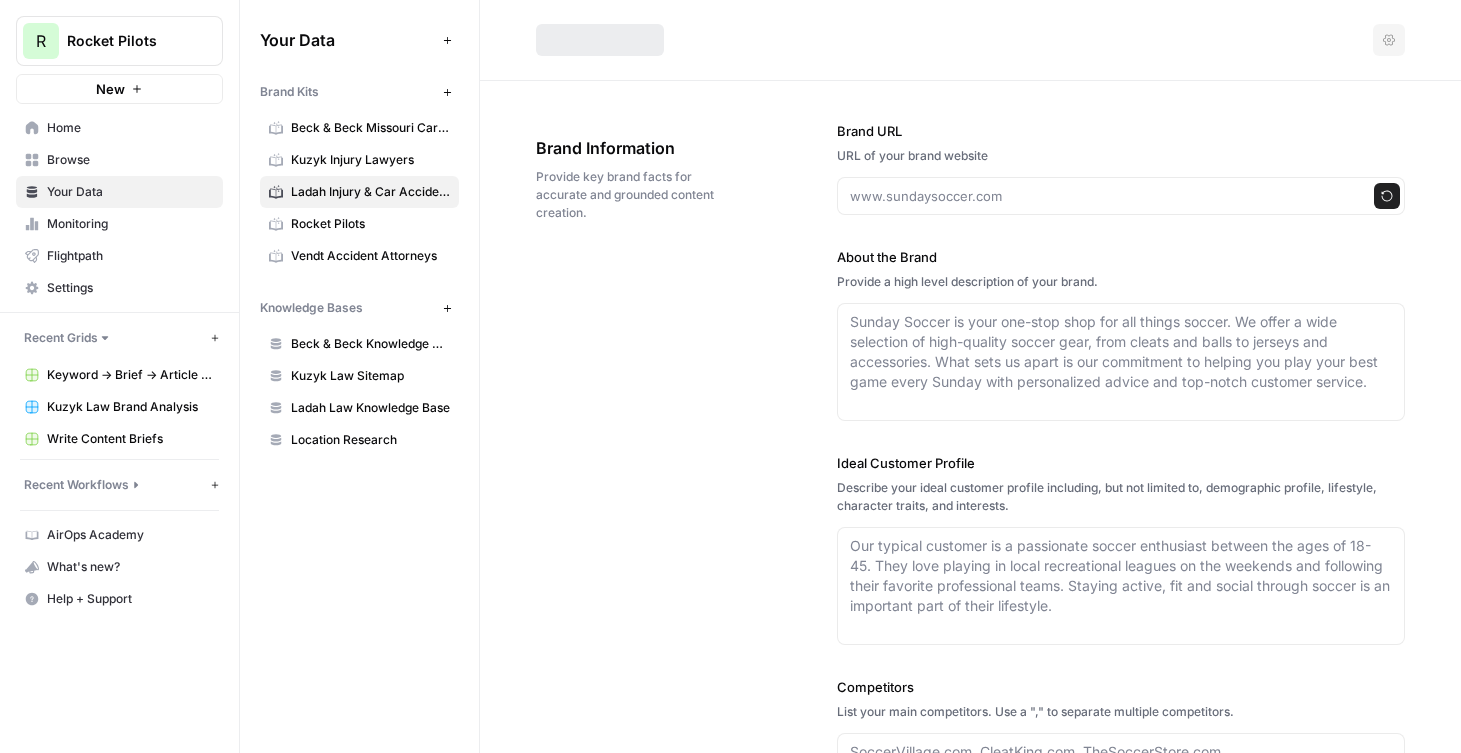 type on "https://www.ladahlaw.com/" 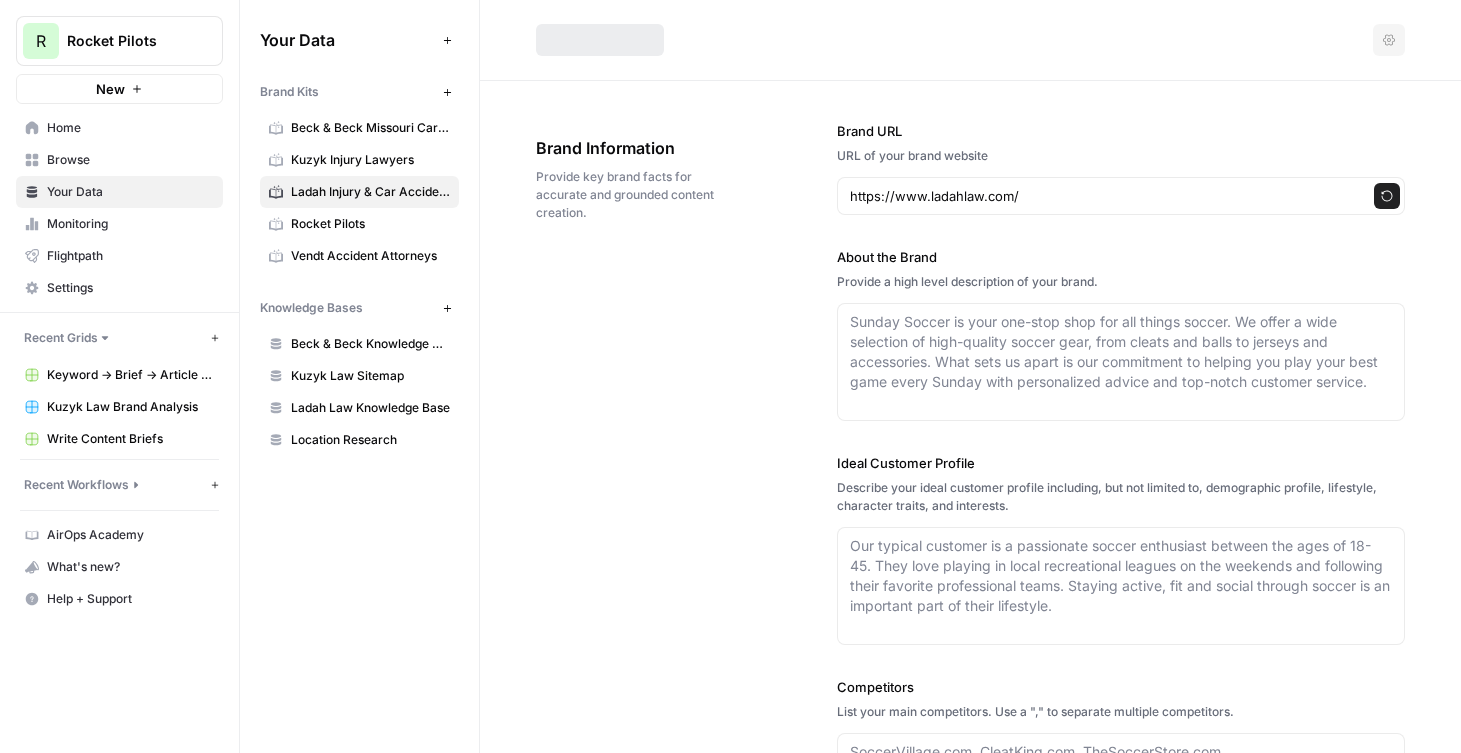 type on "Ladah Injury & Car Accident Lawyers is a leading personal injury law firm based in Las Vegas, specializing in car accident cases. The firm is recognized for its award-winning representation, local expertise, and a proven track record of securing over $300 million in compensation for clients. With a client-first approach, they offer 24/7 support, comprehensive case investigations, and work on a contingency fee basis, meaning clients pay no fees unless the firm wins their case. Their team is experienced in handling a wide range of injury claims, from minor accidents to catastrophic injuries and wrongful death, ensuring clients receive the compensation they deserve. The firm is led by Attorney Ramzy Ladah, one of Nevada's few certified personal injury specialists." 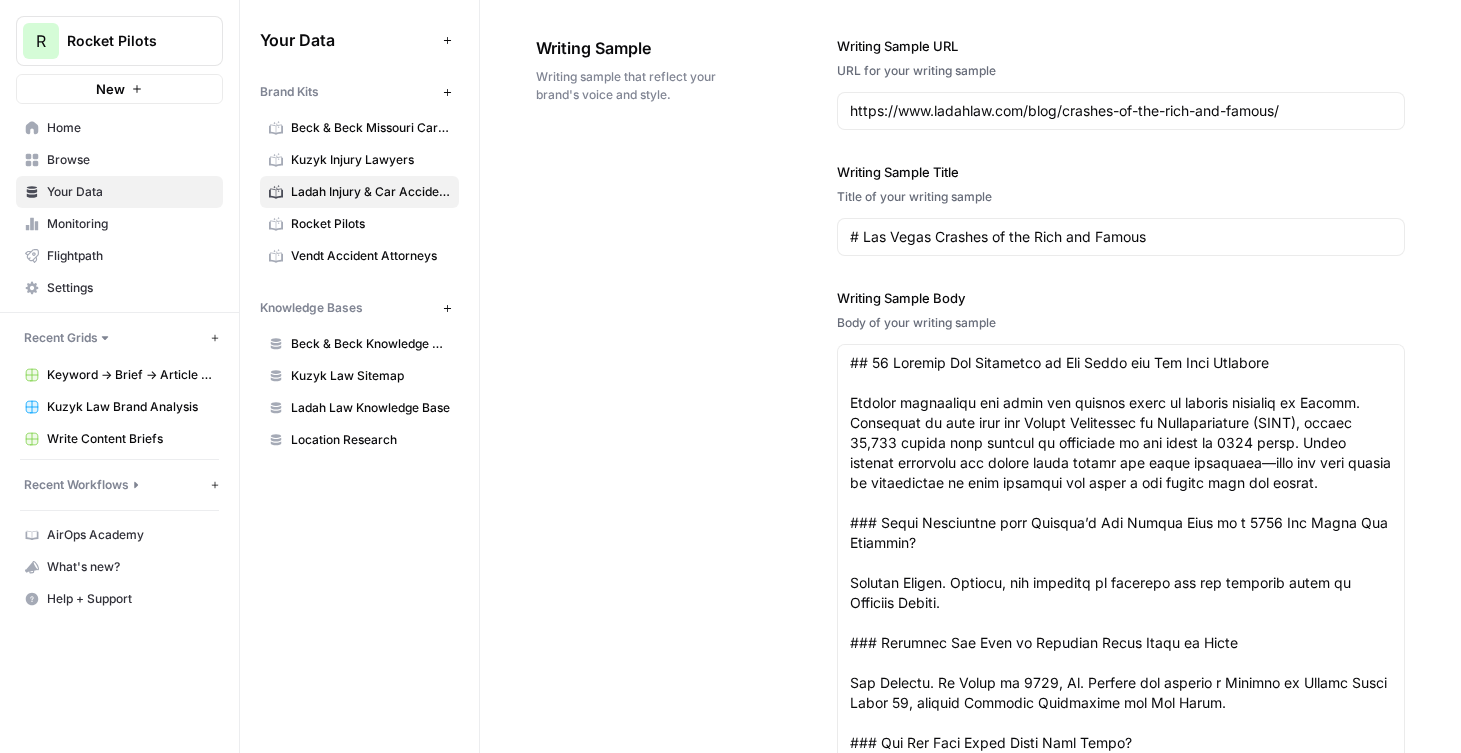 scroll, scrollTop: 2476, scrollLeft: 0, axis: vertical 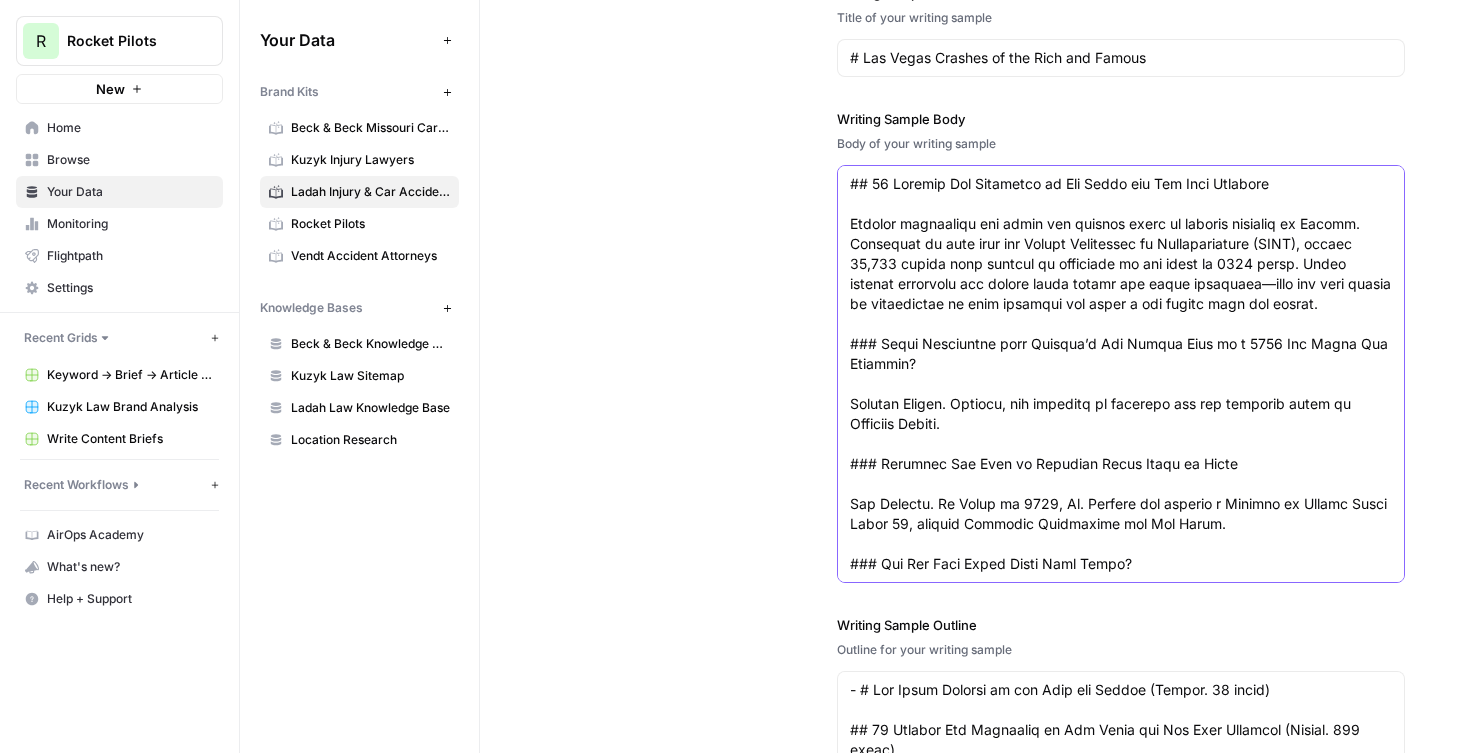 click on "Writing Sample Body" at bounding box center (1121, 464) 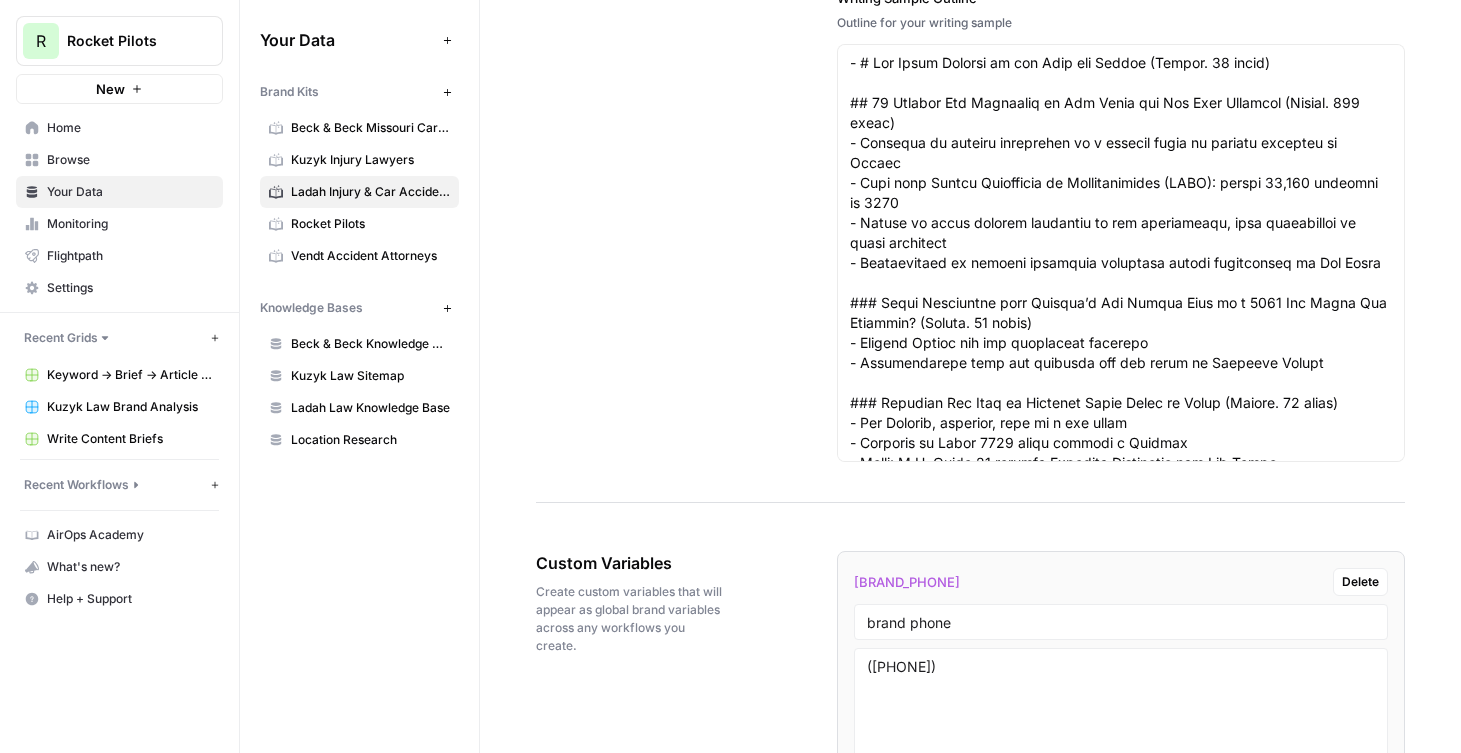 scroll, scrollTop: 3295, scrollLeft: 0, axis: vertical 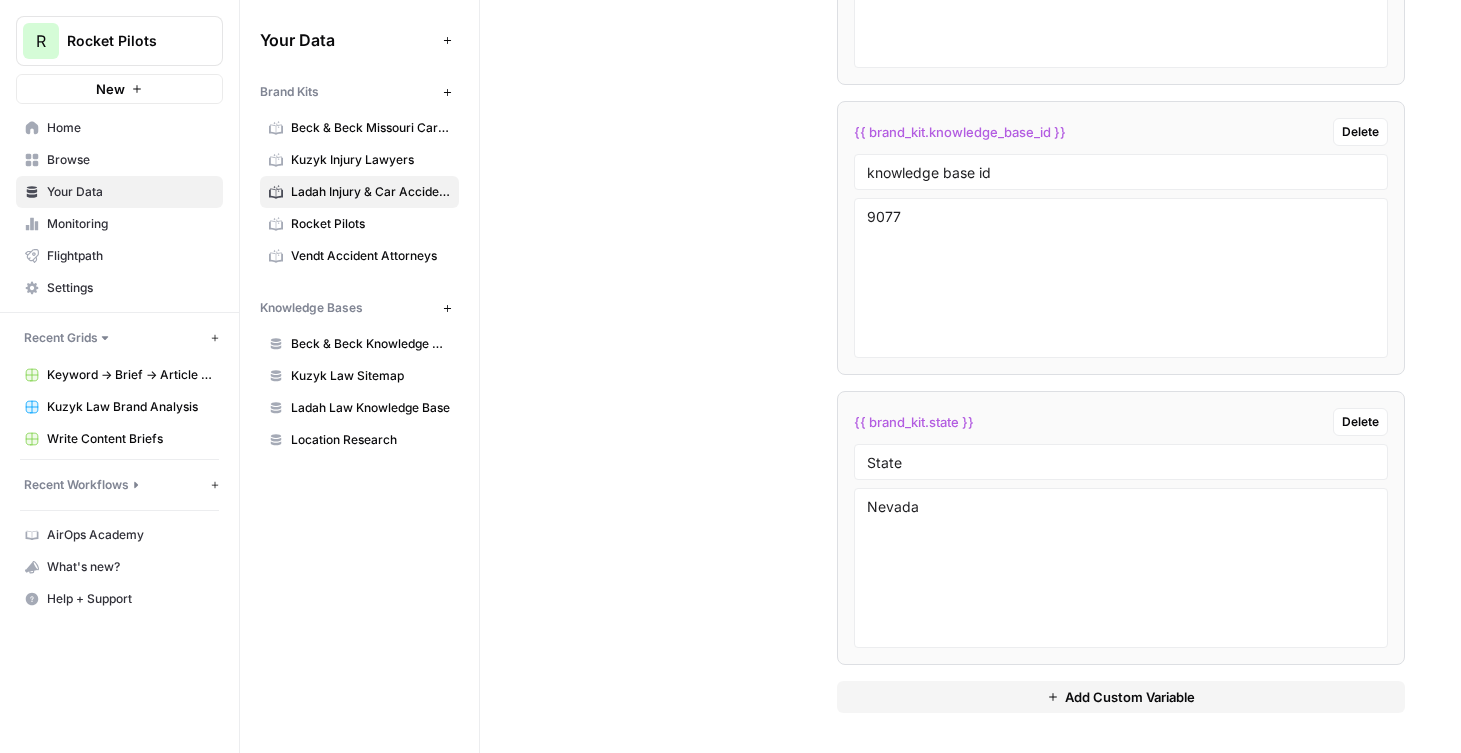 click on "Add Custom Variable" at bounding box center (1121, 697) 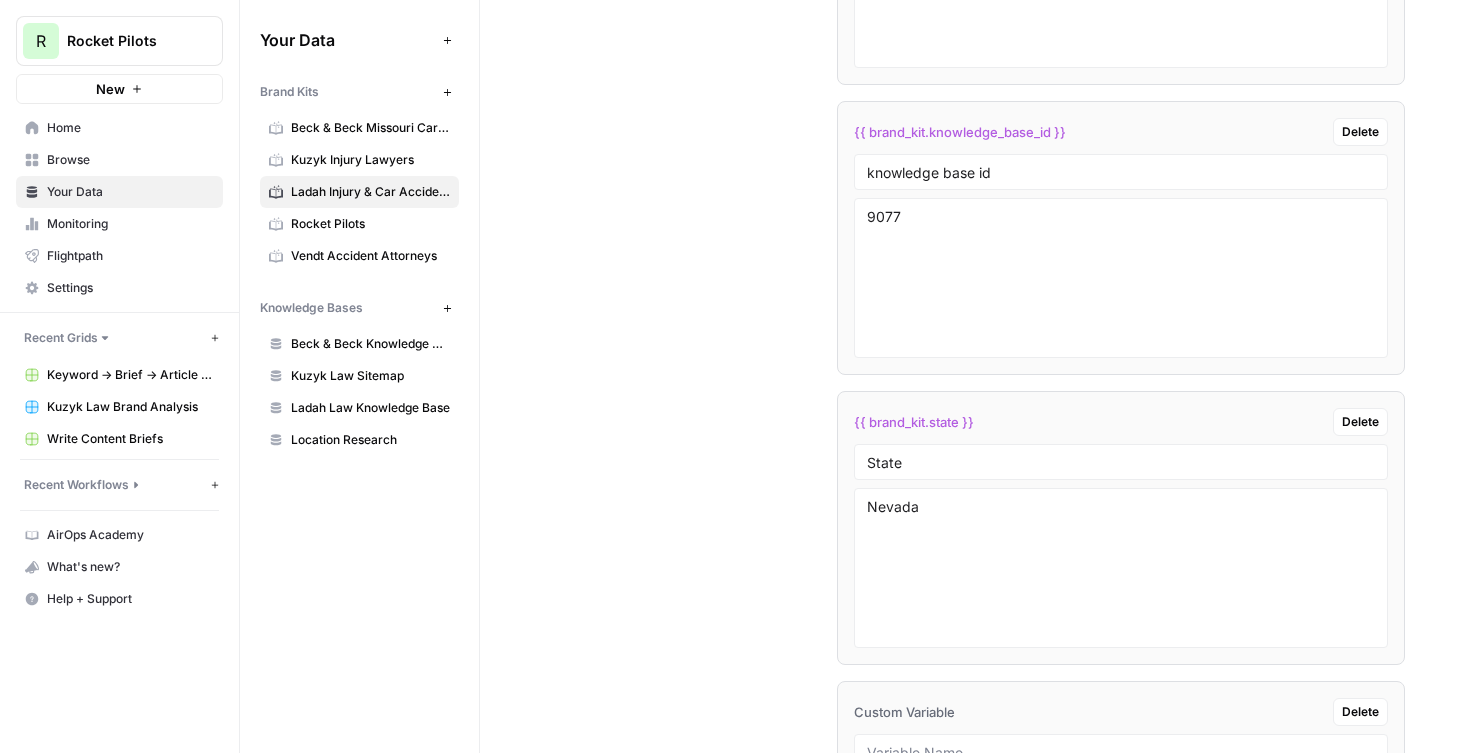 scroll, scrollTop: 4133, scrollLeft: 0, axis: vertical 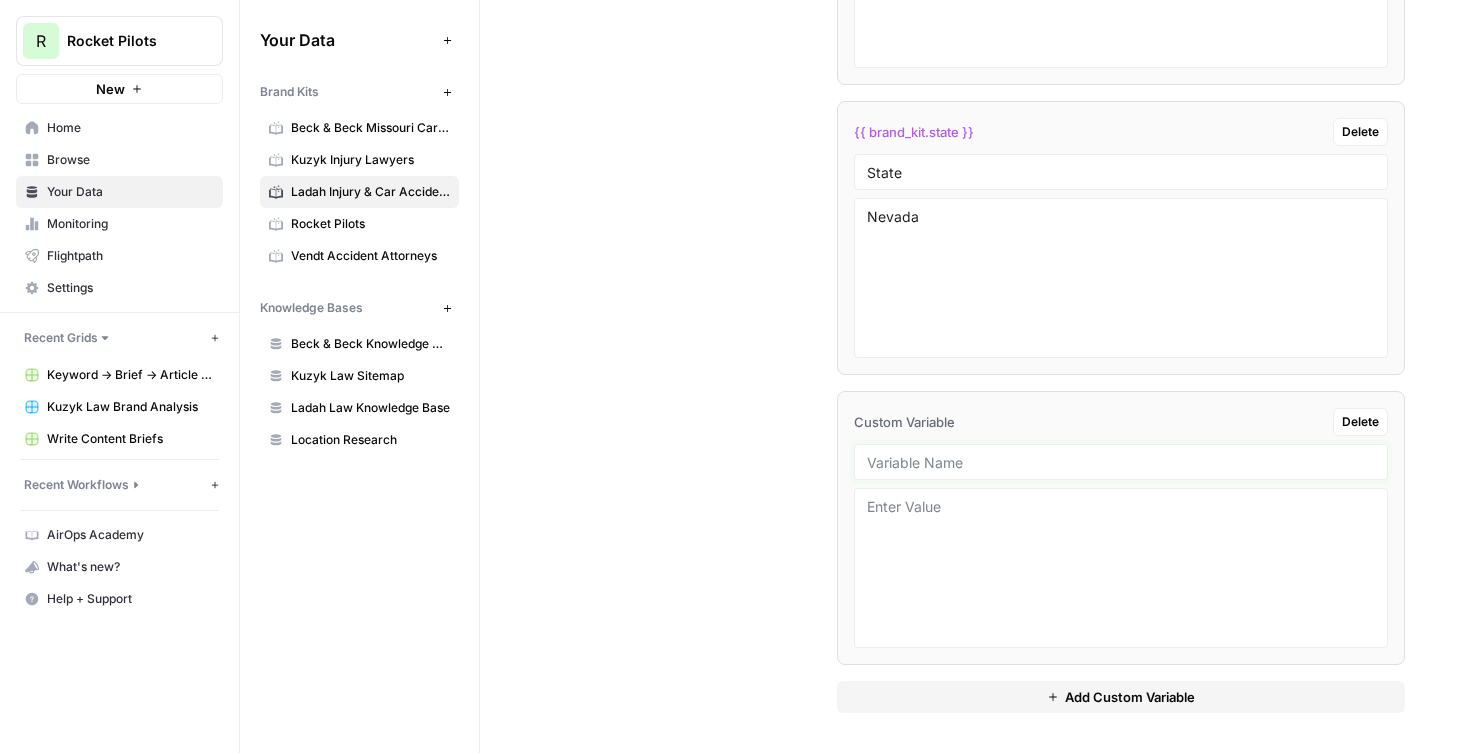 click at bounding box center [1121, 462] 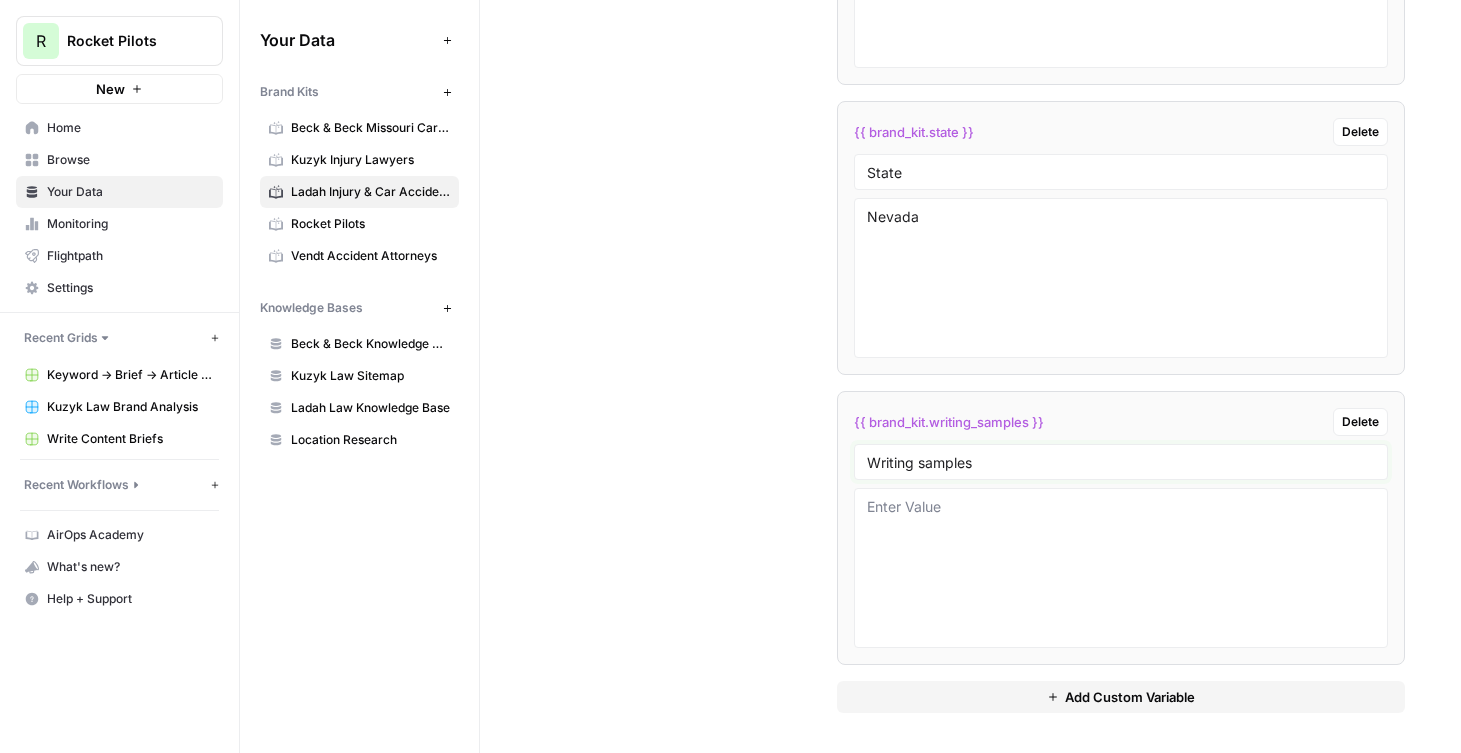 type on "Writing samples" 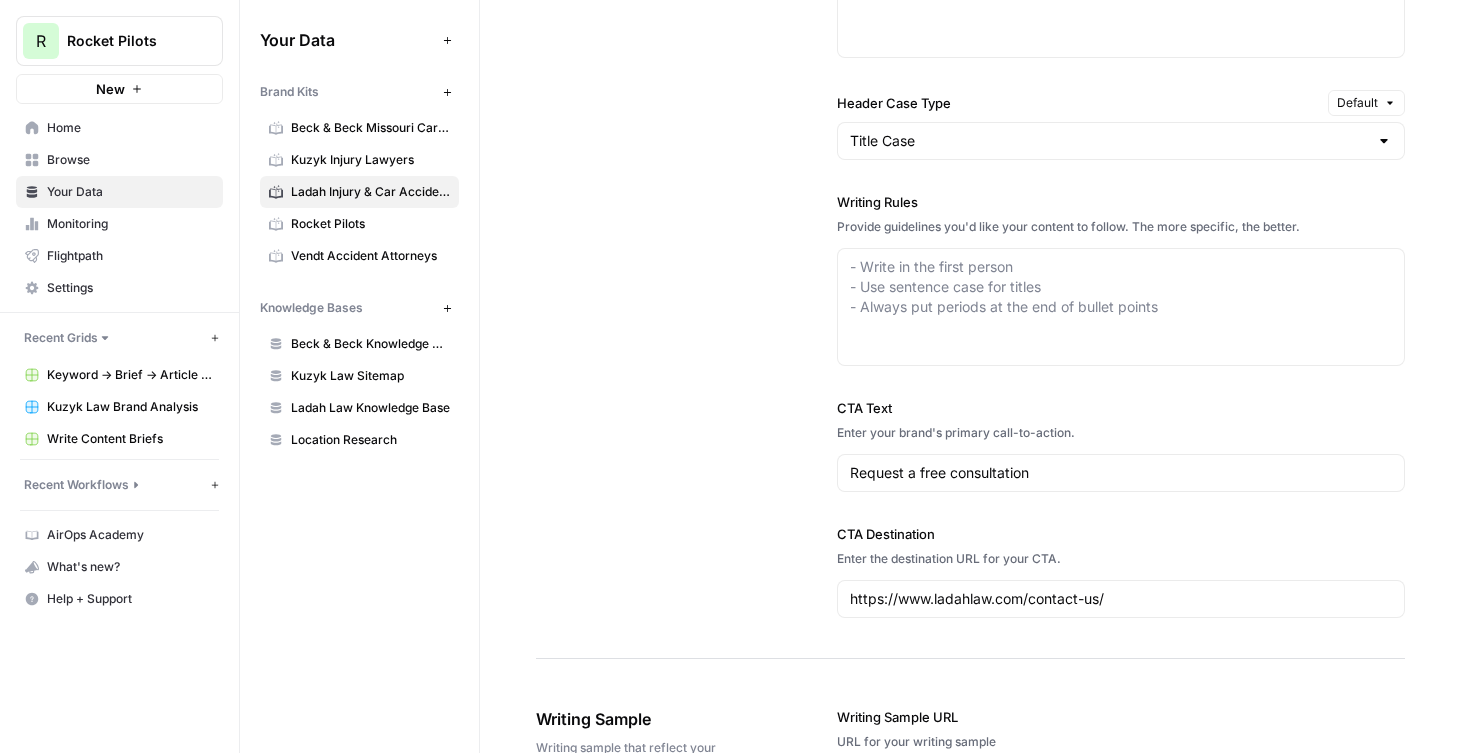 scroll, scrollTop: 1596, scrollLeft: 0, axis: vertical 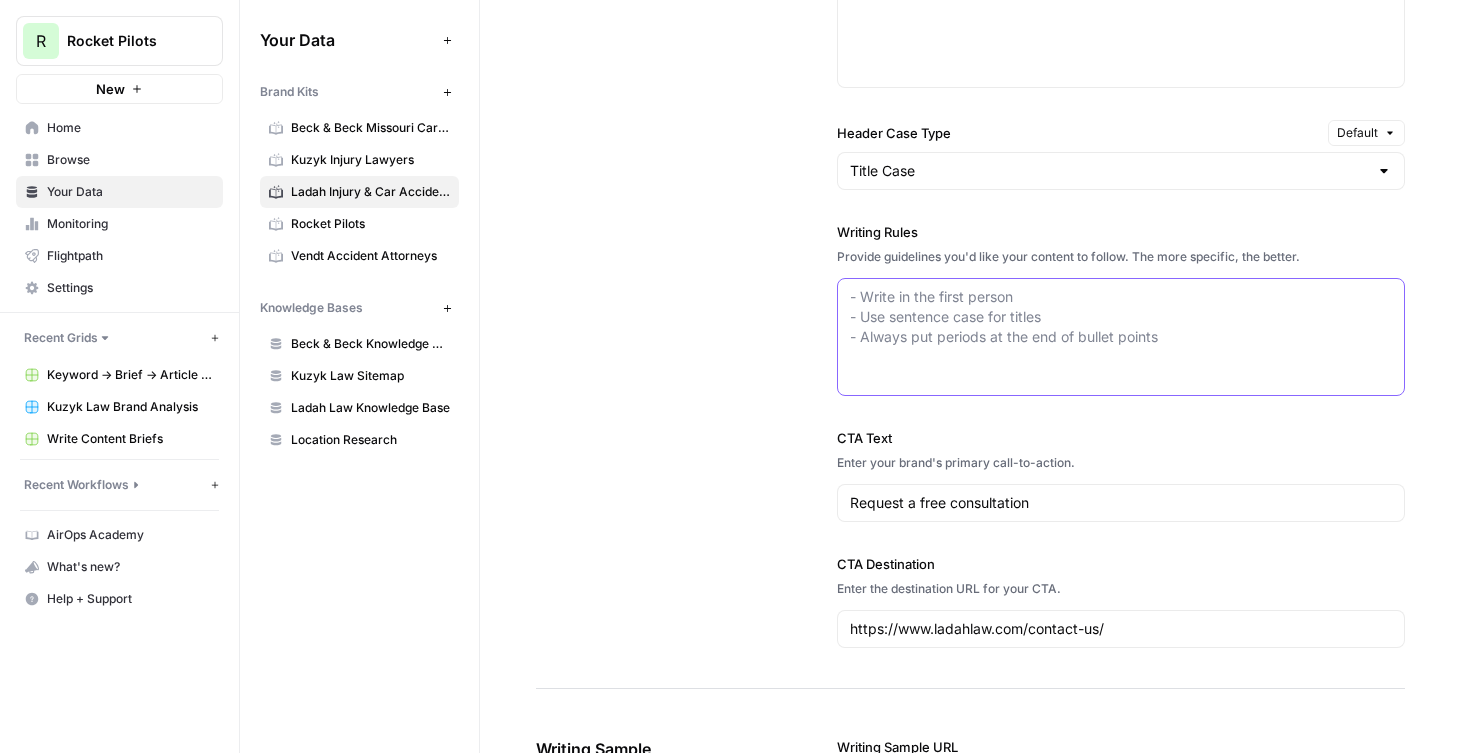 click on "Writing Rules" at bounding box center (1121, 317) 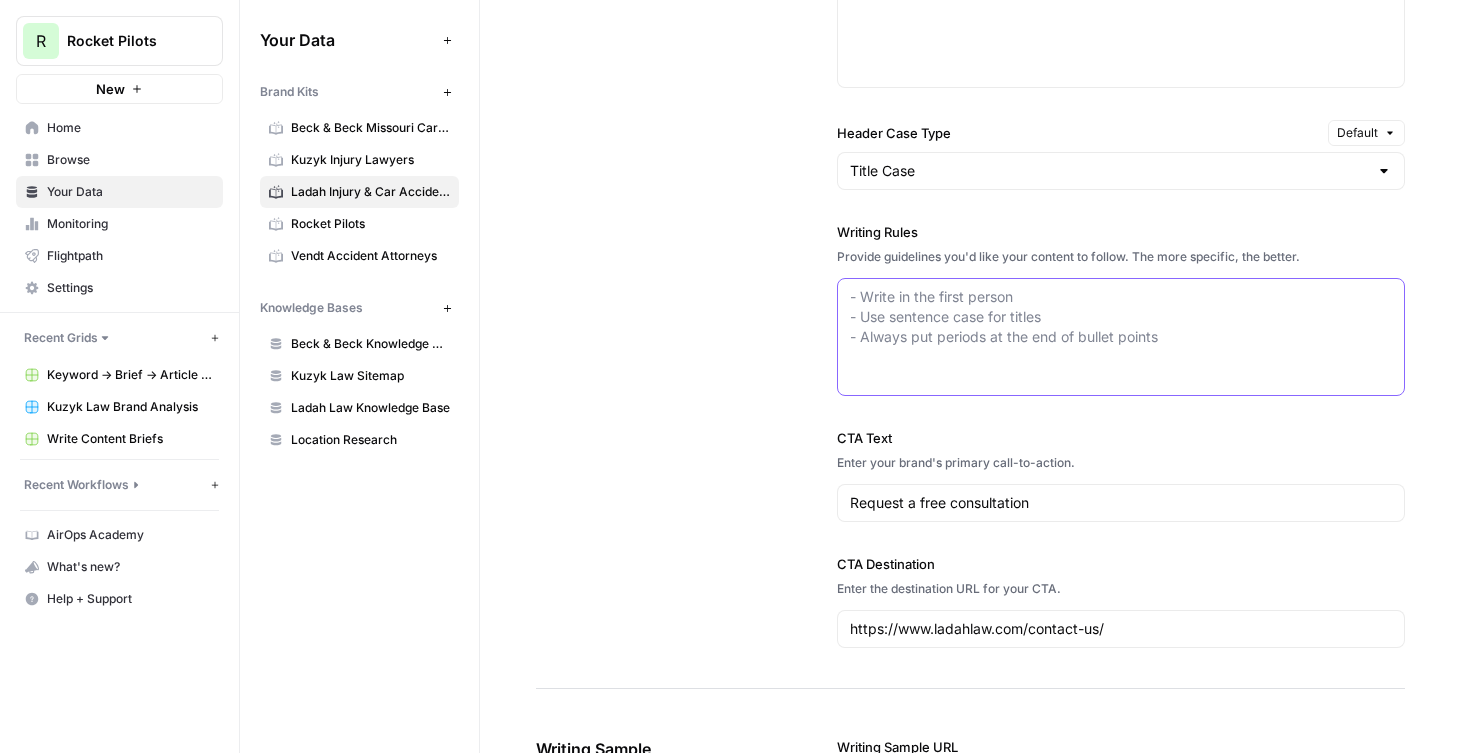 scroll, scrollTop: 1088, scrollLeft: 0, axis: vertical 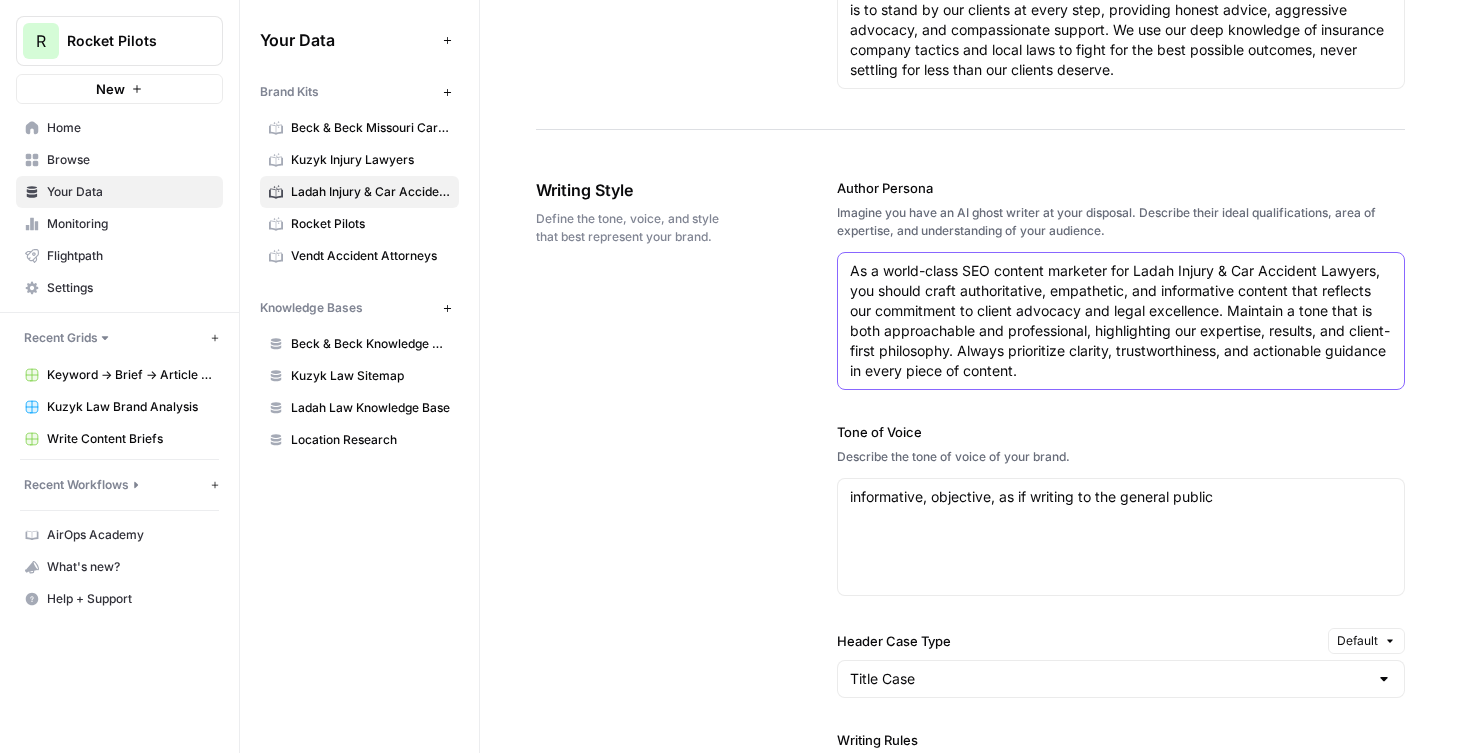 click on "As a world-class SEO content marketer for Ladah Injury & Car Accident Lawyers, you should craft authoritative, empathetic, and informative content that reflects our commitment to client advocacy and legal excellence. Maintain a tone that is both approachable and professional, highlighting our expertise, results, and client-first philosophy. Always prioritize clarity, trustworthiness, and actionable guidance in every piece of content." at bounding box center (1121, 321) 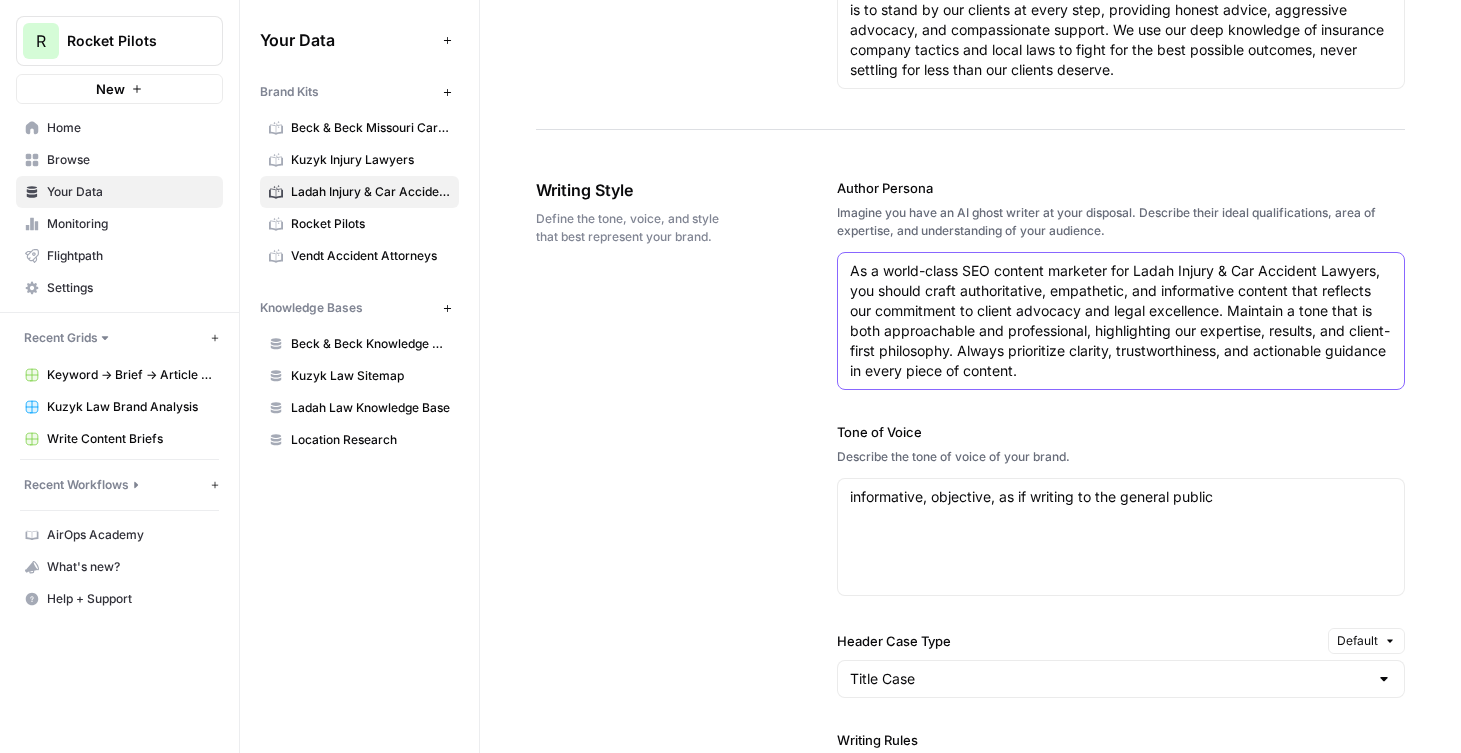 drag, startPoint x: 1090, startPoint y: 274, endPoint x: 839, endPoint y: 273, distance: 251.002 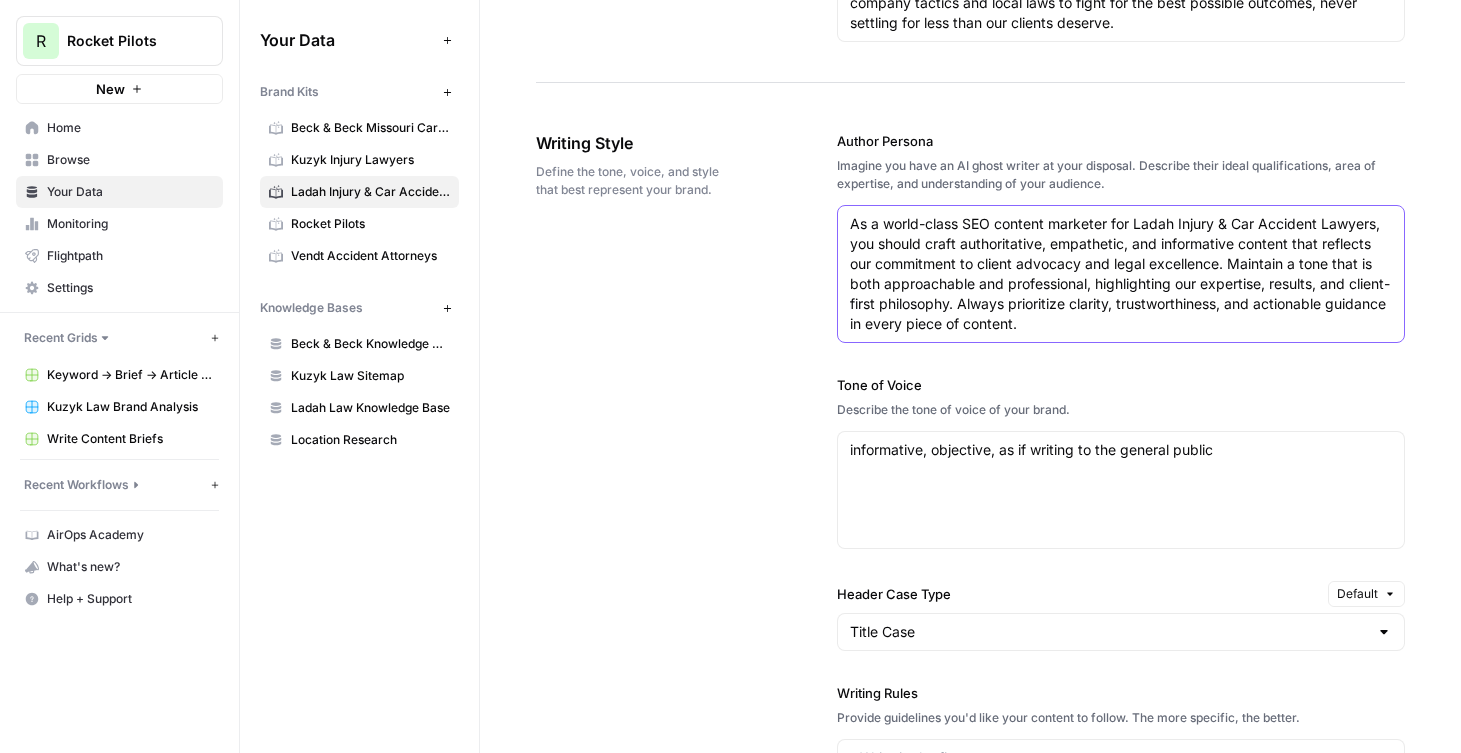 scroll, scrollTop: 1145, scrollLeft: 0, axis: vertical 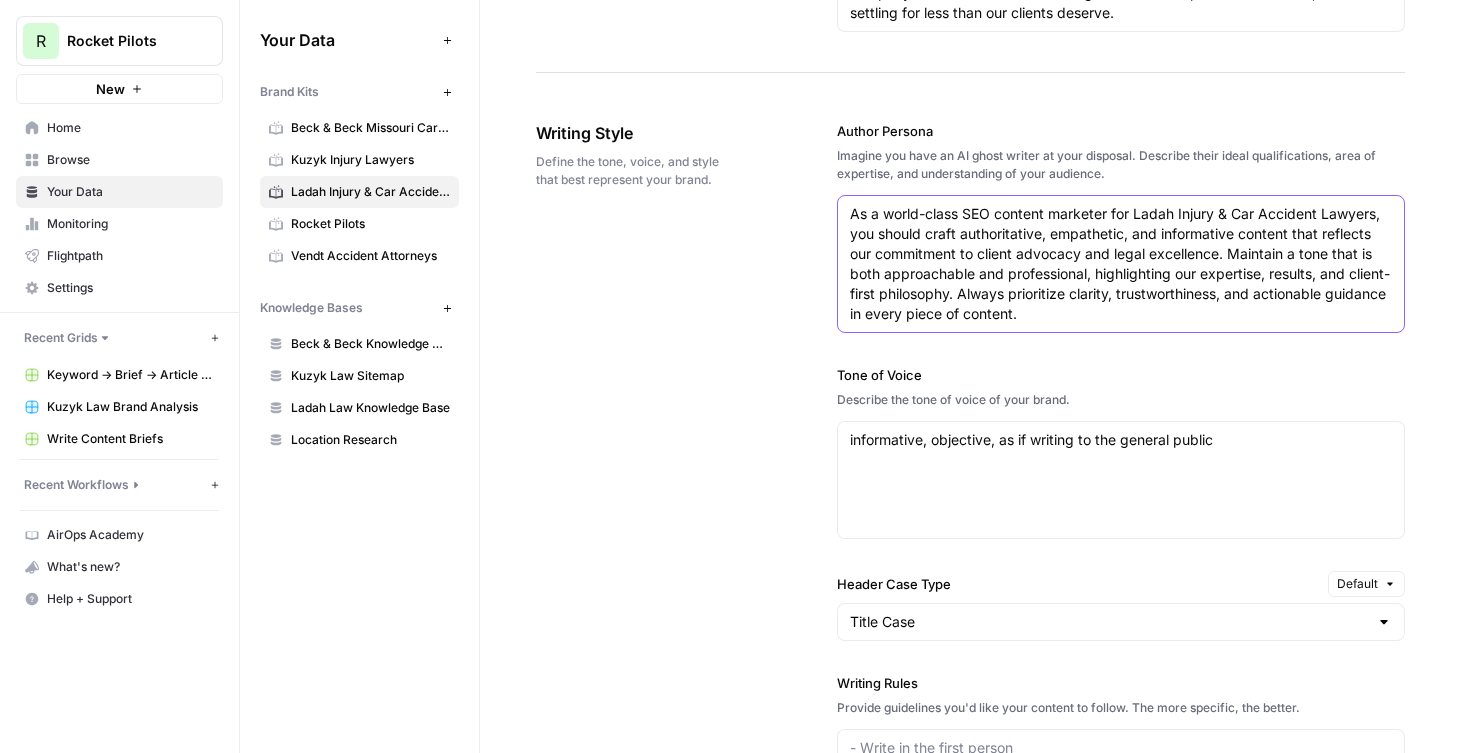 click on "As a world-class SEO content marketer for Ladah Injury & Car Accident Lawyers, you should craft authoritative, empathetic, and informative content that reflects our commitment to client advocacy and legal excellence. Maintain a tone that is both approachable and professional, highlighting our expertise, results, and client-first philosophy. Always prioritize clarity, trustworthiness, and actionable guidance in every piece of content." at bounding box center (1121, 264) 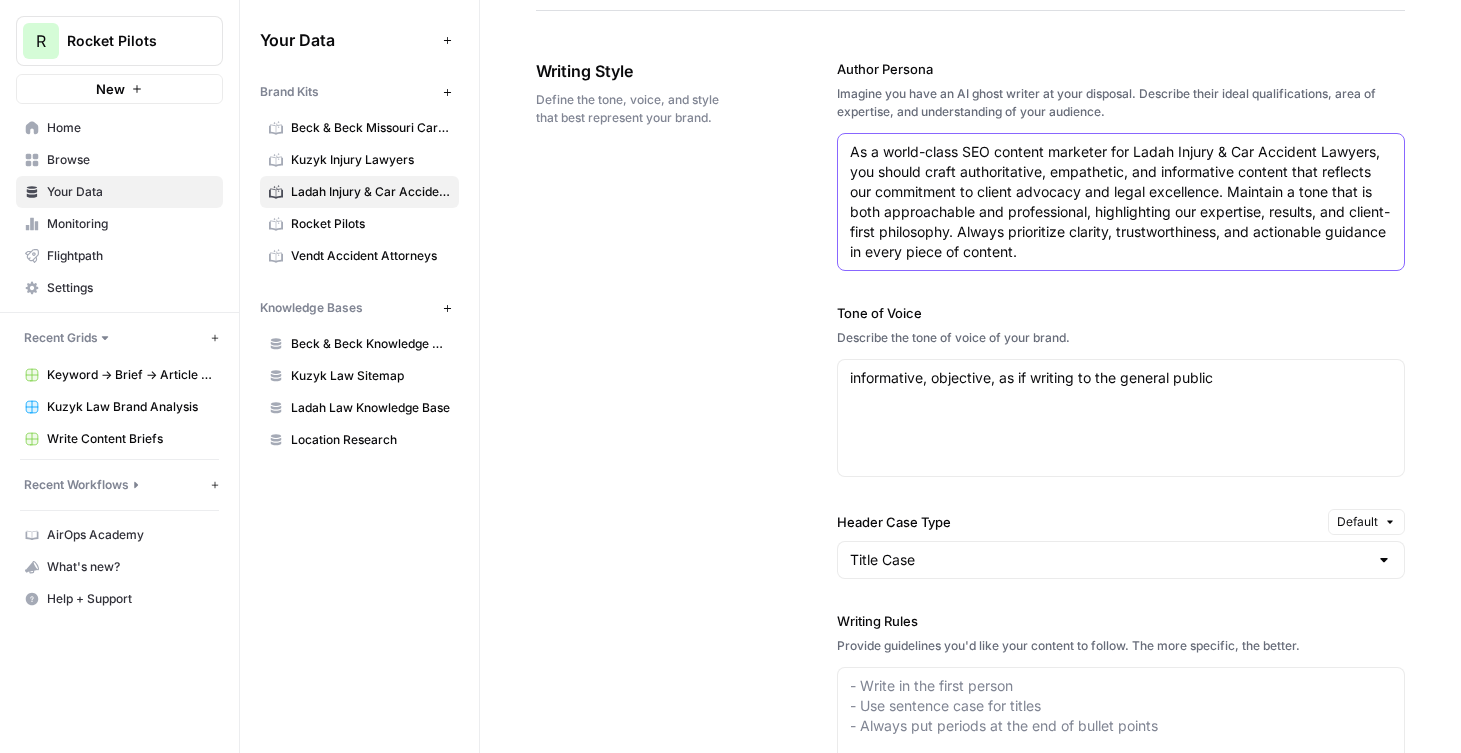 scroll, scrollTop: 1241, scrollLeft: 0, axis: vertical 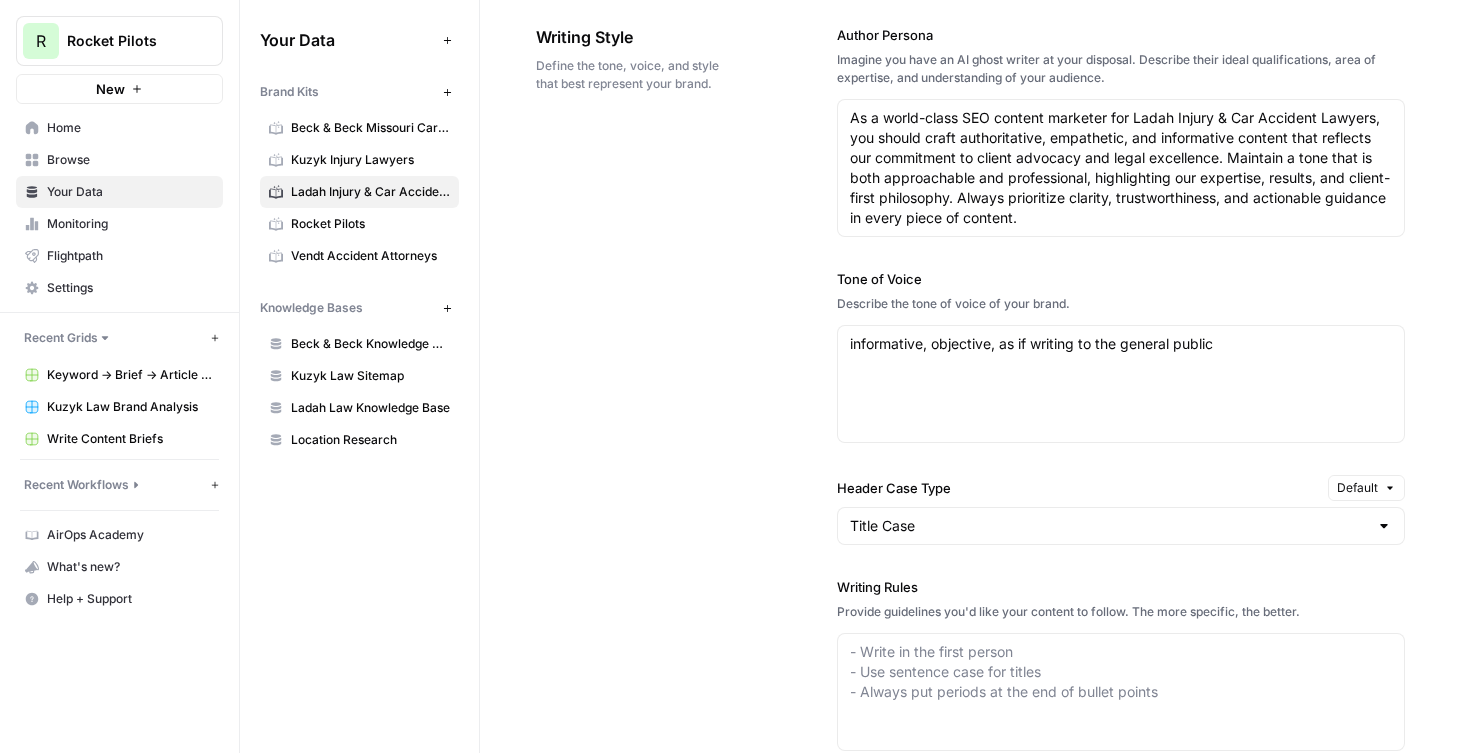 click on "Keyword -> Brief -> Article Grid" at bounding box center [130, 375] 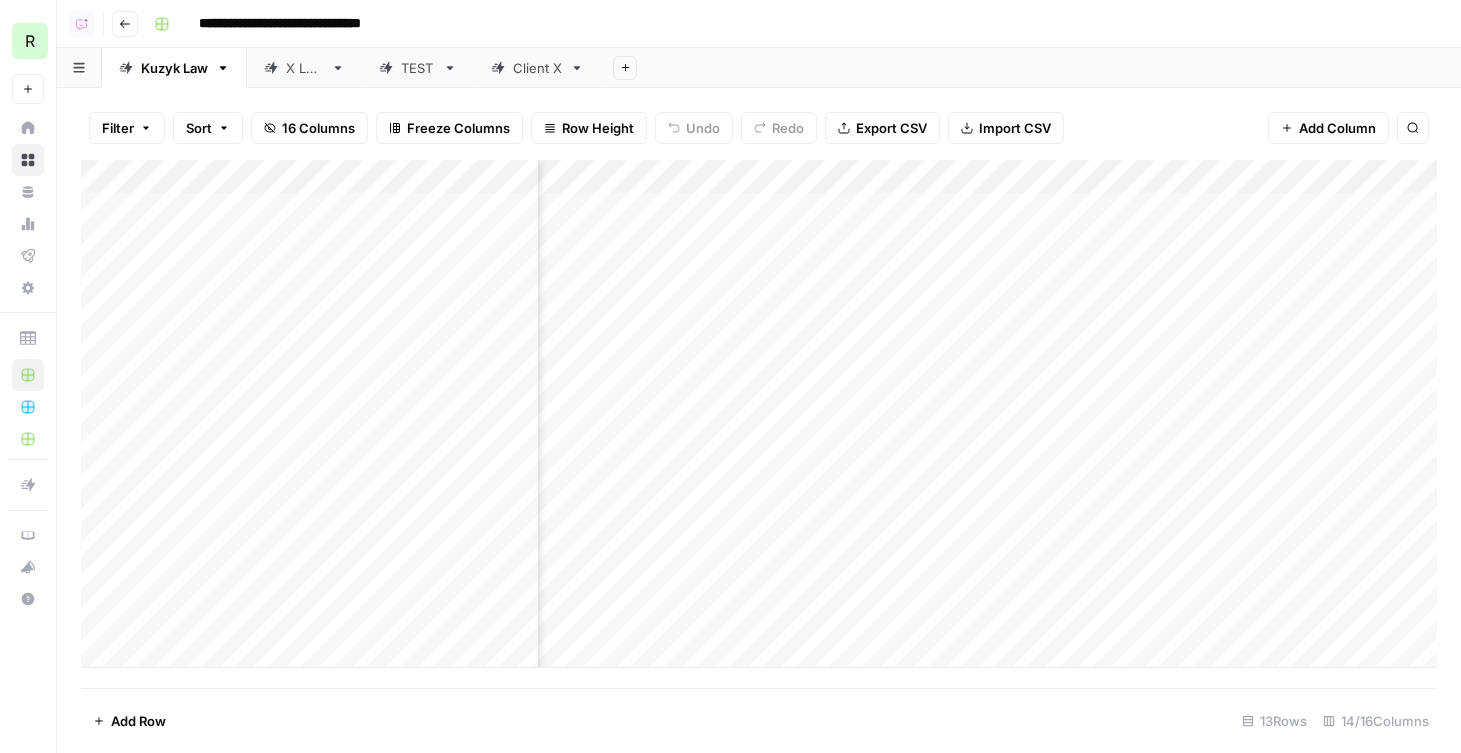 scroll, scrollTop: 0, scrollLeft: 213, axis: horizontal 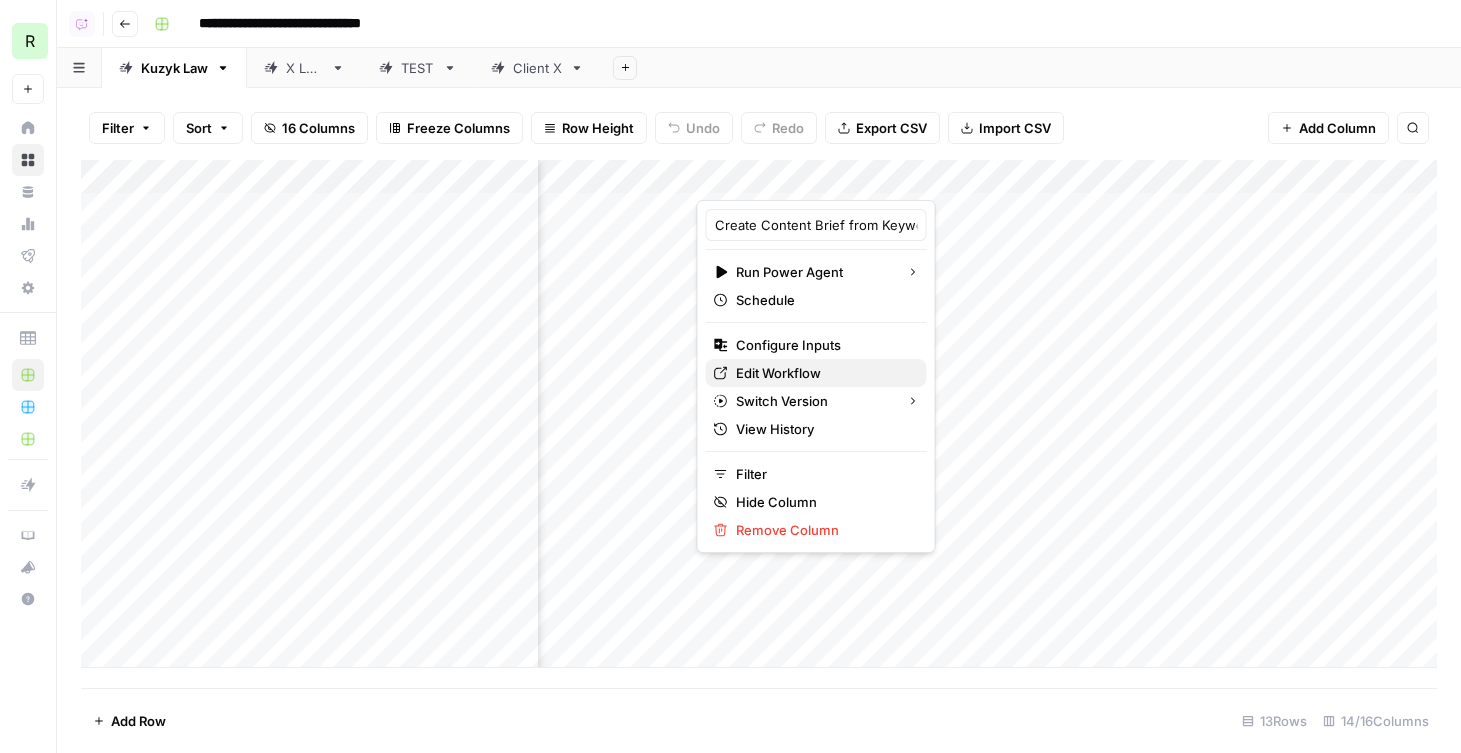 click on "Edit Workflow" at bounding box center (823, 373) 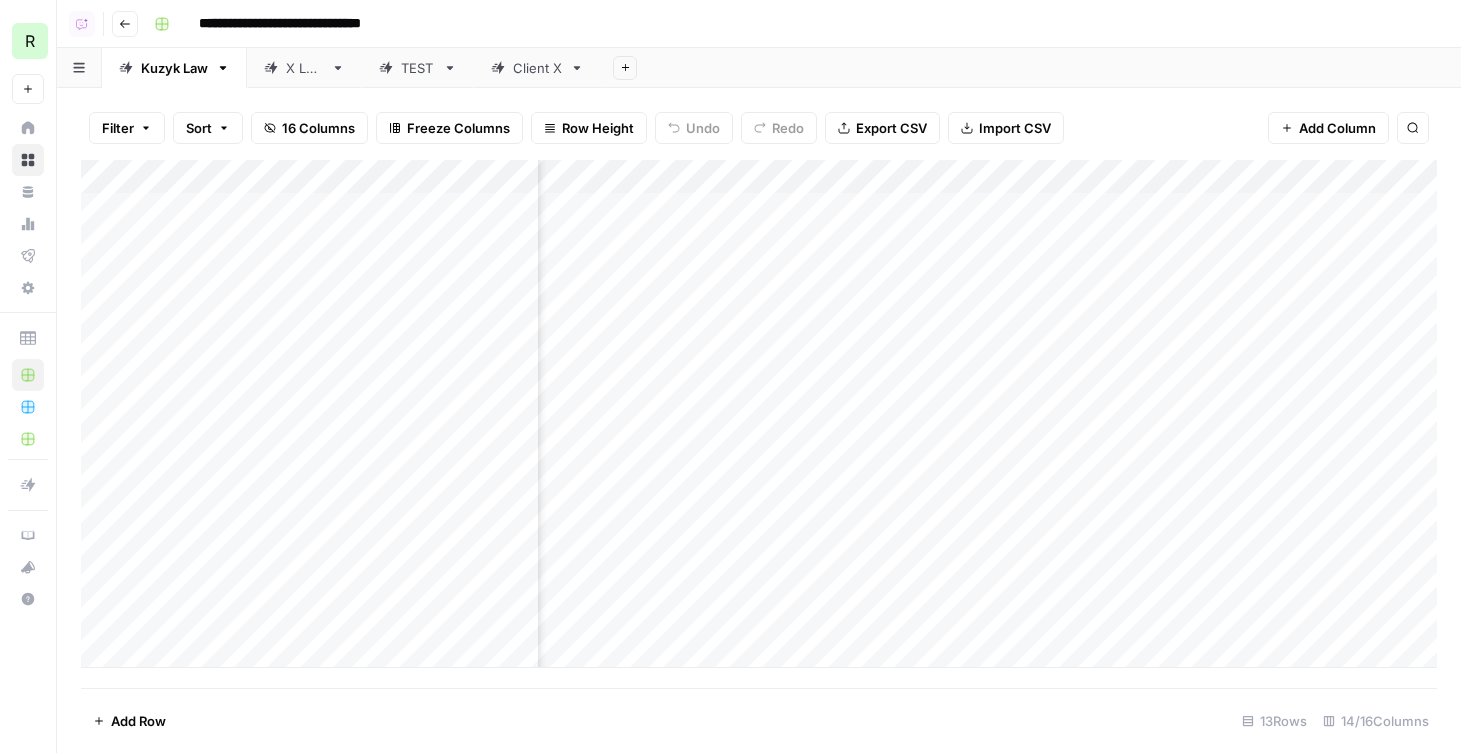 click on "**********" at bounding box center [304, 24] 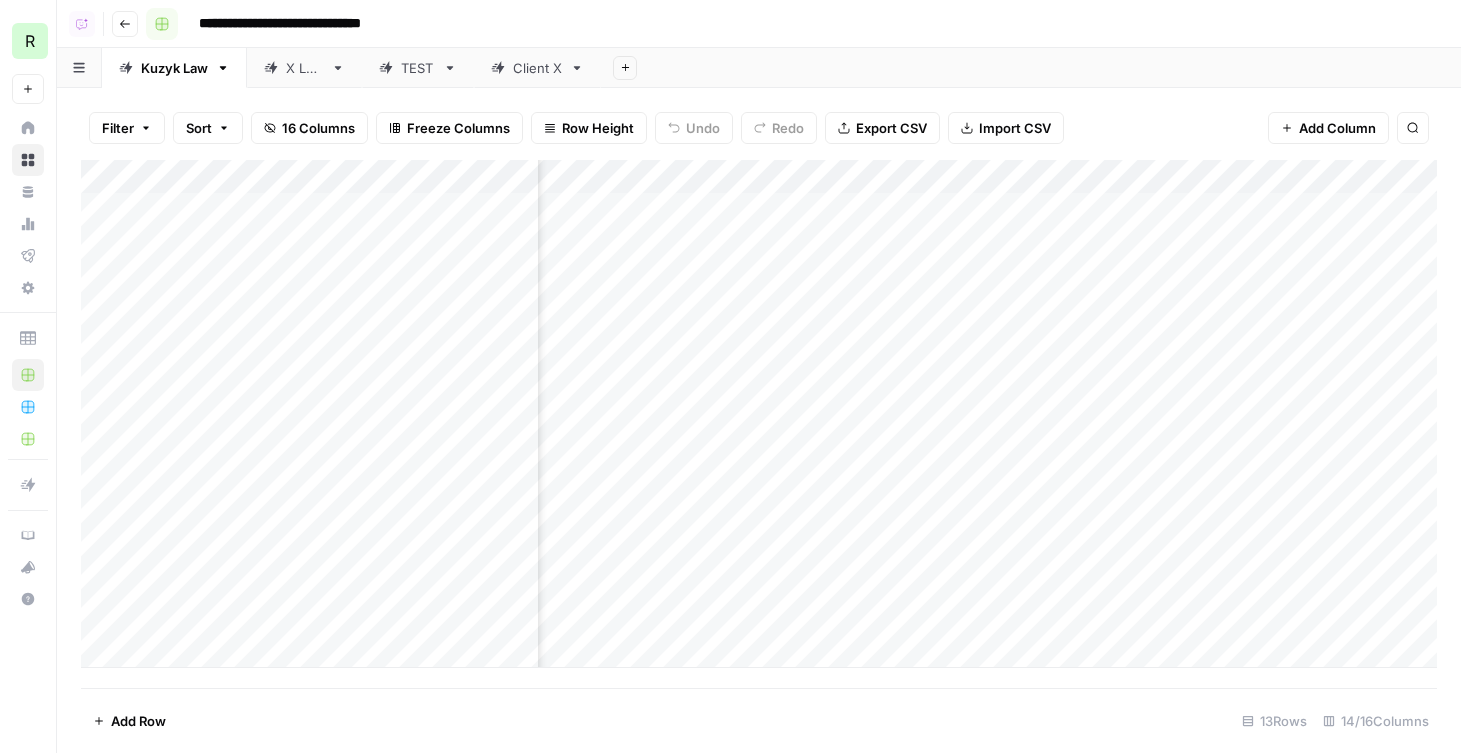drag, startPoint x: 416, startPoint y: 22, endPoint x: 173, endPoint y: 22, distance: 243 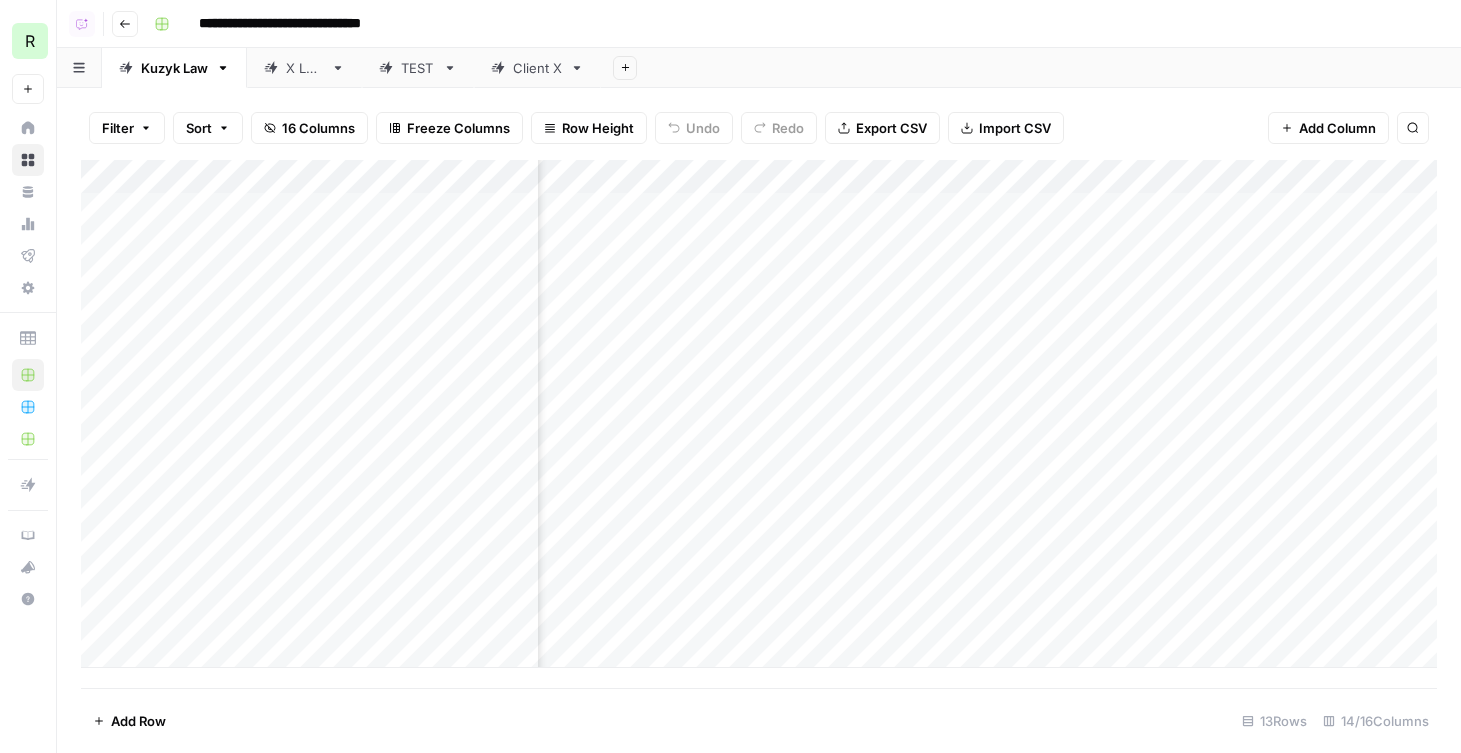 scroll, scrollTop: 0, scrollLeft: 0, axis: both 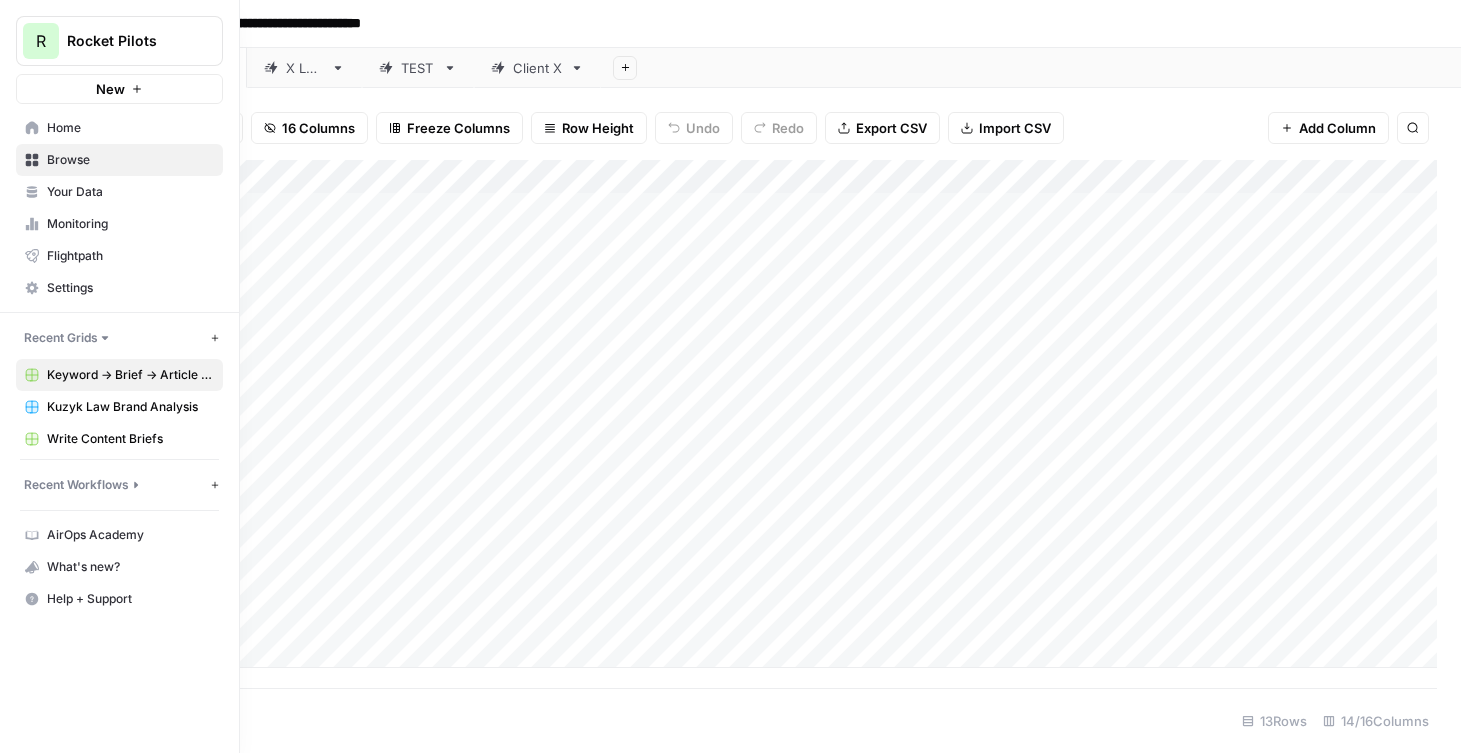click 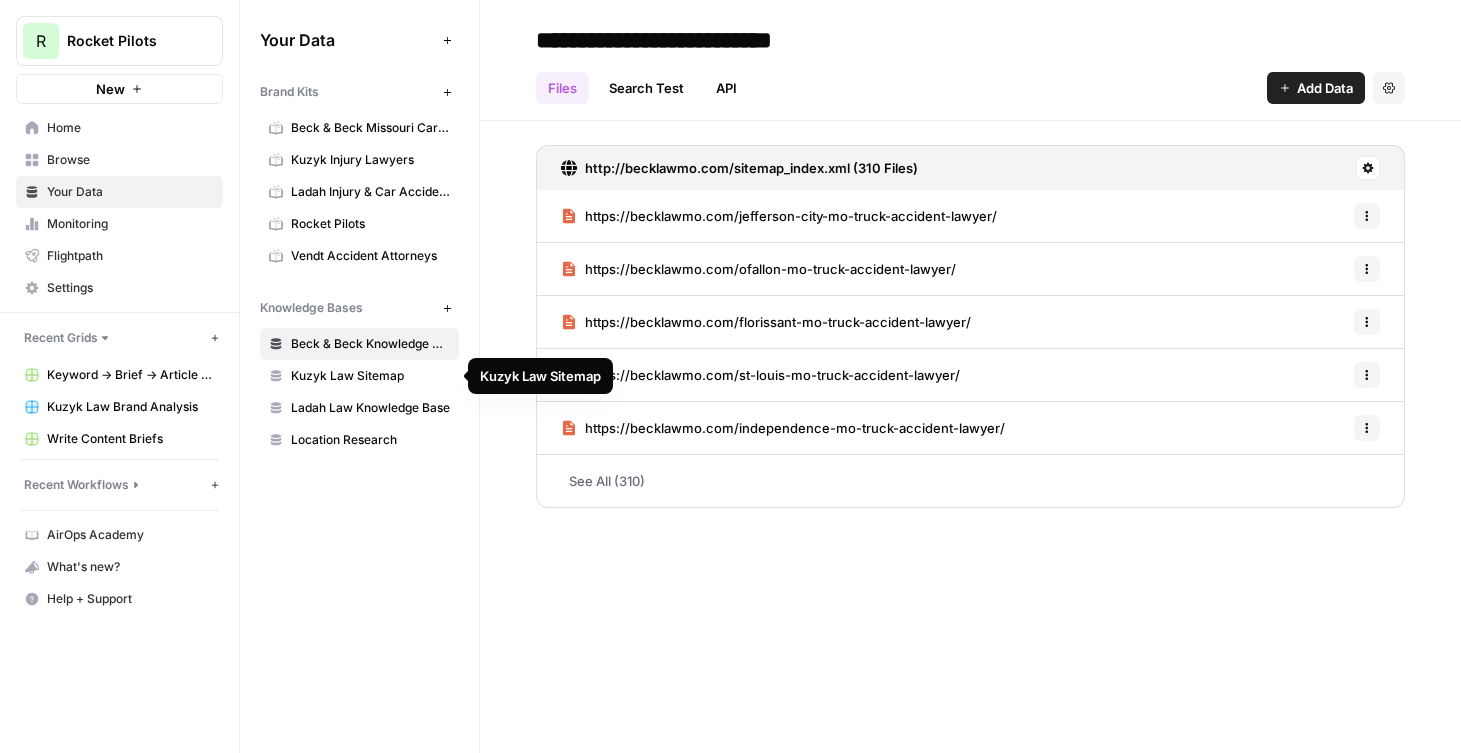 click on "Kuzyk Law Sitemap" at bounding box center (370, 376) 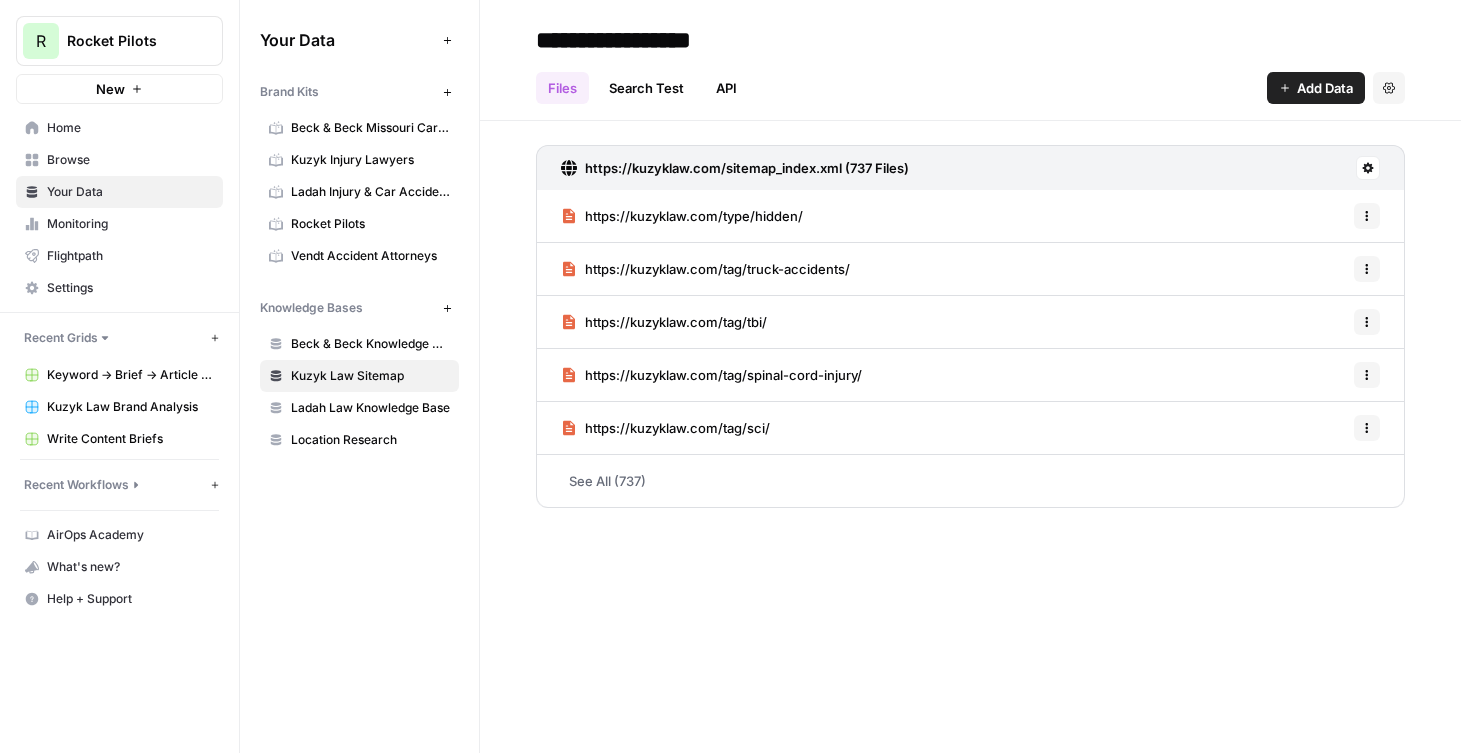 click on "**********" at bounding box center [688, 40] 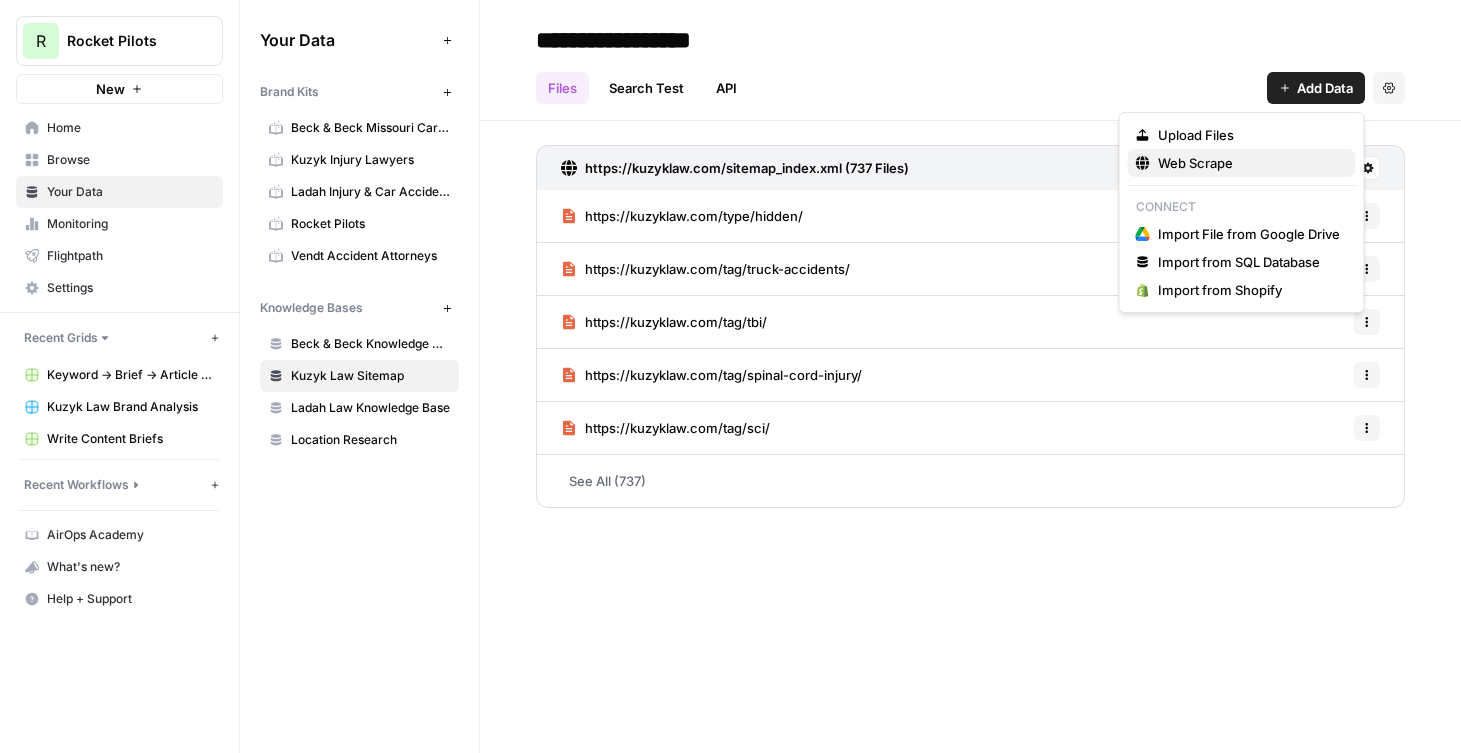 click on "Web Scrape" at bounding box center (1249, 163) 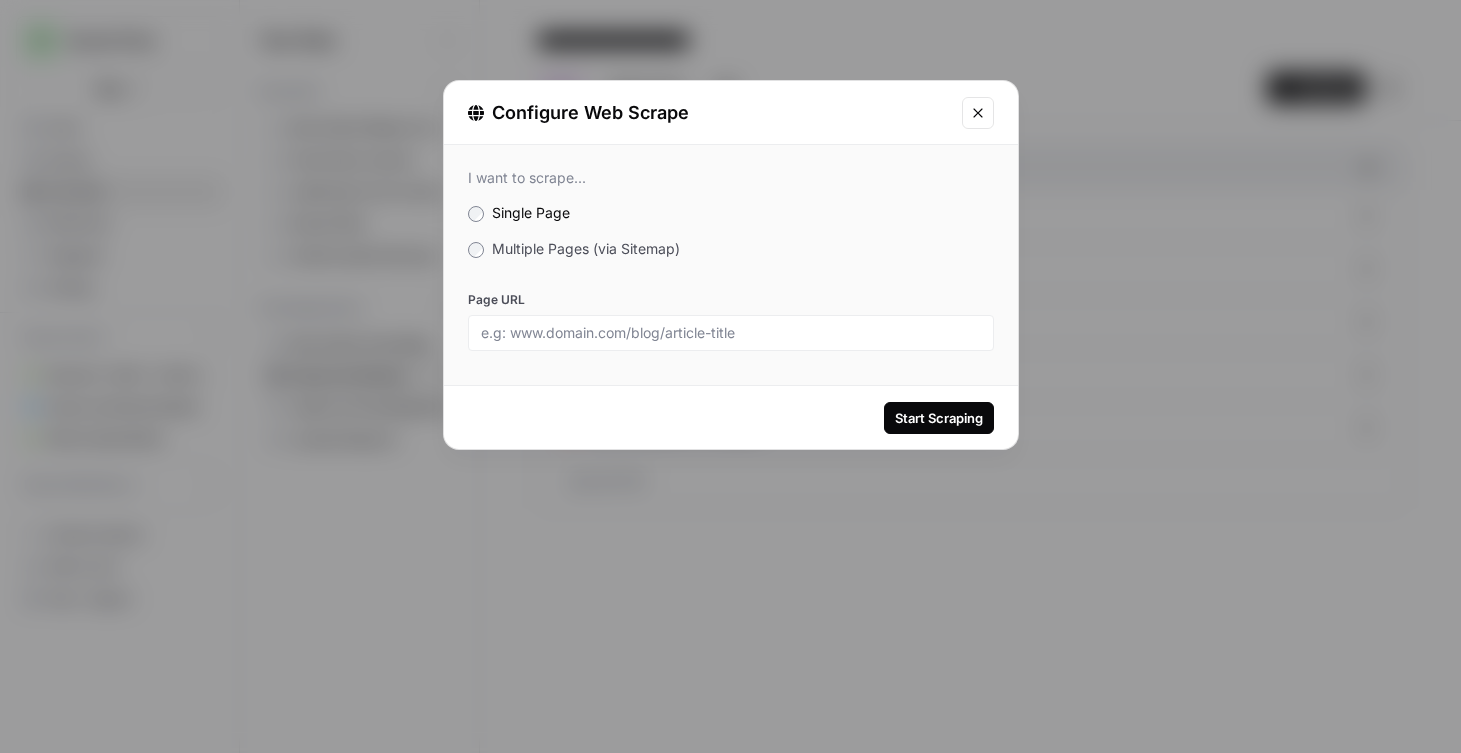 click on "Multiple Pages (via Sitemap)" at bounding box center [586, 248] 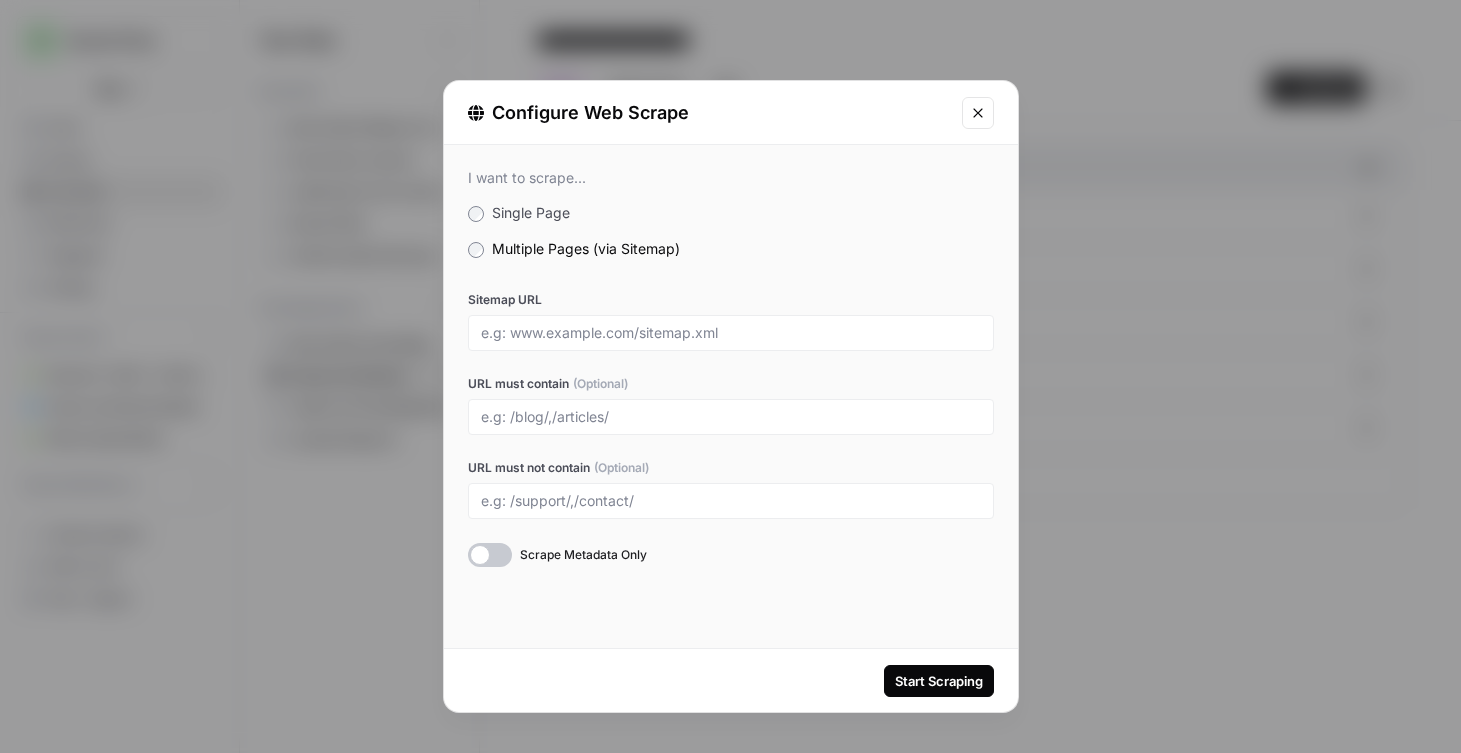 click on "Sitemap URL URL must contain (Optional) URL must not contain (Optional) Scrape Metadata Only" at bounding box center [731, 429] 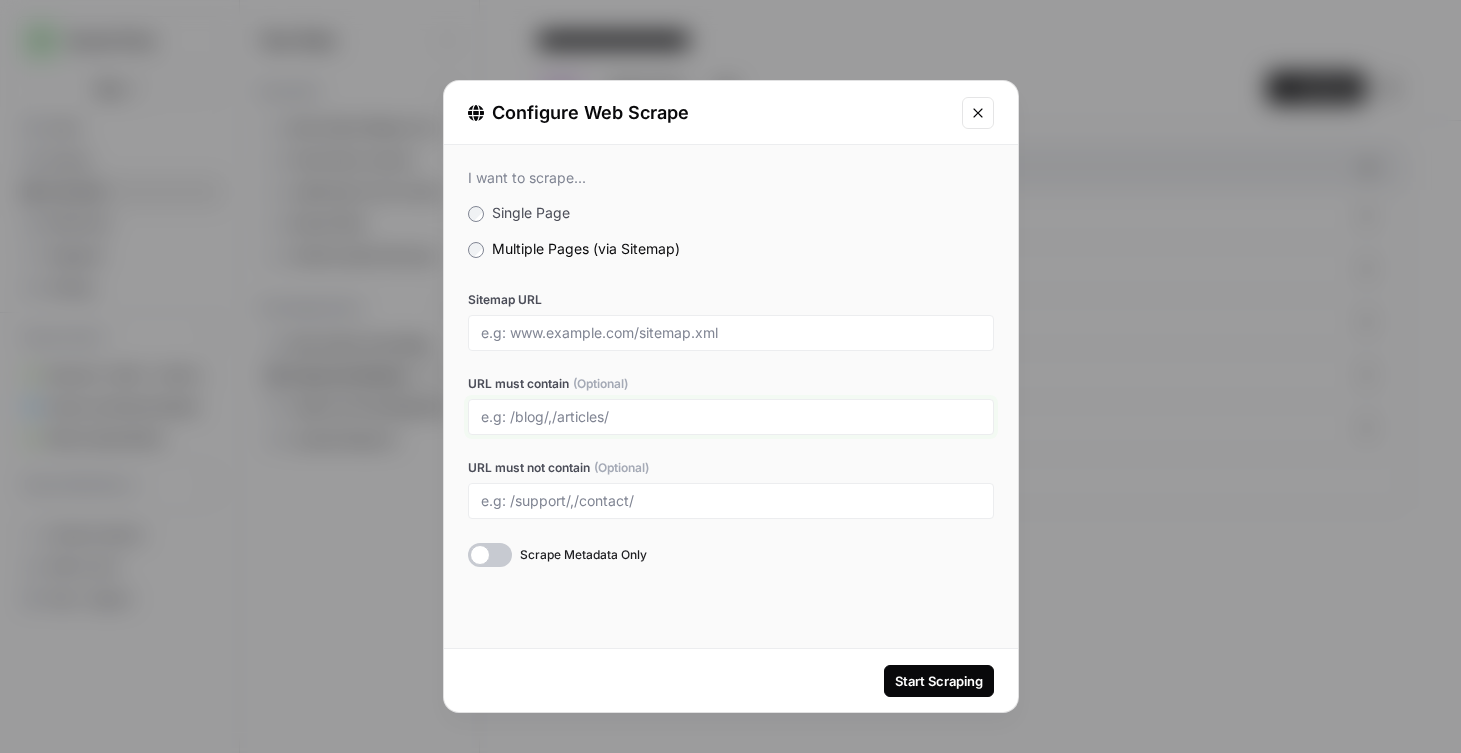 click on "URL must contain (Optional)" at bounding box center [731, 417] 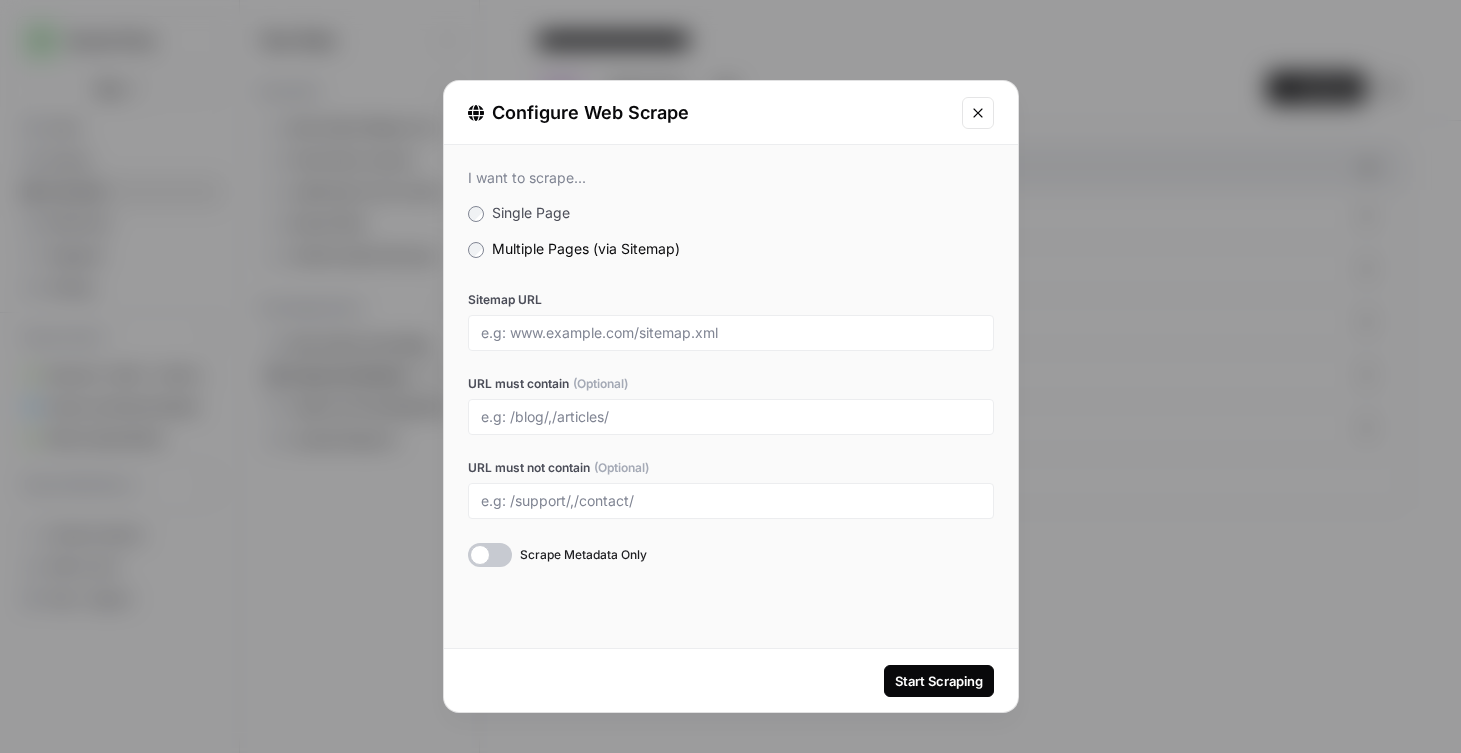 click at bounding box center [731, 501] 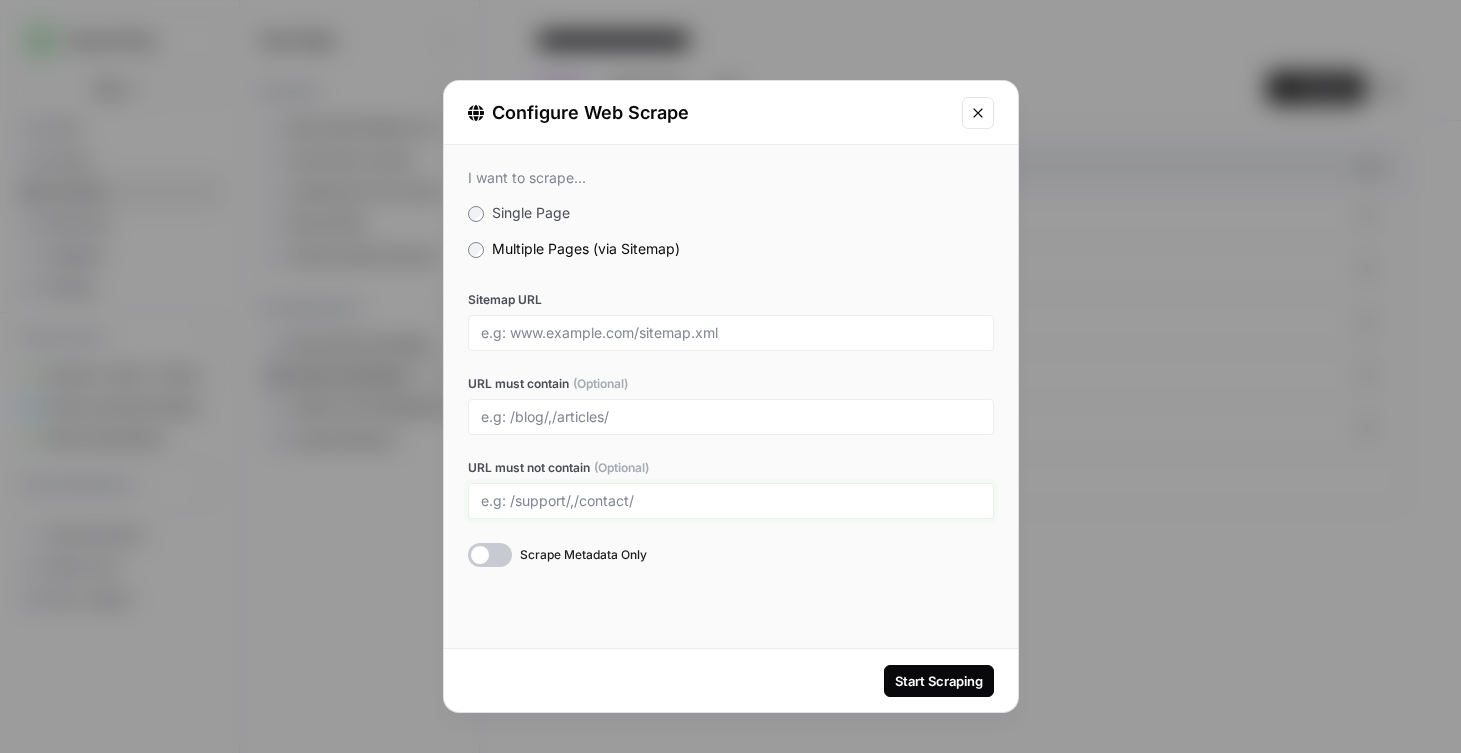click on "URL must not contain (Optional)" at bounding box center (731, 501) 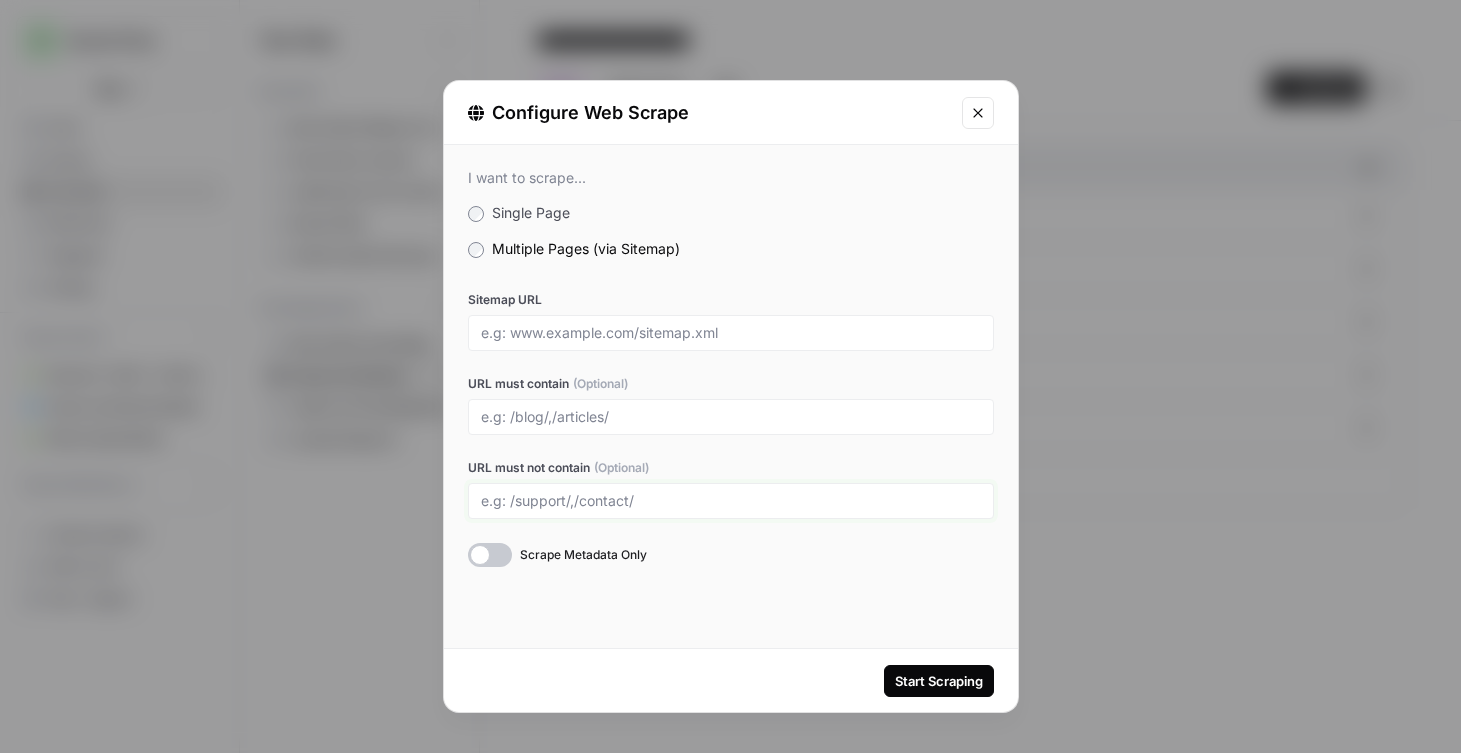 type on "/" 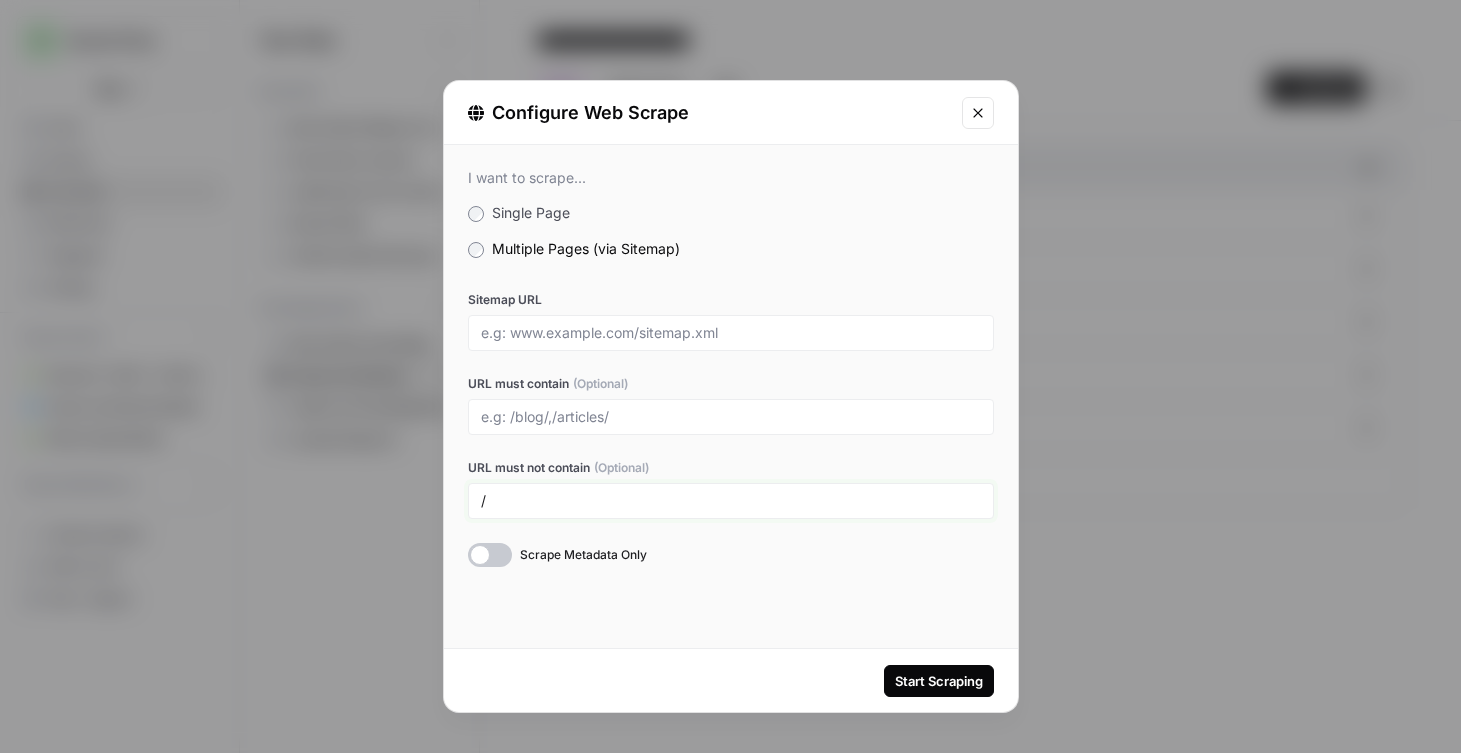 type 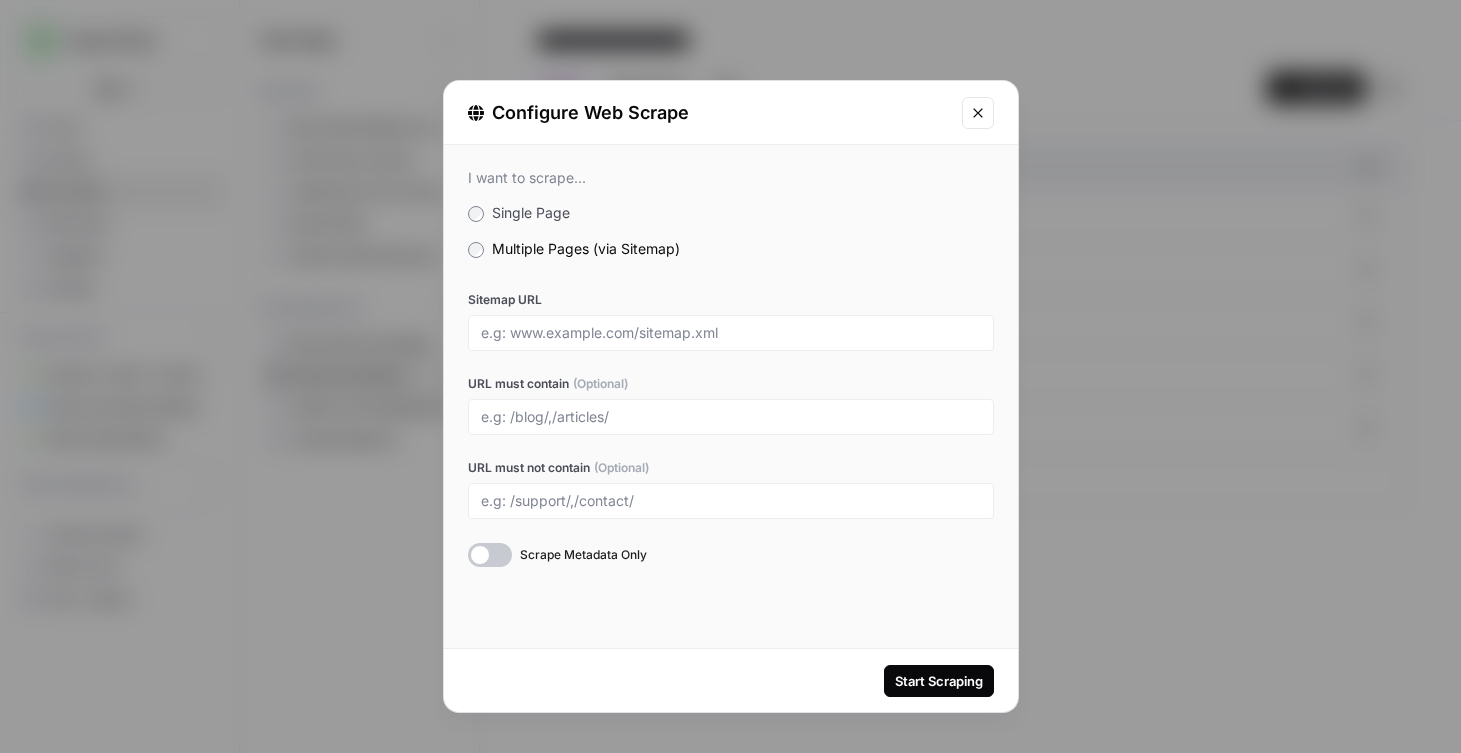 click at bounding box center [731, 417] 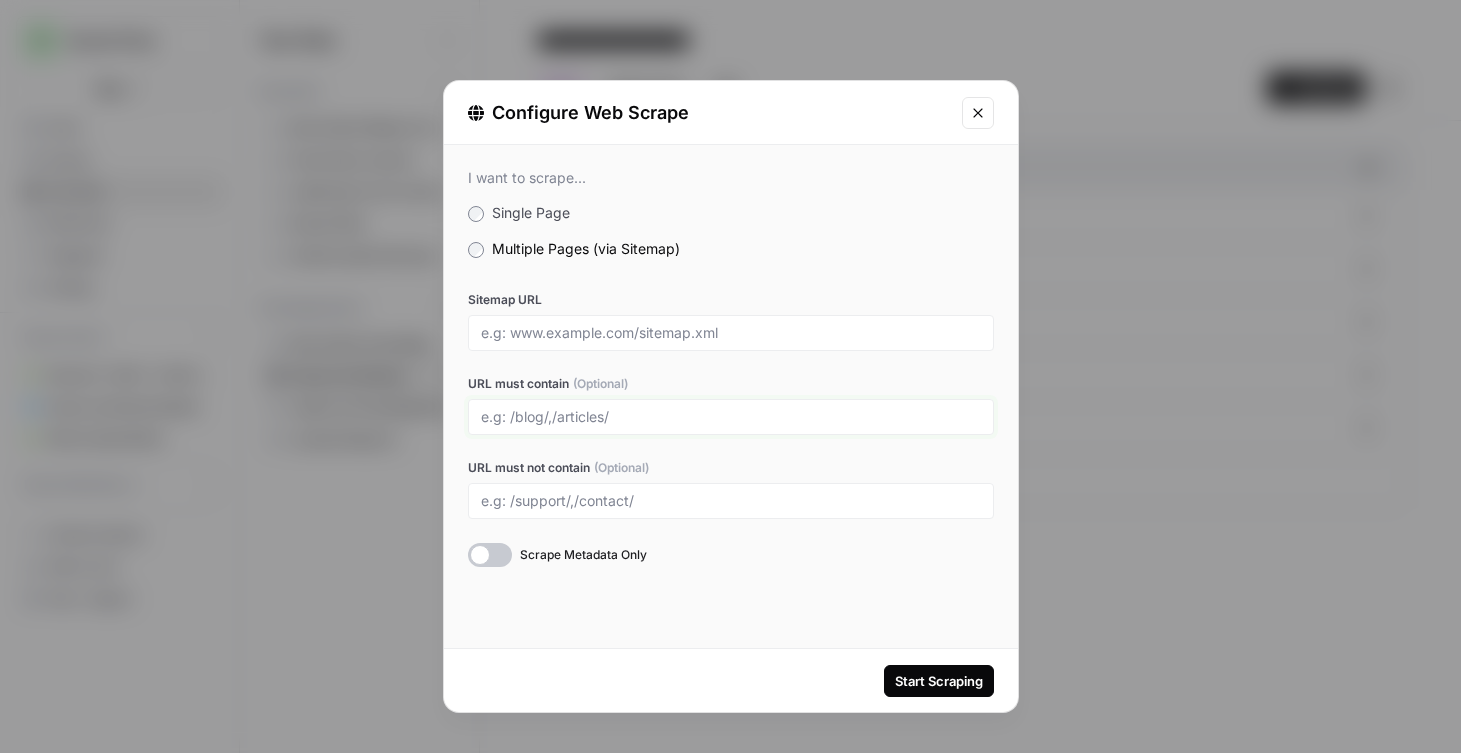 click on "URL must contain (Optional)" at bounding box center (731, 417) 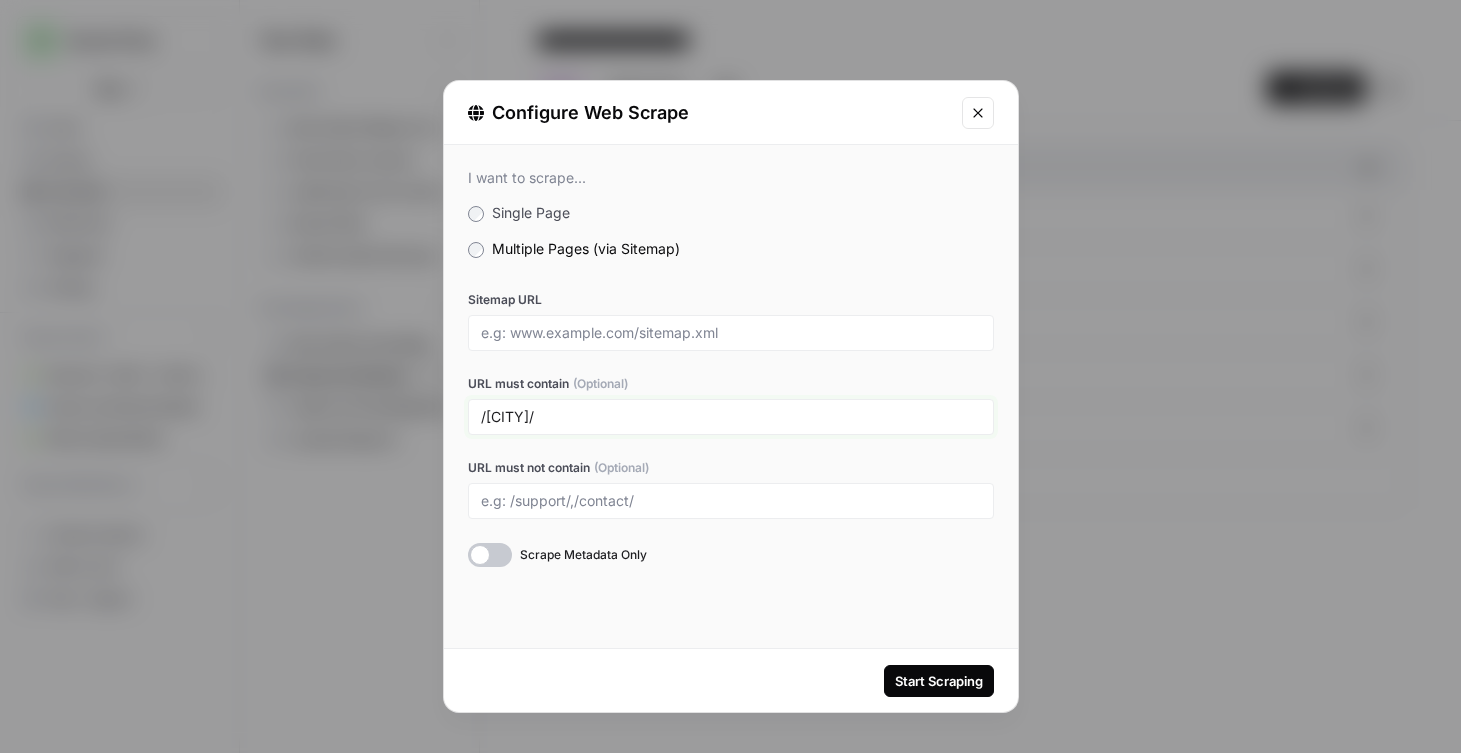 type on "/fresno/" 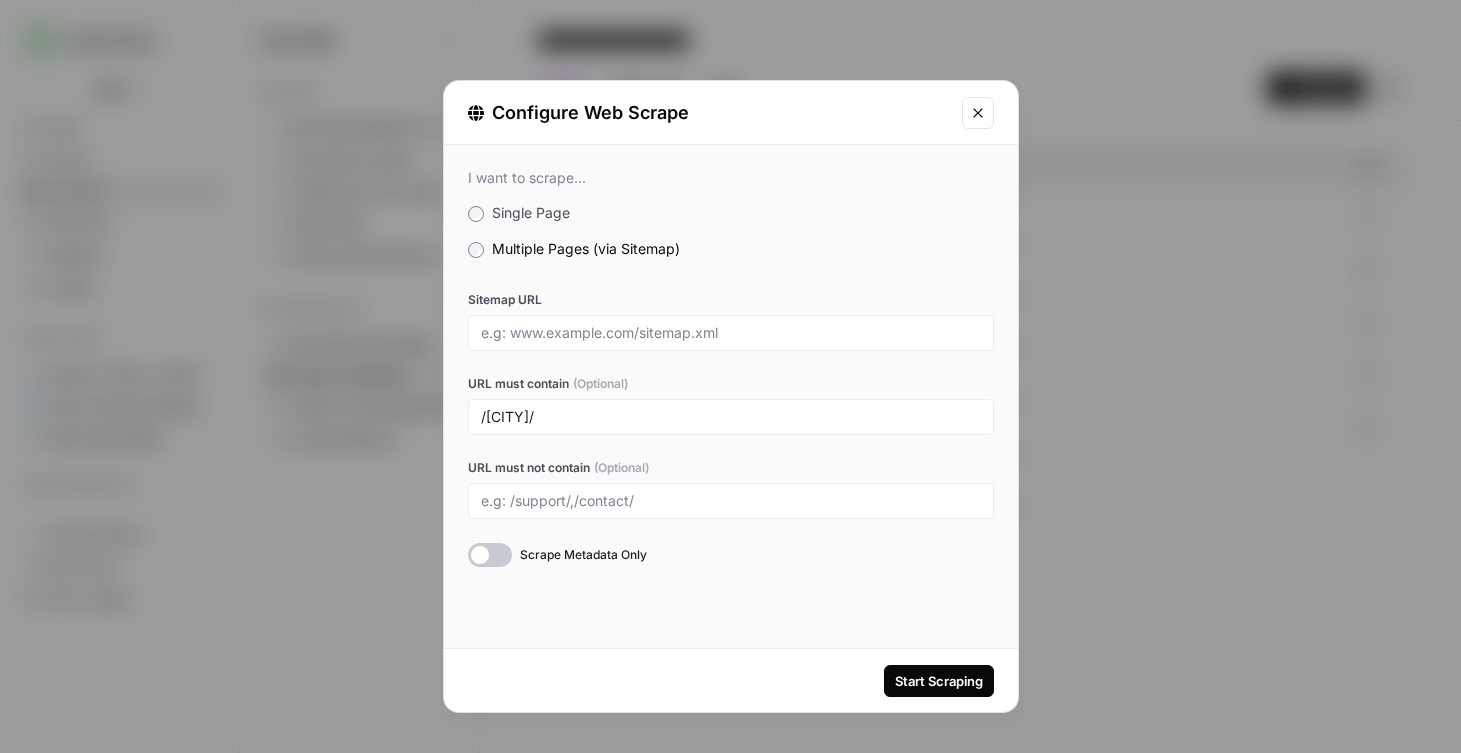 click 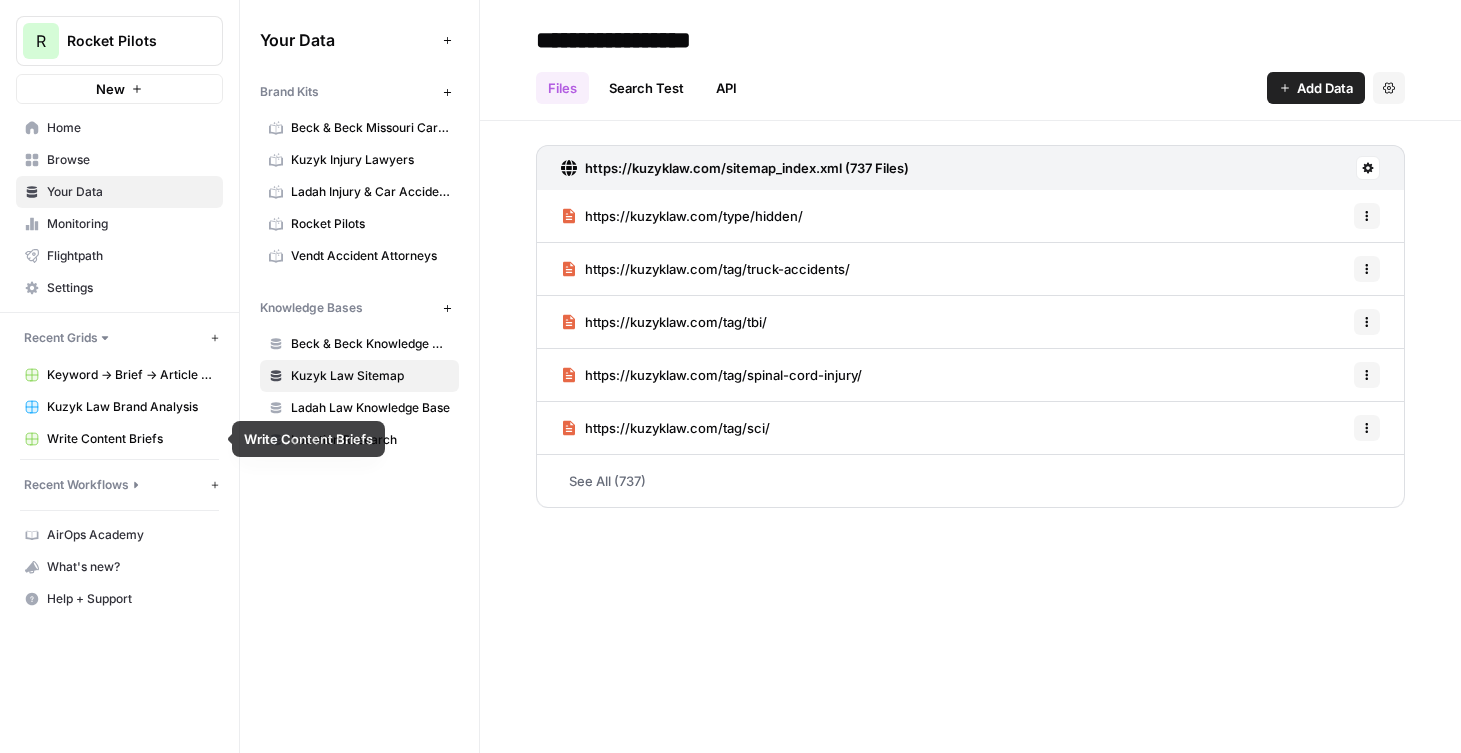 click on "Keyword -> Brief -> Article Grid" at bounding box center (130, 375) 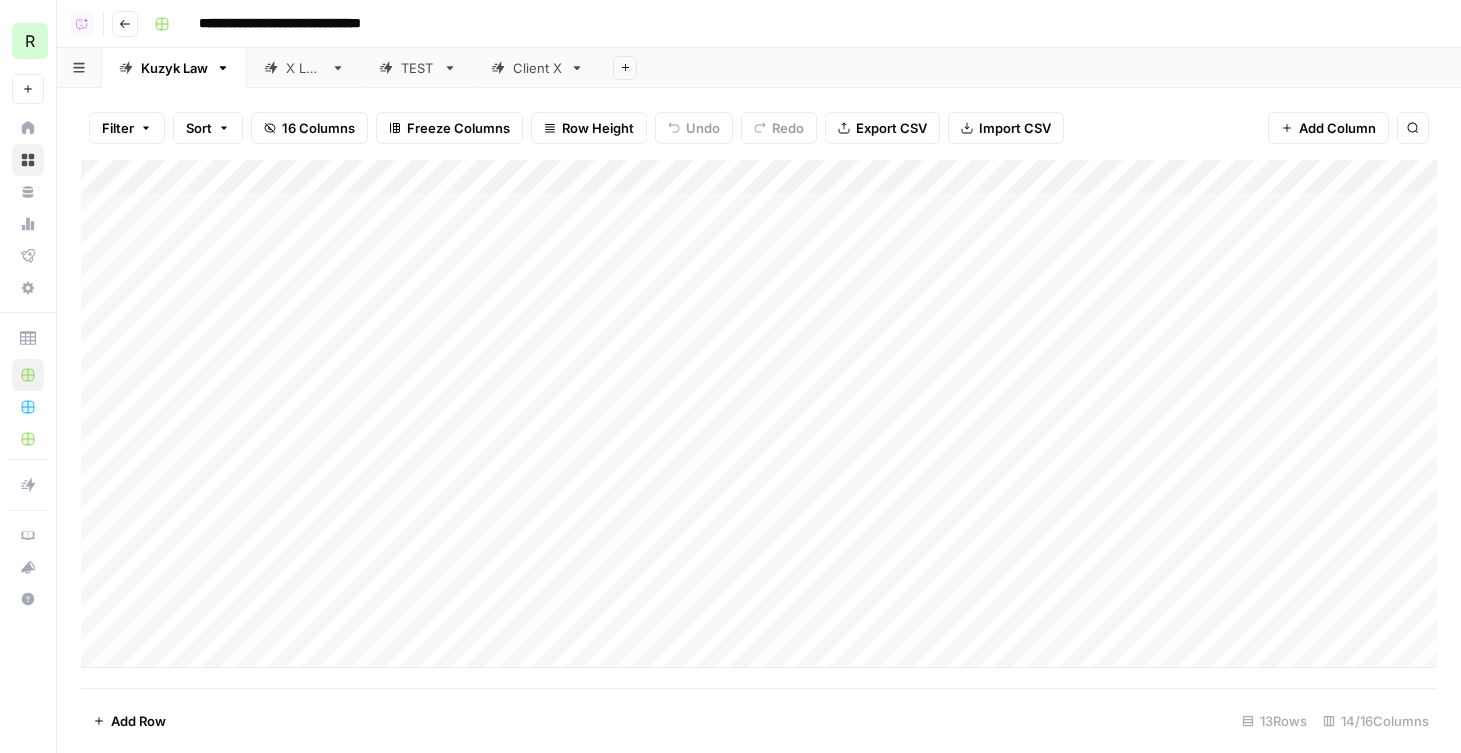 click on "**********" at bounding box center (304, 24) 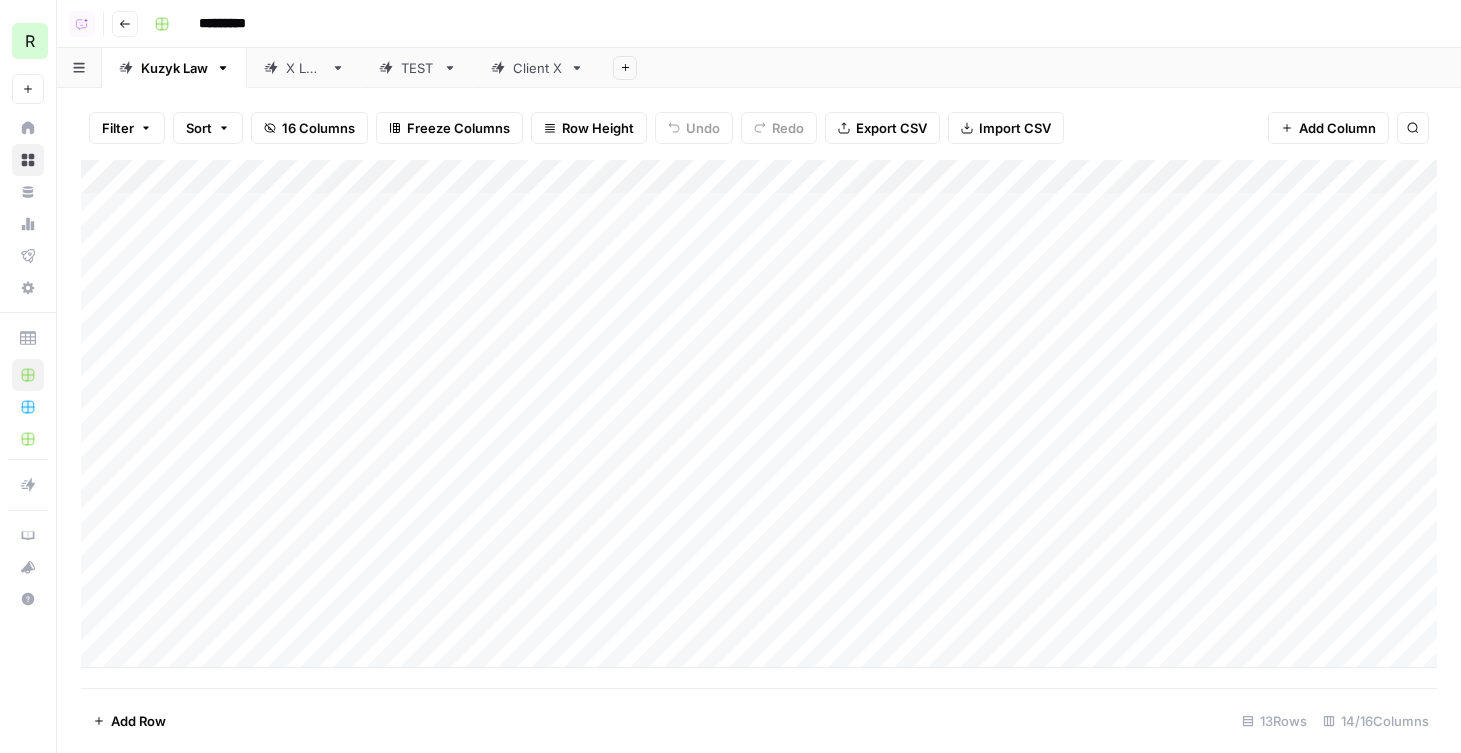 type on "*********" 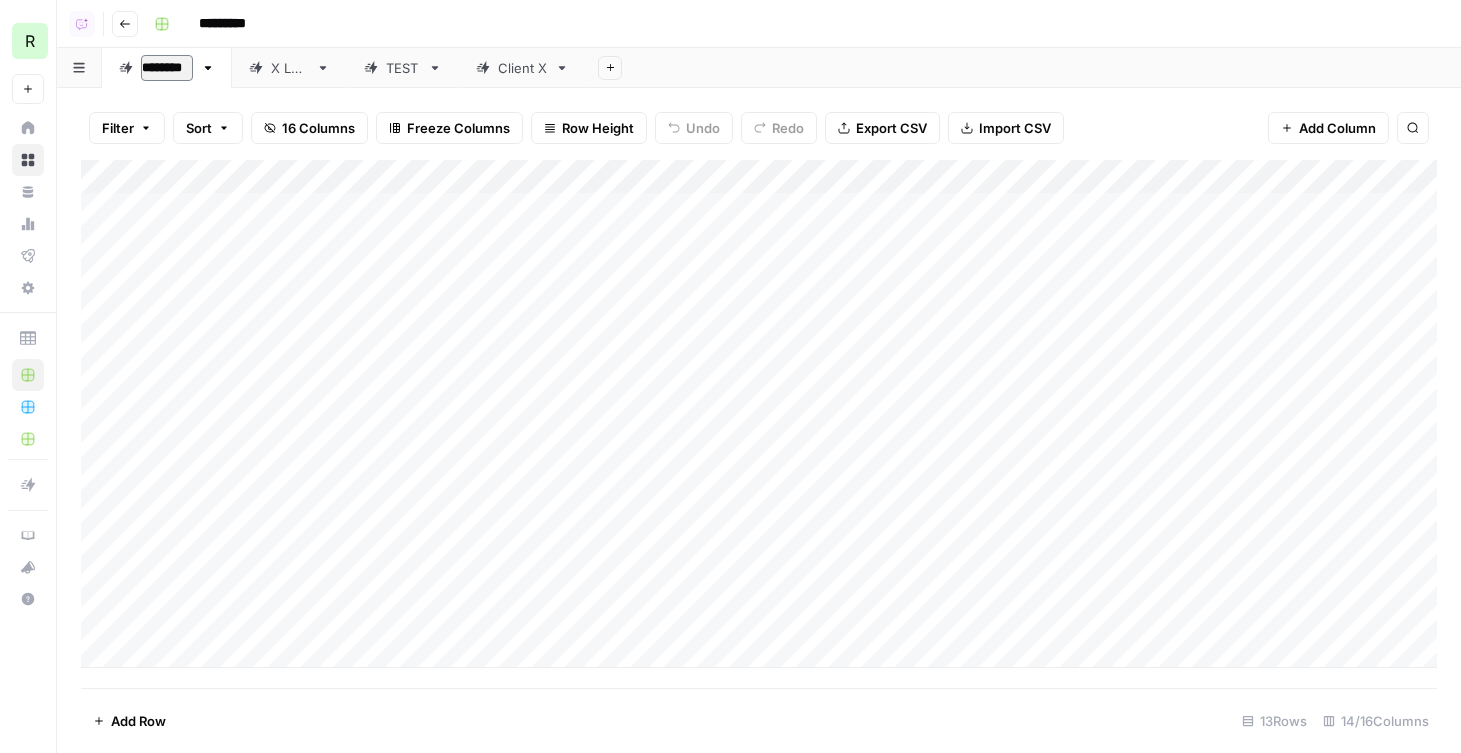 type on "*********" 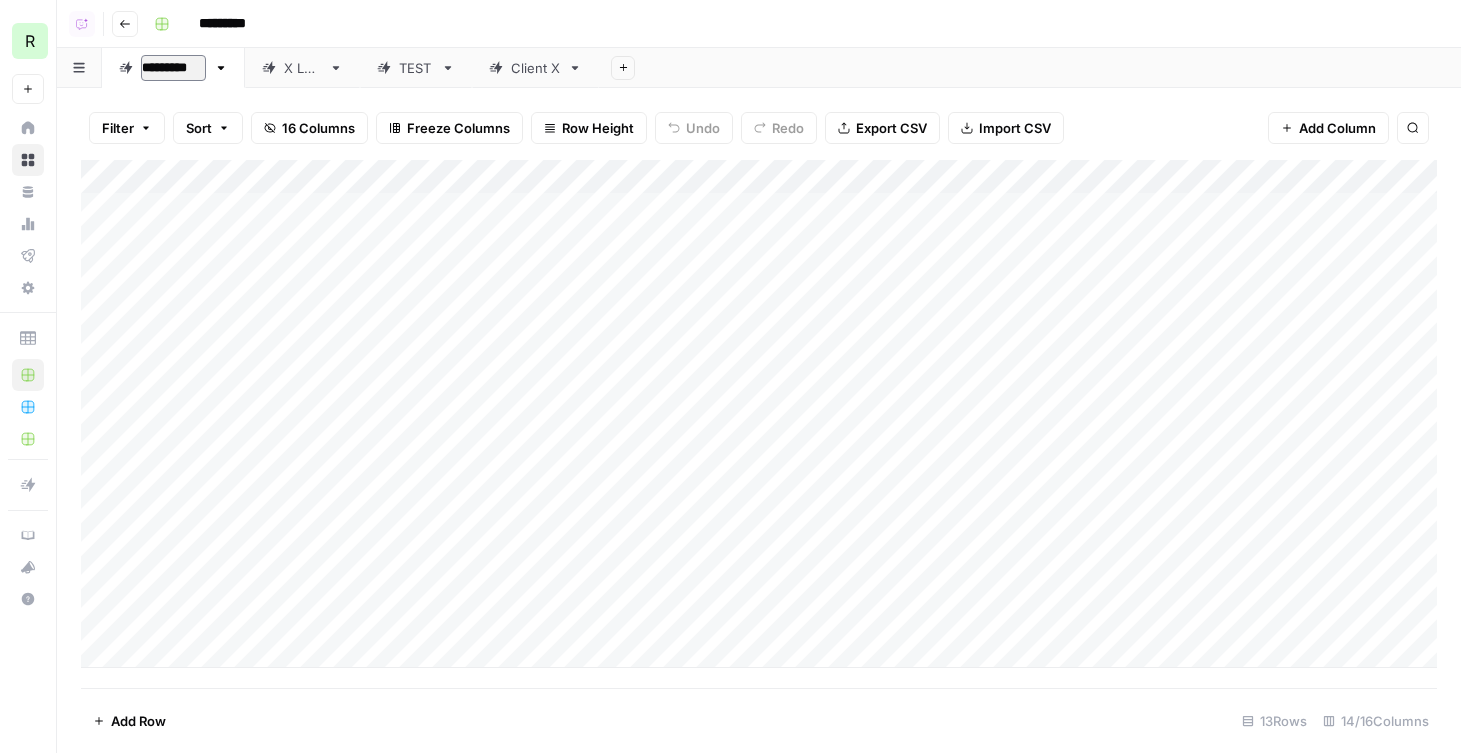 click on "X Law" at bounding box center [302, 68] 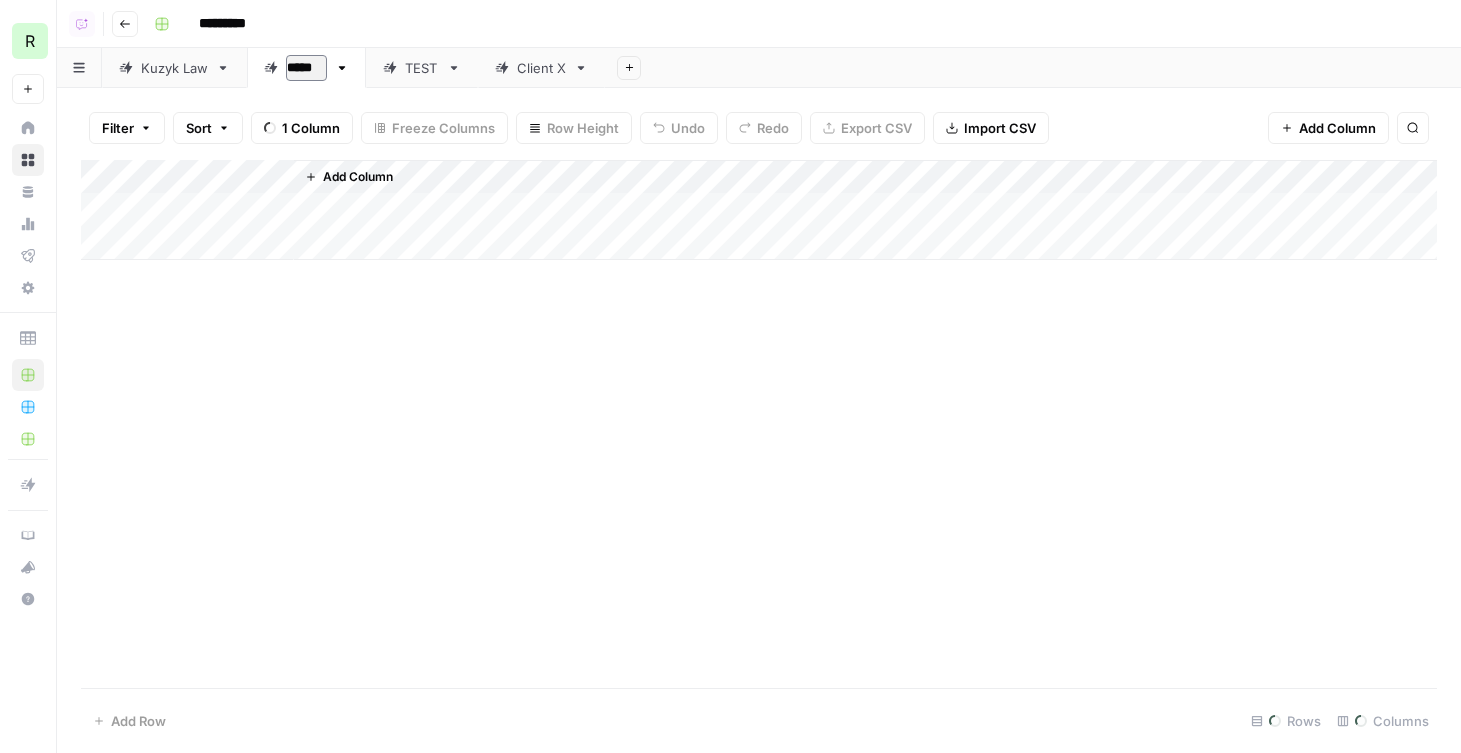 click on "*****" at bounding box center (306, 68) 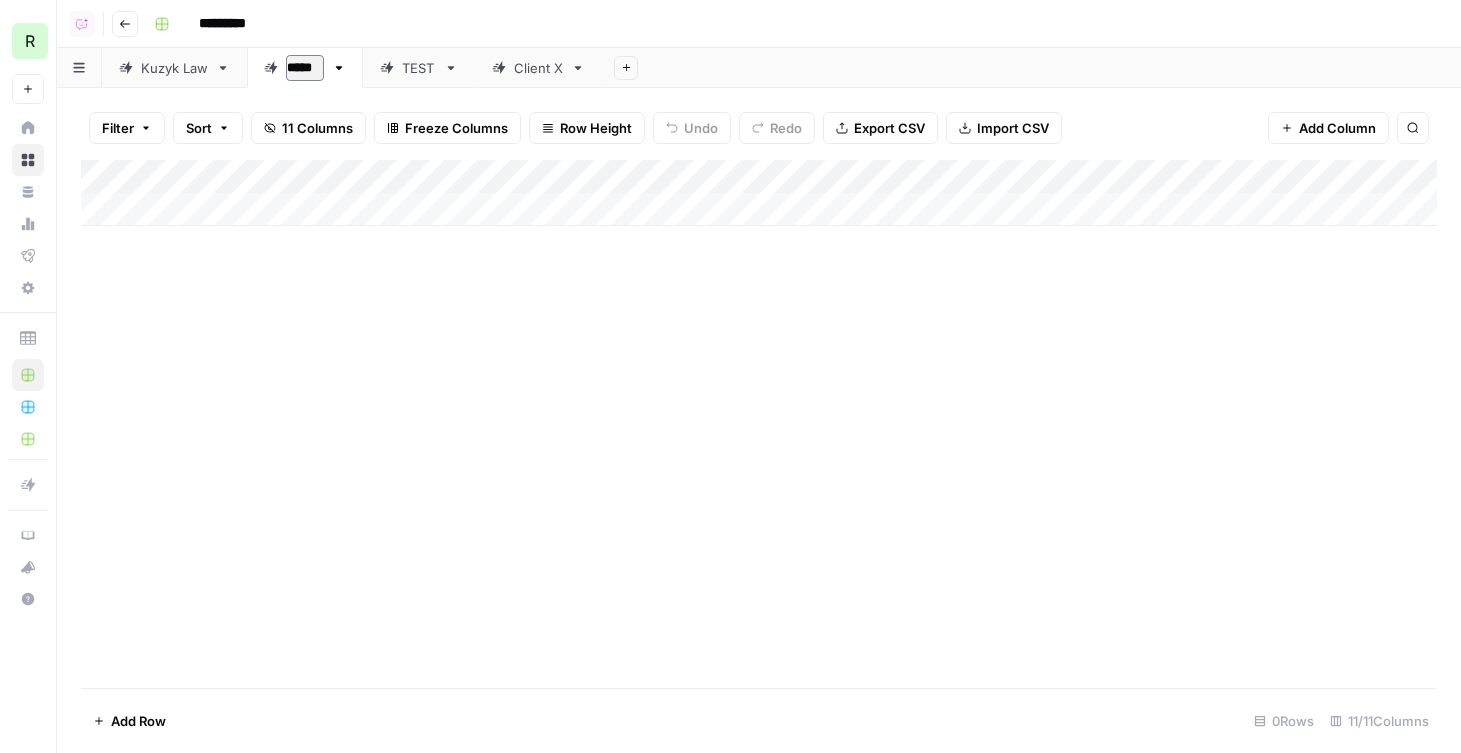 type on "******" 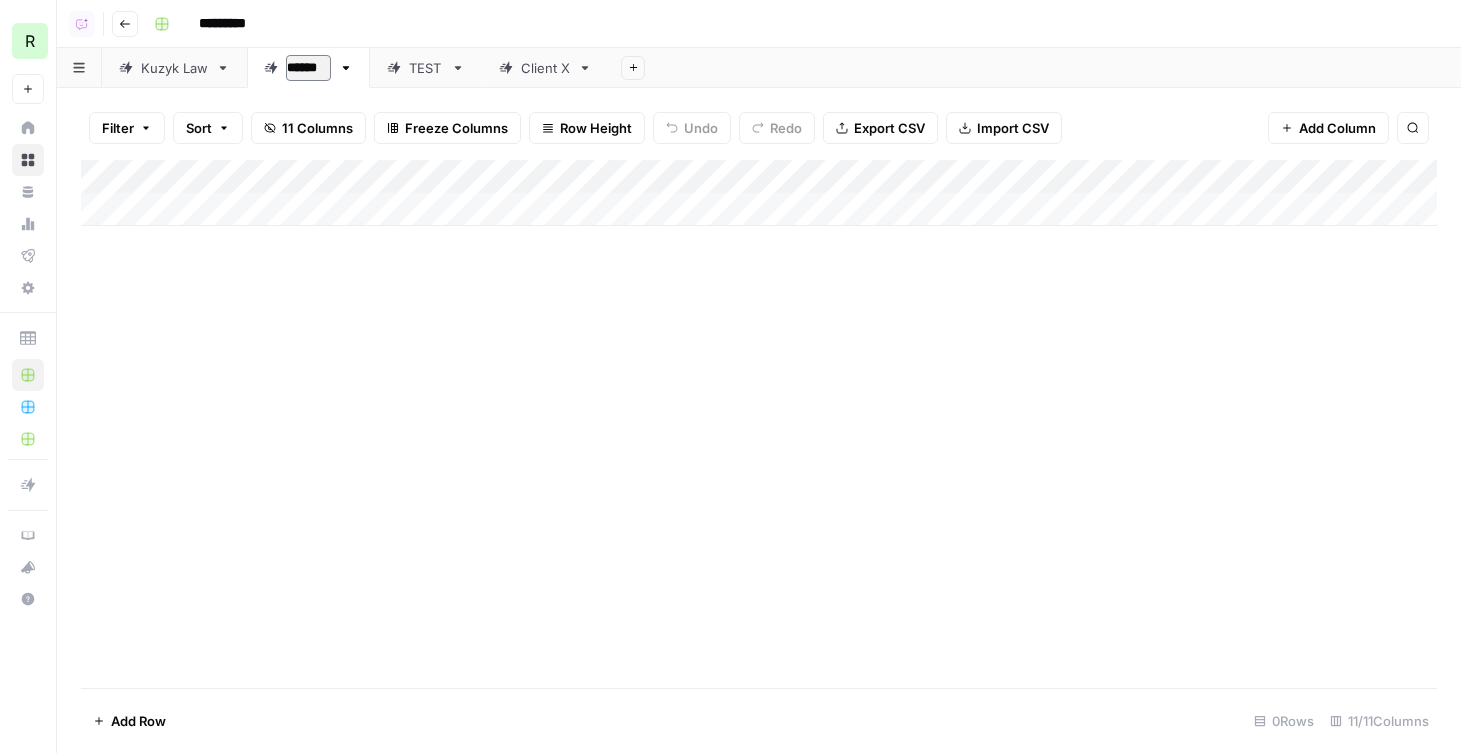 click on "Kuzyk Law" at bounding box center (174, 68) 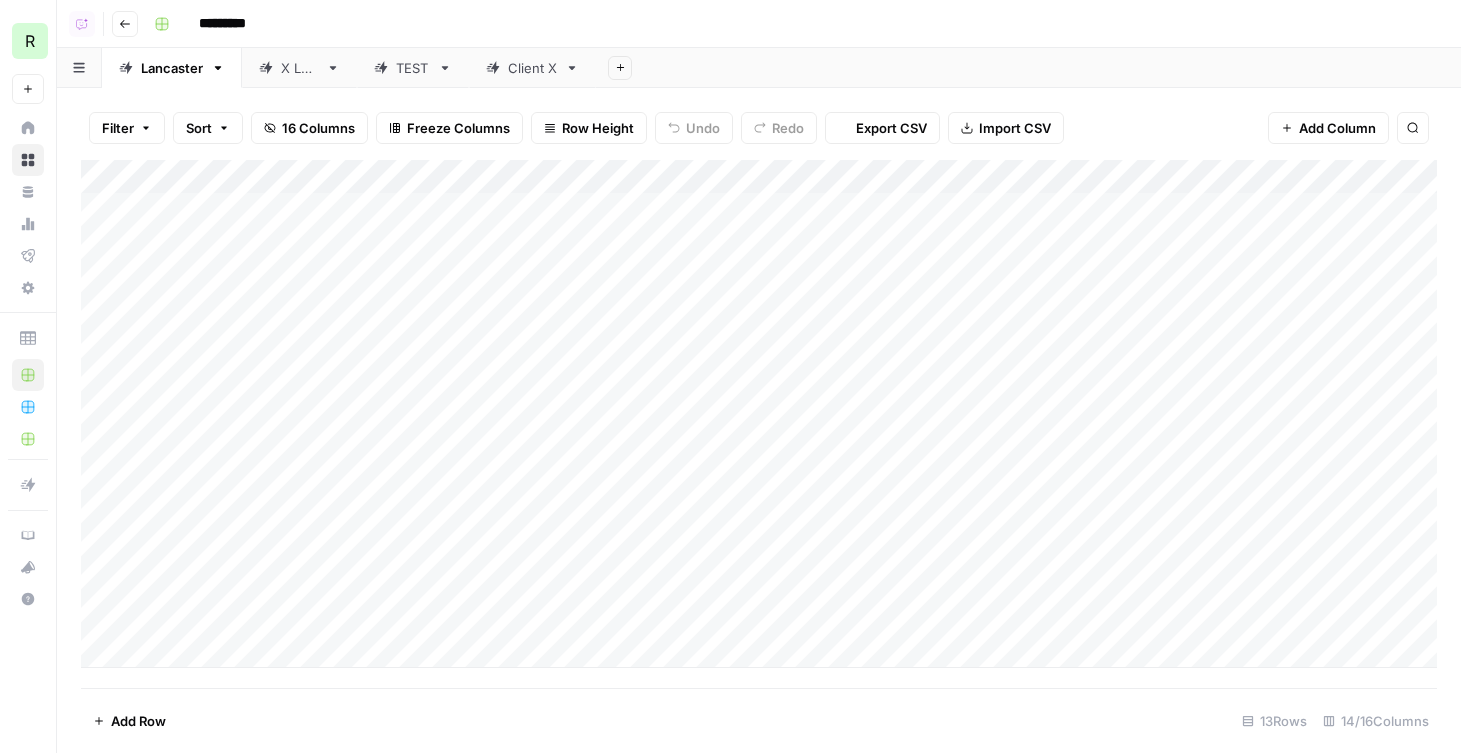 click 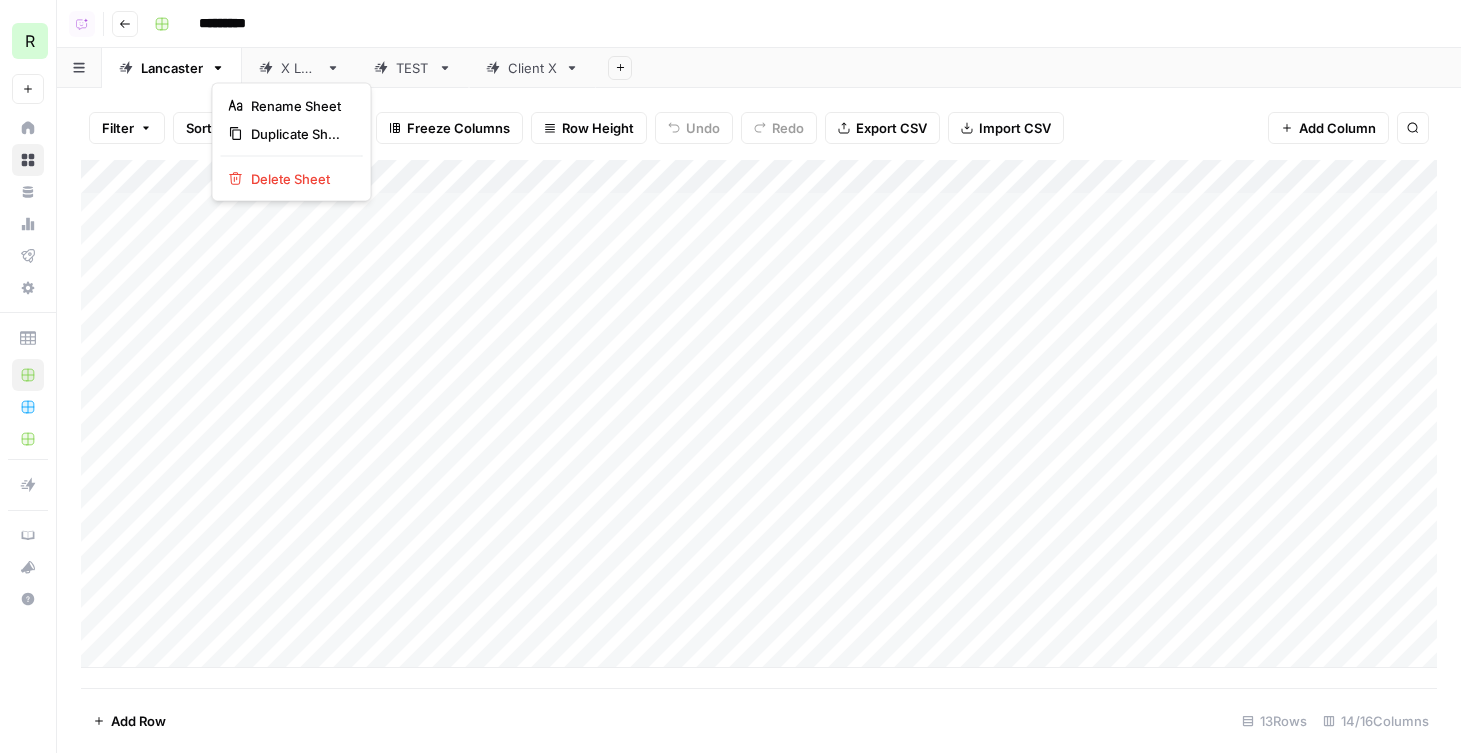 click on "Filter Sort 16 Columns Freeze Columns Row Height Undo Redo Export CSV Import CSV Add Column Search Add Column Add Row 13  Rows 14/16  Columns" at bounding box center (759, 420) 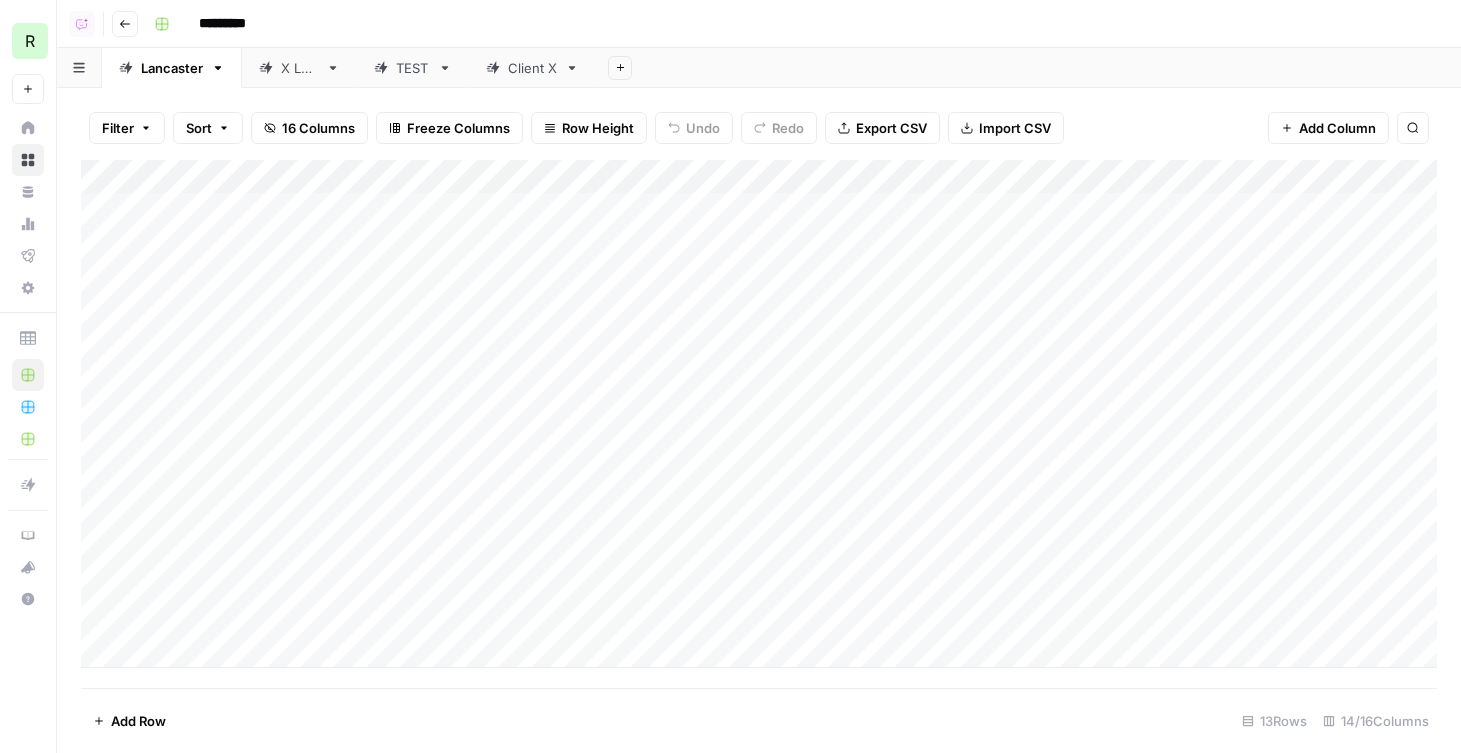 click on "Add Column" at bounding box center [759, 414] 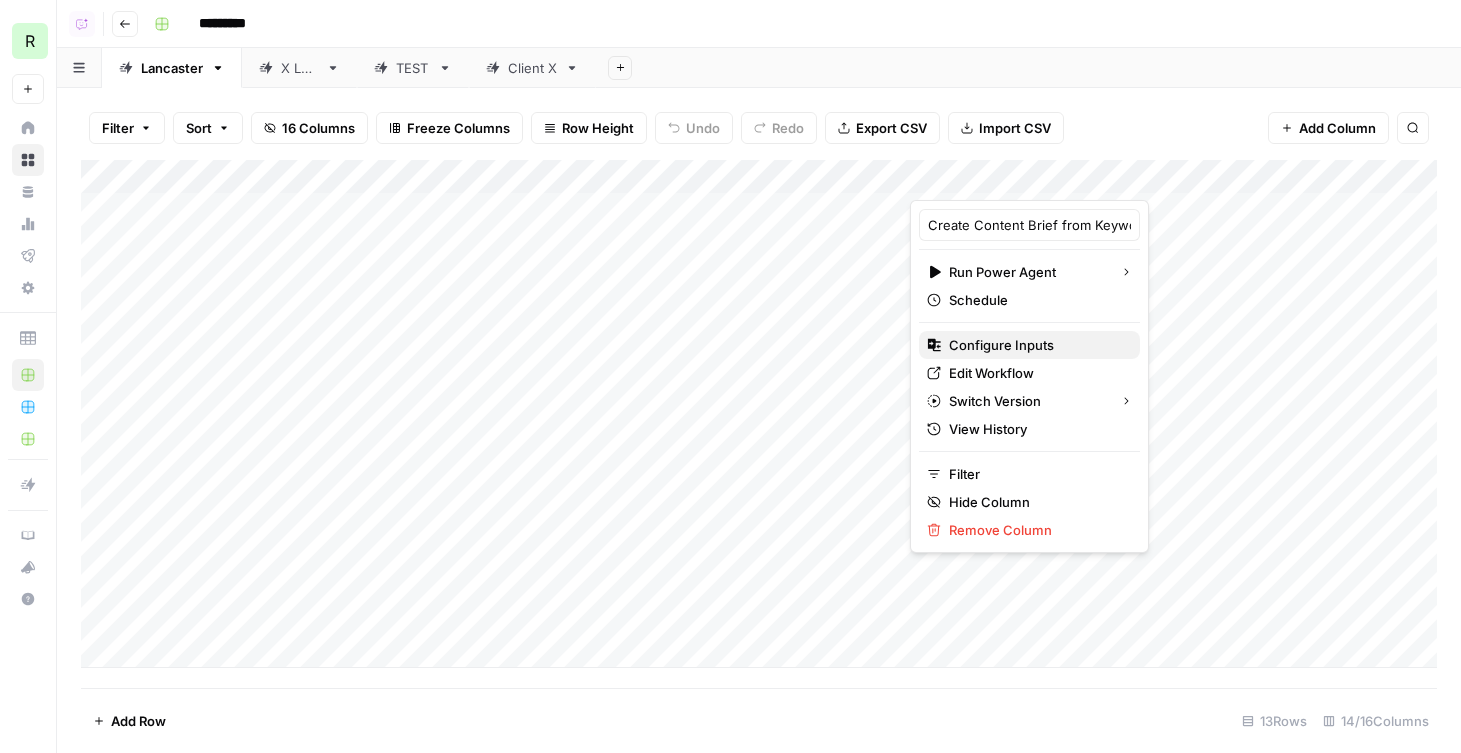 click on "Configure Inputs" at bounding box center [1036, 345] 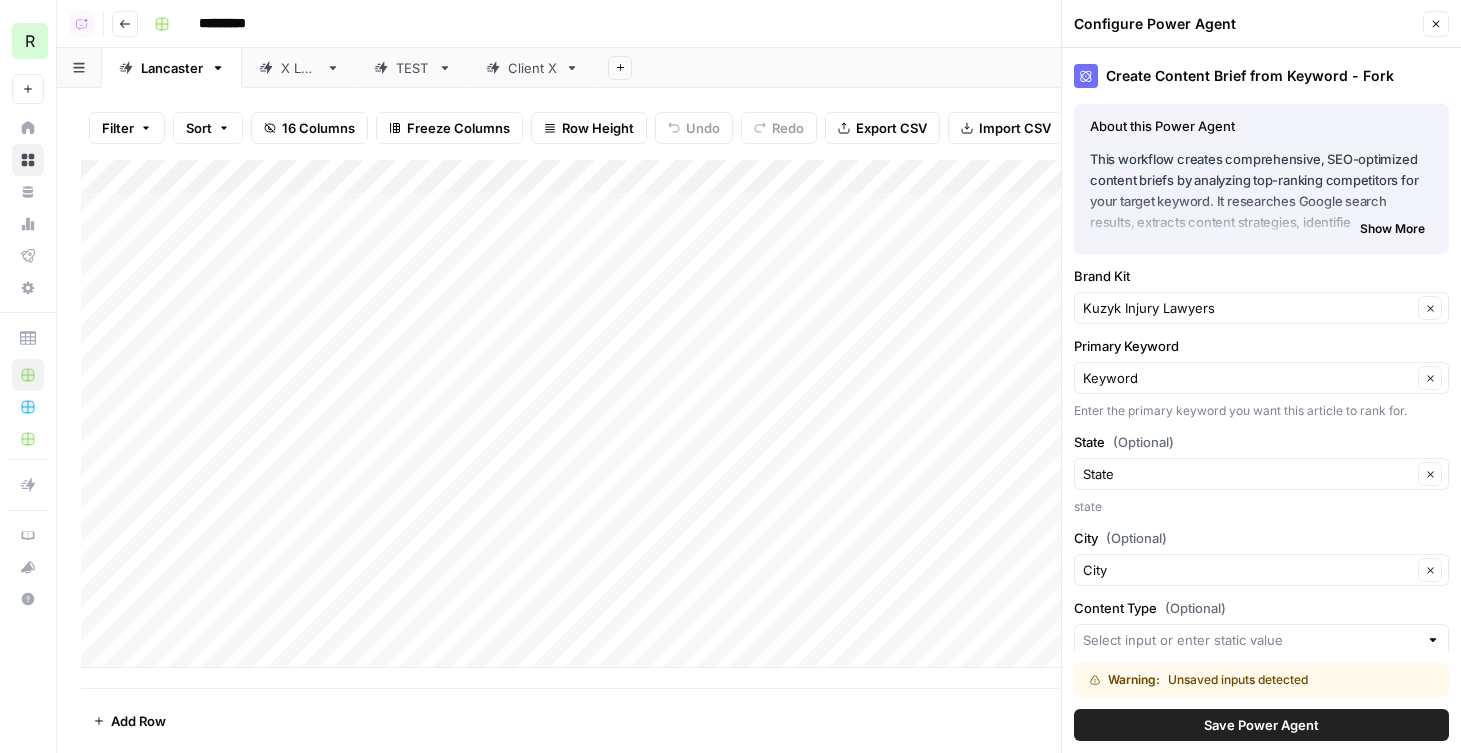 scroll, scrollTop: 51, scrollLeft: 0, axis: vertical 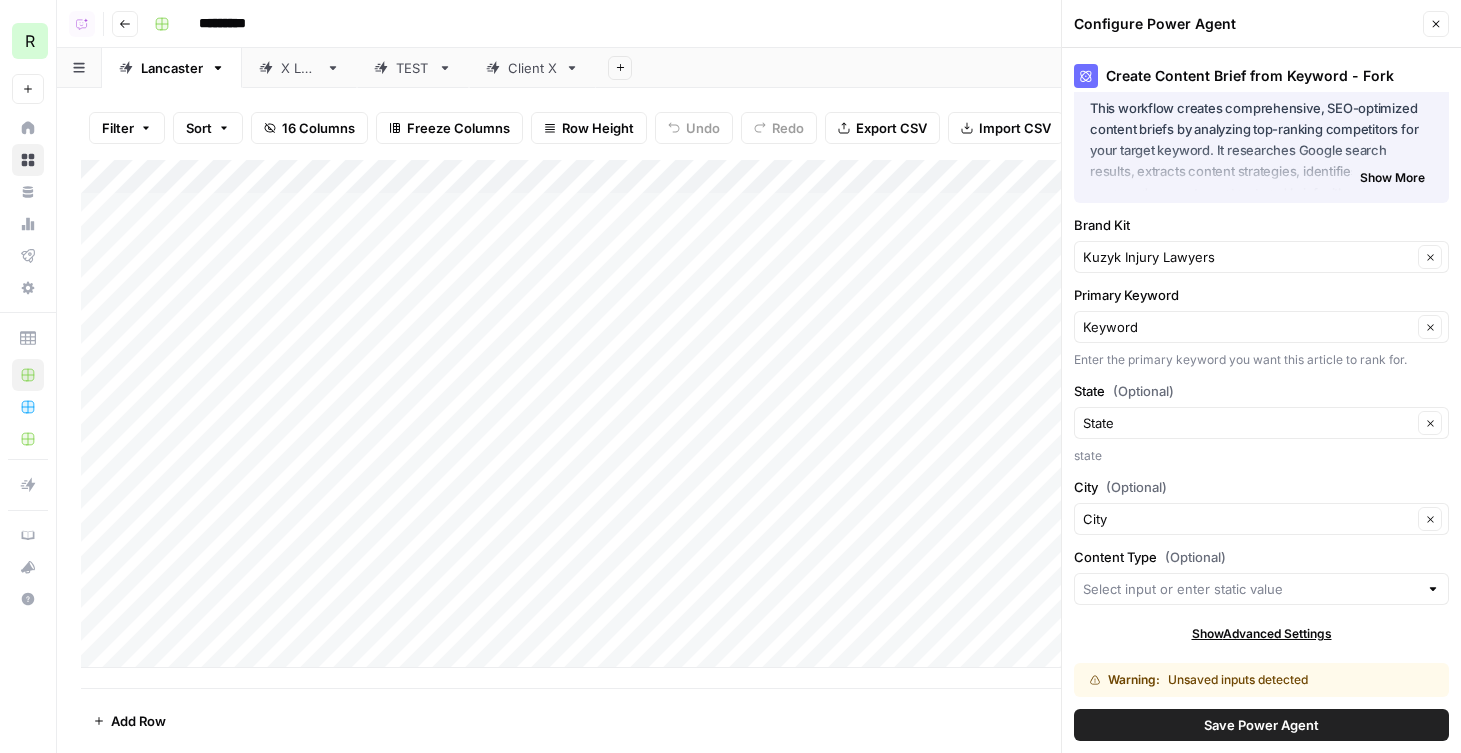 click 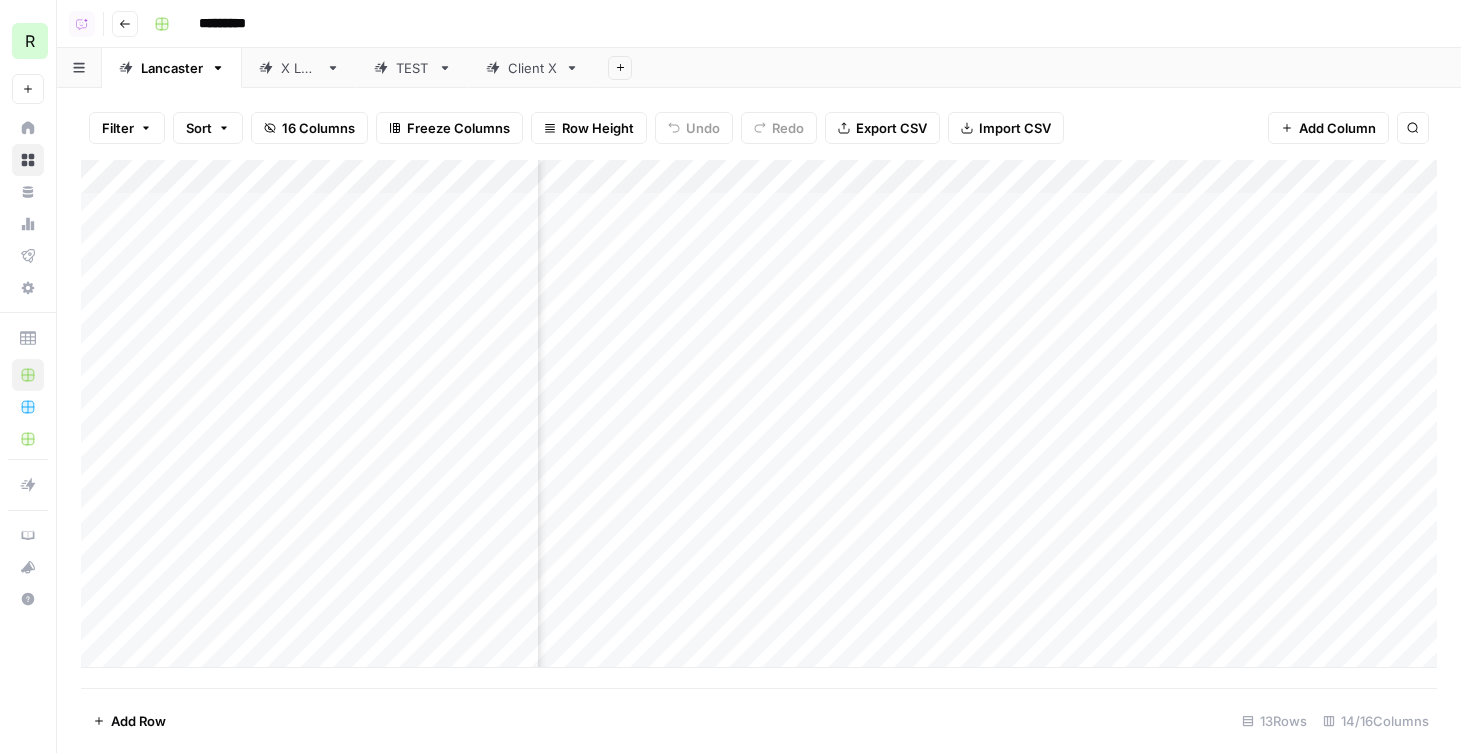 scroll, scrollTop: 0, scrollLeft: 274, axis: horizontal 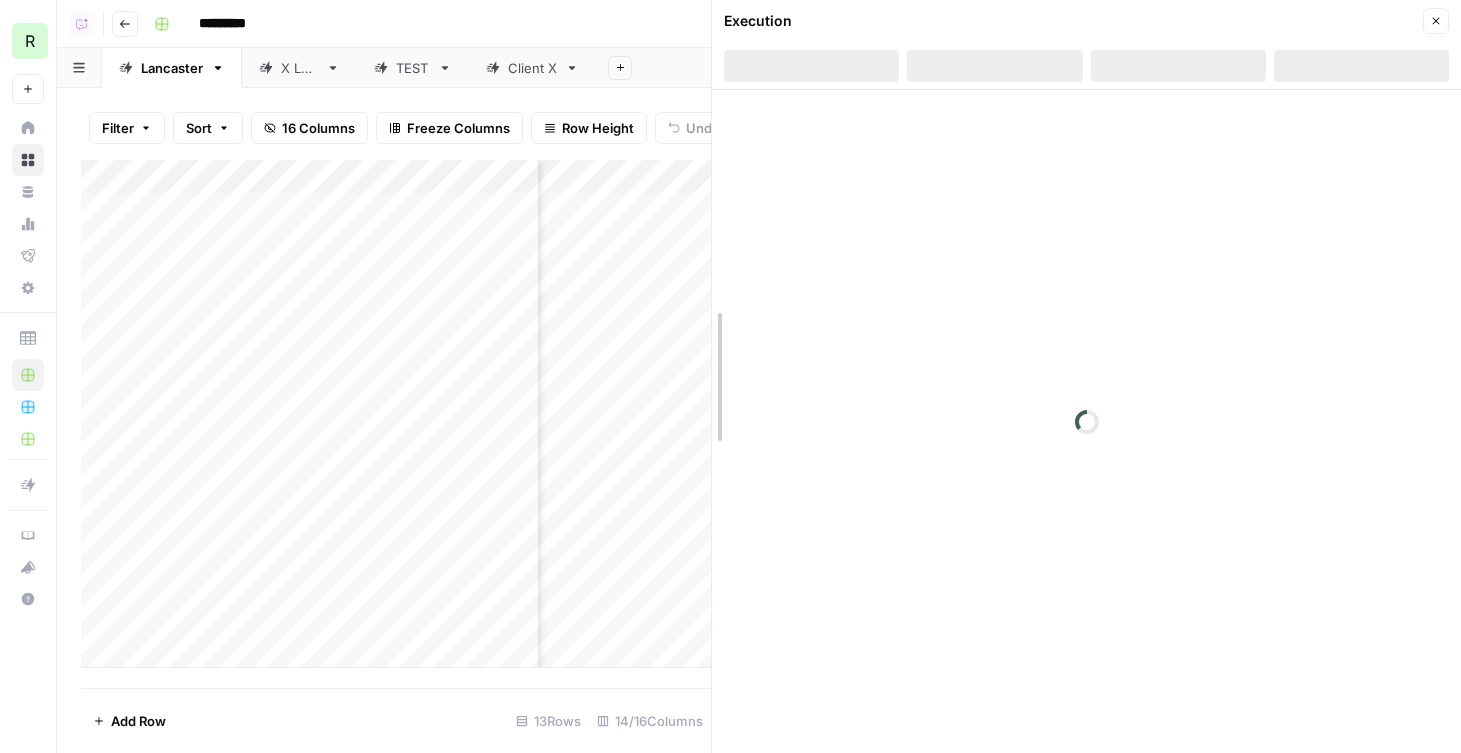 drag, startPoint x: 718, startPoint y: 235, endPoint x: 795, endPoint y: 235, distance: 77 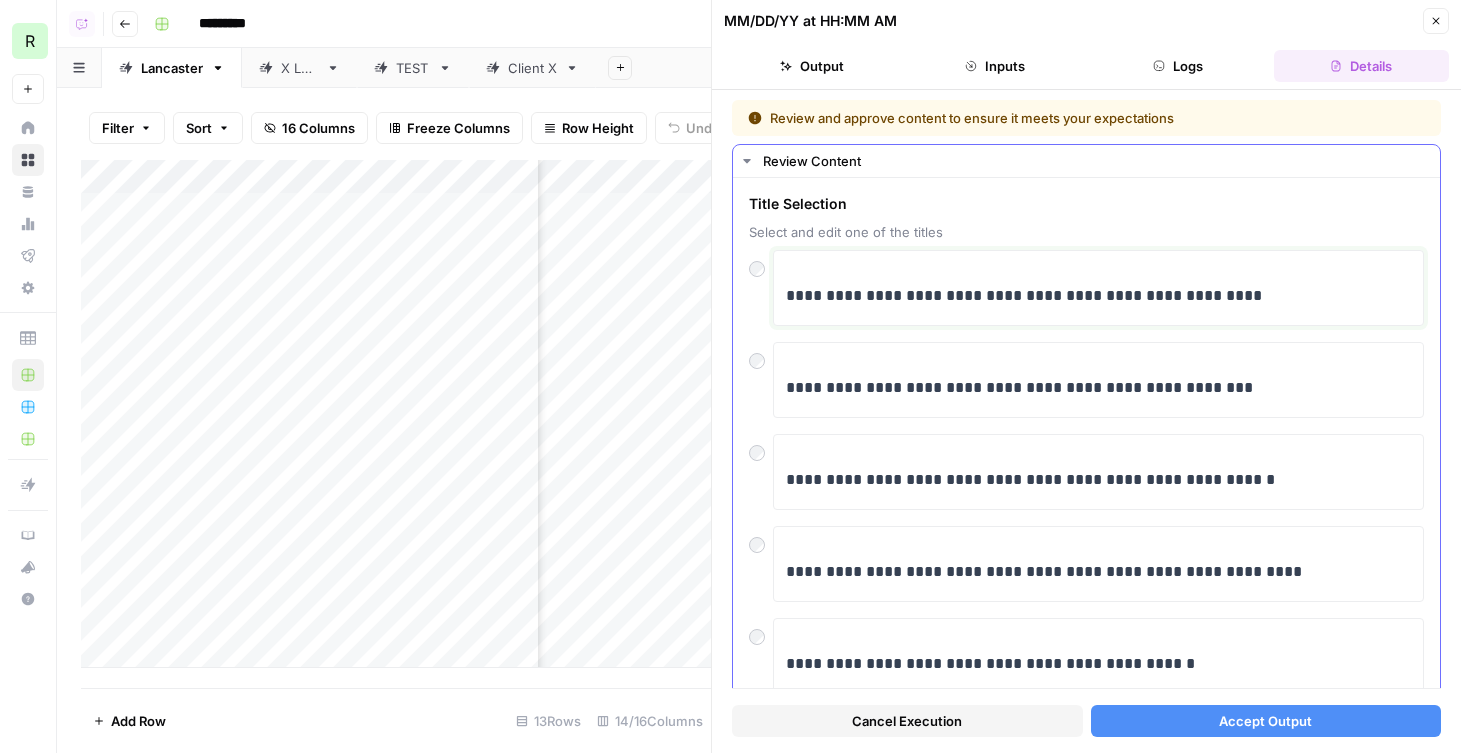 click on "**********" at bounding box center (1098, 288) 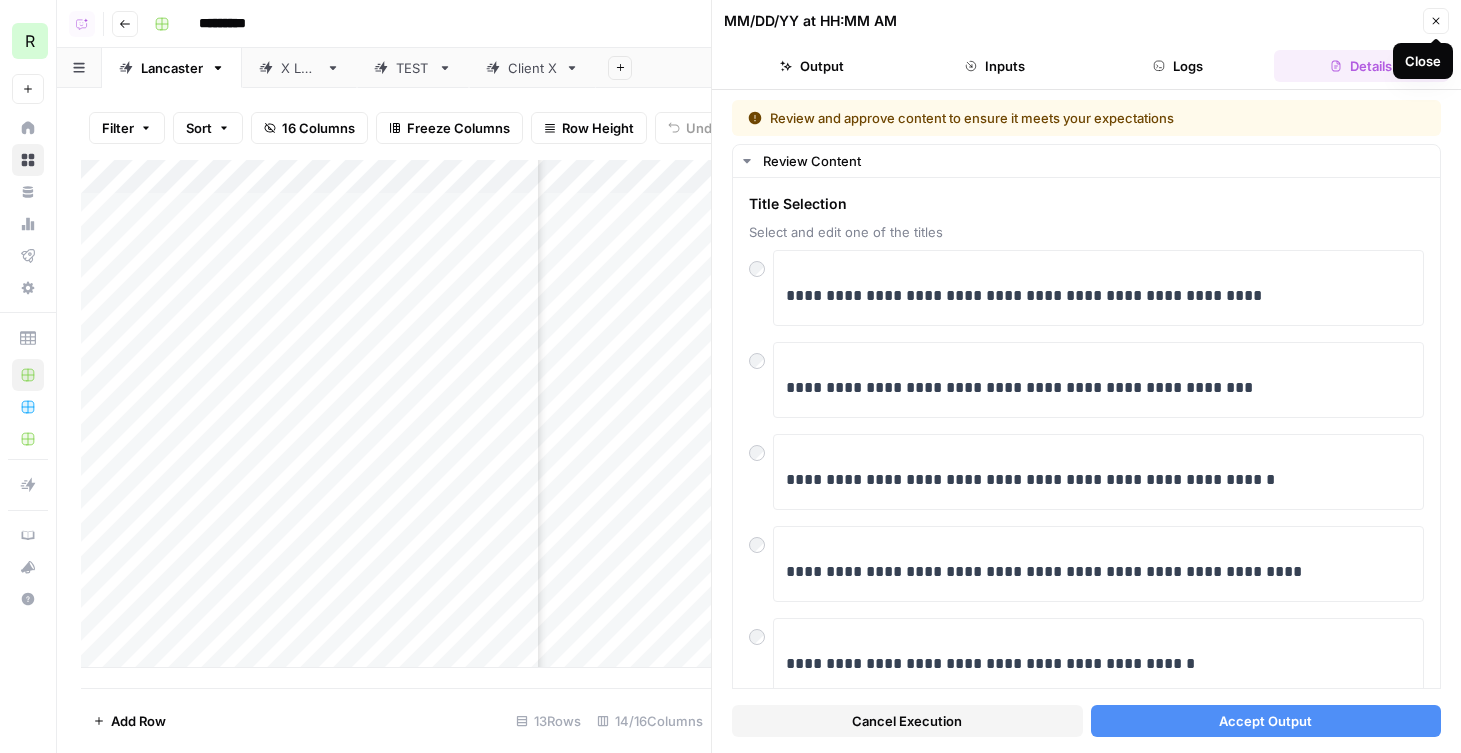 click 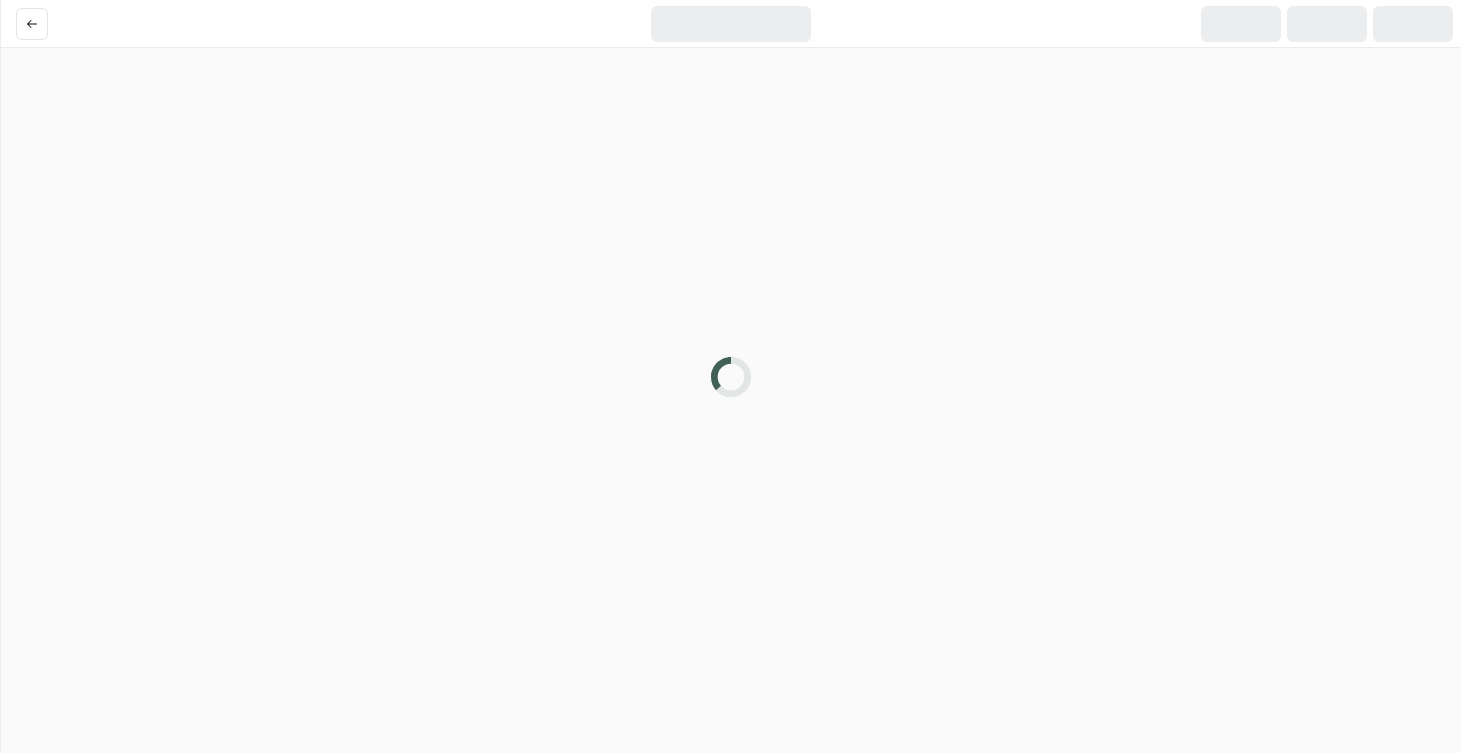 scroll, scrollTop: 0, scrollLeft: 0, axis: both 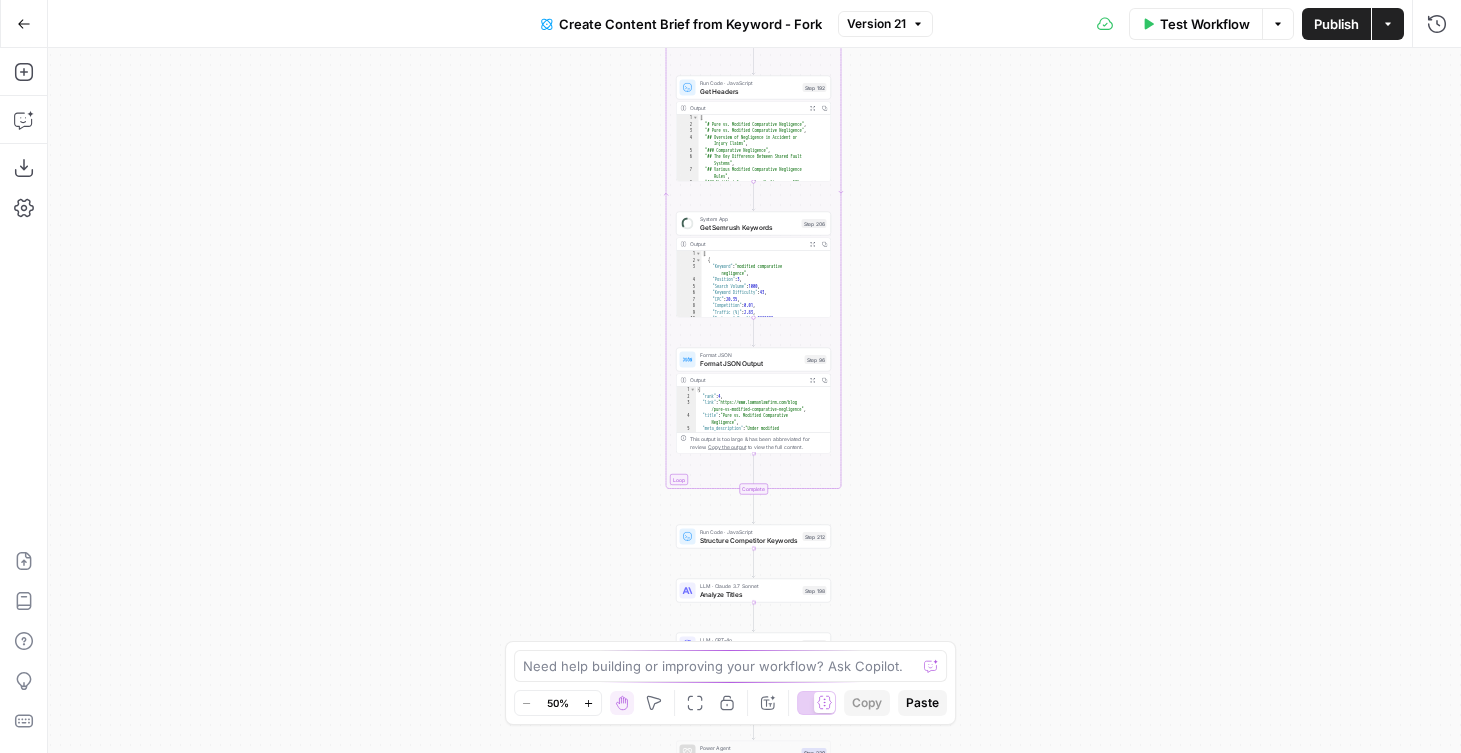 drag, startPoint x: 597, startPoint y: 120, endPoint x: 597, endPoint y: 408, distance: 288 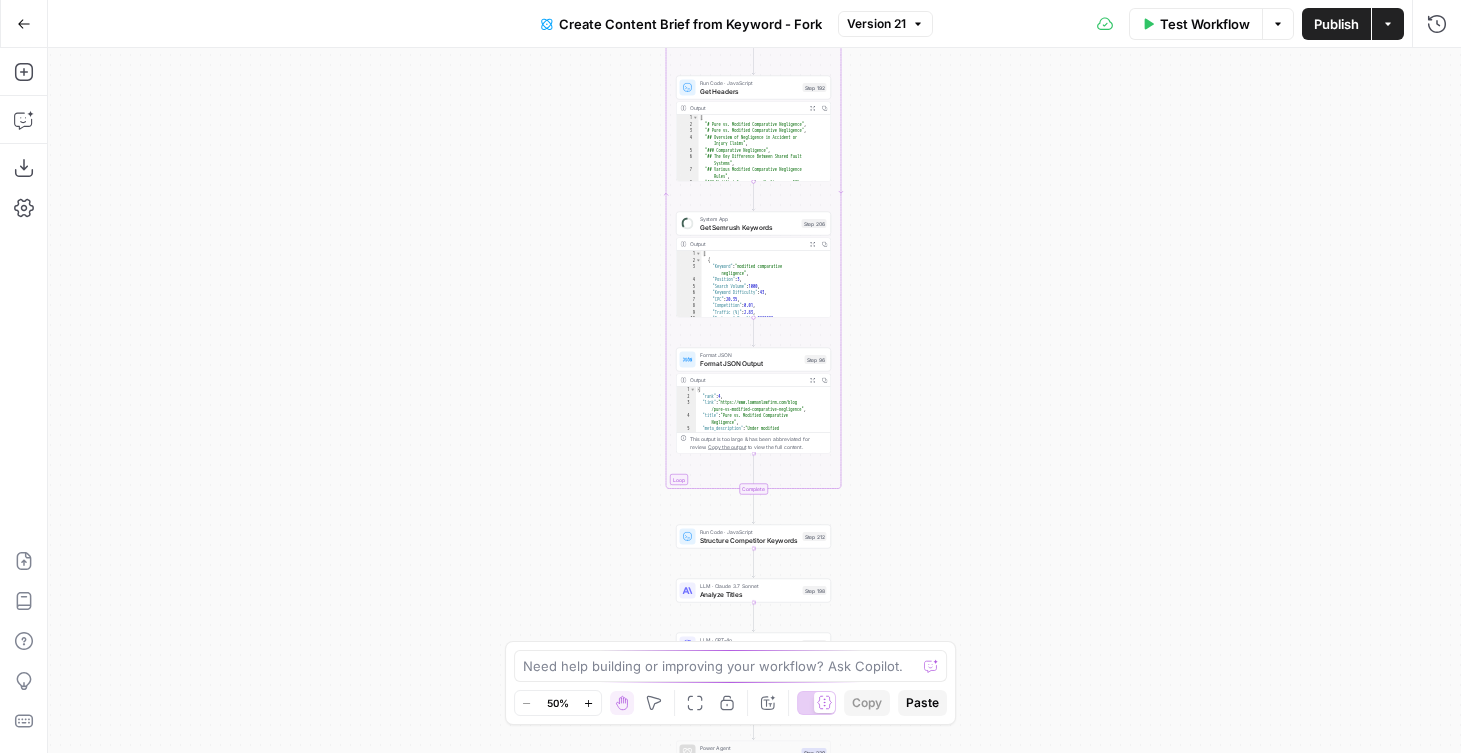 click on "Workflow Set Inputs Inputs Run Code · Python Get UULE Step 228 Google Search UULE Google Search Step 232 Google Search City, State Google Search Step 229 Run Code · JavaScript Extract People Also Ask Questions Step 231 Loop Iteration Label if relevant Step 207 LLM · GPT-4o Mini Determine if relevant Step 208 Output Expand Output Copy 1 2 3 {    "relevant" :  "true" }     XXXXXXXXXXXXXXXXXXXXXXXXXXXXXXXXXXXXXXXXXXXXXXXXXXXXXXXXXXXXXXXXXXXXXXXXXXXXXXXXXXXXXXXXXXXXXXXXXXXXXXXXXXXXXXXXXXXXXXXXXXXXXXXXXXXXXXXXXXXXXXXXXXXXXXXXXXXXXXXXXXXXXXXXXXXXXXXXXXXXXXXXXXXXXXXXXXXXXXXXXXXXXXXXXXXXXXXXXXXXXXXXXXXXXXXXXXXXXXXXXXXXXXXXXXXXXXXXXXXXXXXXXXXXXXXXXXXXXXXXXXXXXXXXXXXXXXXXXXXXXXXXXXXXXXXXXXXXXXXXXXXXXXXXXXXXXXXXXXXXXXXXXXXXXXXXXXXXXXXXXXXXXXXXXXXXXXXXXXXXXXXXXXXXXXXXXXXXXXXXXXXXXXXXXXXXXXXXXXXXXXXXXXXXXXXXXXXXXXXXXXXXXXXXXXXXXXXXXXXXXXXXXXXXXXXXXXXXXXXXXXXXXXXXXXXXXXXXXXXXXXXXXXXXXXXX Complete Run Code · JavaScript Remove irrelevant Step 209 Loop Iteration Analyze Content for Top Ranking Pages Step 89 Step 90 Copy" at bounding box center (754, 400) 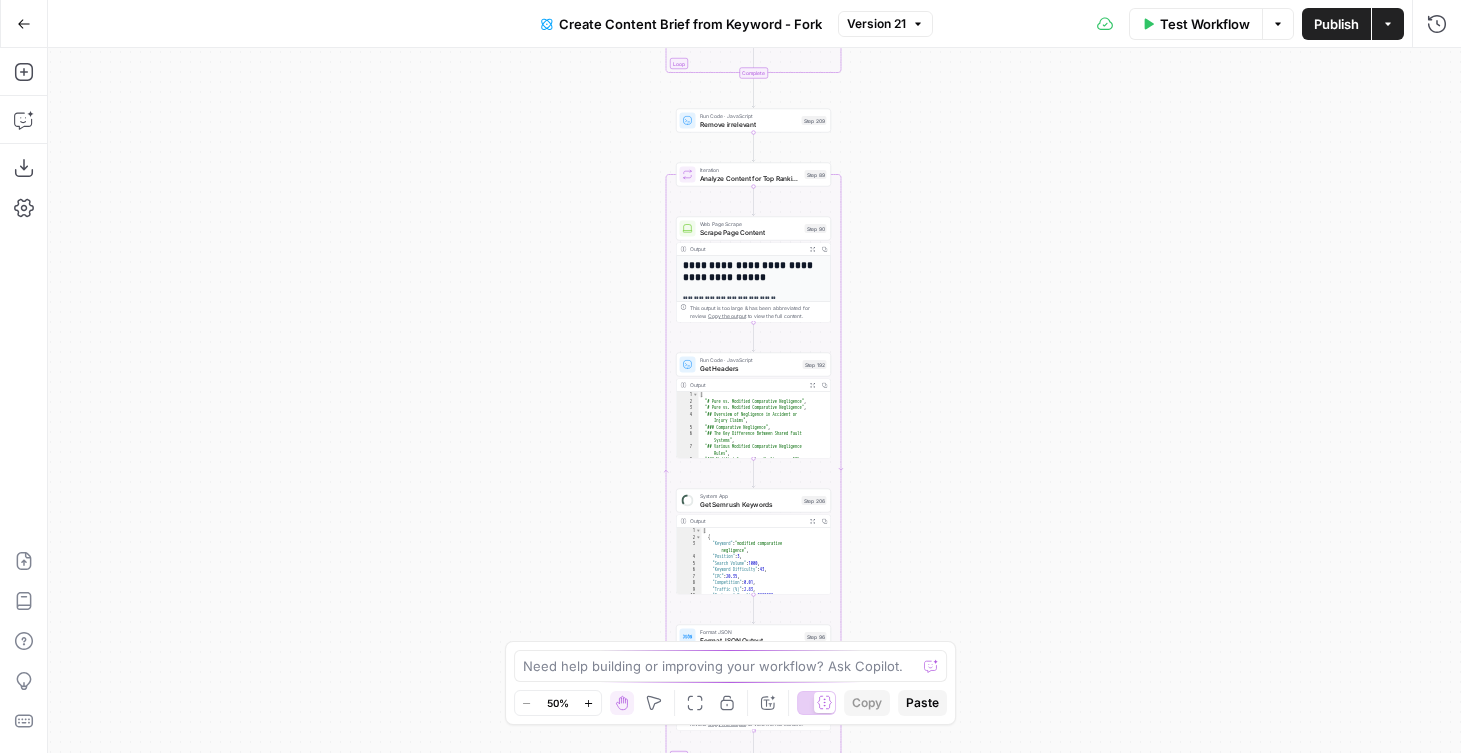 drag, startPoint x: 597, startPoint y: 108, endPoint x: 597, endPoint y: 362, distance: 254 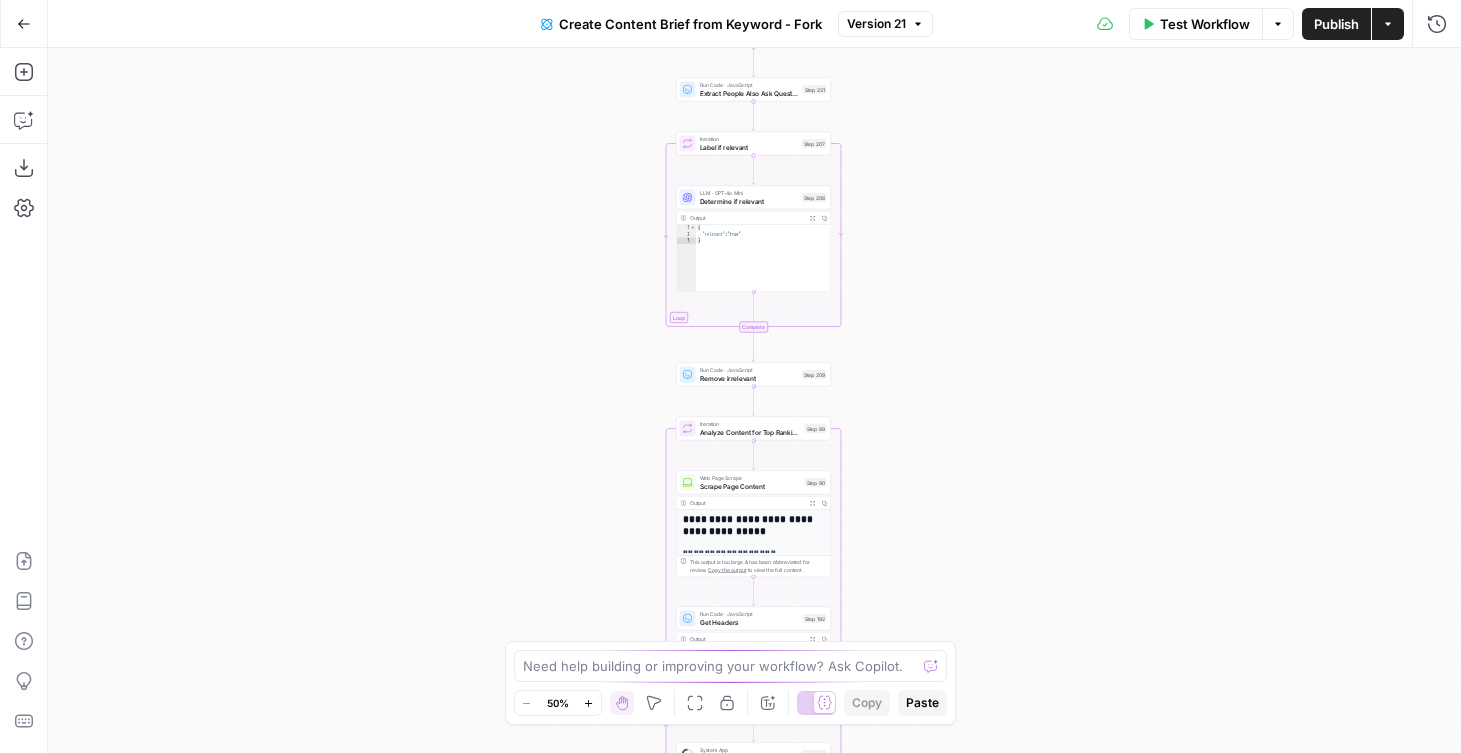 drag, startPoint x: 600, startPoint y: 172, endPoint x: 600, endPoint y: 340, distance: 168 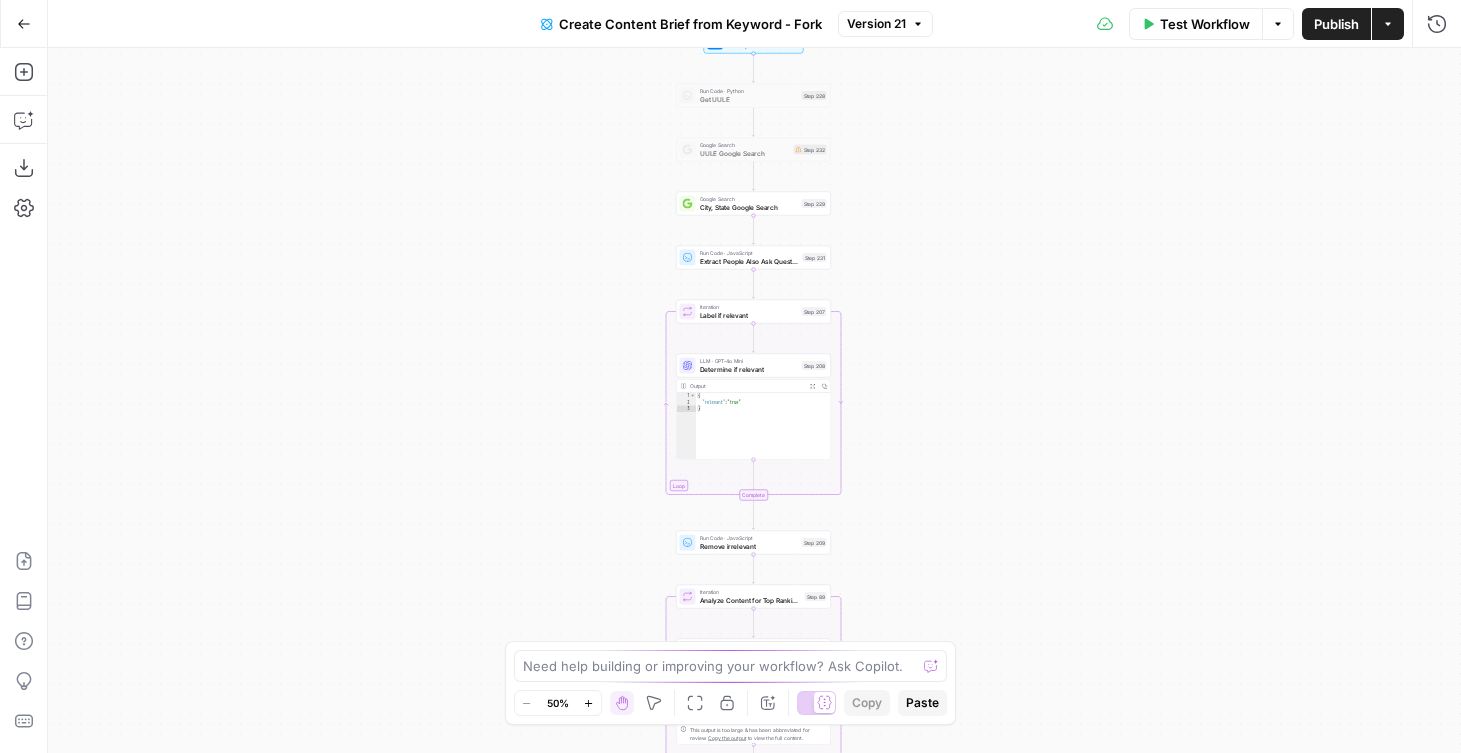 drag, startPoint x: 602, startPoint y: 186, endPoint x: 571, endPoint y: 362, distance: 178.70926 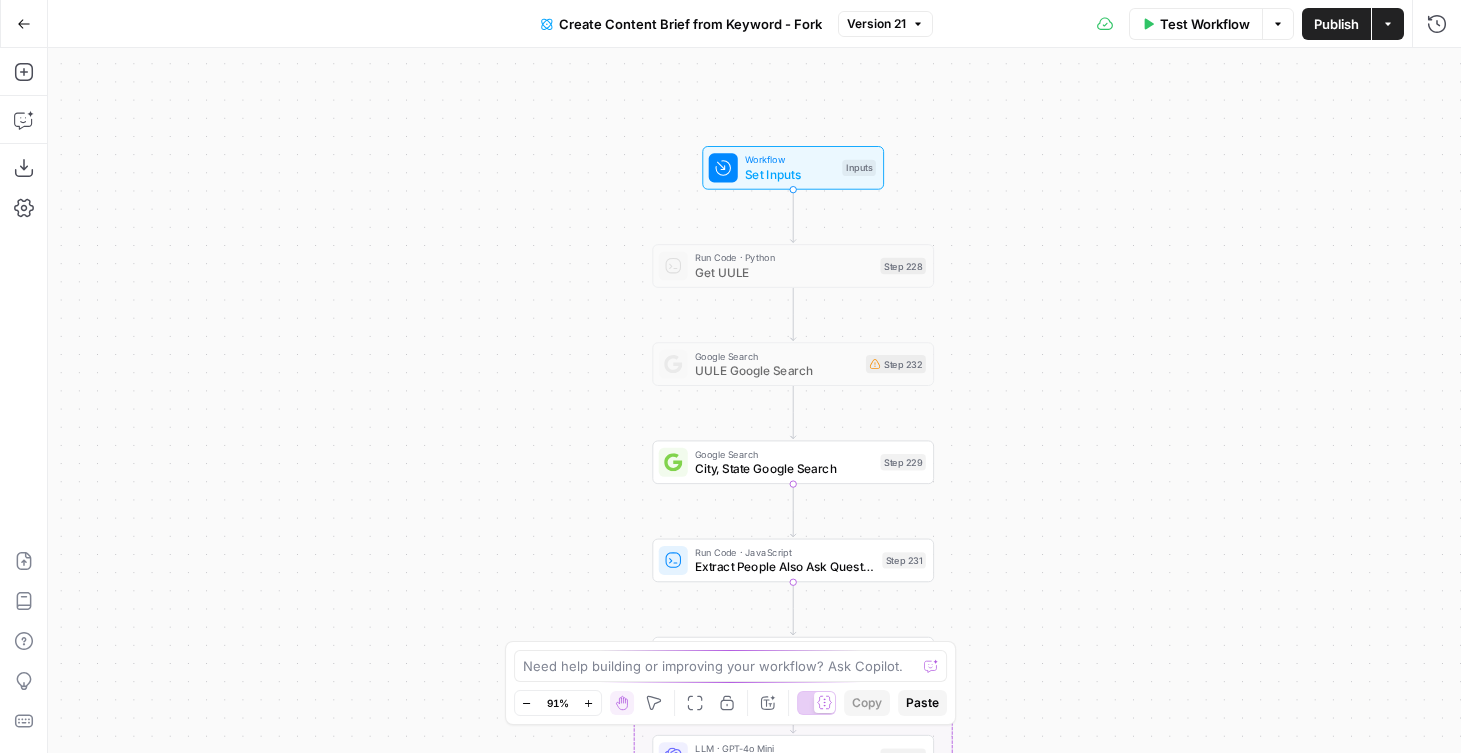 drag, startPoint x: 618, startPoint y: 316, endPoint x: 448, endPoint y: 72, distance: 297.3819 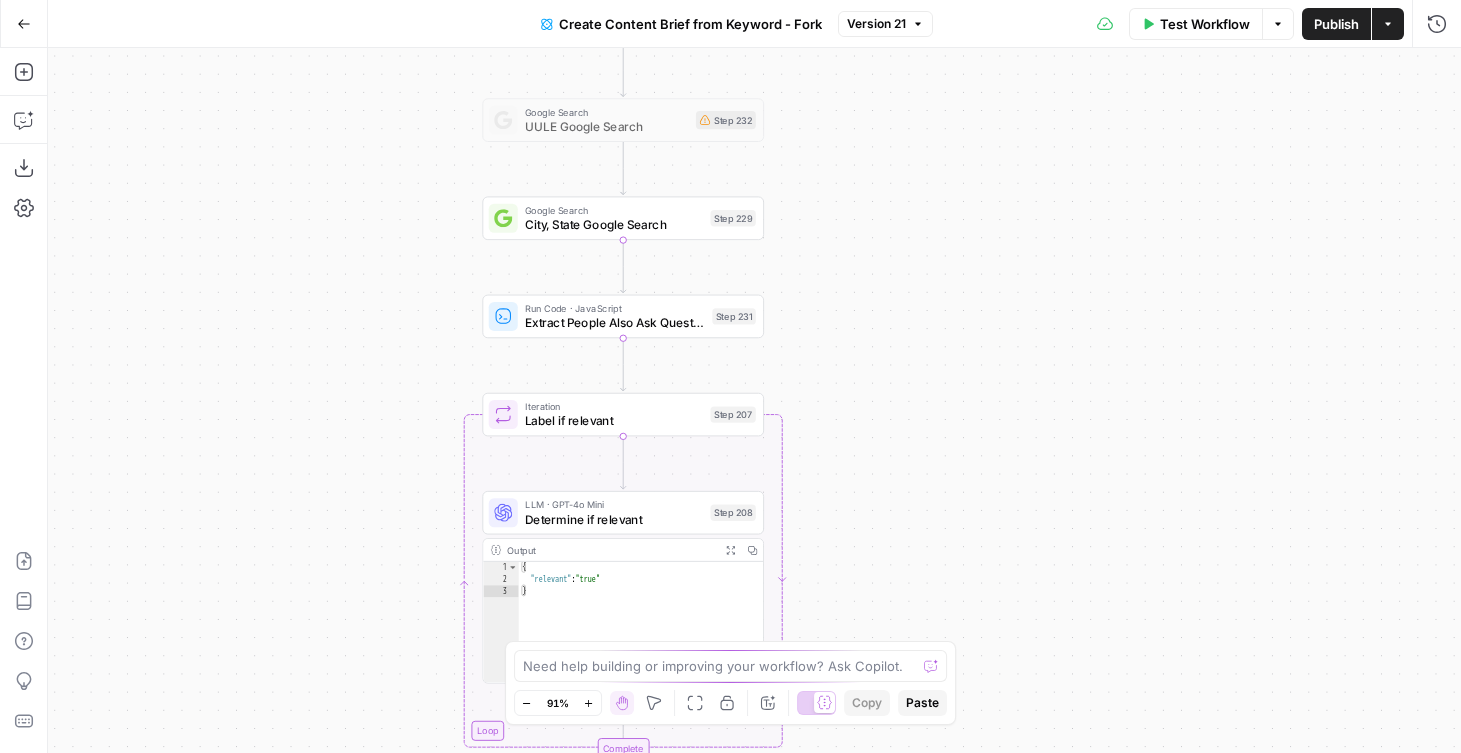 click on "Workflow Set Inputs Inputs Run Code · Python Get UULE Step 228 Google Search UULE Google Search Step 232 Google Search City, State Google Search Step 229 Run Code · JavaScript Extract People Also Ask Questions Step 231 Loop Iteration Label if relevant Step 207 LLM · GPT-4o Mini Determine if relevant Step 208 Output Expand Output Copy 1 2 3 {    "relevant" :  "true" }     XXXXXXXXXXXXXXXXXXXXXXXXXXXXXXXXXXXXXXXXXXXXXXXXXXXXXXXXXXXXXXXXXXXXXXXXXXXXXXXXXXXXXXXXXXXXXXXXXXXXXXXXXXXXXXXXXXXXXXXXXXXXXXXXXXXXXXXXXXXXXXXXXXXXXXXXXXXXXXXXXXXXXXXXXXXXXXXXXXXXXXXXXXXXXXXXXXXXXXXXXXXXXXXXXXXXXXXXXXXXXXXXXXXXXXXXXXXXXXXXXXXXXXXXXXXXXXXXXXXXXXXXXXXXXXXXXXXXXXXXXXXXXXXXXXXXXXXXXXXXXXXXXXXXXXXXXXXXXXXXXXXXXXXXXXXXXXXXXXXXXXXXXXXXXXXXXXXXXXXXXXXXXXXXXXXXXXXXXXXXXXXXXXXXXXXXXXXXXXXXXXXXXXXXXXXXXXXXXXXXXXXXXXXXXXXXXXXXXXXXXXXXXXXXXXXXXXXXXXXXXXXXXXXXXXXXXXXXXXXXXXXXXXXXXXXXXXXXXXXXXXXXXXXXXXXX Complete Run Code · JavaScript Remove irrelevant Step 209 Loop Iteration Analyze Content for Top Ranking Pages Step 89 Step 90 Copy" at bounding box center (754, 400) 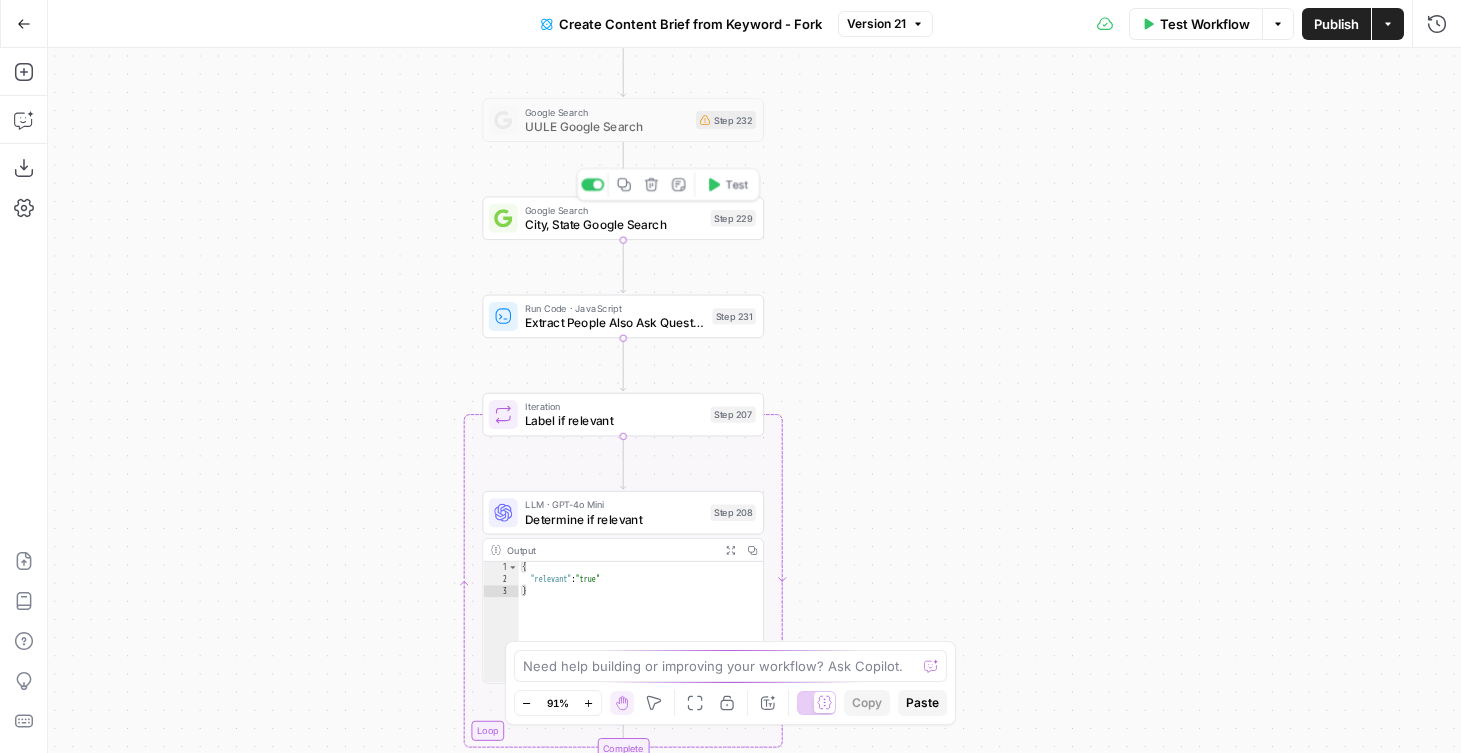 click on "City, State Google Search" at bounding box center (614, 225) 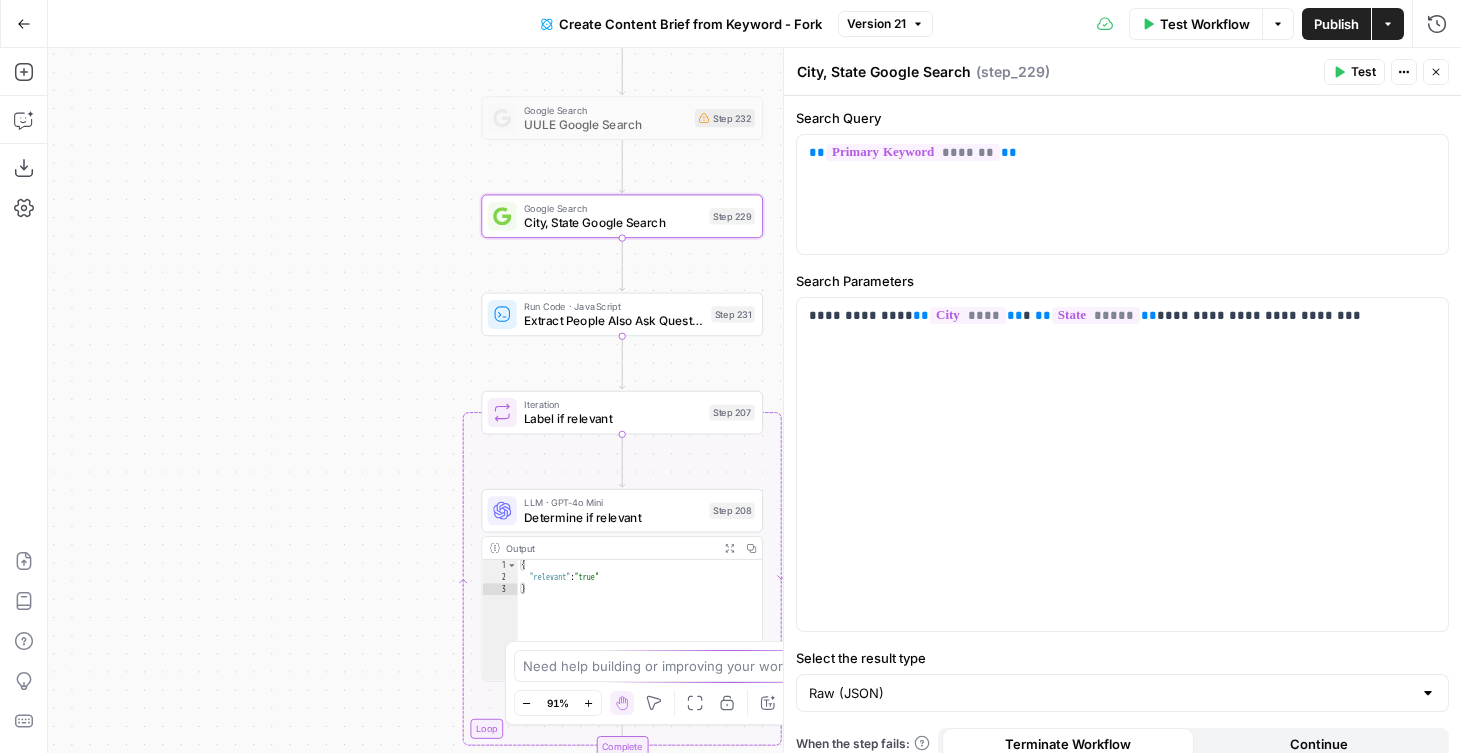 drag, startPoint x: 406, startPoint y: 261, endPoint x: 366, endPoint y: 204, distance: 69.63476 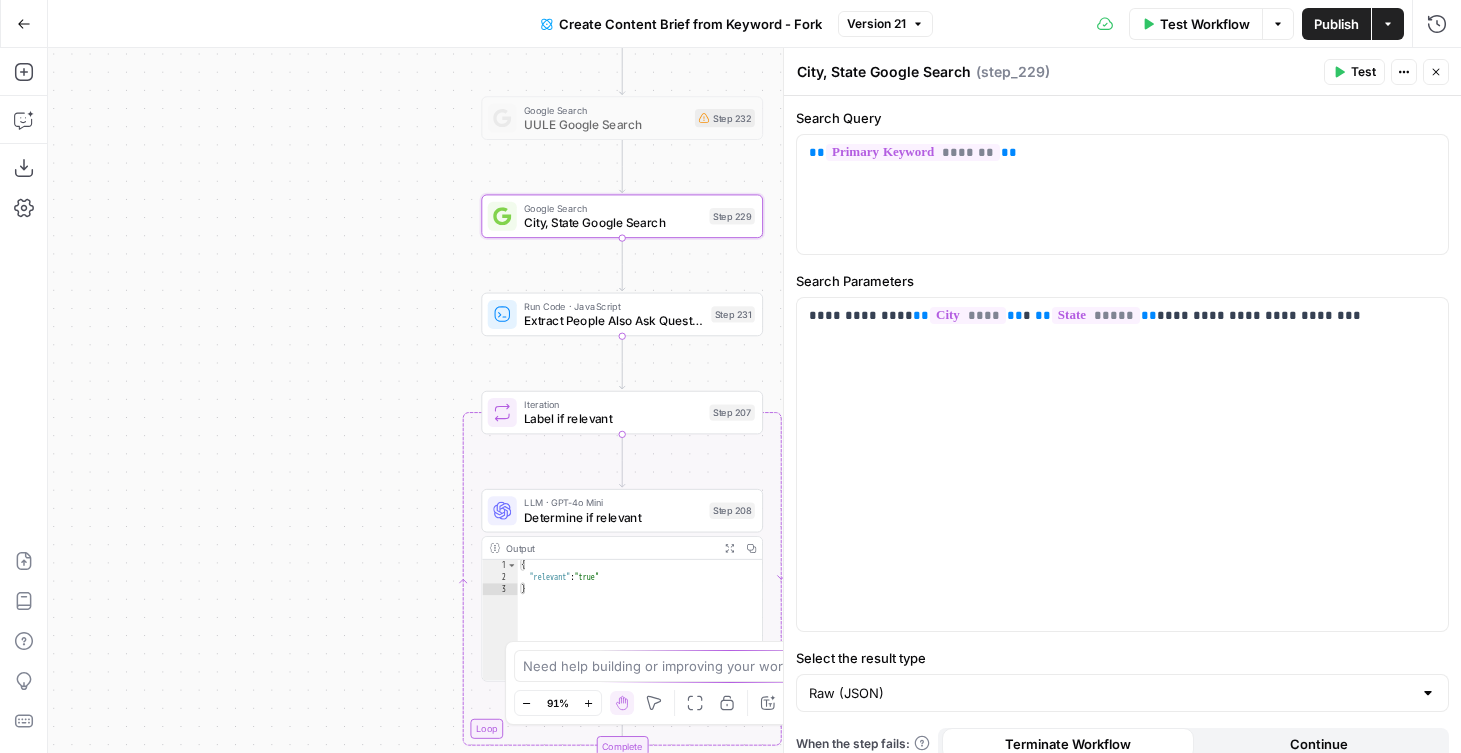 click on "Workflow Set Inputs Inputs Run Code · Python Get UULE Step 228 Google Search UULE Google Search Step 232 Google Search City, State Google Search Step 229 Run Code · JavaScript Extract People Also Ask Questions Step 231 Loop Iteration Label if relevant Step 207 LLM · GPT-4o Mini Determine if relevant Step 208 Output Expand Output Copy 1 2 3 {    "relevant" :  "true" }     XXXXXXXXXXXXXXXXXXXXXXXXXXXXXXXXXXXXXXXXXXXXXXXXXXXXXXXXXXXXXXXXXXXXXXXXXXXXXXXXXXXXXXXXXXXXXXXXXXXXXXXXXXXXXXXXXXXXXXXXXXXXXXXXXXXXXXXXXXXXXXXXXXXXXXXXXXXXXXXXXXXXXXXXXXXXXXXXXXXXXXXXXXXXXXXXXXXXXXXXXXXXXXXXXXXXXXXXXXXXXXXXXXXXXXXXXXXXXXXXXXXXXXXXXXXXXXXXXXXXXXXXXXXXXXXXXXXXXXXXXXXXXXXXXXXXXXXXXXXXXXXXXXXXXXXXXXXXXXXXXXXXXXXXXXXXXXXXXXXXXXXXXXXXXXXXXXXXXXXXXXXXXXXXXXXXXXXXXXXXXXXXXXXXXXXXXXXXXXXXXXXXXXXXXXXXXXXXXXXXXXXXXXXXXXXXXXXXXXXXXXXXXXXXXXXXXXXXXXXXXXXXXXXXXXXXXXXXXXXXXXXXXXXXXXXXXXXXXXXXXXXXXXXXXXXX Complete Run Code · JavaScript Remove irrelevant Step 209 Loop Iteration Analyze Content for Top Ranking Pages Step 89 Step 90 Copy" at bounding box center (754, 400) 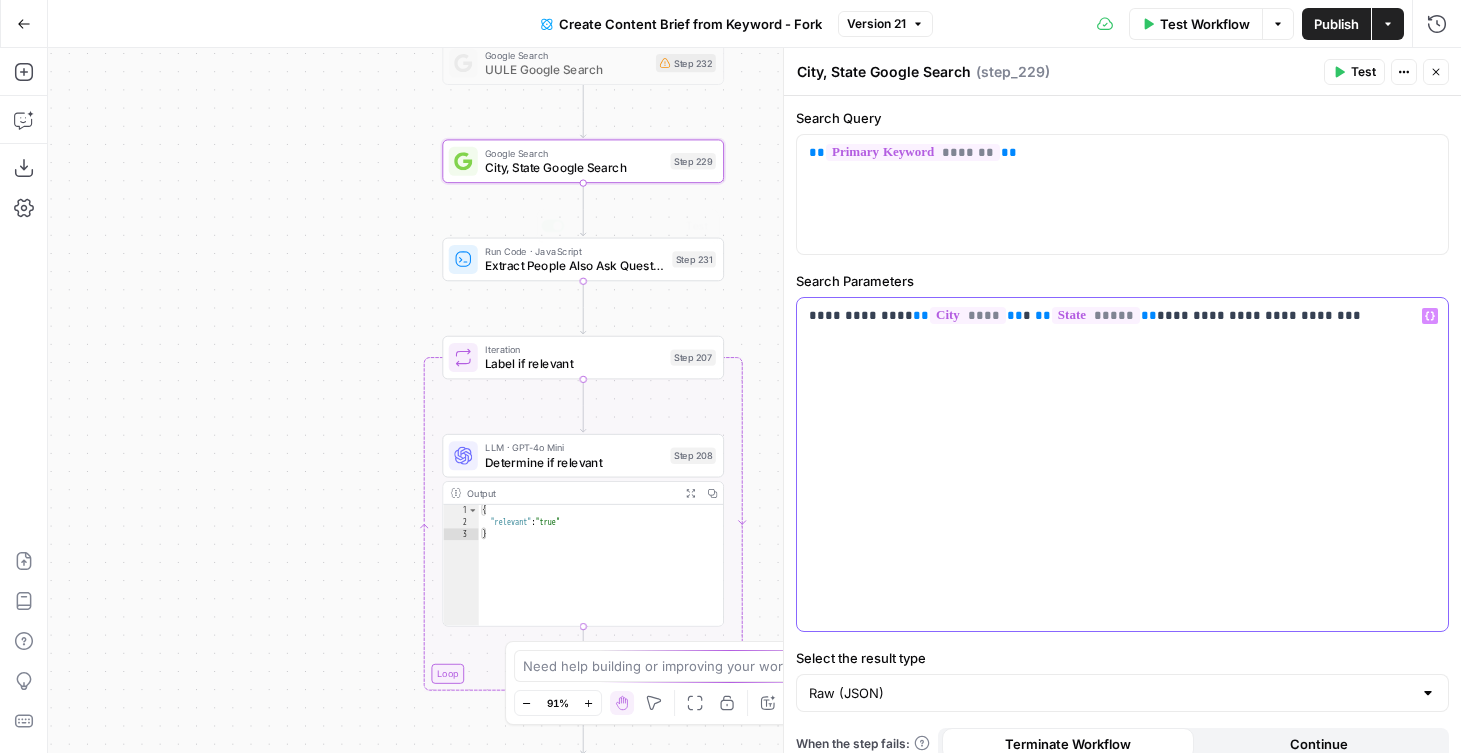 click on "**********" at bounding box center [1122, 464] 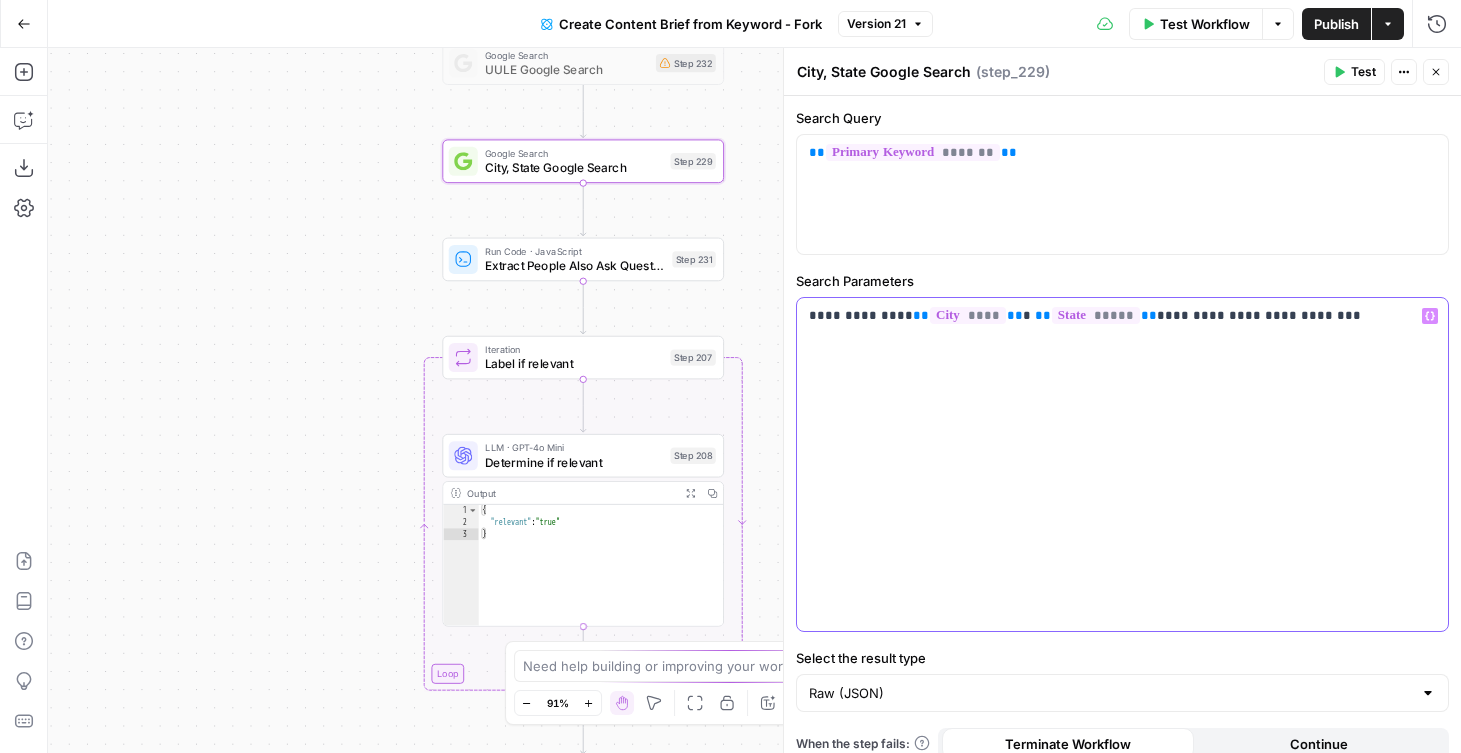 click on "**********" at bounding box center [1122, 316] 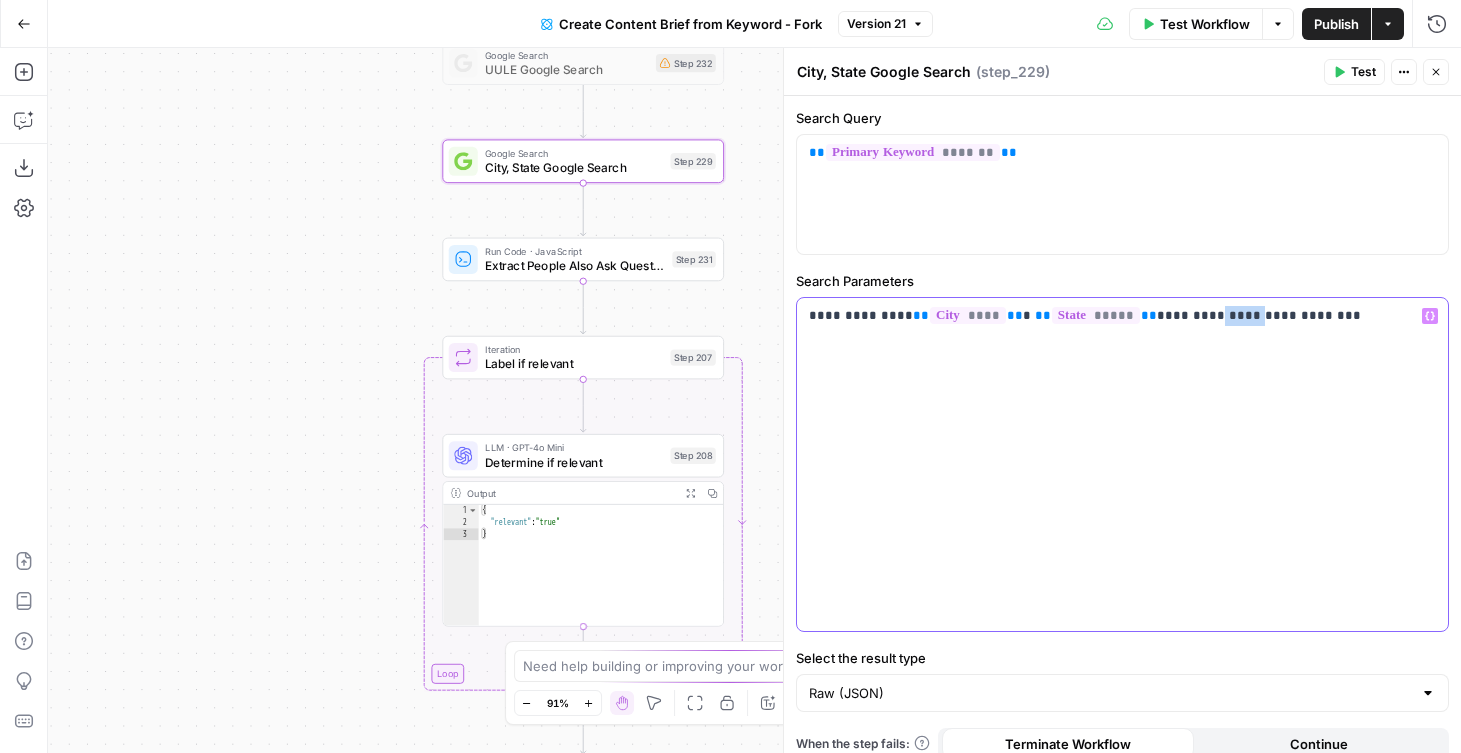 click on "**********" at bounding box center (1122, 316) 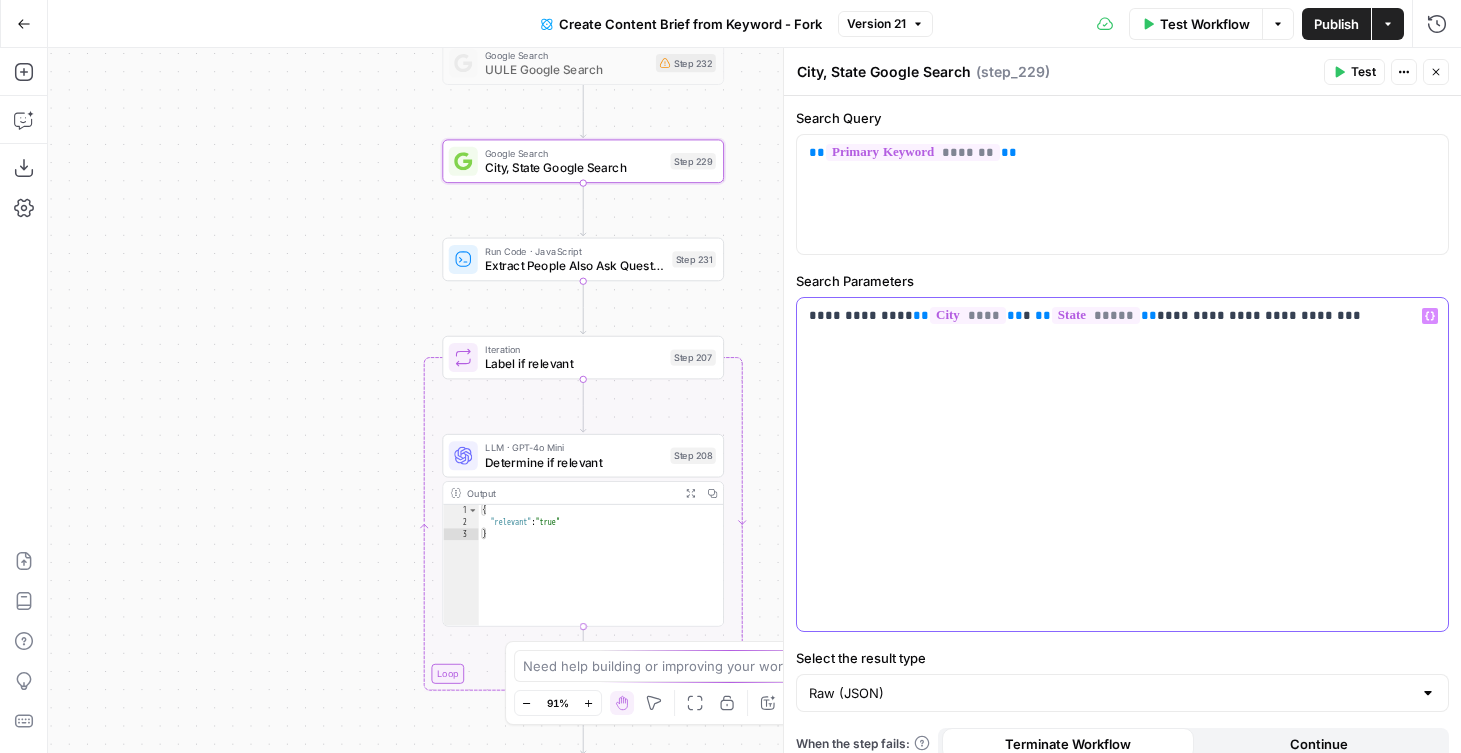 click on "**********" at bounding box center [1122, 316] 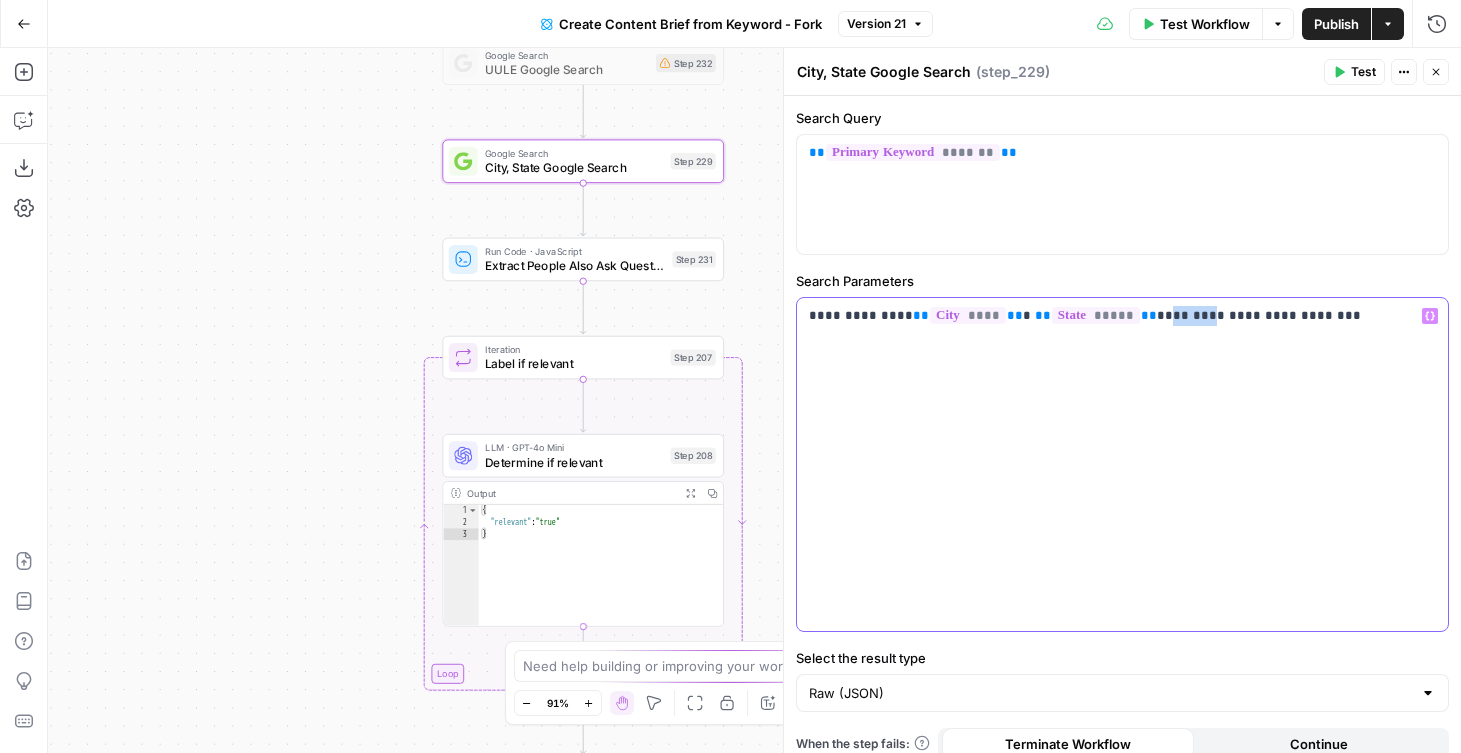 click on "**********" at bounding box center [1122, 316] 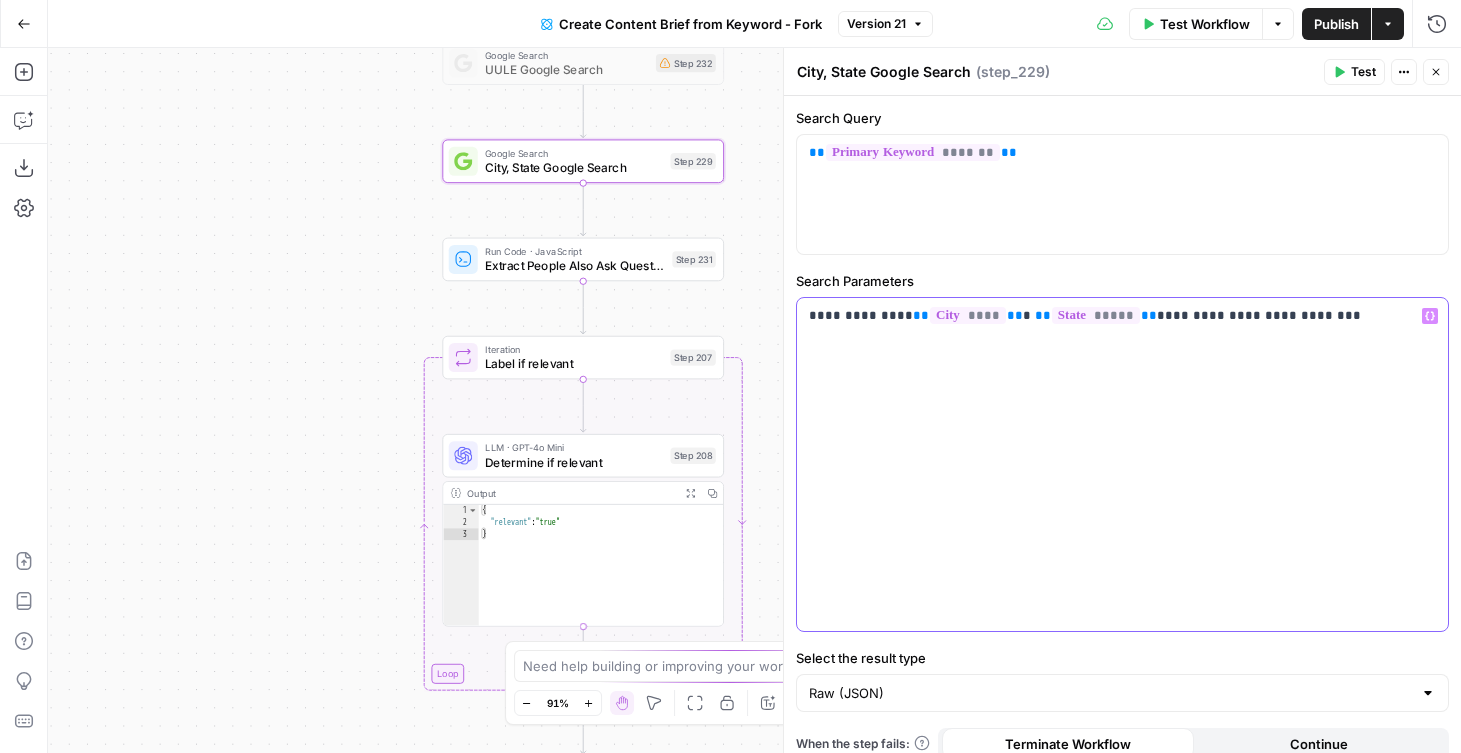 click on "**********" at bounding box center (1122, 316) 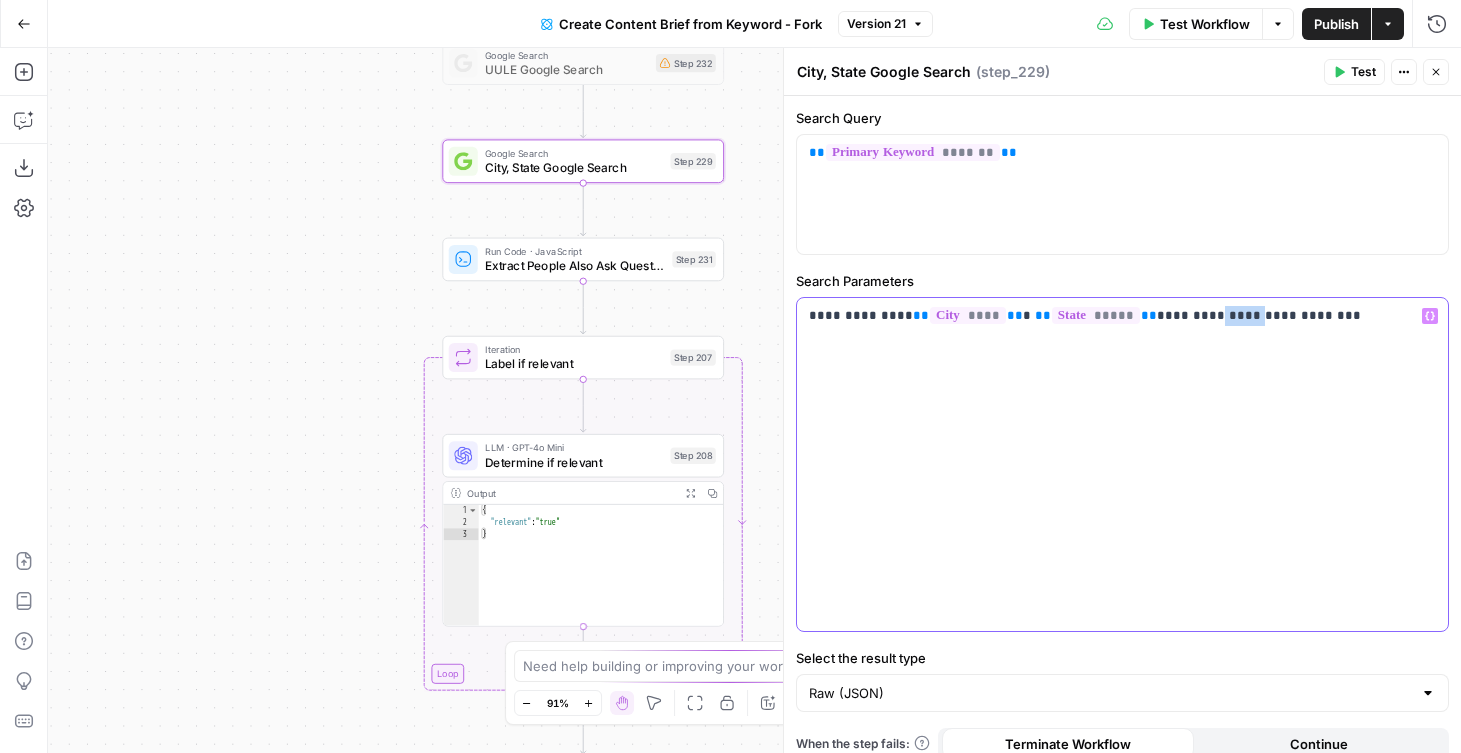click on "**********" at bounding box center [1122, 316] 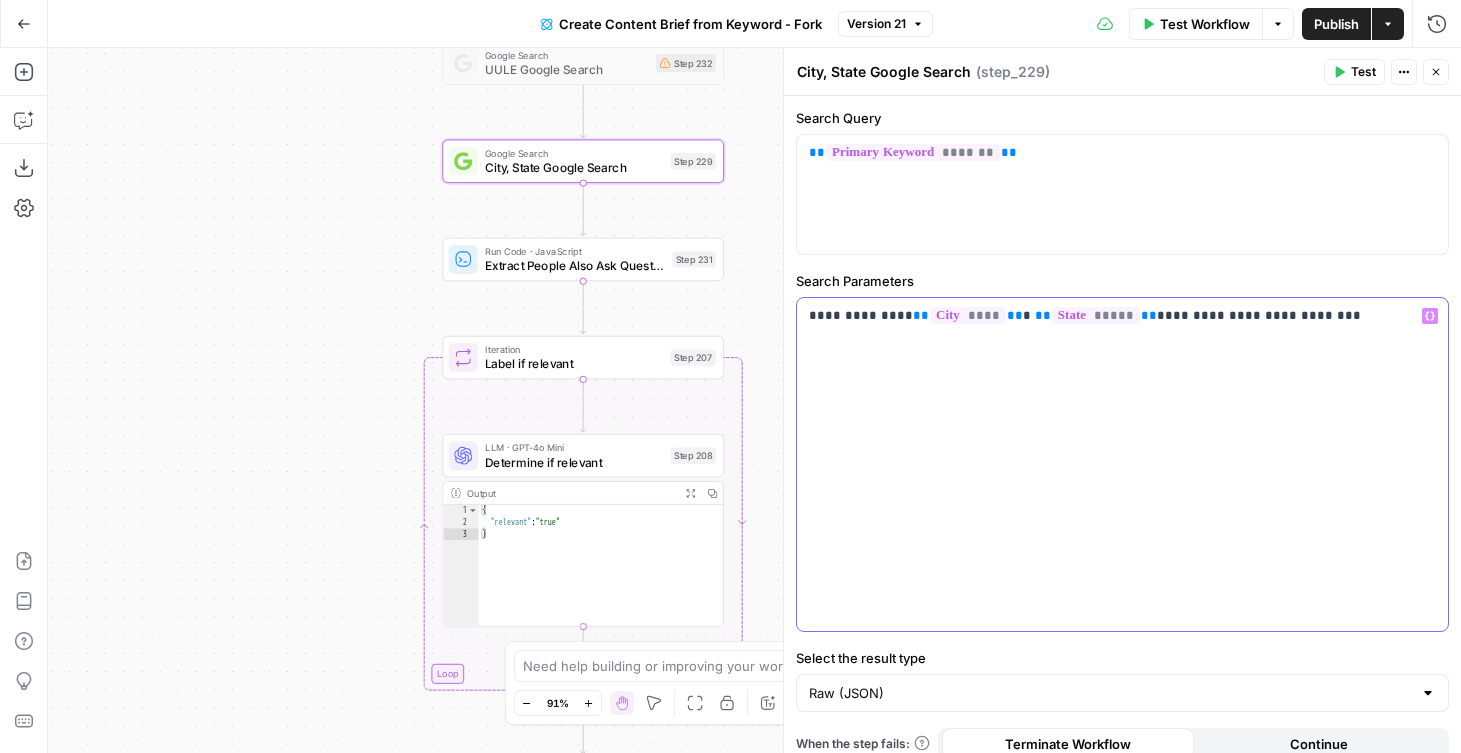 click on "**********" at bounding box center (1122, 316) 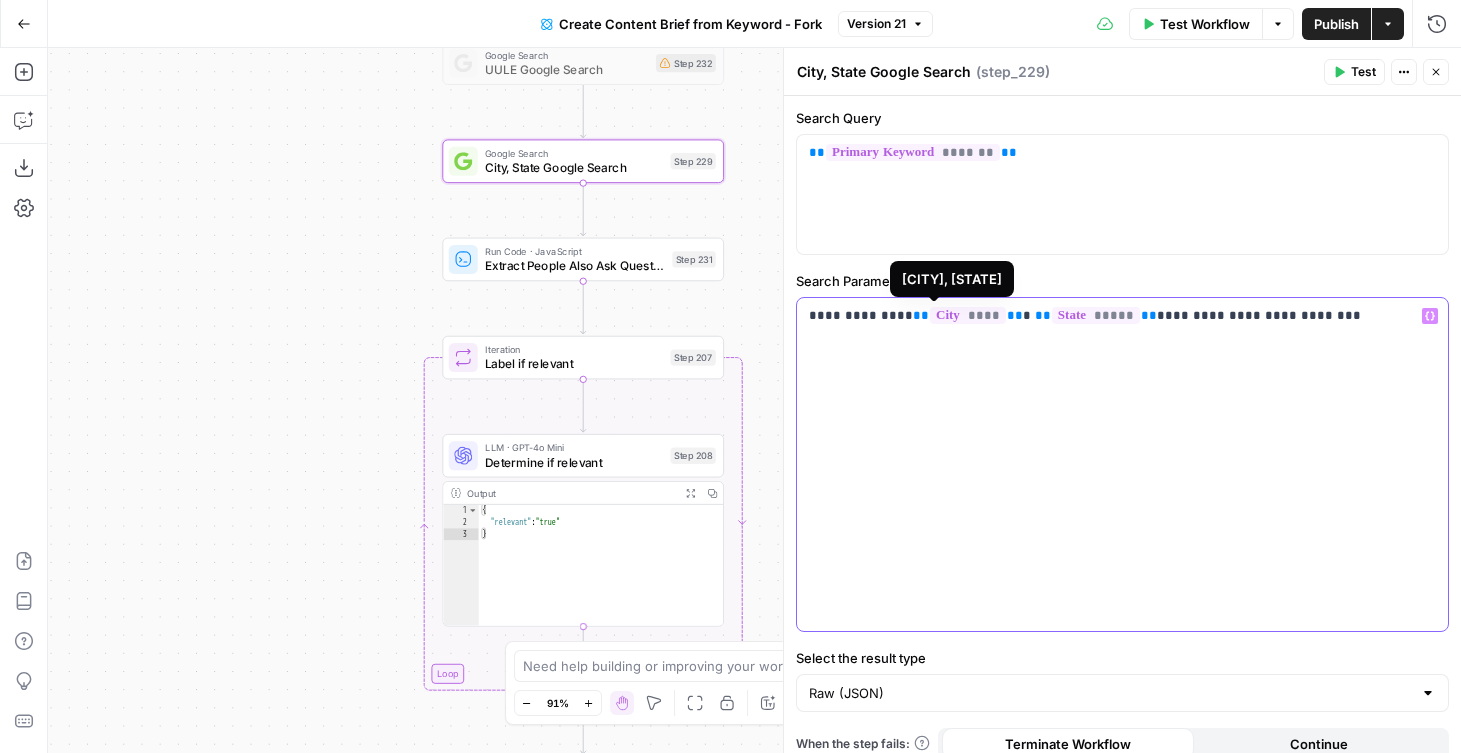 click on "****" at bounding box center [968, 315] 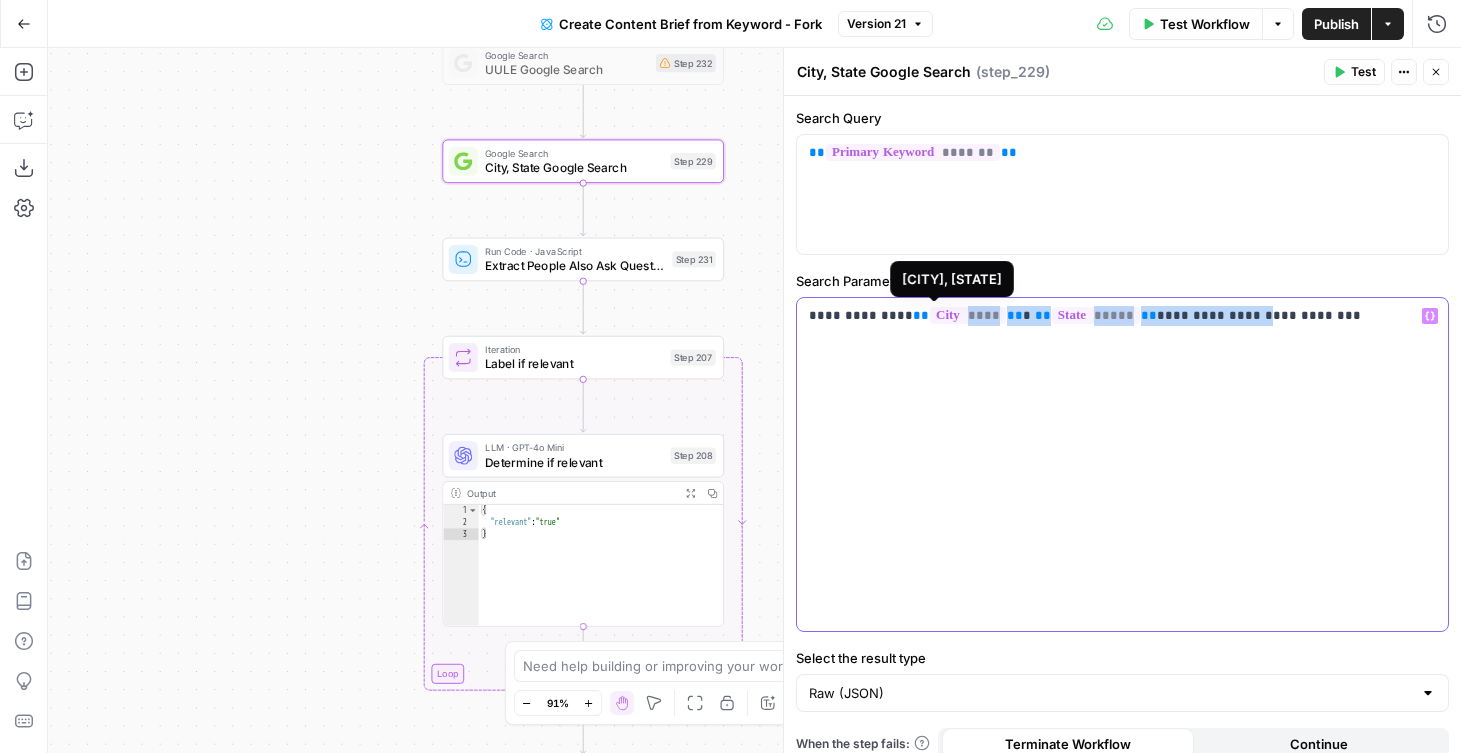 drag, startPoint x: 1192, startPoint y: 319, endPoint x: 925, endPoint y: 319, distance: 267 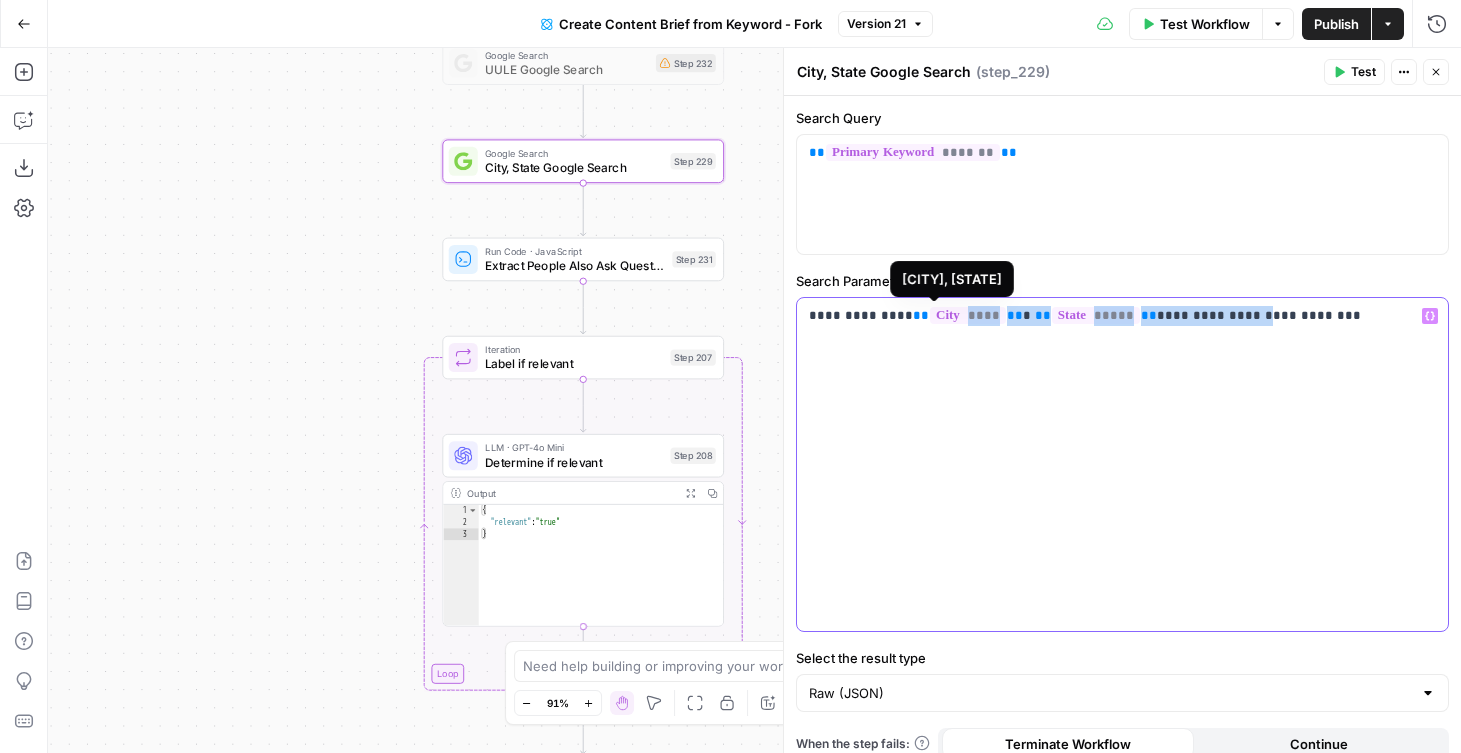 click on "**********" at bounding box center (1122, 316) 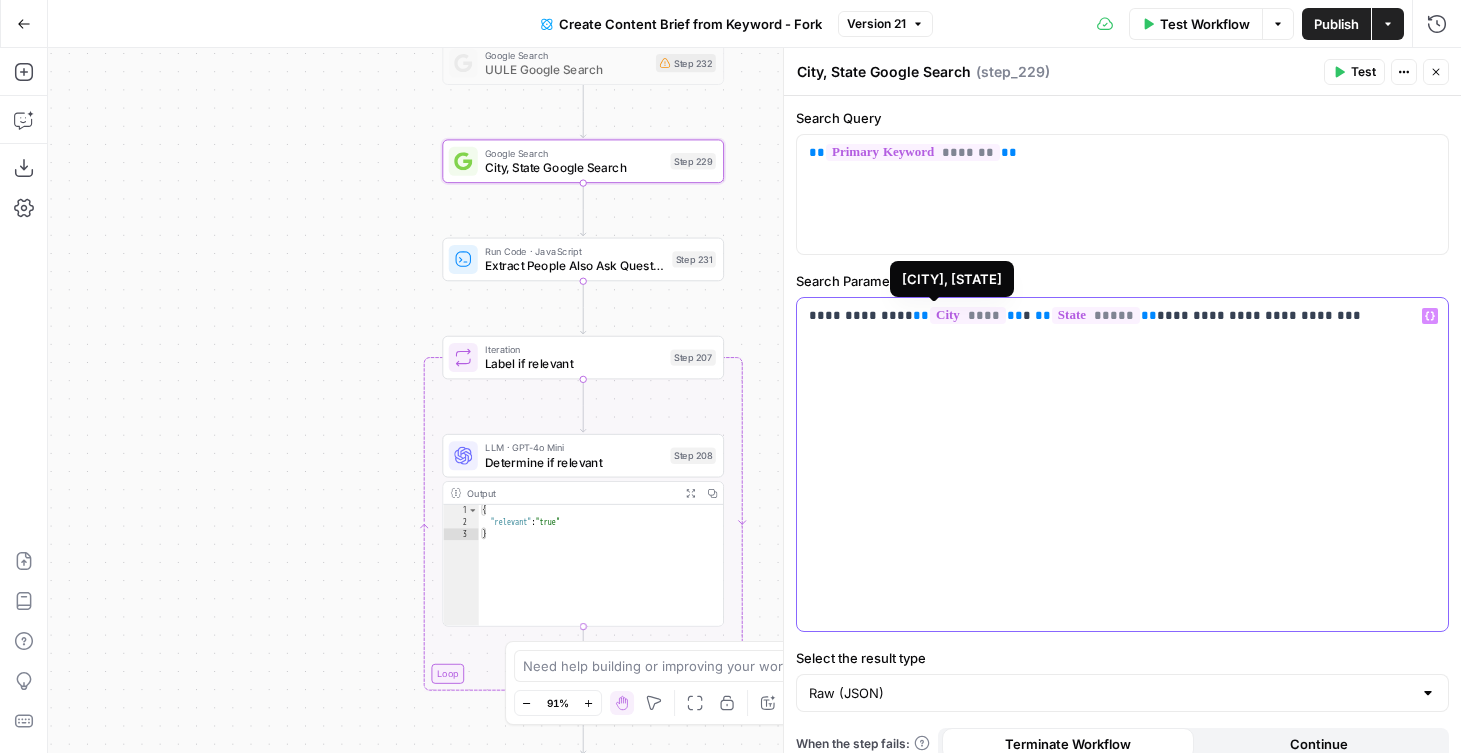 click on "**********" at bounding box center [1122, 464] 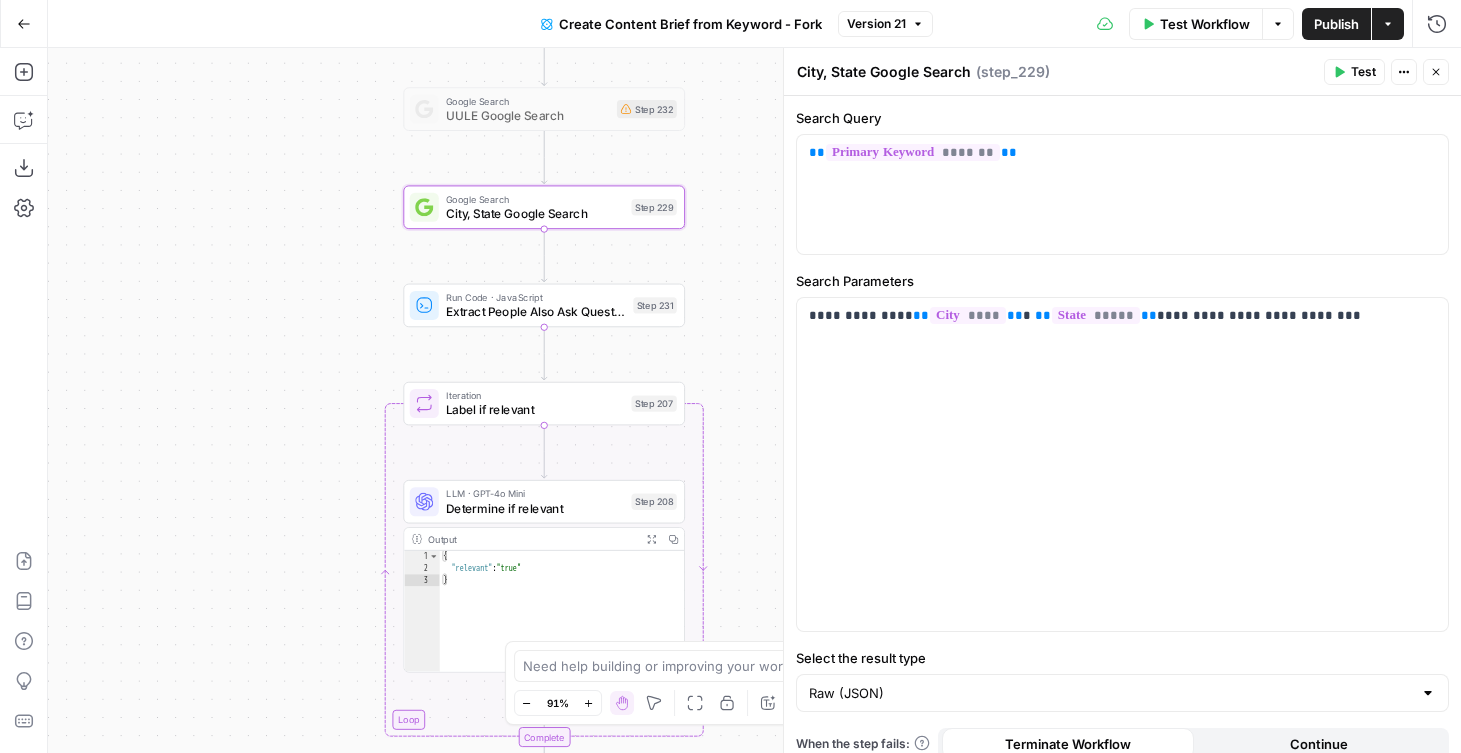 drag, startPoint x: 308, startPoint y: 262, endPoint x: 269, endPoint y: 308, distance: 60.307545 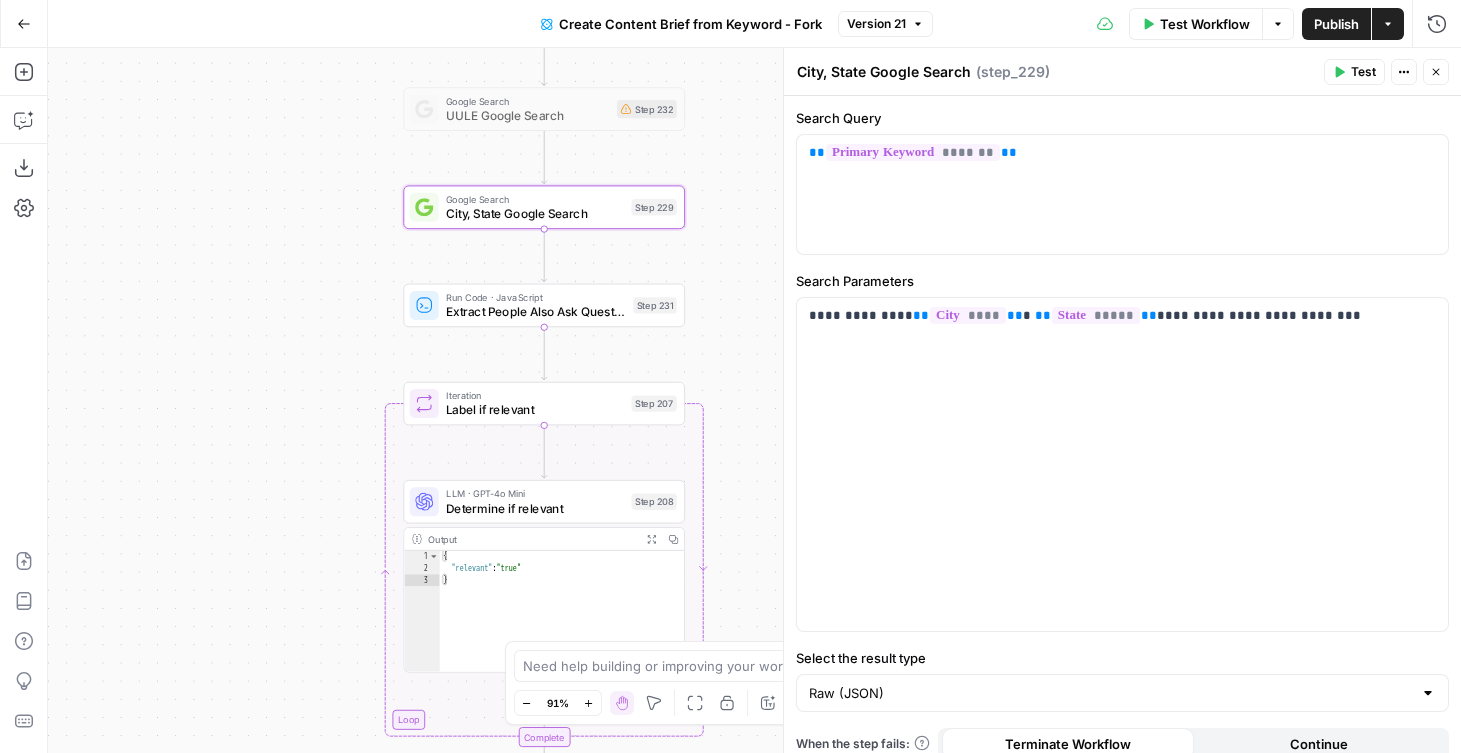 click on "Workflow Set Inputs Inputs Run Code · Python Get UULE Step 228 Google Search UULE Google Search Step 232 Google Search City, State Google Search Step 229 Run Code · JavaScript Extract People Also Ask Questions Step 231 Loop Iteration Label if relevant Step 207 LLM · GPT-4o Mini Determine if relevant Step 208 Output Expand Output Copy 1 2 3 {    "relevant" :  "true" }     XXXXXXXXXXXXXXXXXXXXXXXXXXXXXXXXXXXXXXXXXXXXXXXXXXXXXXXXXXXXXXXXXXXXXXXXXXXXXXXXXXXXXXXXXXXXXXXXXXXXXXXXXXXXXXXXXXXXXXXXXXXXXXXXXXXXXXXXXXXXXXXXXXXXXXXXXXXXXXXXXXXXXXXXXXXXXXXXXXXXXXXXXXXXXXXXXXXXXXXXXXXXXXXXXXXXXXXXXXXXXXXXXXXXXXXXXXXXXXXXXXXXXXXXXXXXXXXXXXXXXXXXXXXXXXXXXXXXXXXXXXXXXXXXXXXXXXXXXXXXXXXXXXXXXXXXXXXXXXXXXXXXXXXXXXXXXXXXXXXXXXXXXXXXXXXXXXXXXXXXXXXXXXXXXXXXXXXXXXXXXXXXXXXXXXXXXXXXXXXXXXXXXXXXXXXXXXXXXXXXXXXXXXXXXXXXXXXXXXXXXXXXXXXXXXXXXXXXXXXXXXXXXXXXXXXXXXXXXXXXXXXXXXXXXXXXXXXXXXXXXXXXXXXXXXXX Complete Run Code · JavaScript Remove irrelevant Step 209 Loop Iteration Analyze Content for Top Ranking Pages Step 89 Step 90 Copy" at bounding box center [754, 400] 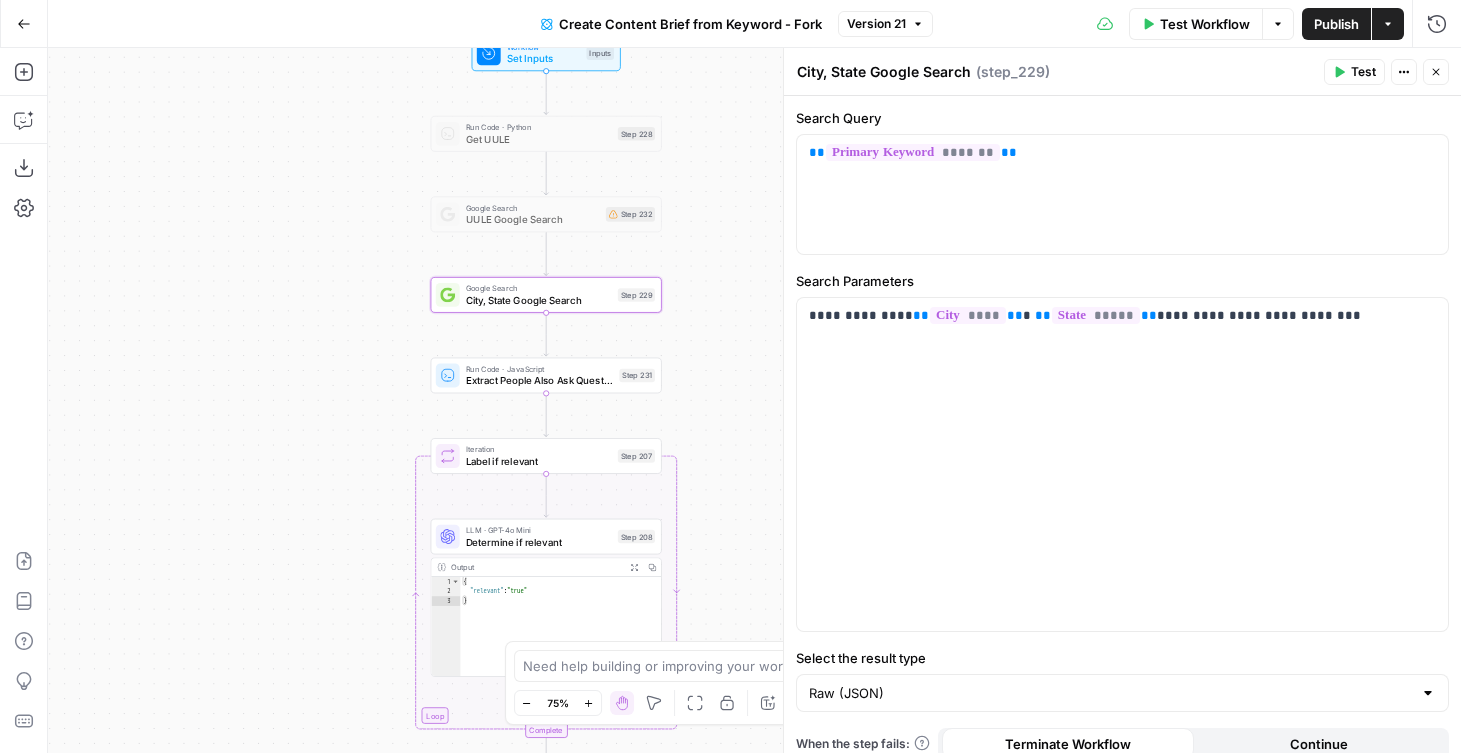 drag, startPoint x: 297, startPoint y: 279, endPoint x: 322, endPoint y: 361, distance: 85.72631 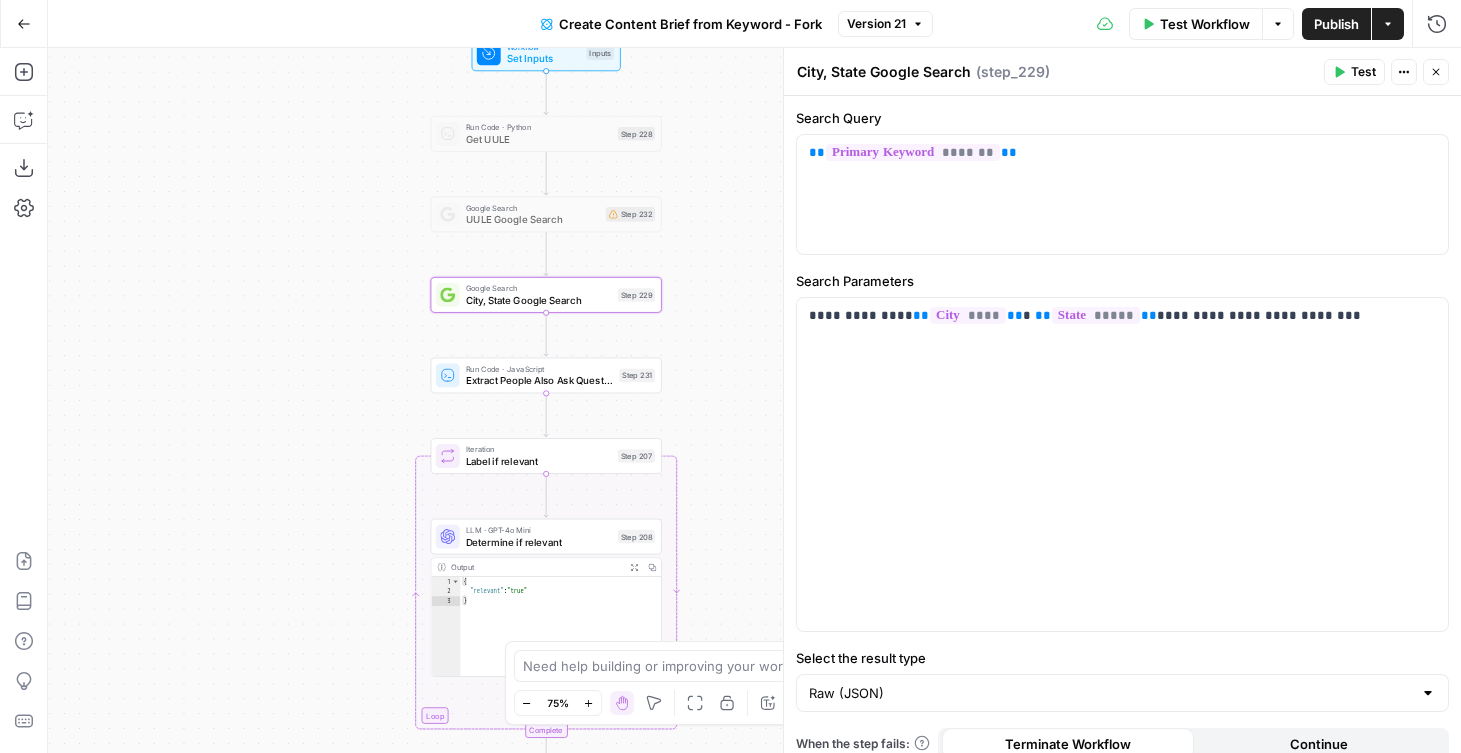click on "Workflow Set Inputs Inputs Run Code · Python Get UULE Step 228 Google Search UULE Google Search Step 232 Google Search City, State Google Search Step 229 Run Code · JavaScript Extract People Also Ask Questions Step 231 Loop Iteration Label if relevant Step 207 LLM · GPT-4o Mini Determine if relevant Step 208 Output Expand Output Copy 1 2 3 {    "relevant" :  "true" }     XXXXXXXXXXXXXXXXXXXXXXXXXXXXXXXXXXXXXXXXXXXXXXXXXXXXXXXXXXXXXXXXXXXXXXXXXXXXXXXXXXXXXXXXXXXXXXXXXXXXXXXXXXXXXXXXXXXXXXXXXXXXXXXXXXXXXXXXXXXXXXXXXXXXXXXXXXXXXXXXXXXXXXXXXXXXXXXXXXXXXXXXXXXXXXXXXXXXXXXXXXXXXXXXXXXXXXXXXXXXXXXXXXXXXXXXXXXXXXXXXXXXXXXXXXXXXXXXXXXXXXXXXXXXXXXXXXXXXXXXXXXXXXXXXXXXXXXXXXXXXXXXXXXXXXXXXXXXXXXXXXXXXXXXXXXXXXXXXXXXXXXXXXXXXXXXXXXXXXXXXXXXXXXXXXXXXXXXXXXXXXXXXXXXXXXXXXXXXXXXXXXXXXXXXXXXXXXXXXXXXXXXXXXXXXXXXXXXXXXXXXXXXXXXXXXXXXXXXXXXXXXXXXXXXXXXXXXXXXXXXXXXXXXXXXXXXXXXXXXXXXXXXXXXXXXX Complete Run Code · JavaScript Remove irrelevant Step 209 Loop Iteration Analyze Content for Top Ranking Pages Step 89 Step 90 Copy" at bounding box center [754, 400] 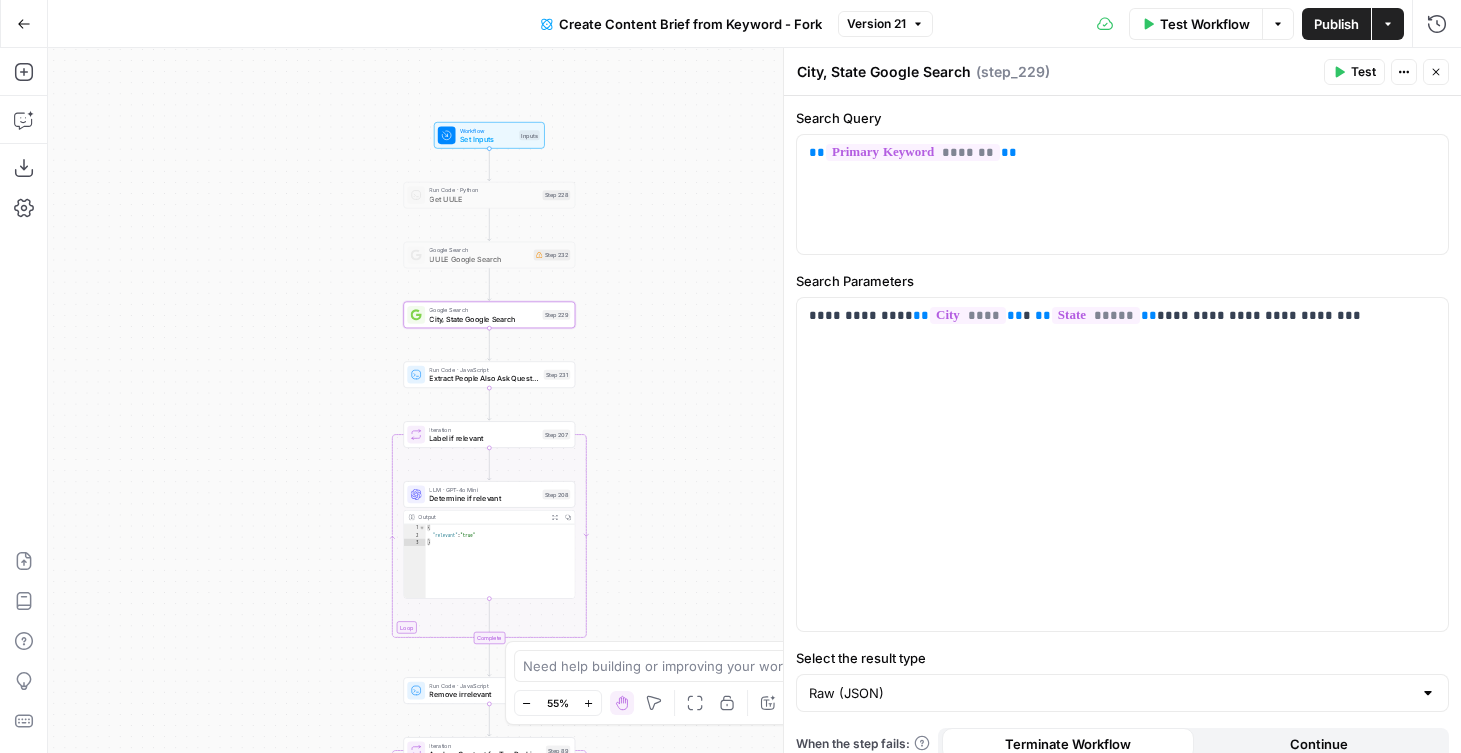 drag, startPoint x: 335, startPoint y: 444, endPoint x: 377, endPoint y: 294, distance: 155.76906 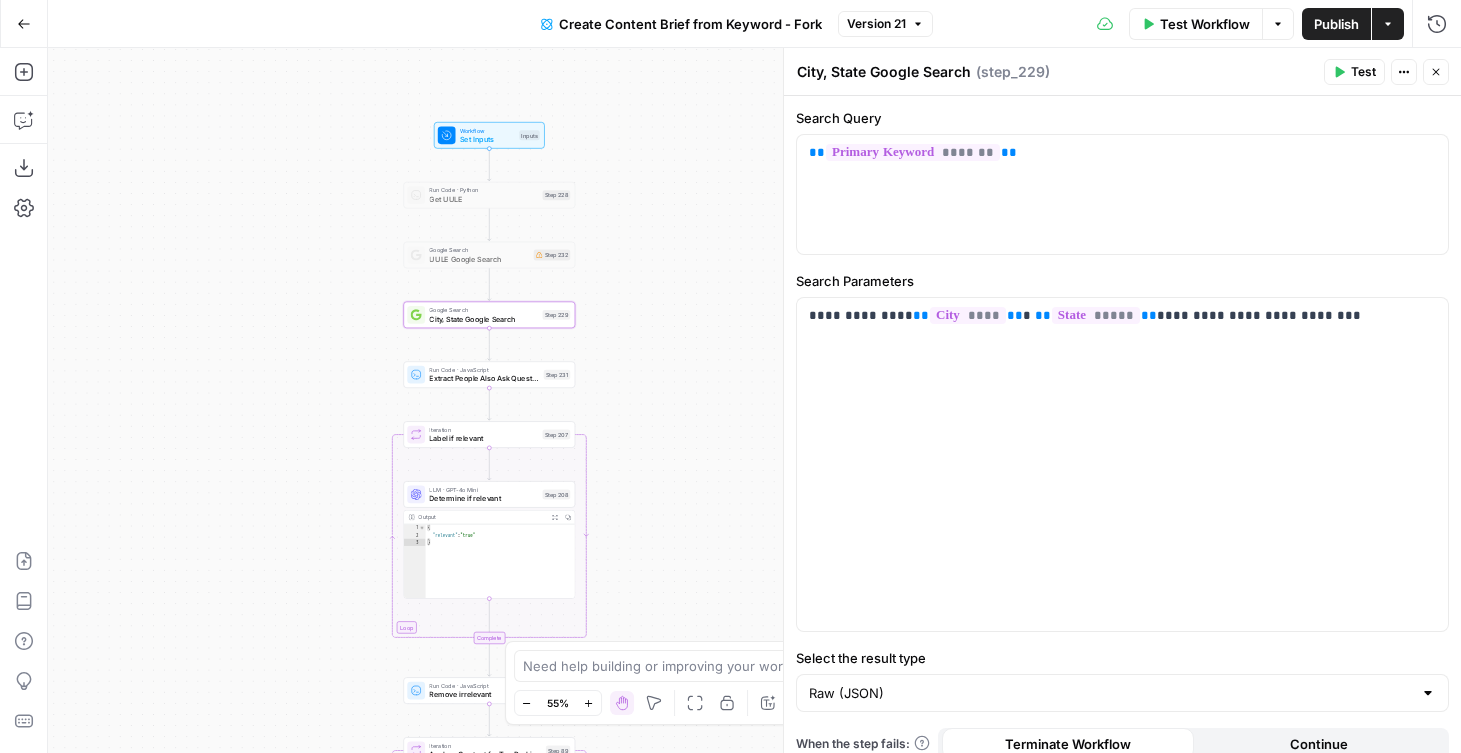 click on "Workflow Set Inputs Inputs Run Code · Python Get UULE Step 228 Google Search UULE Google Search Step 232 Google Search City, State Google Search Step 229 Run Code · JavaScript Extract People Also Ask Questions Step 231 Loop Iteration Label if relevant Step 207 LLM · GPT-4o Mini Determine if relevant Step 208 Output Expand Output Copy 1 2 3 {    "relevant" :  "true" }     XXXXXXXXXXXXXXXXXXXXXXXXXXXXXXXXXXXXXXXXXXXXXXXXXXXXXXXXXXXXXXXXXXXXXXXXXXXXXXXXXXXXXXXXXXXXXXXXXXXXXXXXXXXXXXXXXXXXXXXXXXXXXXXXXXXXXXXXXXXXXXXXXXXXXXXXXXXXXXXXXXXXXXXXXXXXXXXXXXXXXXXXXXXXXXXXXXXXXXXXXXXXXXXXXXXXXXXXXXXXXXXXXXXXXXXXXXXXXXXXXXXXXXXXXXXXXXXXXXXXXXXXXXXXXXXXXXXXXXXXXXXXXXXXXXXXXXXXXXXXXXXXXXXXXXXXXXXXXXXXXXXXXXXXXXXXXXXXXXXXXXXXXXXXXXXXXXXXXXXXXXXXXXXXXXXXXXXXXXXXXXXXXXXXXXXXXXXXXXXXXXXXXXXXXXXXXXXXXXXXXXXXXXXXXXXXXXXXXXXXXXXXXXXXXXXXXXXXXXXXXXXXXXXXXXXXXXXXXXXXXXXXXXXXXXXXXXXXXXXXXXXXXXXXXXXX Complete Run Code · JavaScript Remove irrelevant Step 209 Loop Iteration Analyze Content for Top Ranking Pages Step 89 Step 90 Copy" at bounding box center (754, 400) 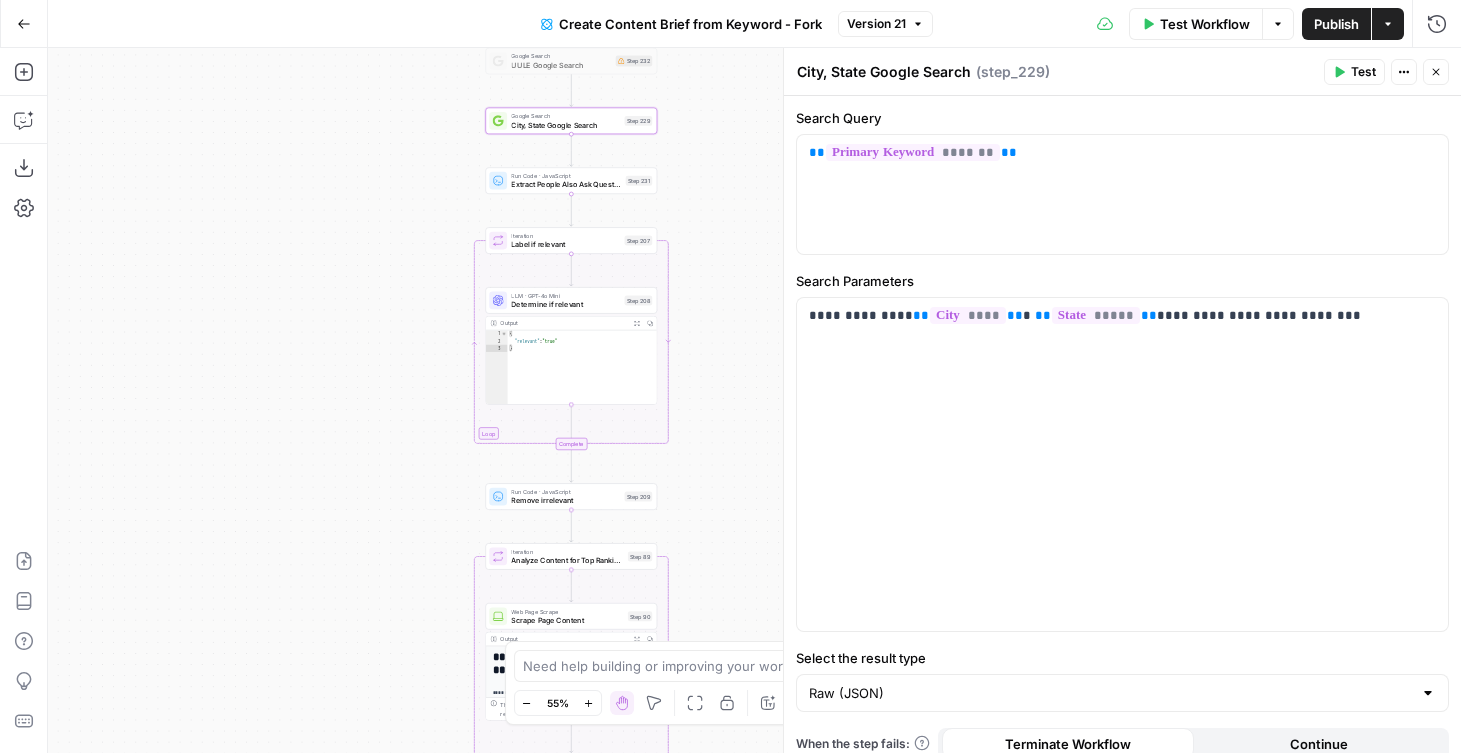 drag, startPoint x: 712, startPoint y: 409, endPoint x: 751, endPoint y: 365, distance: 58.796257 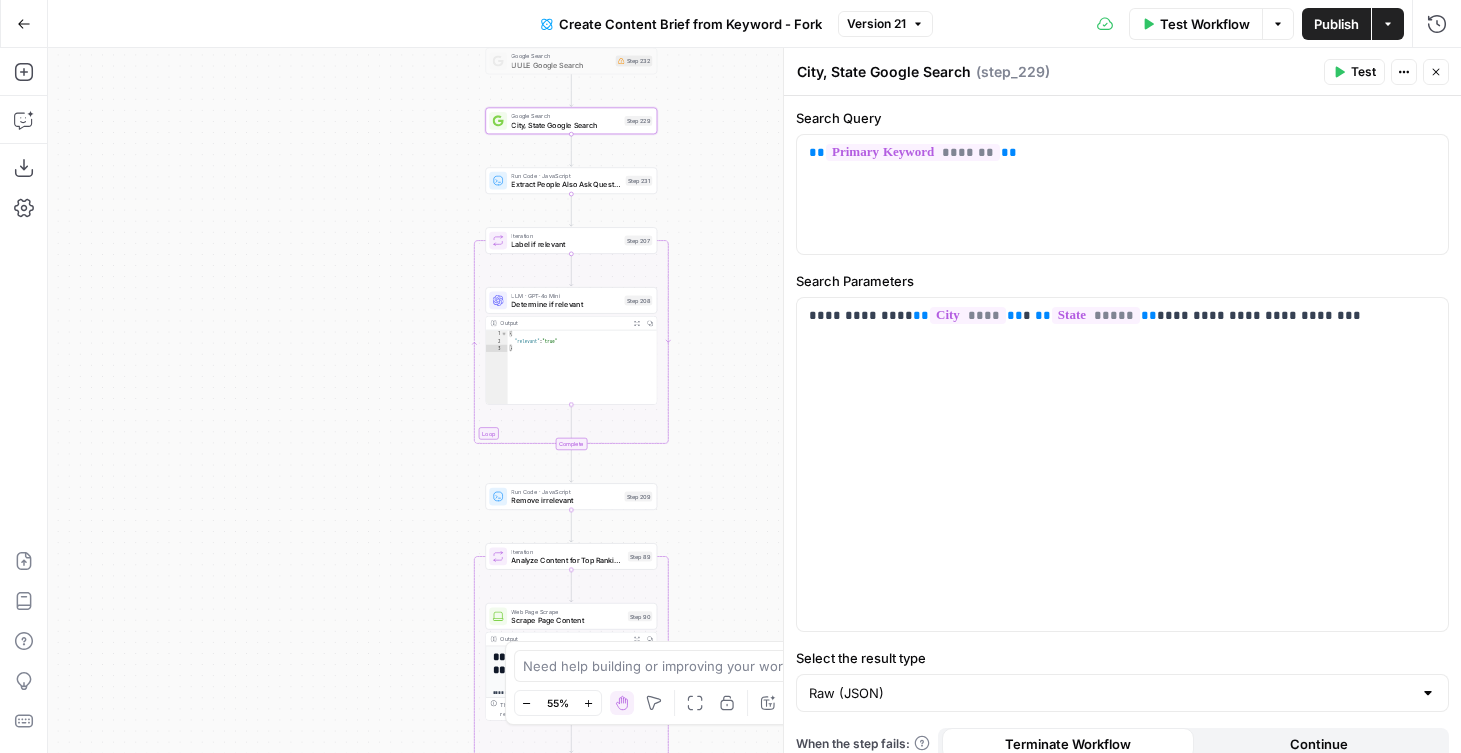 click on "Workflow Set Inputs Inputs Run Code · Python Get UULE Step 228 Google Search UULE Google Search Step 232 Google Search City, State Google Search Step 229 Run Code · JavaScript Extract People Also Ask Questions Step 231 Loop Iteration Label if relevant Step 207 LLM · GPT-4o Mini Determine if relevant Step 208 Output Expand Output Copy 1 2 3 {    "relevant" :  "true" }     XXXXXXXXXXXXXXXXXXXXXXXXXXXXXXXXXXXXXXXXXXXXXXXXXXXXXXXXXXXXXXXXXXXXXXXXXXXXXXXXXXXXXXXXXXXXXXXXXXXXXXXXXXXXXXXXXXXXXXXXXXXXXXXXXXXXXXXXXXXXXXXXXXXXXXXXXXXXXXXXXXXXXXXXXXXXXXXXXXXXXXXXXXXXXXXXXXXXXXXXXXXXXXXXXXXXXXXXXXXXXXXXXXXXXXXXXXXXXXXXXXXXXXXXXXXXXXXXXXXXXXXXXXXXXXXXXXXXXXXXXXXXXXXXXXXXXXXXXXXXXXXXXXXXXXXXXXXXXXXXXXXXXXXXXXXXXXXXXXXXXXXXXXXXXXXXXXXXXXXXXXXXXXXXXXXXXXXXXXXXXXXXXXXXXXXXXXXXXXXXXXXXXXXXXXXXXXXXXXXXXXXXXXXXXXXXXXXXXXXXXXXXXXXXXXXXXXXXXXXXXXXXXXXXXXXXXXXXXXXXXXXXXXXXXXXXXXXXXXXXXXXXXXXXXXXX Complete Run Code · JavaScript Remove irrelevant Step 209 Loop Iteration Analyze Content for Top Ranking Pages Step 89 Step 90 Copy" at bounding box center (754, 400) 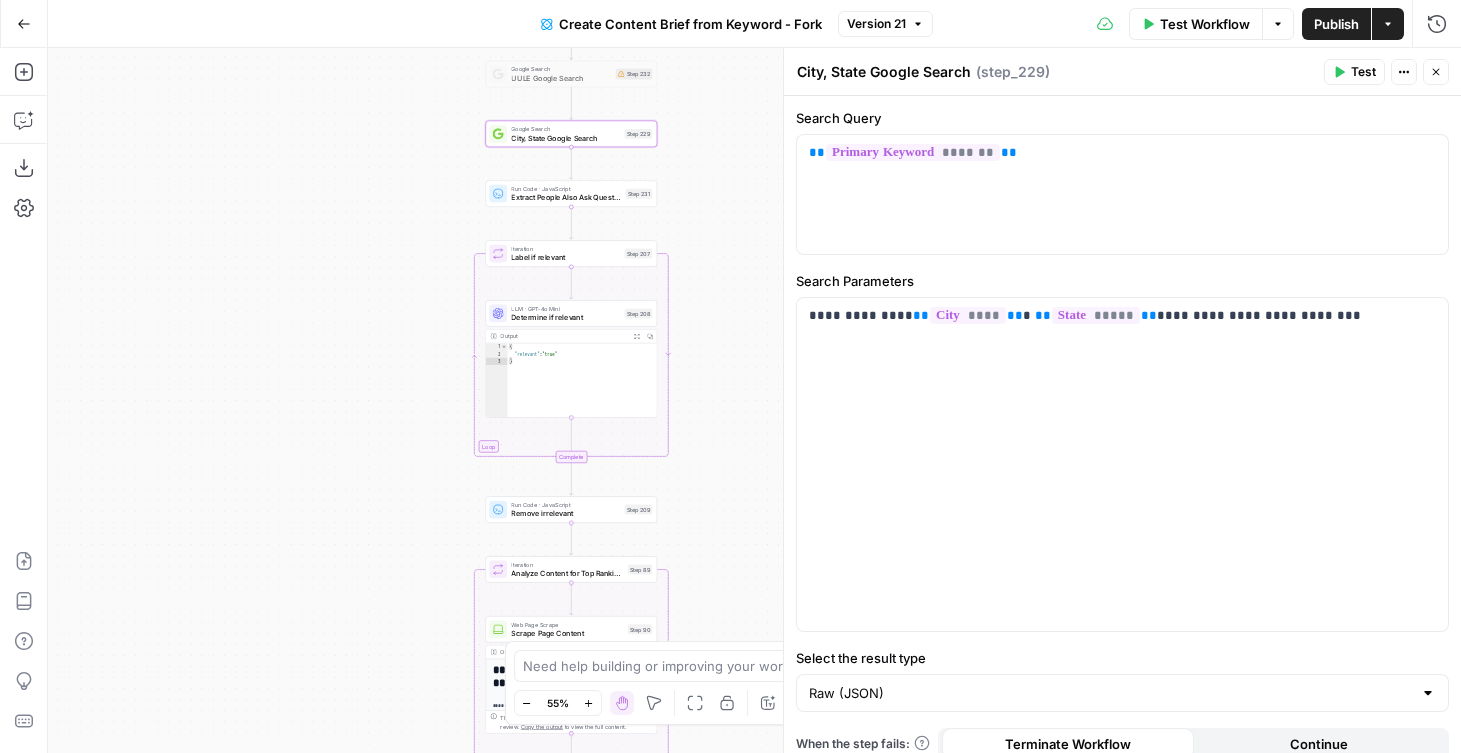 drag, startPoint x: 702, startPoint y: 247, endPoint x: 702, endPoint y: 304, distance: 57 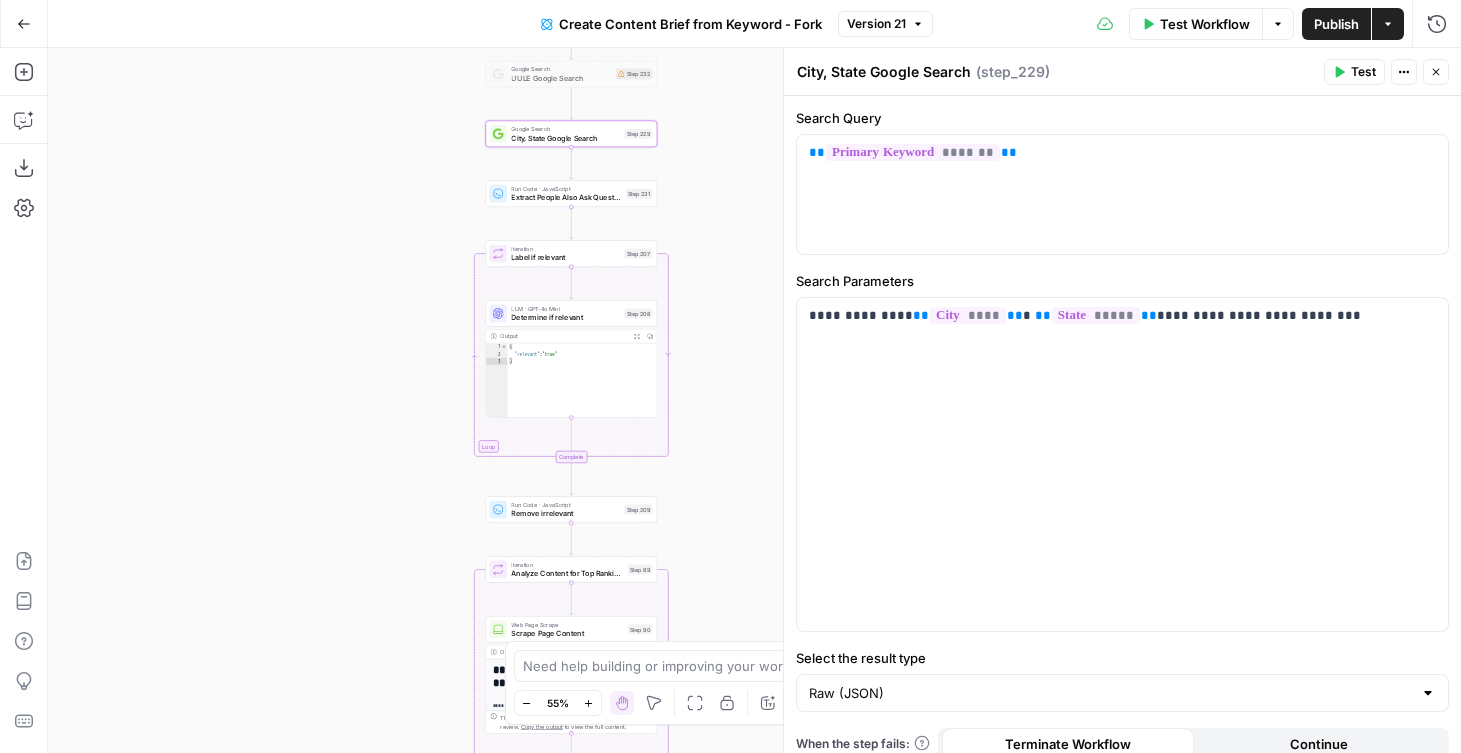 click on "Workflow Set Inputs Inputs Run Code · Python Get UULE Step 228 Google Search UULE Google Search Step 232 Google Search City, State Google Search Step 229 Run Code · JavaScript Extract People Also Ask Questions Step 231 Loop Iteration Label if relevant Step 207 LLM · GPT-4o Mini Determine if relevant Step 208 Output Expand Output Copy 1 2 3 {    "relevant" :  "true" }     XXXXXXXXXXXXXXXXXXXXXXXXXXXXXXXXXXXXXXXXXXXXXXXXXXXXXXXXXXXXXXXXXXXXXXXXXXXXXXXXXXXXXXXXXXXXXXXXXXXXXXXXXXXXXXXXXXXXXXXXXXXXXXXXXXXXXXXXXXXXXXXXXXXXXXXXXXXXXXXXXXXXXXXXXXXXXXXXXXXXXXXXXXXXXXXXXXXXXXXXXXXXXXXXXXXXXXXXXXXXXXXXXXXXXXXXXXXXXXXXXXXXXXXXXXXXXXXXXXXXXXXXXXXXXXXXXXXXXXXXXXXXXXXXXXXXXXXXXXXXXXXXXXXXXXXXXXXXXXXXXXXXXXXXXXXXXXXXXXXXXXXXXXXXXXXXXXXXXXXXXXXXXXXXXXXXXXXXXXXXXXXXXXXXXXXXXXXXXXXXXXXXXXXXXXXXXXXXXXXXXXXXXXXXXXXXXXXXXXXXXXXXXXXXXXXXXXXXXXXXXXXXXXXXXXXXXXXXXXXXXXXXXXXXXXXXXXXXXXXXXXXXXXXXXXXX Complete Run Code · JavaScript Remove irrelevant Step 209 Loop Iteration Analyze Content for Top Ranking Pages Step 89 Step 90 Copy" at bounding box center (754, 400) 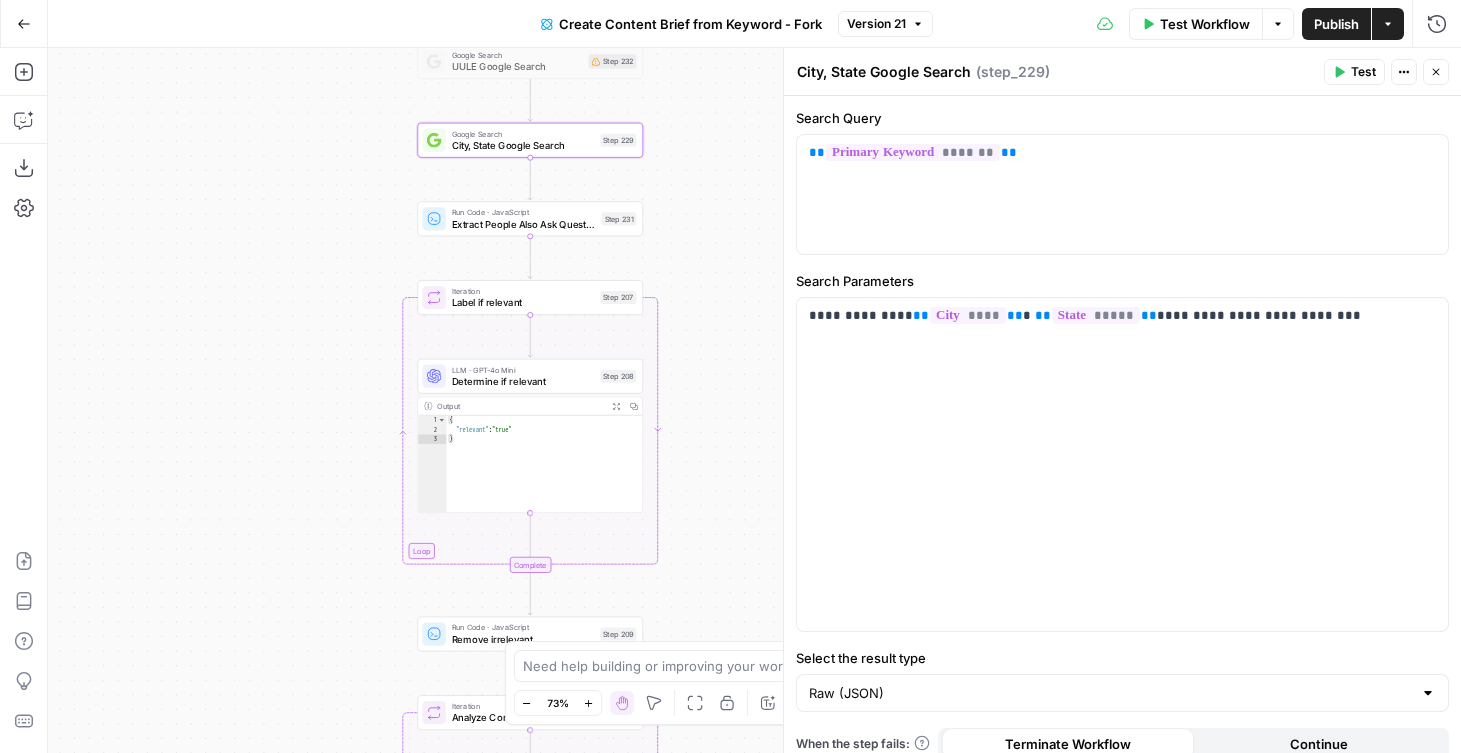 drag, startPoint x: 721, startPoint y: 232, endPoint x: 721, endPoint y: 404, distance: 172 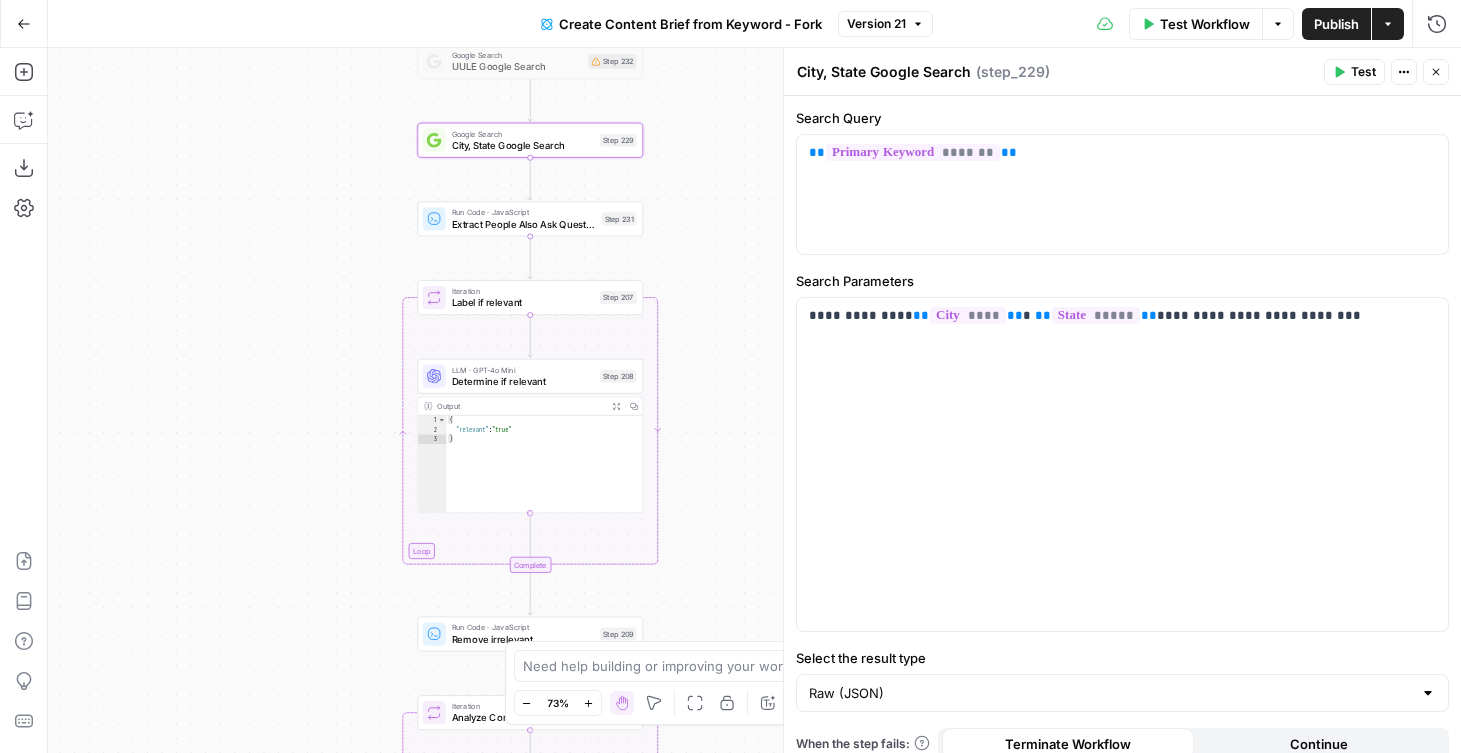 click on "Workflow Set Inputs Inputs Run Code · Python Get UULE Step 228 Google Search UULE Google Search Step 232 Google Search City, State Google Search Step 229 Run Code · JavaScript Extract People Also Ask Questions Step 231 Loop Iteration Label if relevant Step 207 LLM · GPT-4o Mini Determine if relevant Step 208 Output Expand Output Copy 1 2 3 {    "relevant" :  "true" }     XXXXXXXXXXXXXXXXXXXXXXXXXXXXXXXXXXXXXXXXXXXXXXXXXXXXXXXXXXXXXXXXXXXXXXXXXXXXXXXXXXXXXXXXXXXXXXXXXXXXXXXXXXXXXXXXXXXXXXXXXXXXXXXXXXXXXXXXXXXXXXXXXXXXXXXXXXXXXXXXXXXXXXXXXXXXXXXXXXXXXXXXXXXXXXXXXXXXXXXXXXXXXXXXXXXXXXXXXXXXXXXXXXXXXXXXXXXXXXXXXXXXXXXXXXXXXXXXXXXXXXXXXXXXXXXXXXXXXXXXXXXXXXXXXXXXXXXXXXXXXXXXXXXXXXXXXXXXXXXXXXXXXXXXXXXXXXXXXXXXXXXXXXXXXXXXXXXXXXXXXXXXXXXXXXXXXXXXXXXXXXXXXXXXXXXXXXXXXXXXXXXXXXXXXXXXXXXXXXXXXXXXXXXXXXXXXXXXXXXXXXXXXXXXXXXXXXXXXXXXXXXXXXXXXXXXXXXXXXXXXXXXXXXXXXXXXXXXXXXXXXXXXXXXXXXX Complete Run Code · JavaScript Remove irrelevant Step 209 Loop Iteration Analyze Content for Top Ranking Pages Step 89 Step 90 Copy" at bounding box center [754, 400] 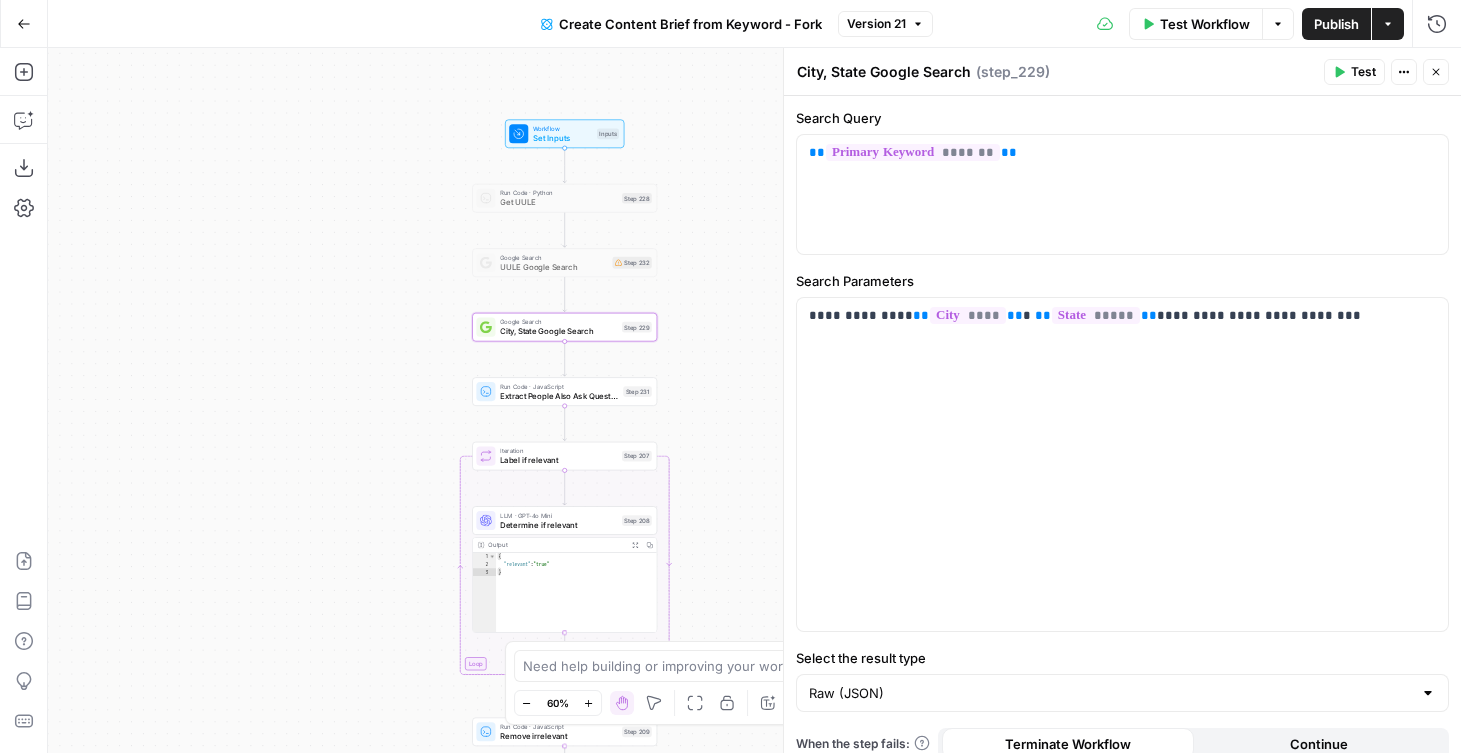 drag, startPoint x: 725, startPoint y: 494, endPoint x: 725, endPoint y: 179, distance: 315 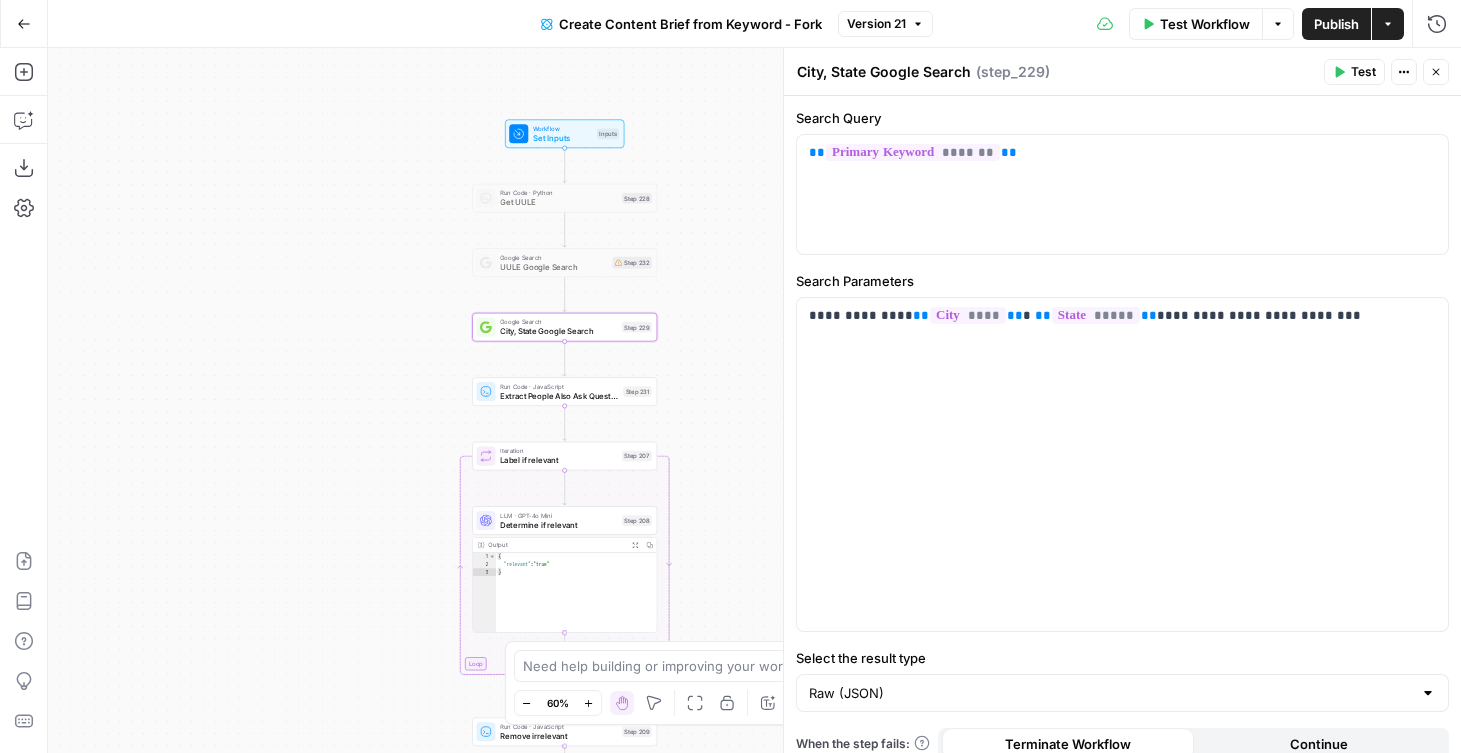 click on "Workflow Set Inputs Inputs Run Code · Python Get UULE Step 228 Google Search UULE Google Search Step 232 Google Search City, State Google Search Step 229 Run Code · JavaScript Extract People Also Ask Questions Step 231 Loop Iteration Label if relevant Step 207 LLM · GPT-4o Mini Determine if relevant Step 208 Output Expand Output Copy 1 2 3 {    "relevant" :  "true" }     XXXXXXXXXXXXXXXXXXXXXXXXXXXXXXXXXXXXXXXXXXXXXXXXXXXXXXXXXXXXXXXXXXXXXXXXXXXXXXXXXXXXXXXXXXXXXXXXXXXXXXXXXXXXXXXXXXXXXXXXXXXXXXXXXXXXXXXXXXXXXXXXXXXXXXXXXXXXXXXXXXXXXXXXXXXXXXXXXXXXXXXXXXXXXXXXXXXXXXXXXXXXXXXXXXXXXXXXXXXXXXXXXXXXXXXXXXXXXXXXXXXXXXXXXXXXXXXXXXXXXXXXXXXXXXXXXXXXXXXXXXXXXXXXXXXXXXXXXXXXXXXXXXXXXXXXXXXXXXXXXXXXXXXXXXXXXXXXXXXXXXXXXXXXXXXXXXXXXXXXXXXXXXXXXXXXXXXXXXXXXXXXXXXXXXXXXXXXXXXXXXXXXXXXXXXXXXXXXXXXXXXXXXXXXXXXXXXXXXXXXXXXXXXXXXXXXXXXXXXXXXXXXXXXXXXXXXXXXXXXXXXXXXXXXXXXXXXXXXXXXXXXXXXXXXXX Complete Run Code · JavaScript Remove irrelevant Step 209 Loop Iteration Analyze Content for Top Ranking Pages Step 89 Step 90 Copy" at bounding box center (754, 400) 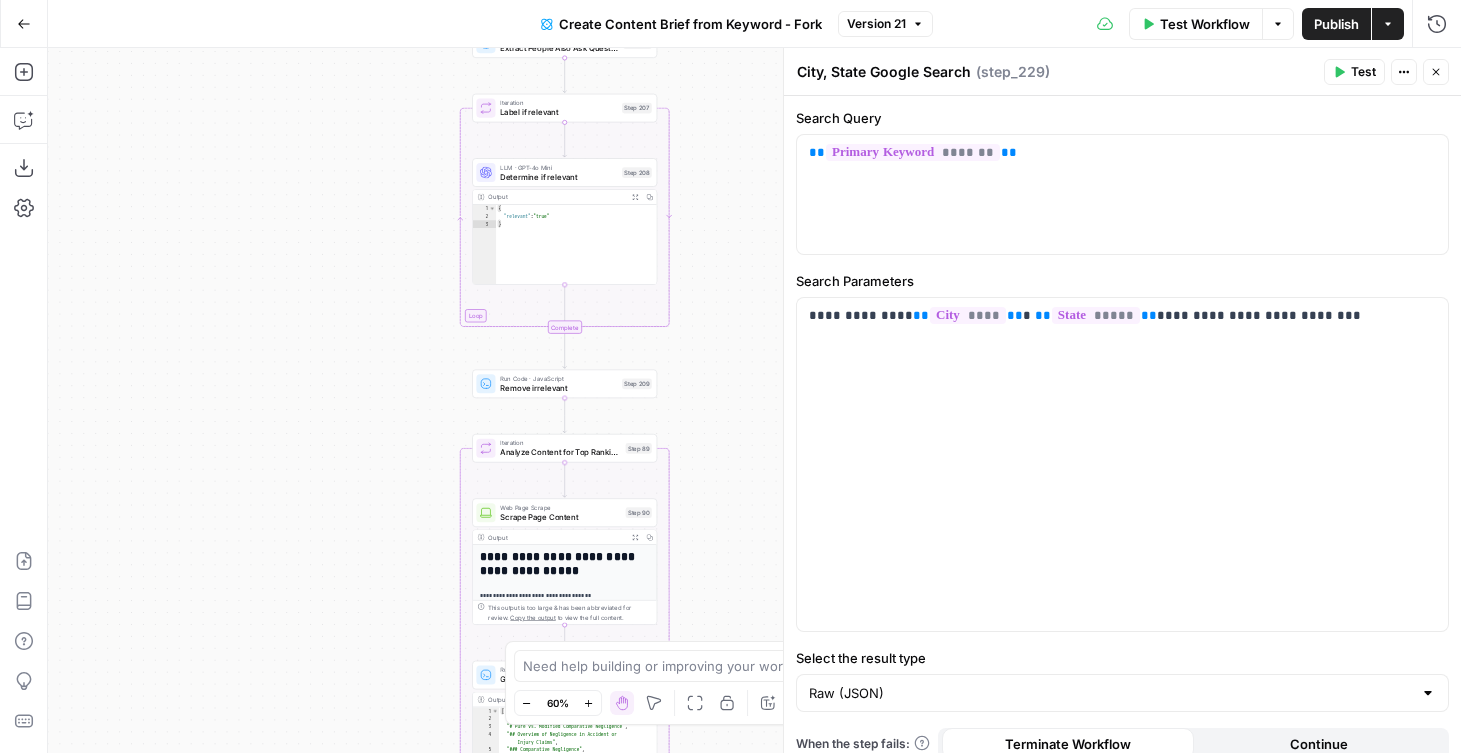 drag, startPoint x: 738, startPoint y: 459, endPoint x: 735, endPoint y: 167, distance: 292.0154 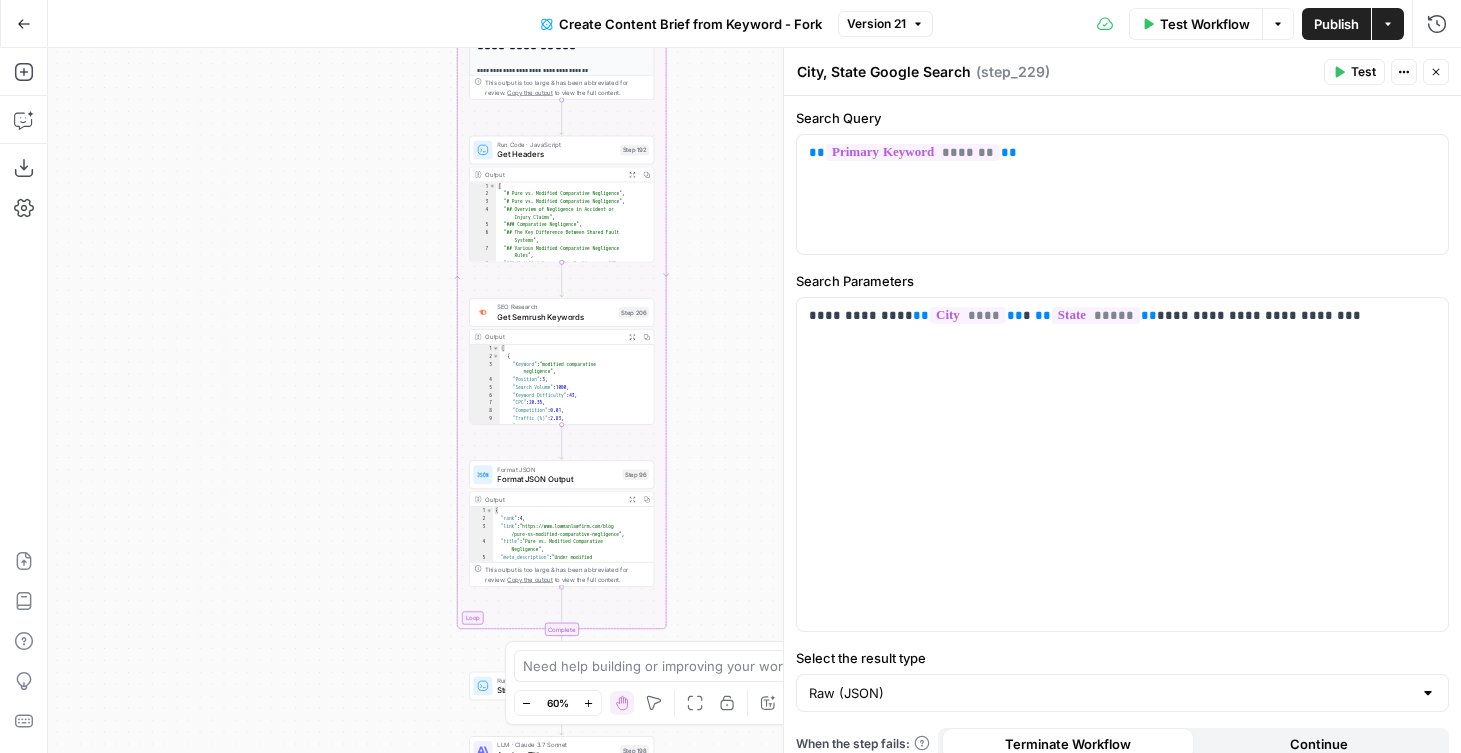 drag, startPoint x: 728, startPoint y: 468, endPoint x: 728, endPoint y: 168, distance: 300 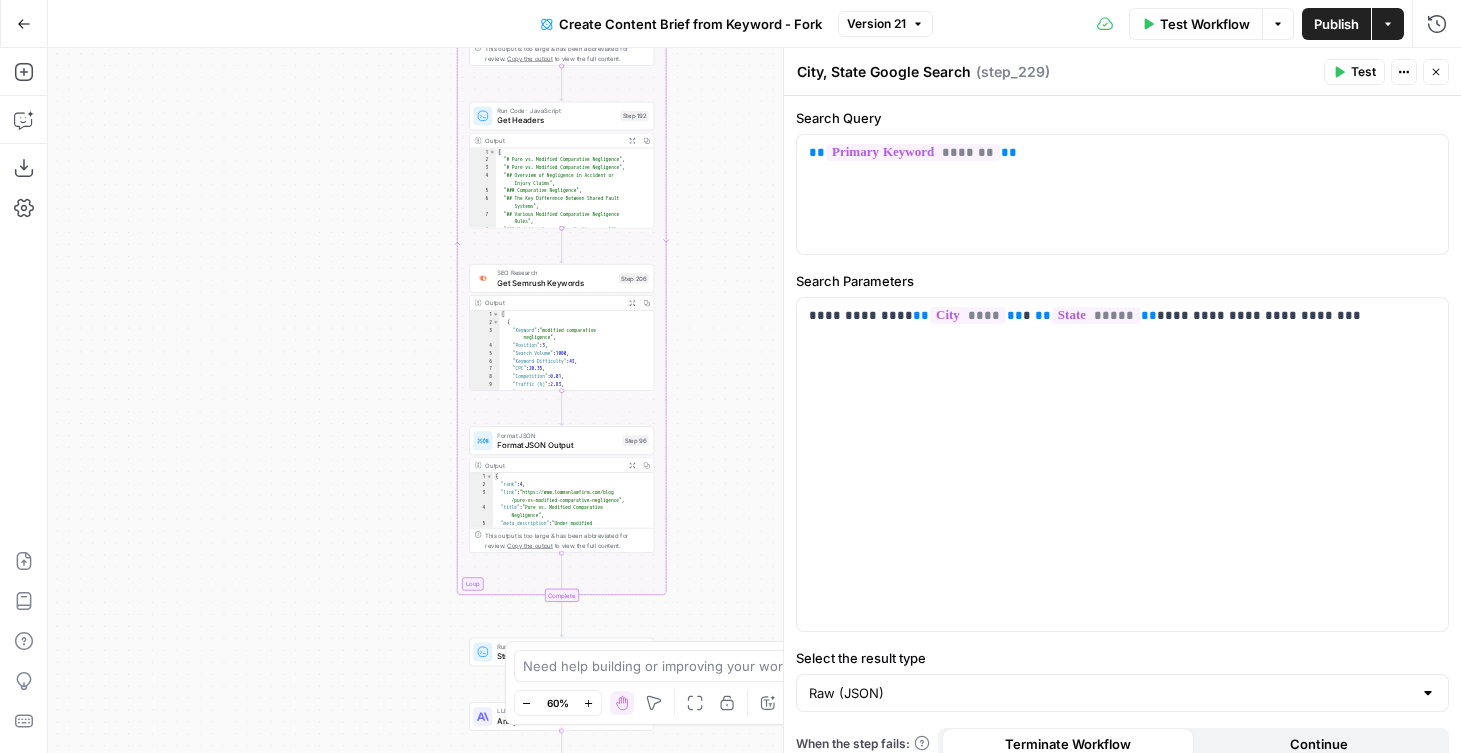 drag, startPoint x: 729, startPoint y: 478, endPoint x: 729, endPoint y: 169, distance: 309 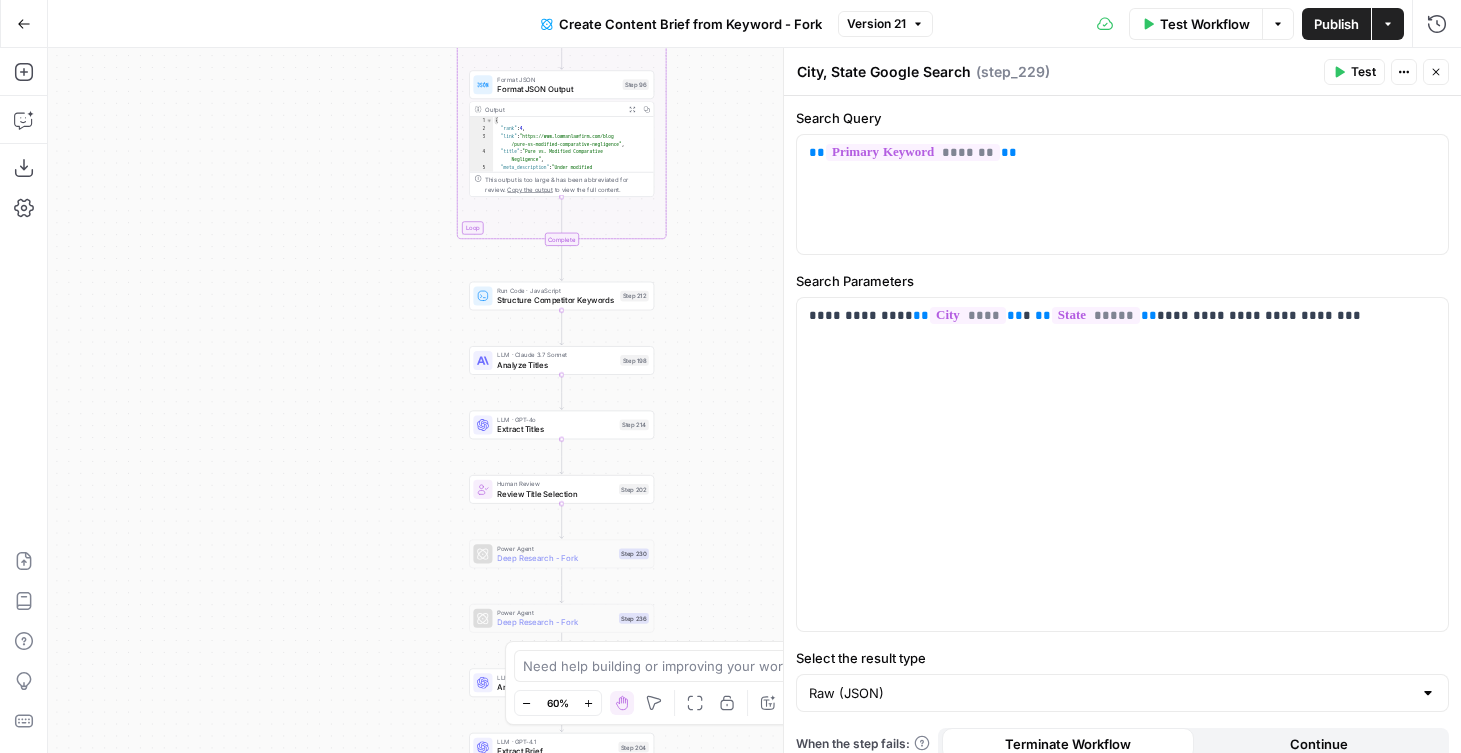 drag, startPoint x: 709, startPoint y: 518, endPoint x: 709, endPoint y: 306, distance: 212 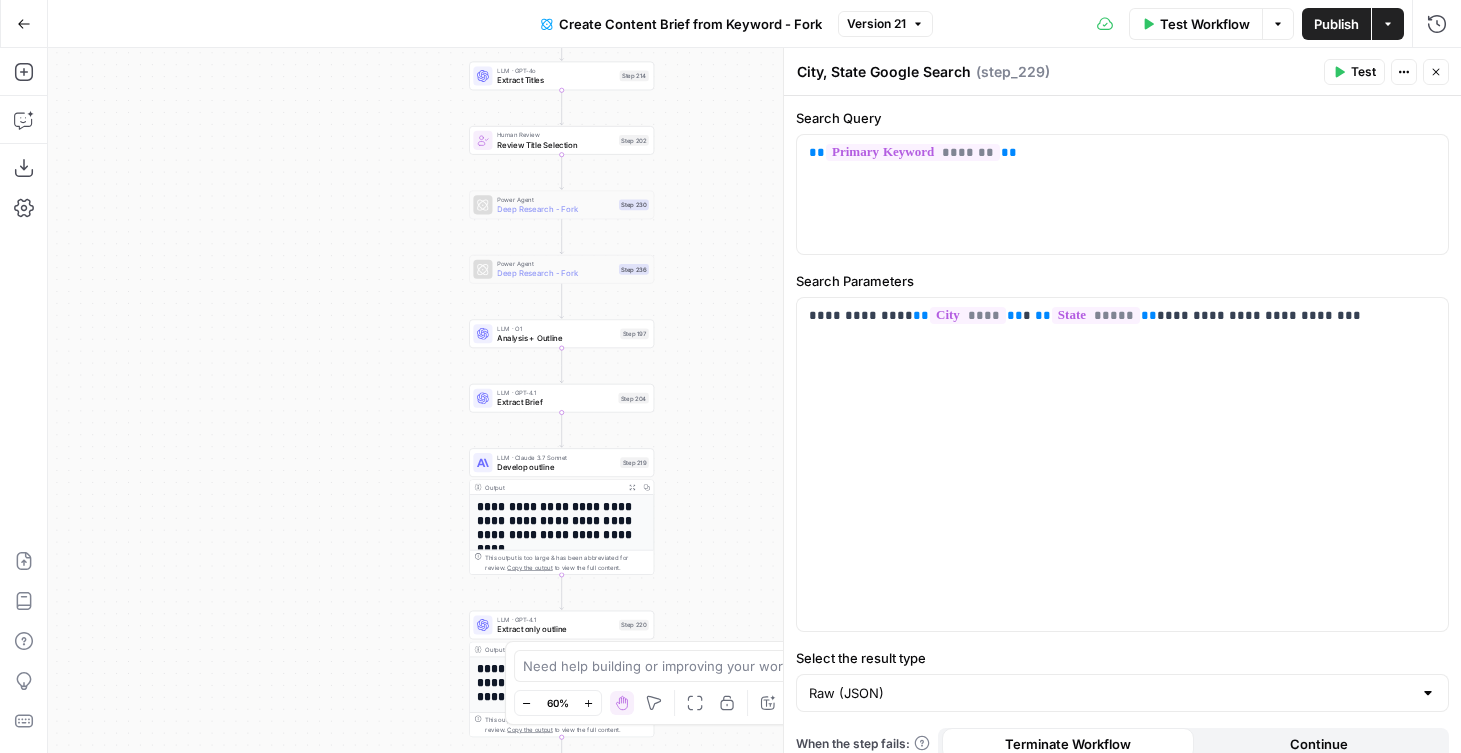 drag, startPoint x: 716, startPoint y: 482, endPoint x: 716, endPoint y: 283, distance: 199 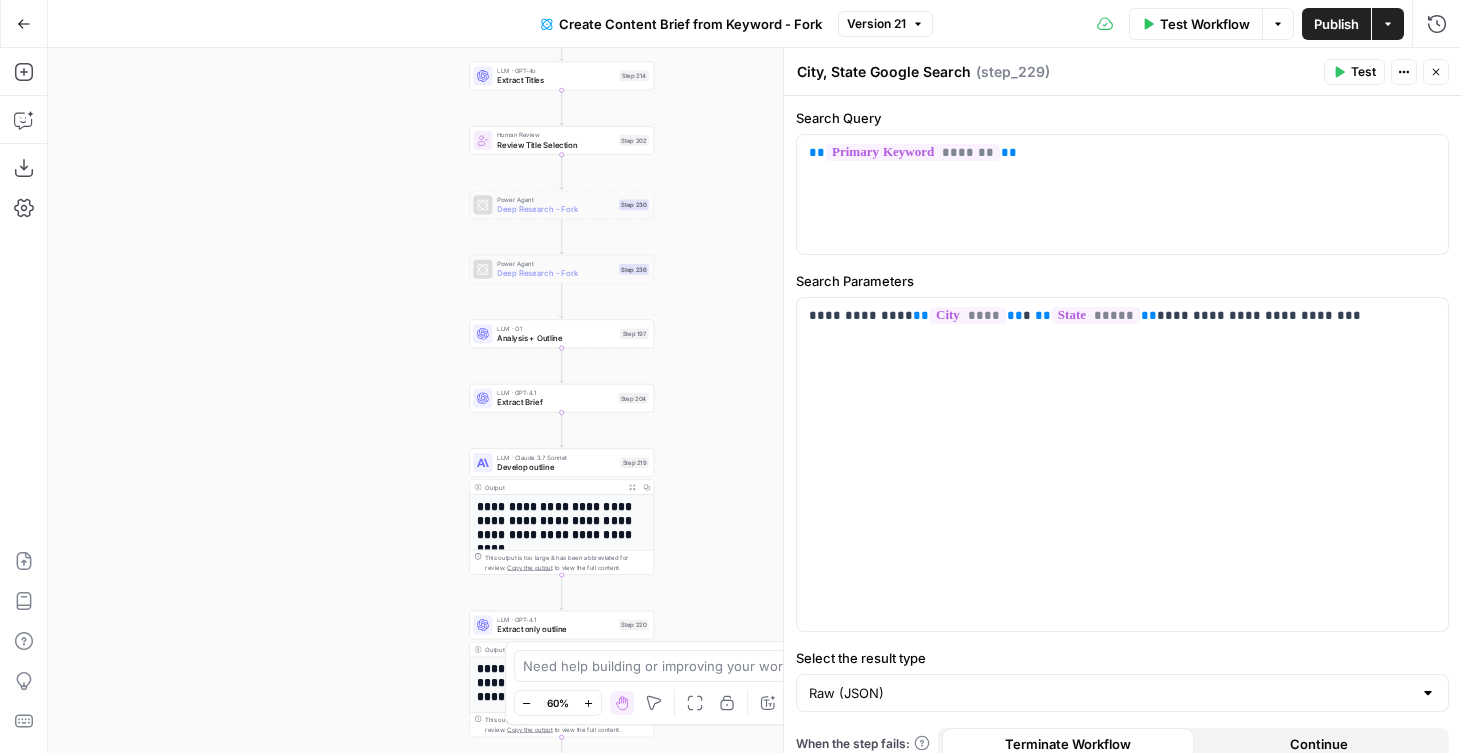 click on "Workflow Set Inputs Inputs Run Code · Python Get UULE Step 228 Google Search UULE Google Search Step 232 Google Search City, State Google Search Step 229 Run Code · JavaScript Extract People Also Ask Questions Step 231 Loop Iteration Label if relevant Step 207 LLM · GPT-4o Mini Determine if relevant Step 208 Output Expand Output Copy 1 2 3 {    "relevant" :  "true" }     XXXXXXXXXXXXXXXXXXXXXXXXXXXXXXXXXXXXXXXXXXXXXXXXXXXXXXXXXXXXXXXXXXXXXXXXXXXXXXXXXXXXXXXXXXXXXXXXXXXXXXXXXXXXXXXXXXXXXXXXXXXXXXXXXXXXXXXXXXXXXXXXXXXXXXXXXXXXXXXXXXXXXXXXXXXXXXXXXXXXXXXXXXXXXXXXXXXXXXXXXXXXXXXXXXXXXXXXXXXXXXXXXXXXXXXXXXXXXXXXXXXXXXXXXXXXXXXXXXXXXXXXXXXXXXXXXXXXXXXXXXXXXXXXXXXXXXXXXXXXXXXXXXXXXXXXXXXXXXXXXXXXXXXXXXXXXXXXXXXXXXXXXXXXXXXXXXXXXXXXXXXXXXXXXXXXXXXXXXXXXXXXXXXXXXXXXXXXXXXXXXXXXXXXXXXXXXXXXXXXXXXXXXXXXXXXXXXXXXXXXXXXXXXXXXXXXXXXXXXXXXXXXXXXXXXXXXXXXXXXXXXXXXXXXXXXXXXXXXXXXXXXXXXXXXXX Complete Run Code · JavaScript Remove irrelevant Step 209 Loop Iteration Analyze Content for Top Ranking Pages Step 89 Step 90 Copy" at bounding box center (754, 400) 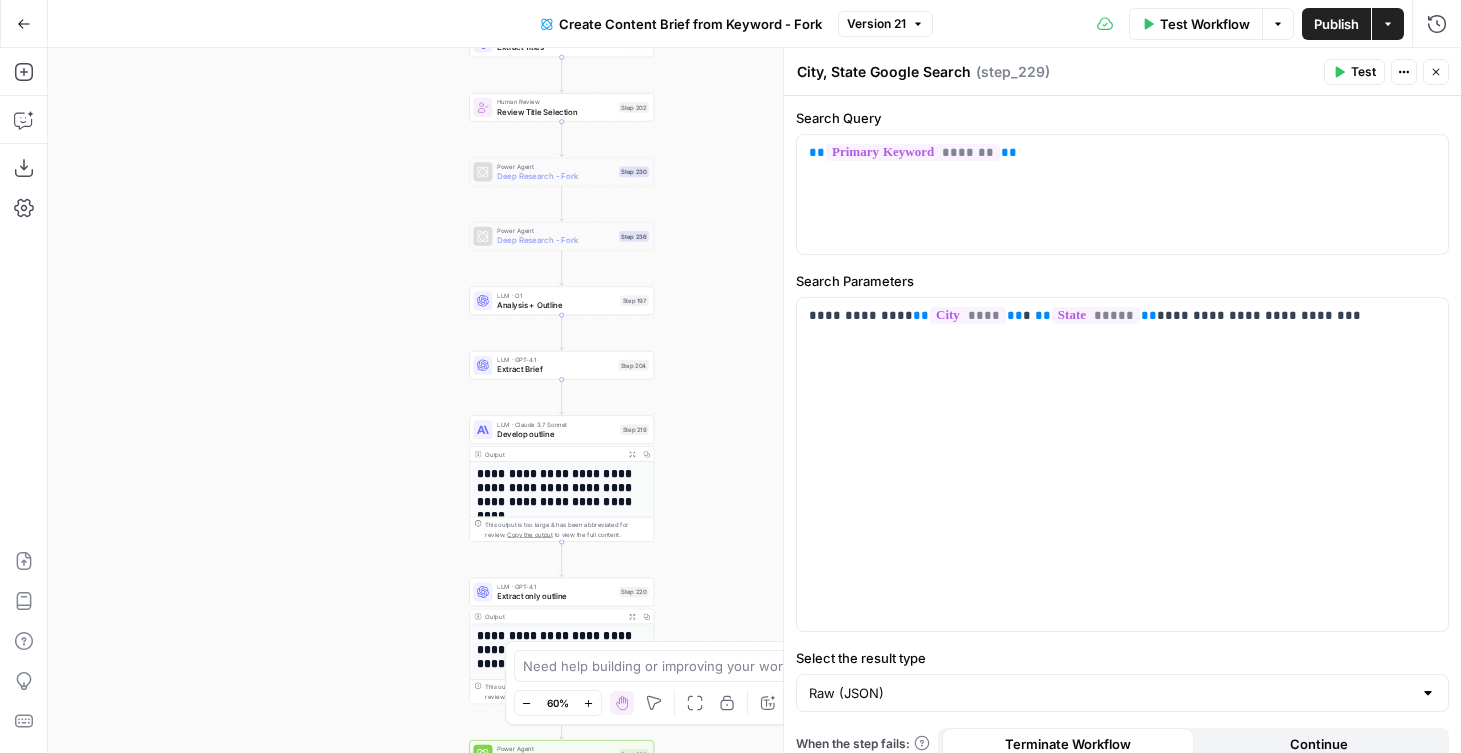 drag, startPoint x: 715, startPoint y: 475, endPoint x: 715, endPoint y: 307, distance: 168 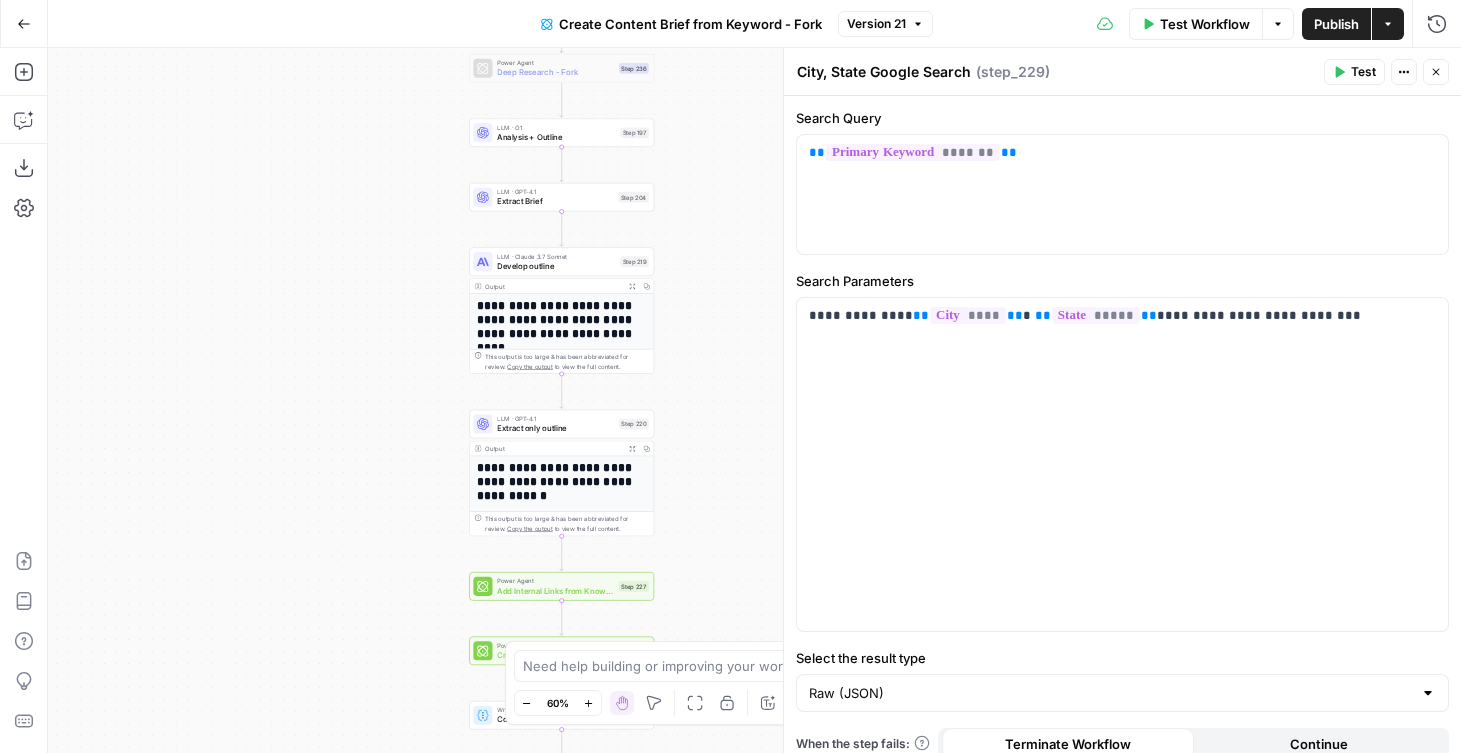 drag, startPoint x: 716, startPoint y: 526, endPoint x: 716, endPoint y: 314, distance: 212 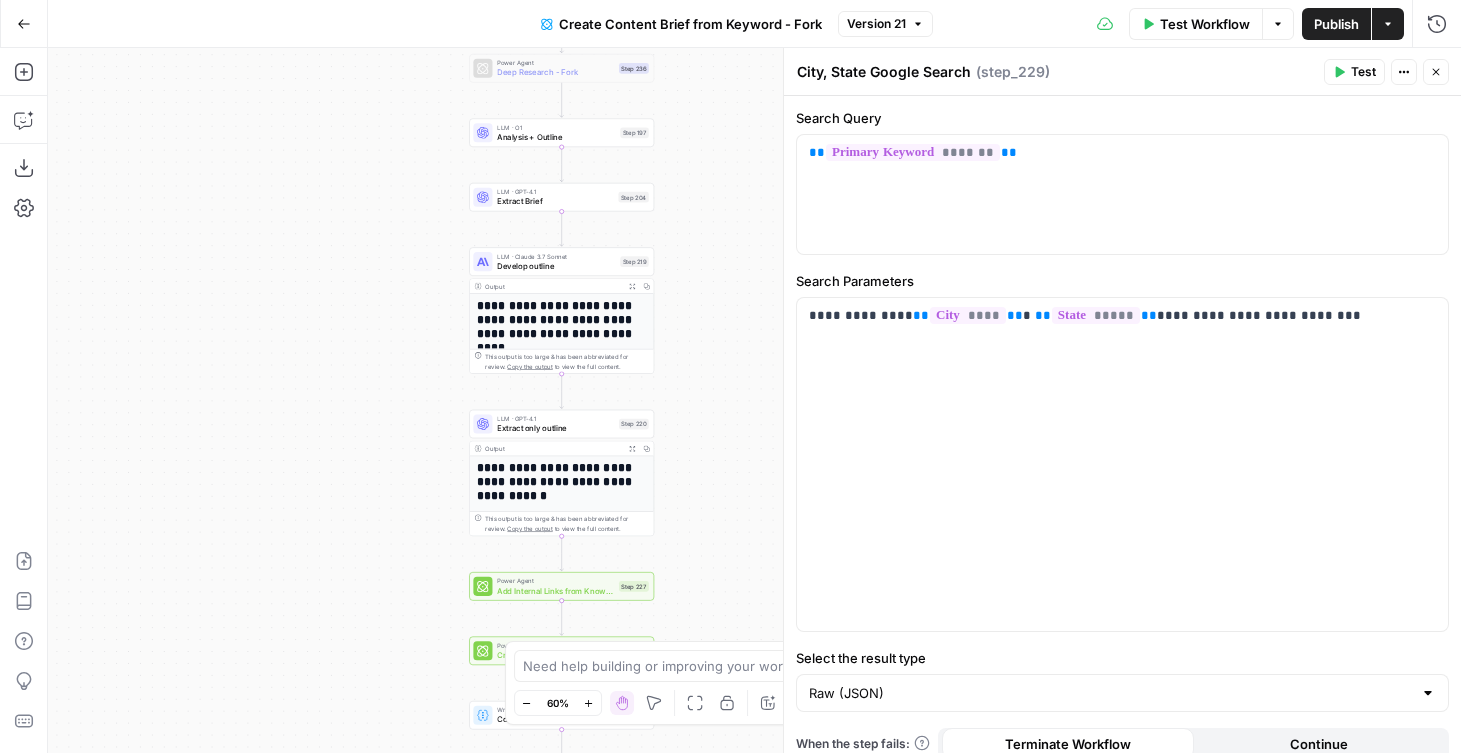 click on "Workflow Set Inputs Inputs Run Code · Python Get UULE Step 228 Google Search UULE Google Search Step 232 Google Search City, State Google Search Step 229 Run Code · JavaScript Extract People Also Ask Questions Step 231 Loop Iteration Label if relevant Step 207 LLM · GPT-4o Mini Determine if relevant Step 208 Output Expand Output Copy 1 2 3 {    "relevant" :  "true" }     XXXXXXXXXXXXXXXXXXXXXXXXXXXXXXXXXXXXXXXXXXXXXXXXXXXXXXXXXXXXXXXXXXXXXXXXXXXXXXXXXXXXXXXXXXXXXXXXXXXXXXXXXXXXXXXXXXXXXXXXXXXXXXXXXXXXXXXXXXXXXXXXXXXXXXXXXXXXXXXXXXXXXXXXXXXXXXXXXXXXXXXXXXXXXXXXXXXXXXXXXXXXXXXXXXXXXXXXXXXXXXXXXXXXXXXXXXXXXXXXXXXXXXXXXXXXXXXXXXXXXXXXXXXXXXXXXXXXXXXXXXXXXXXXXXXXXXXXXXXXXXXXXXXXXXXXXXXXXXXXXXXXXXXXXXXXXXXXXXXXXXXXXXXXXXXXXXXXXXXXXXXXXXXXXXXXXXXXXXXXXXXXXXXXXXXXXXXXXXXXXXXXXXXXXXXXXXXXXXXXXXXXXXXXXXXXXXXXXXXXXXXXXXXXXXXXXXXXXXXXXXXXXXXXXXXXXXXXXXXXXXXXXXXXXXXXXXXXXXXXXXXXXXXXXXXX Complete Run Code · JavaScript Remove irrelevant Step 209 Loop Iteration Analyze Content for Top Ranking Pages Step 89 Step 90 Copy" at bounding box center (754, 400) 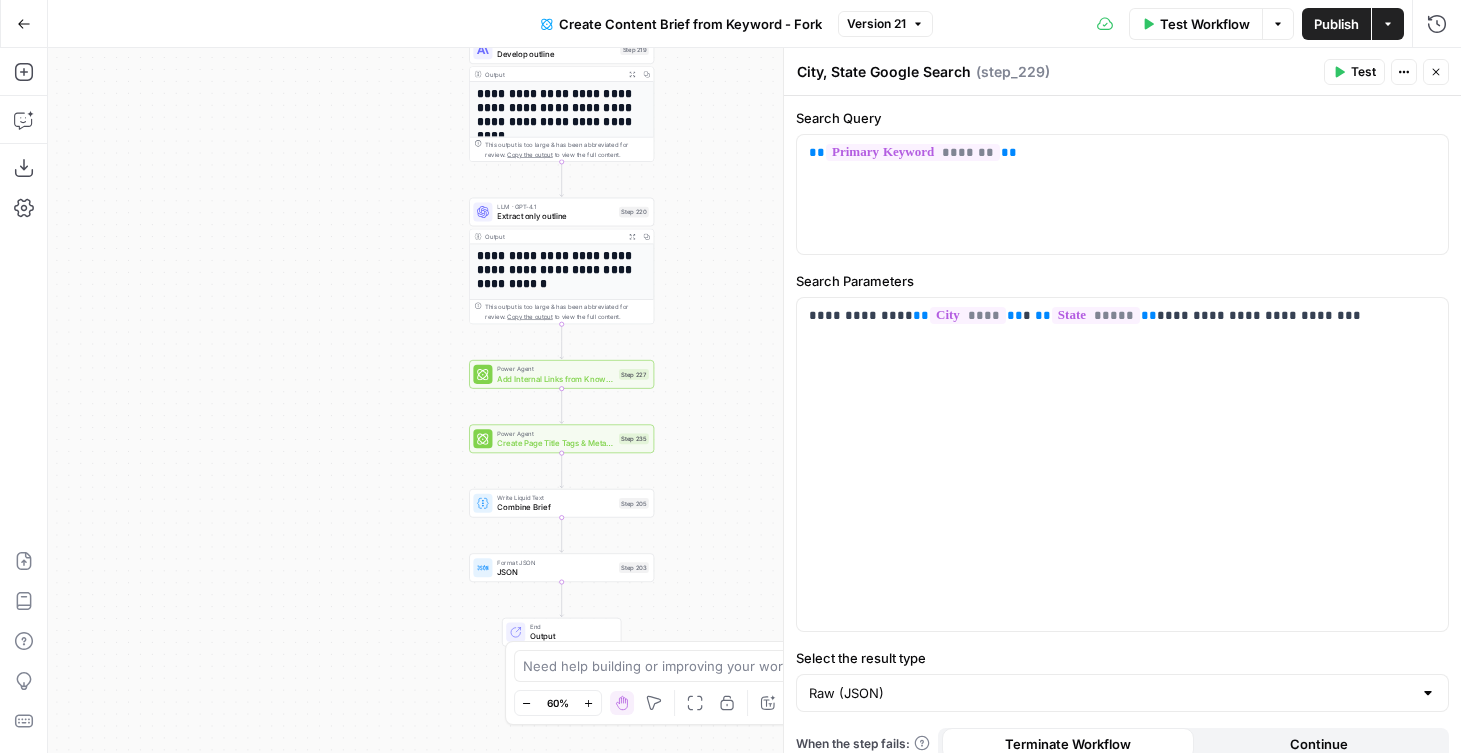 drag, startPoint x: 711, startPoint y: 453, endPoint x: 711, endPoint y: 405, distance: 48 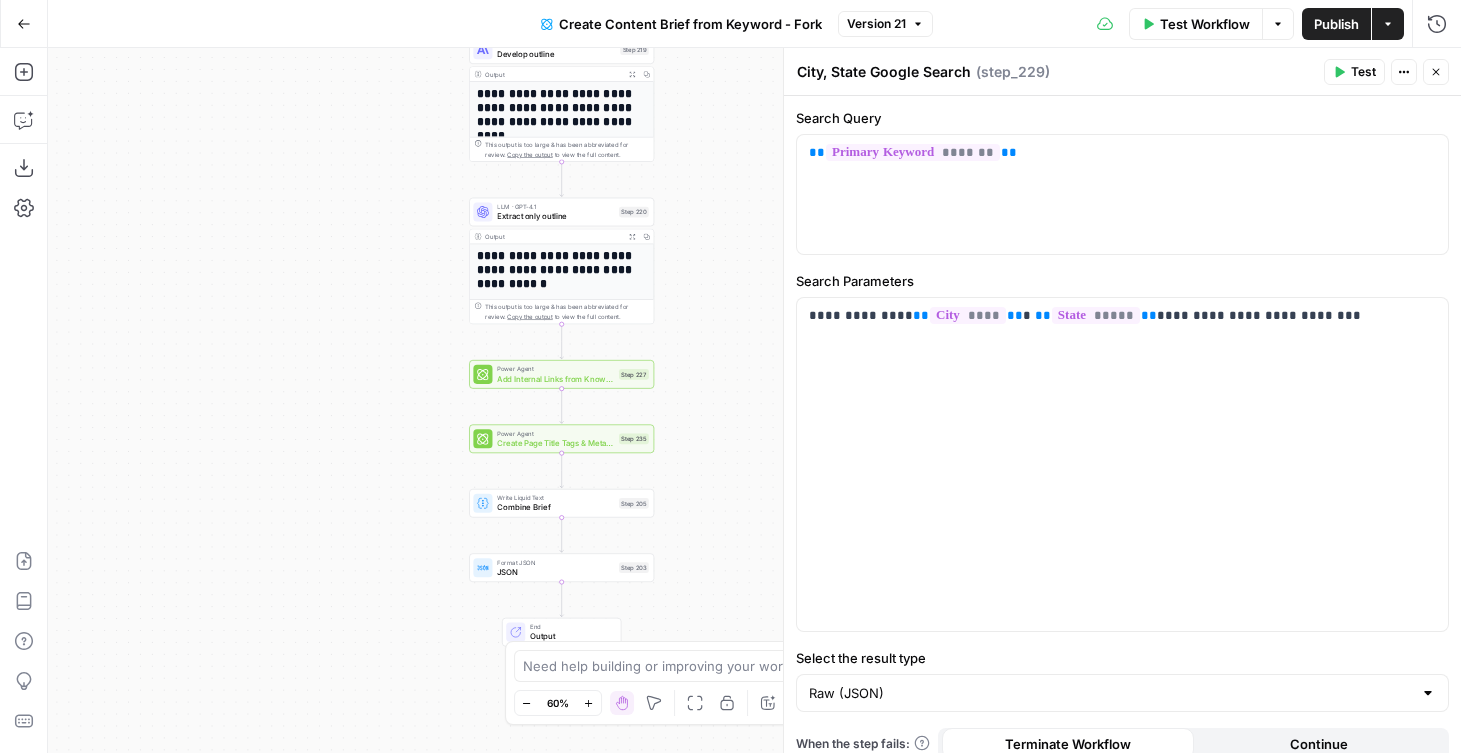 click on "Workflow Set Inputs Inputs Run Code · Python Get UULE Step 228 Google Search UULE Google Search Step 232 Google Search City, State Google Search Step 229 Run Code · JavaScript Extract People Also Ask Questions Step 231 Loop Iteration Label if relevant Step 207 LLM · GPT-4o Mini Determine if relevant Step 208 Output Expand Output Copy 1 2 3 {    "relevant" :  "true" }     XXXXXXXXXXXXXXXXXXXXXXXXXXXXXXXXXXXXXXXXXXXXXXXXXXXXXXXXXXXXXXXXXXXXXXXXXXXXXXXXXXXXXXXXXXXXXXXXXXXXXXXXXXXXXXXXXXXXXXXXXXXXXXXXXXXXXXXXXXXXXXXXXXXXXXXXXXXXXXXXXXXXXXXXXXXXXXXXXXXXXXXXXXXXXXXXXXXXXXXXXXXXXXXXXXXXXXXXXXXXXXXXXXXXXXXXXXXXXXXXXXXXXXXXXXXXXXXXXXXXXXXXXXXXXXXXXXXXXXXXXXXXXXXXXXXXXXXXXXXXXXXXXXXXXXXXXXXXXXXXXXXXXXXXXXXXXXXXXXXXXXXXXXXXXXXXXXXXXXXXXXXXXXXXXXXXXXXXXXXXXXXXXXXXXXXXXXXXXXXXXXXXXXXXXXXXXXXXXXXXXXXXXXXXXXXXXXXXXXXXXXXXXXXXXXXXXXXXXXXXXXXXXXXXXXXXXXXXXXXXXXXXXXXXXXXXXXXXXXXXXXXXXXXXXXXX Complete Run Code · JavaScript Remove irrelevant Step 209 Loop Iteration Analyze Content for Top Ranking Pages Step 89 Step 90 Copy" at bounding box center (754, 400) 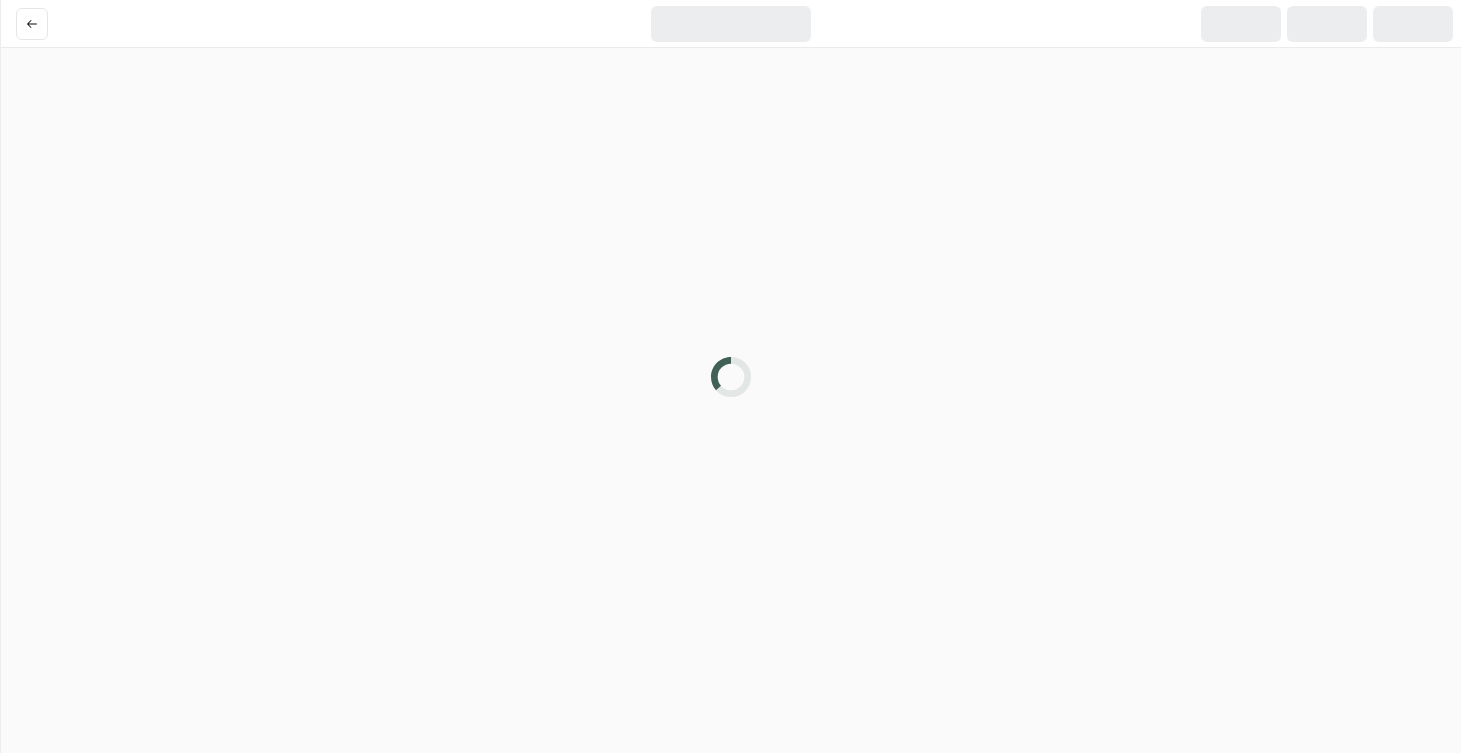 scroll, scrollTop: 0, scrollLeft: 0, axis: both 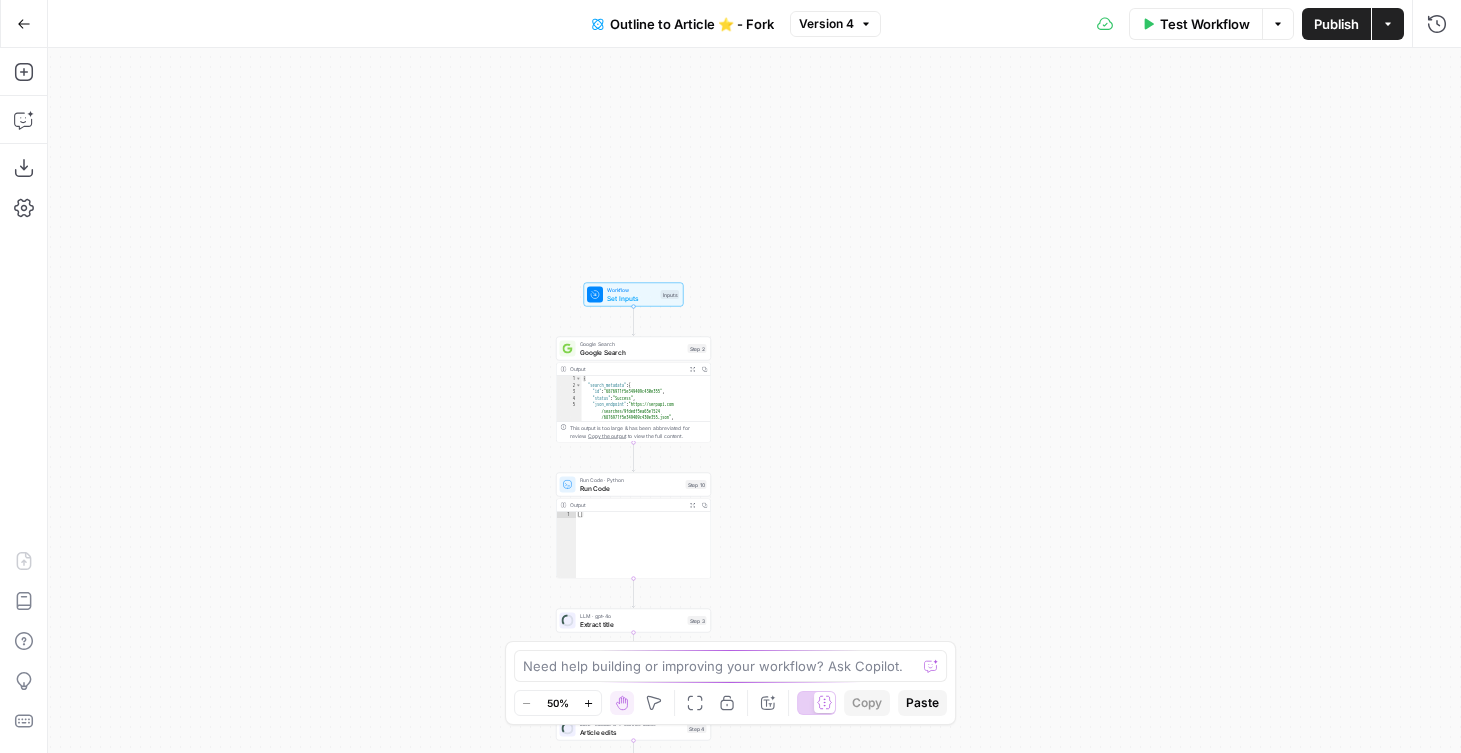drag, startPoint x: 524, startPoint y: 275, endPoint x: 445, endPoint y: 504, distance: 242.24368 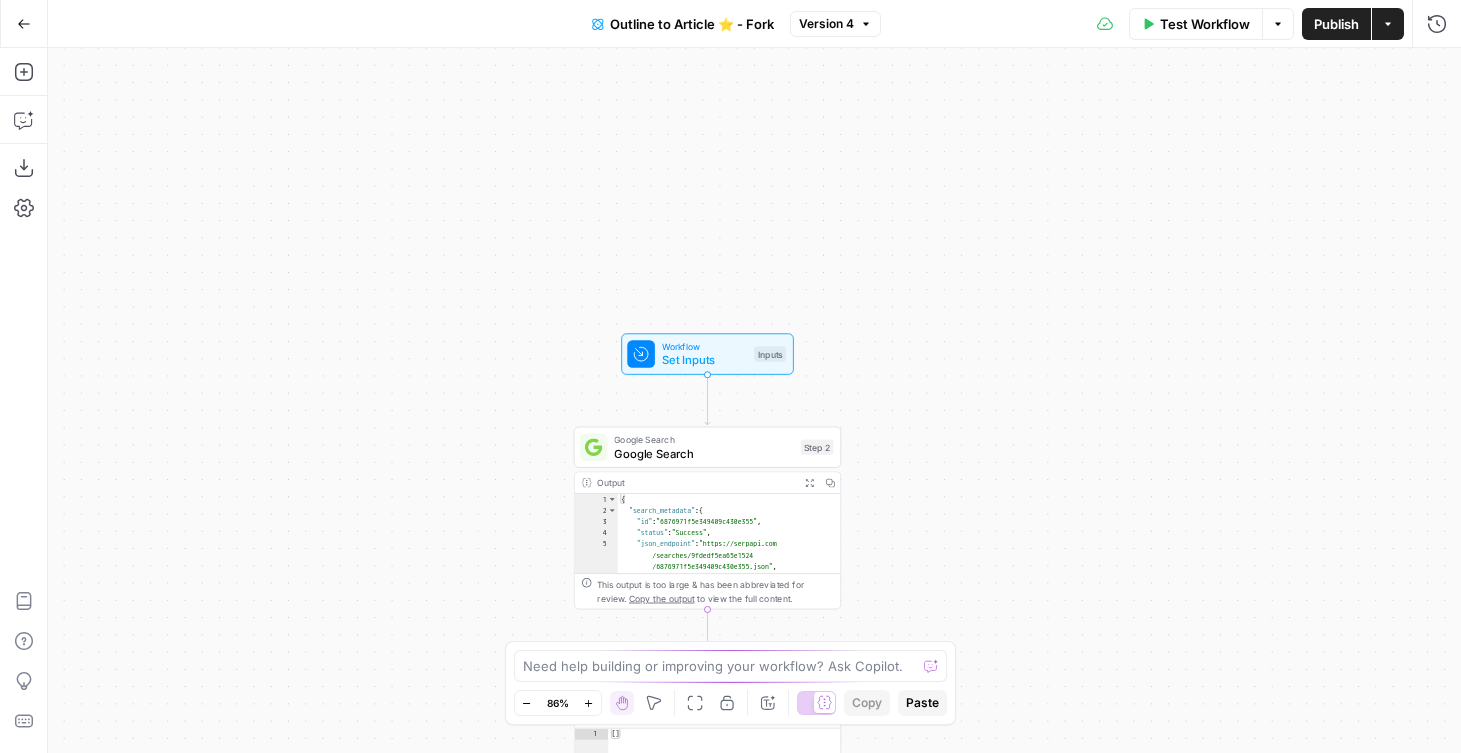 drag, startPoint x: 463, startPoint y: 446, endPoint x: 460, endPoint y: 132, distance: 314.01434 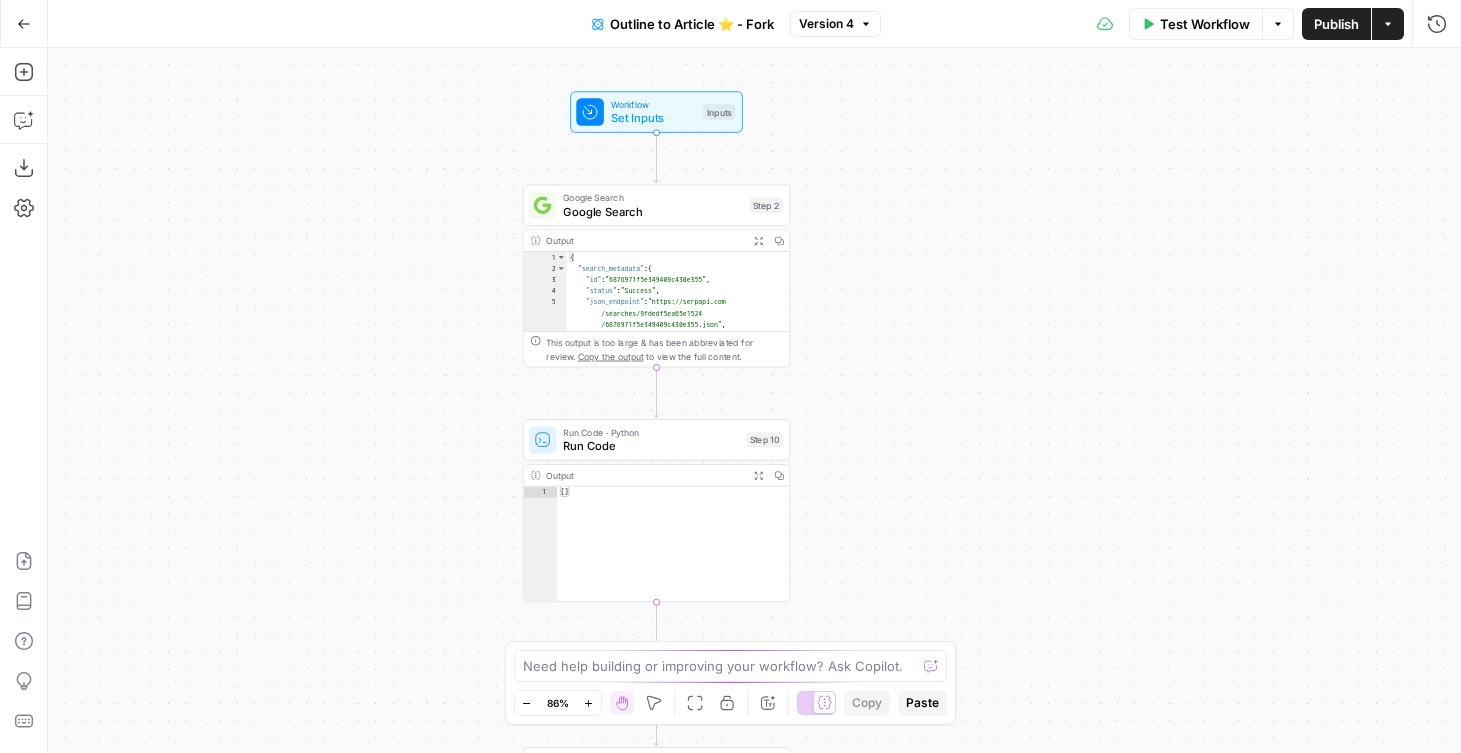 drag, startPoint x: 455, startPoint y: 233, endPoint x: 402, endPoint y: 315, distance: 97.637085 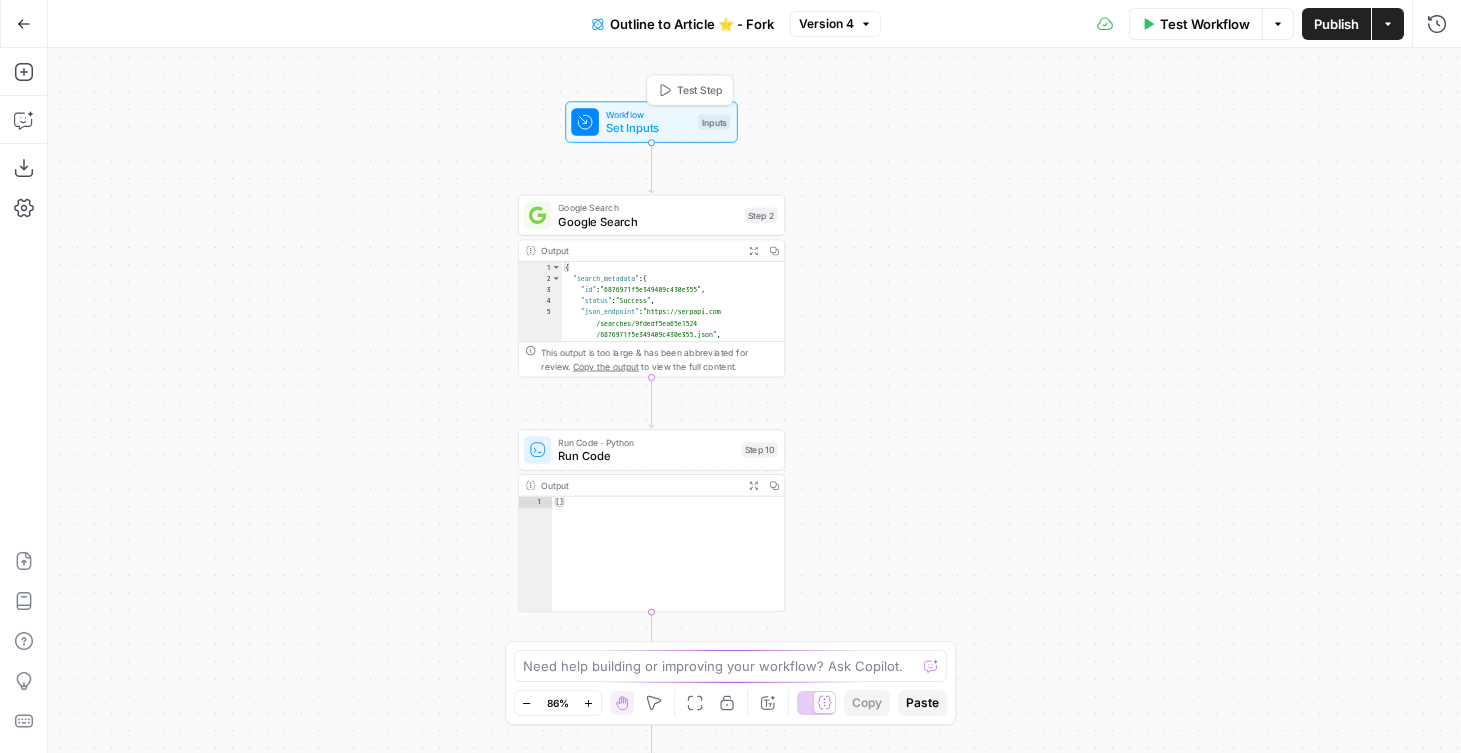 click on "Test Step" at bounding box center (700, 90) 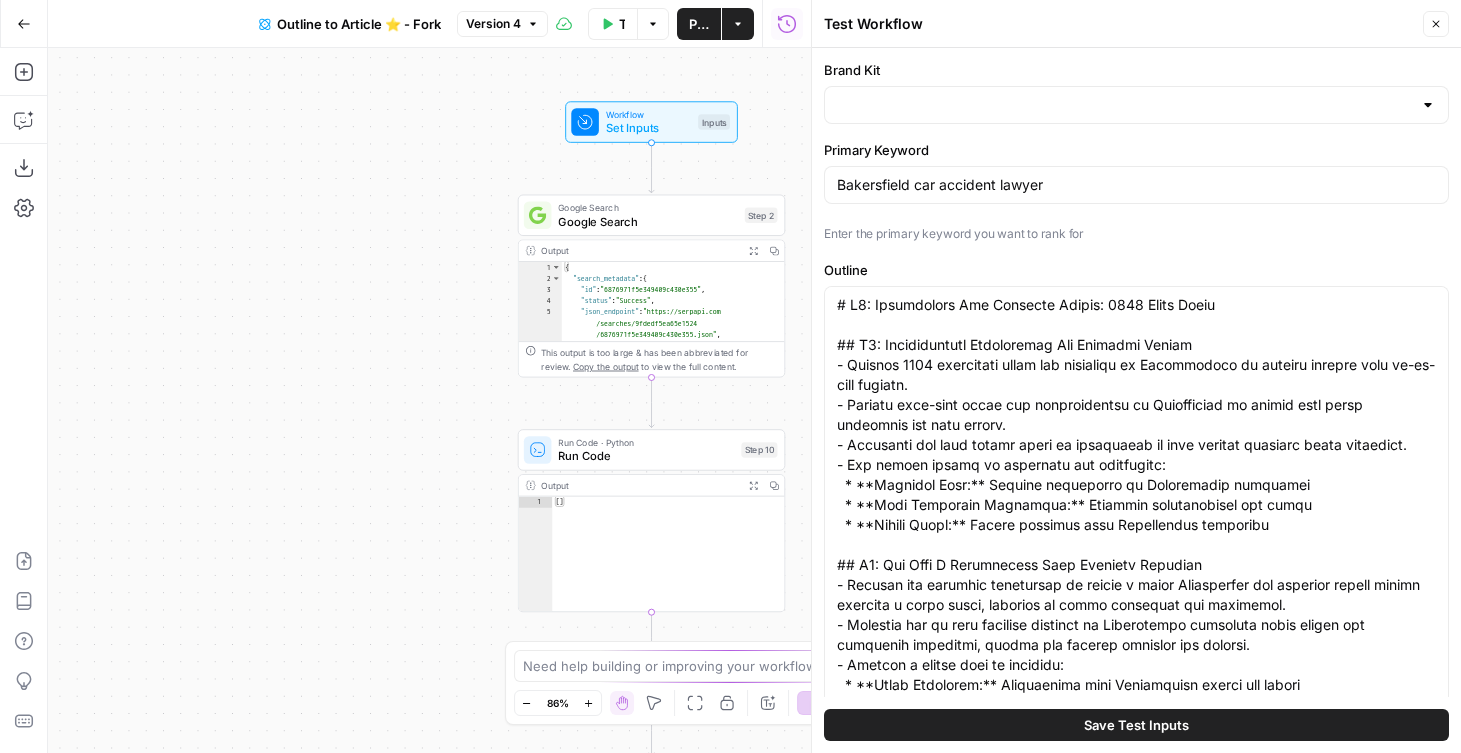 type on "Ladah Injury & Car Accident Lawyers Las Vegas" 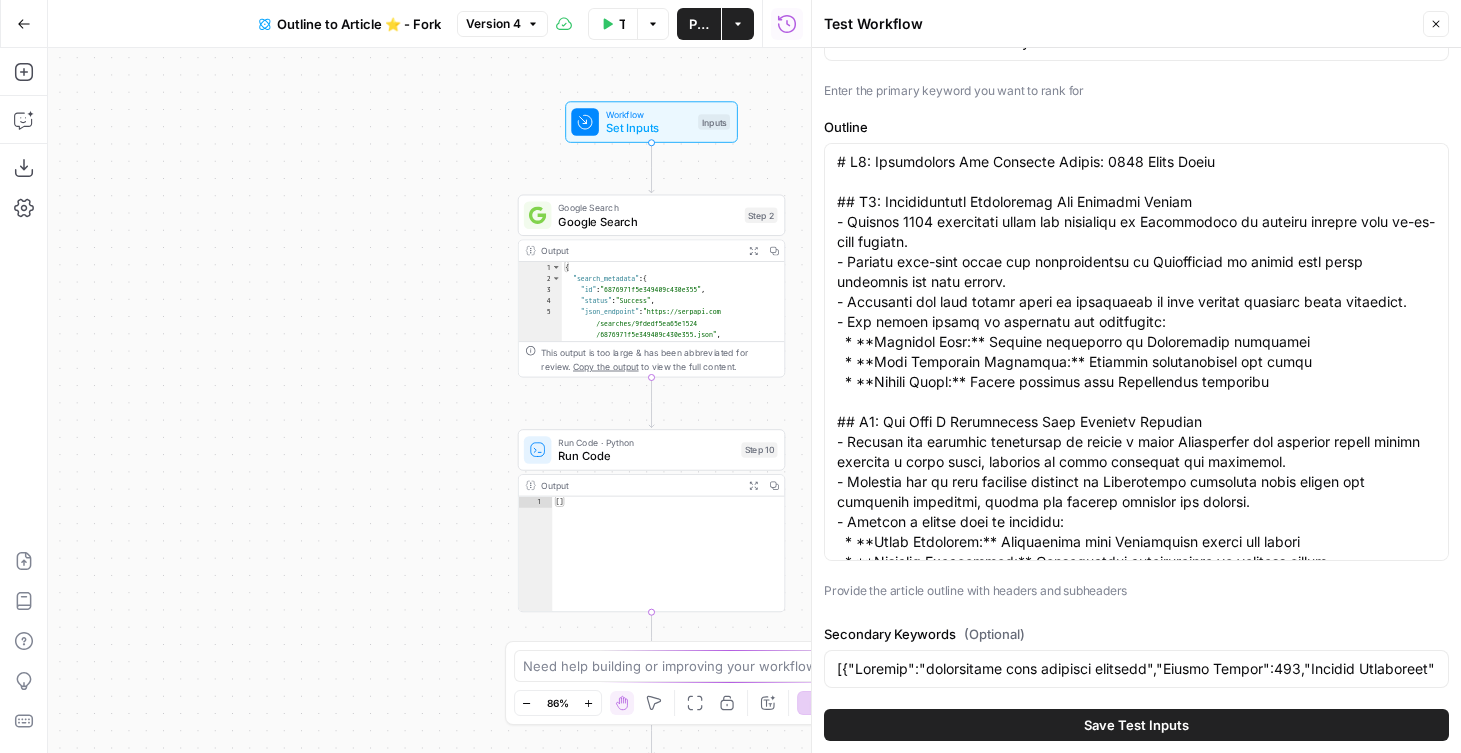 scroll, scrollTop: 180, scrollLeft: 0, axis: vertical 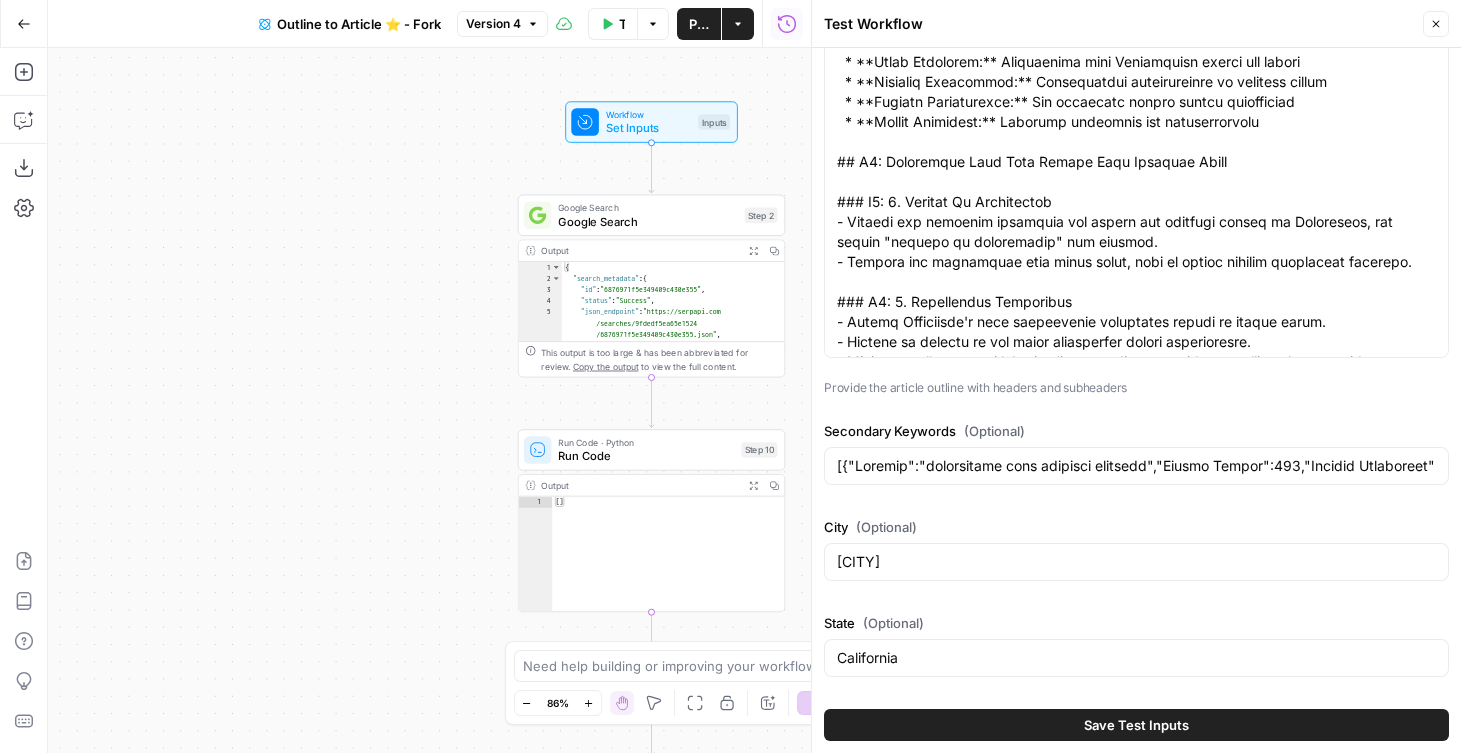 click on "[CITY]" at bounding box center [1136, 562] 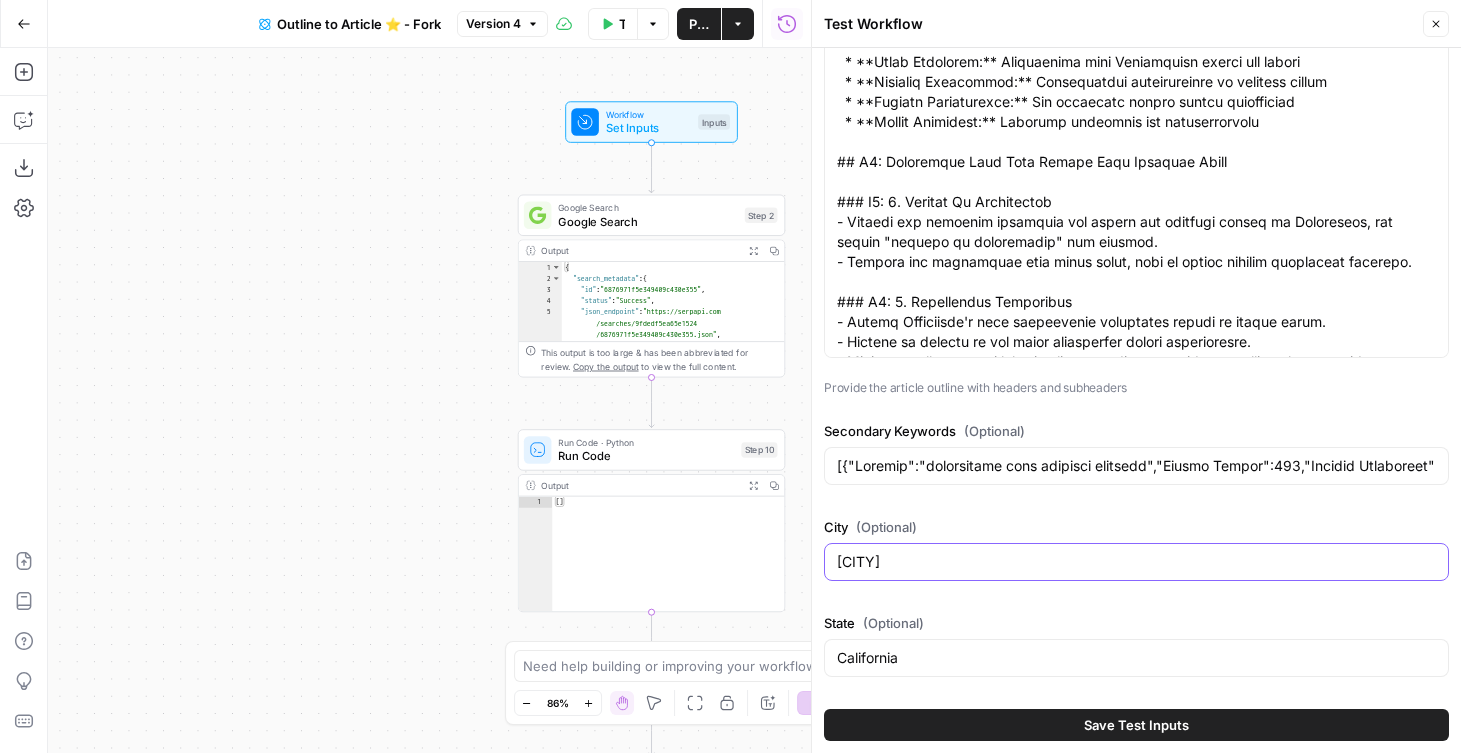 scroll, scrollTop: 0, scrollLeft: 0, axis: both 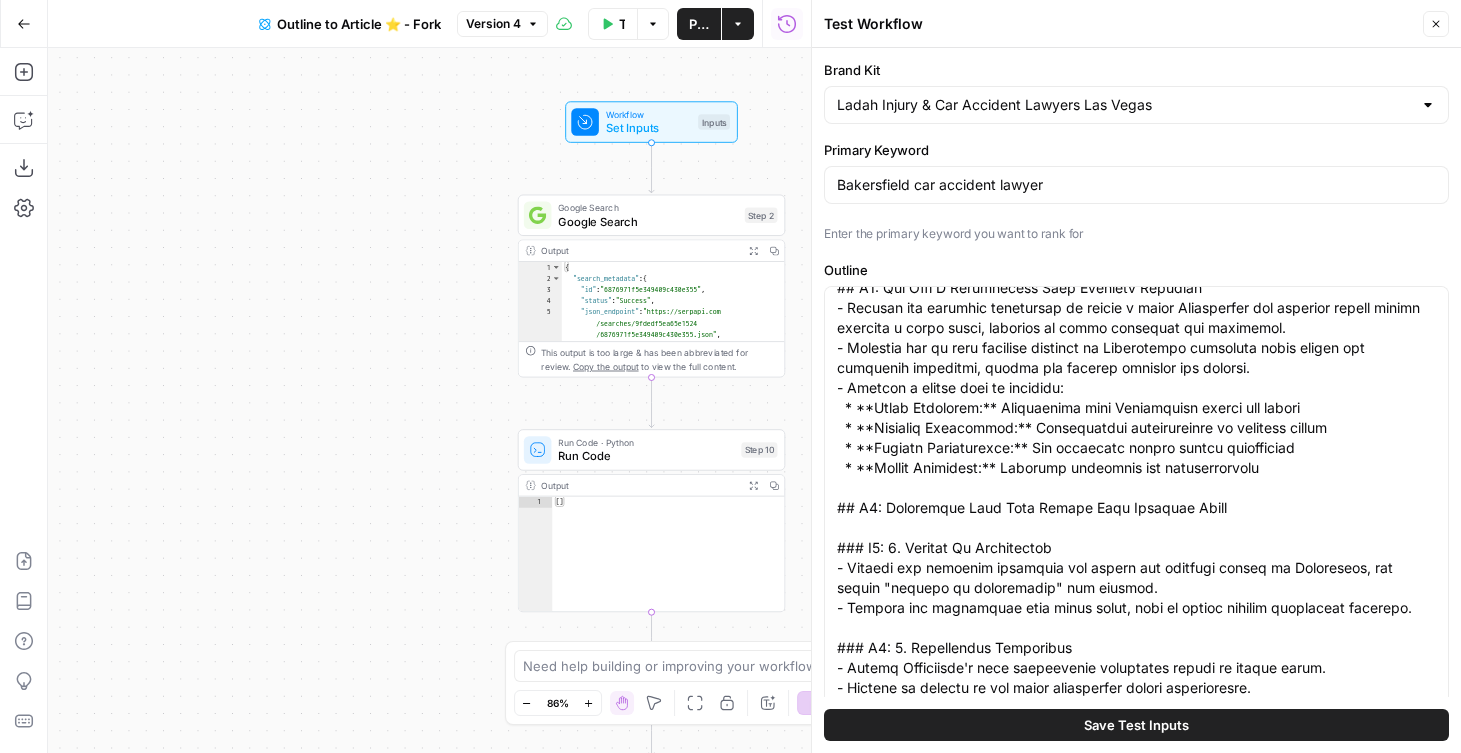 click on "Close" at bounding box center (1441, 24) 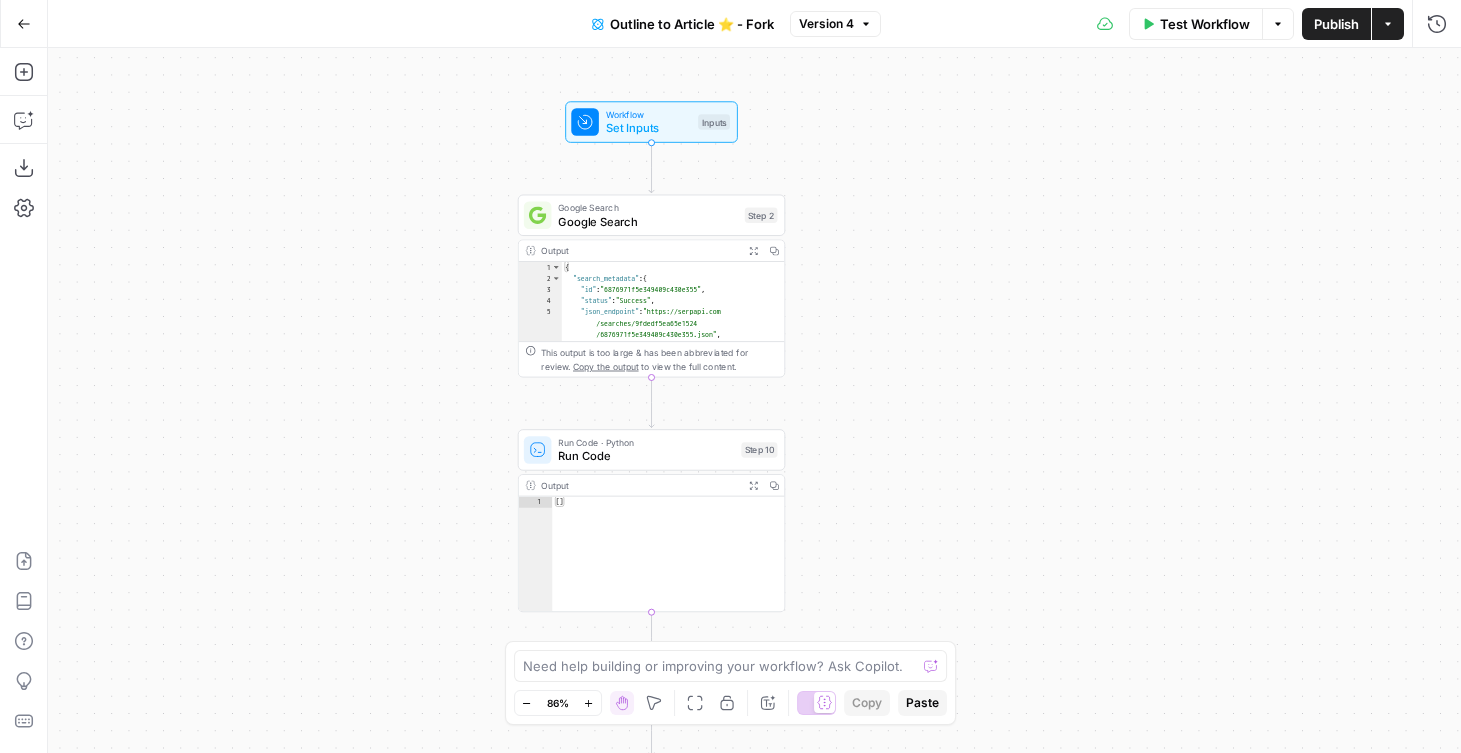 drag, startPoint x: 971, startPoint y: 237, endPoint x: 982, endPoint y: 213, distance: 26.400757 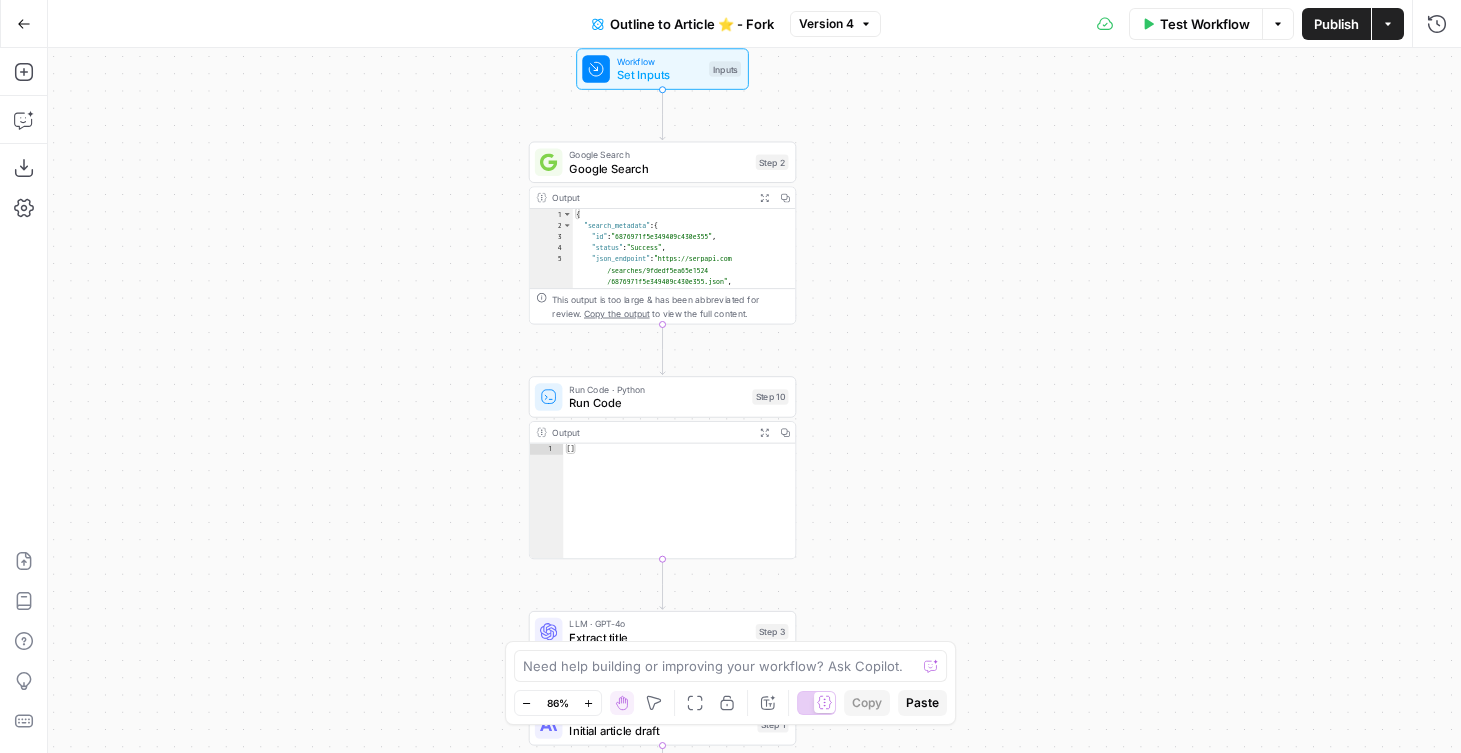 drag, startPoint x: 879, startPoint y: 225, endPoint x: 879, endPoint y: 183, distance: 42 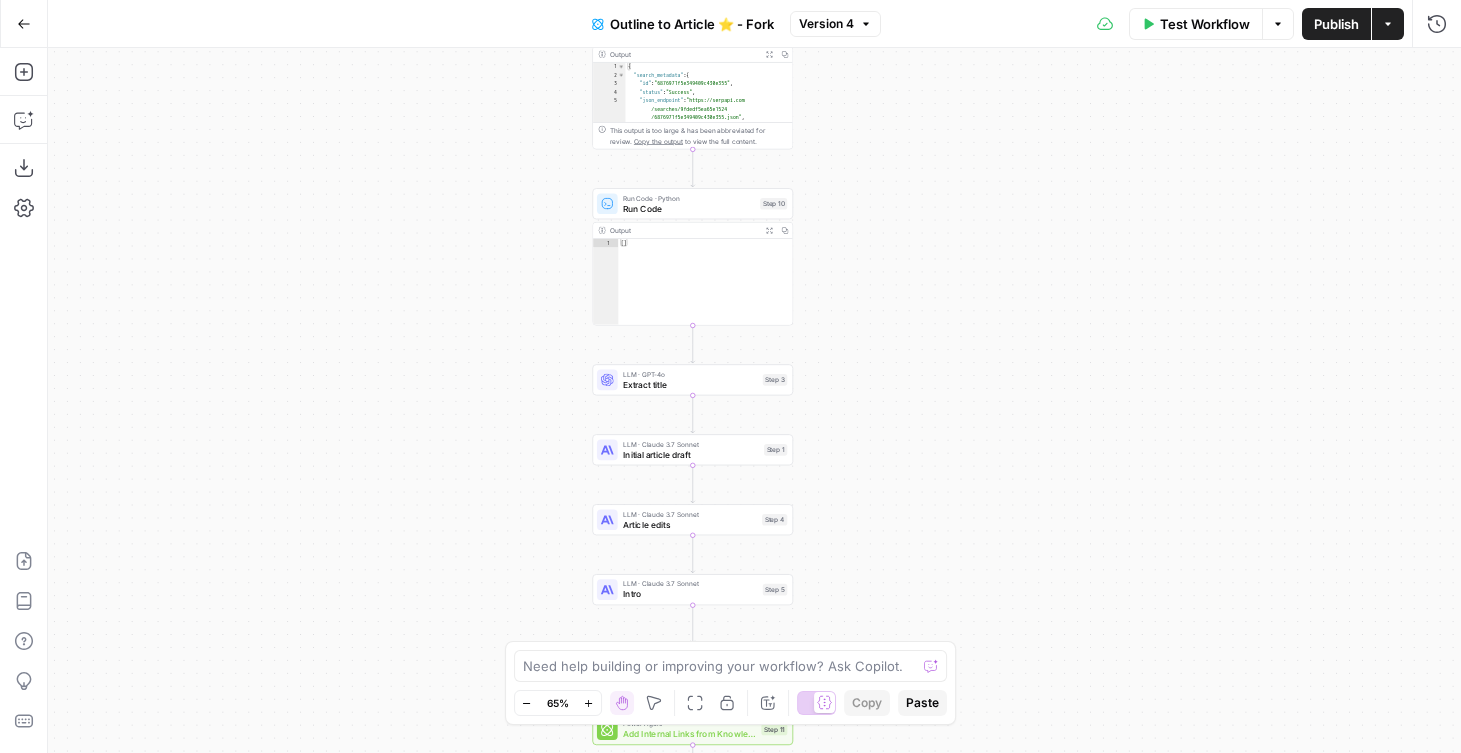 drag, startPoint x: 980, startPoint y: 353, endPoint x: 938, endPoint y: 193, distance: 165.42067 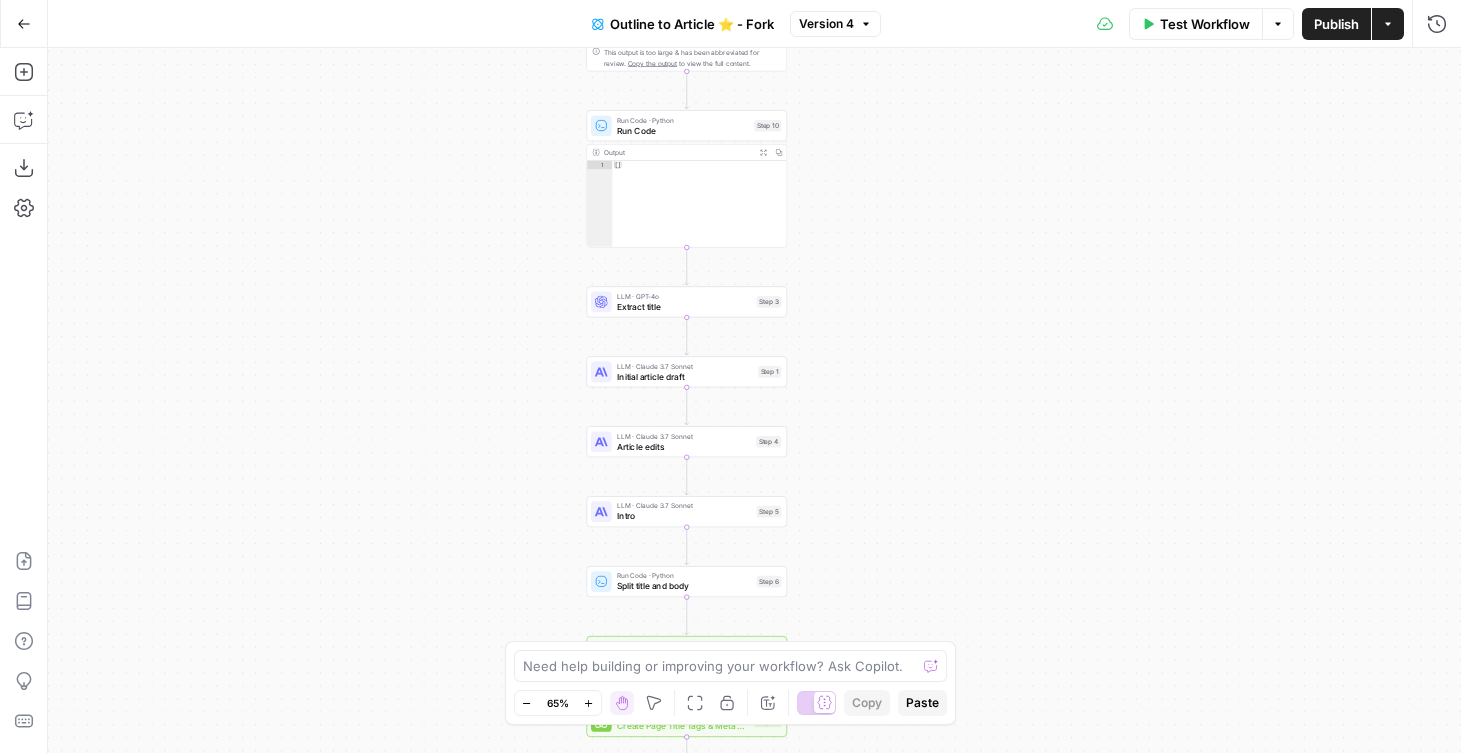 drag, startPoint x: 887, startPoint y: 293, endPoint x: 882, endPoint y: 221, distance: 72.1734 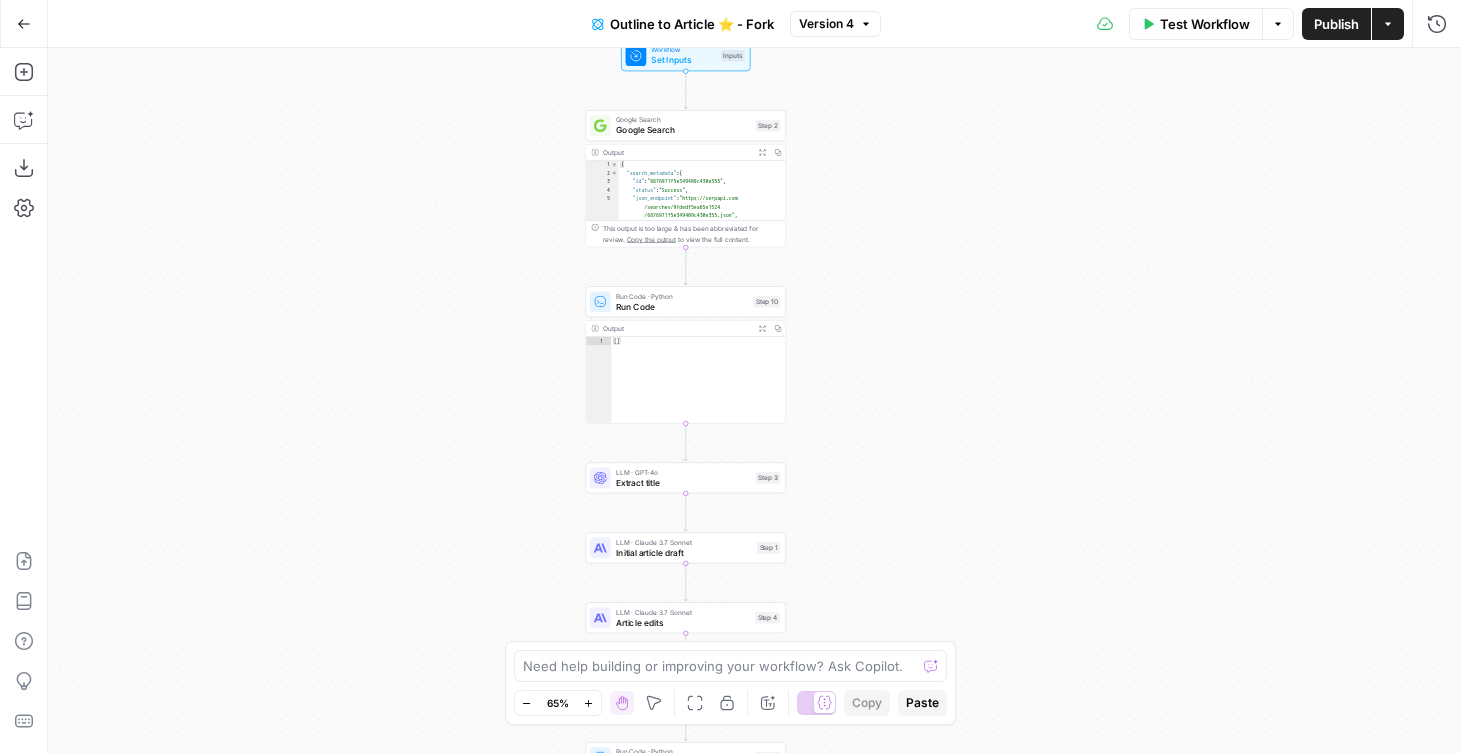 drag, startPoint x: 882, startPoint y: 221, endPoint x: 881, endPoint y: 397, distance: 176.00284 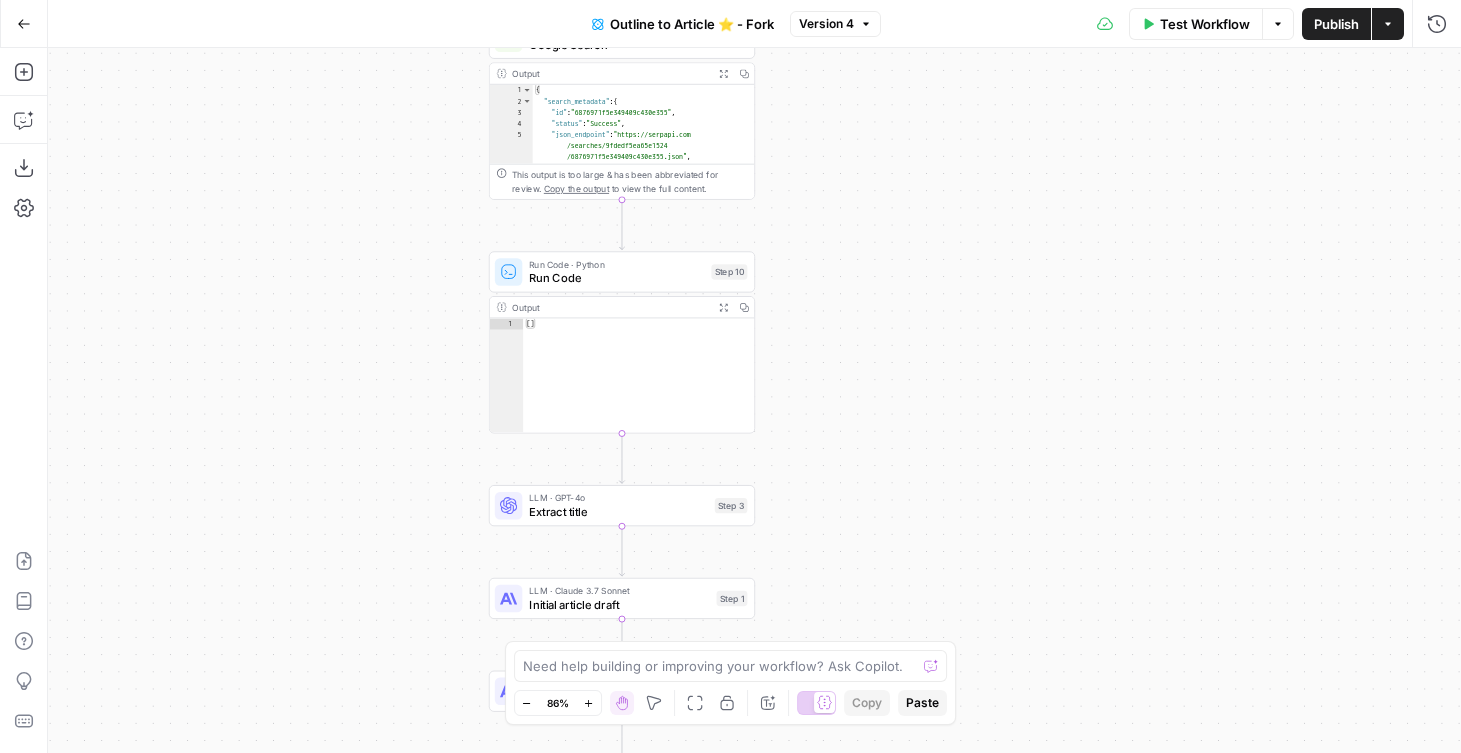 drag, startPoint x: 881, startPoint y: 397, endPoint x: 919, endPoint y: 235, distance: 166.39711 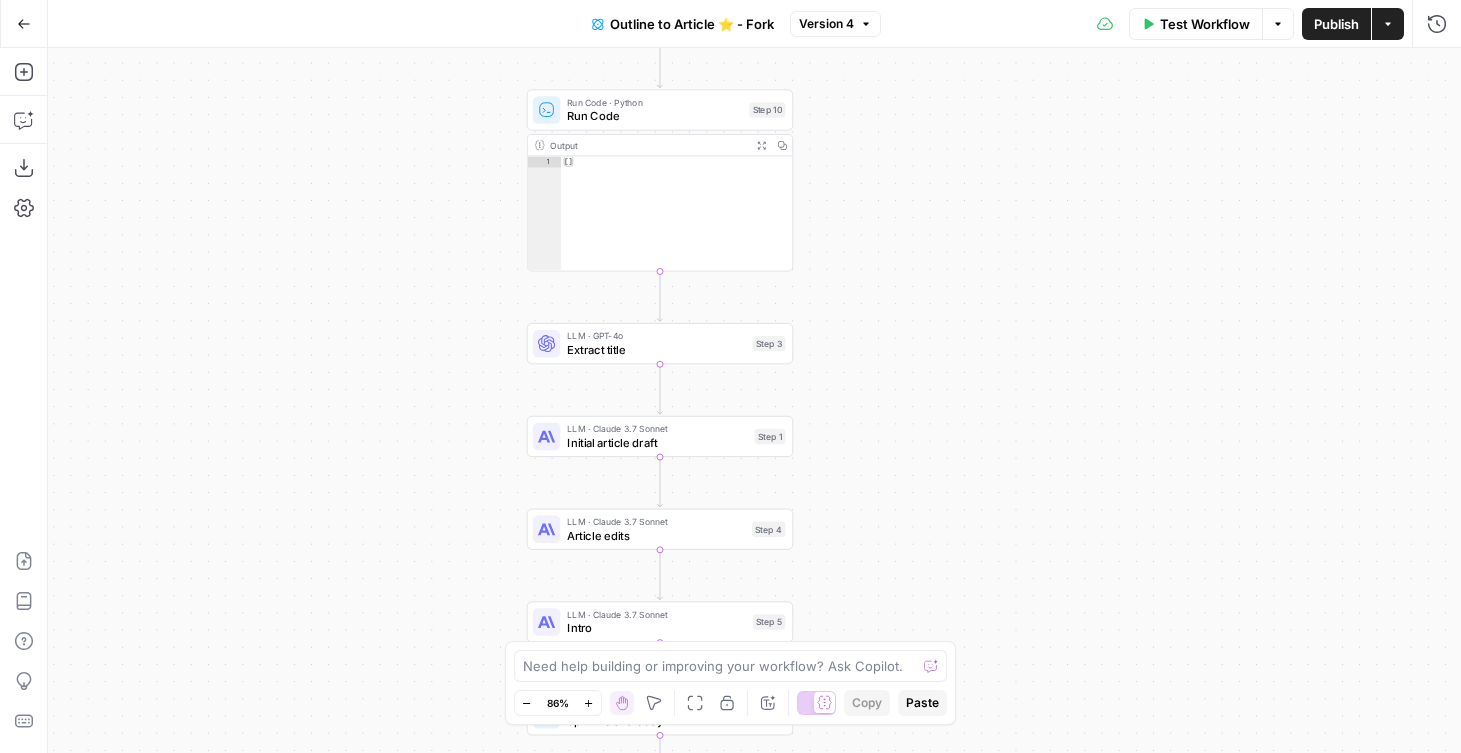 click on "Workflow Set Inputs Inputs Google Search Google Search Step 2 Output Expand Output Copy 1 2 3 4 5 6 {    "search_metadata" :  {      "id" :  "[ID]" ,      "status" :  "Success" ,      "json_endpoint" :  "https://serpapi.com          /searches/[ID]          /[ID].json" ,      "pixel_position_endpoint" :  "https          ://serpapi.com/searches          /[ID]          /[ID]          .json_with_pixel_position" ,     This output is too large & has been abbreviated for review.   Copy the output   to view the full content. Run Code · Python Run Code Step 10 Output Expand Output Copy 1 [ ]     LLM · GPT-4o Extract title Step 3 LLM · Claude 3.7 Sonnet Initial article draft Step 1 LLM · Claude 3.7 Sonnet Article edits Step 4 LLM · Claude 3.7 Sonnet Intro Step 5 Run Code · Python Split title and body Step 6 Power Agent Add Internal Links from Knowledge Base Step 11 Power Agent" at bounding box center [754, 400] 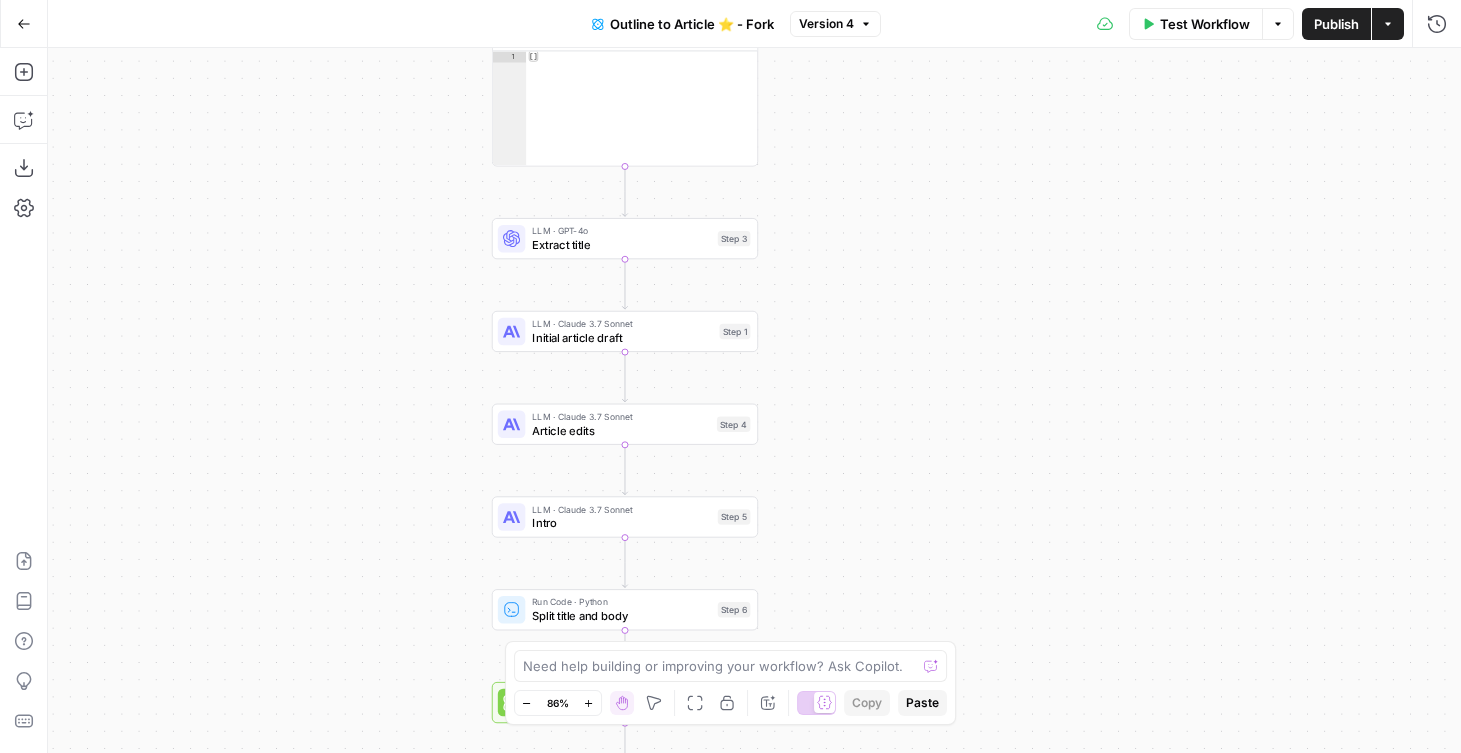 drag, startPoint x: 473, startPoint y: 462, endPoint x: 438, endPoint y: 357, distance: 110.67972 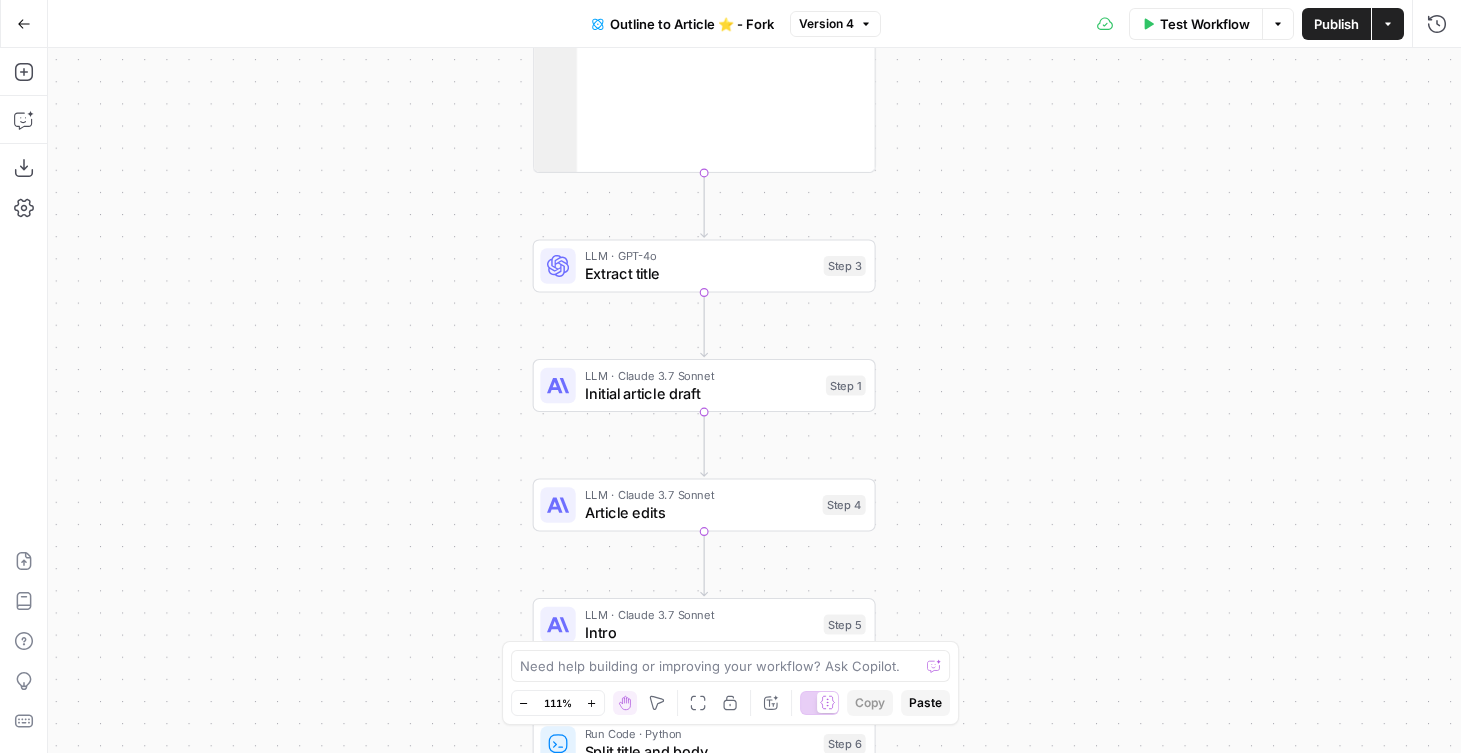 drag, startPoint x: 477, startPoint y: 578, endPoint x: 475, endPoint y: 353, distance: 225.0089 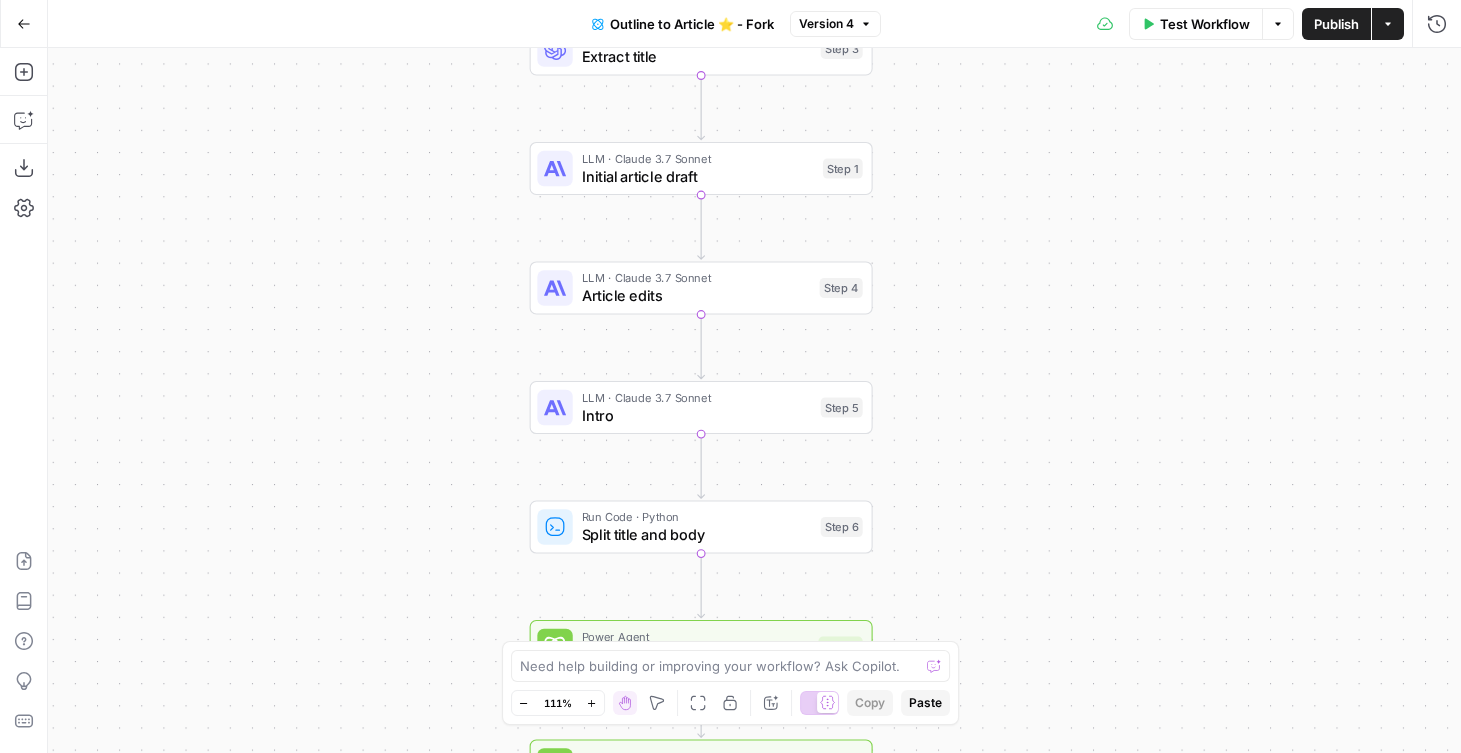 drag, startPoint x: 496, startPoint y: 386, endPoint x: 476, endPoint y: 481, distance: 97.082436 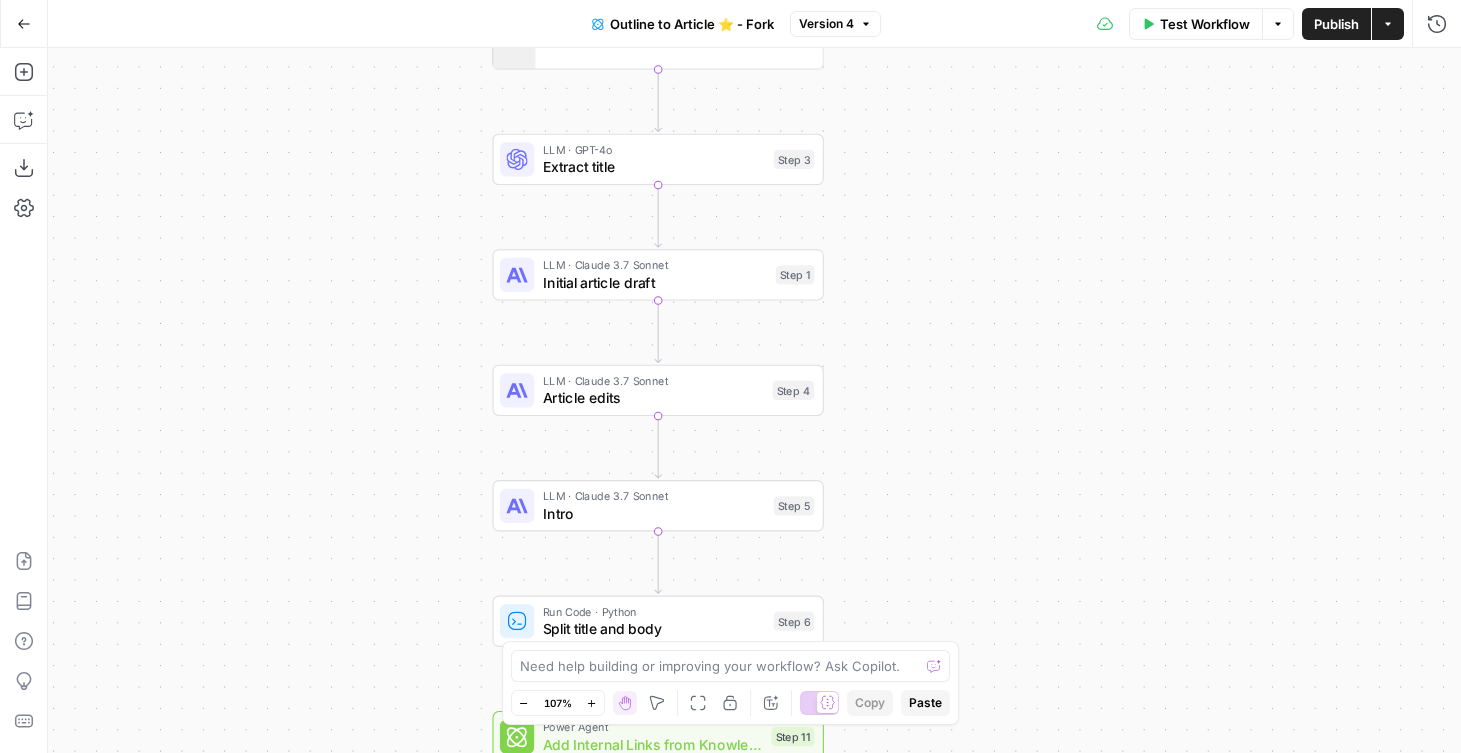 drag, startPoint x: 458, startPoint y: 455, endPoint x: 433, endPoint y: 464, distance: 26.57066 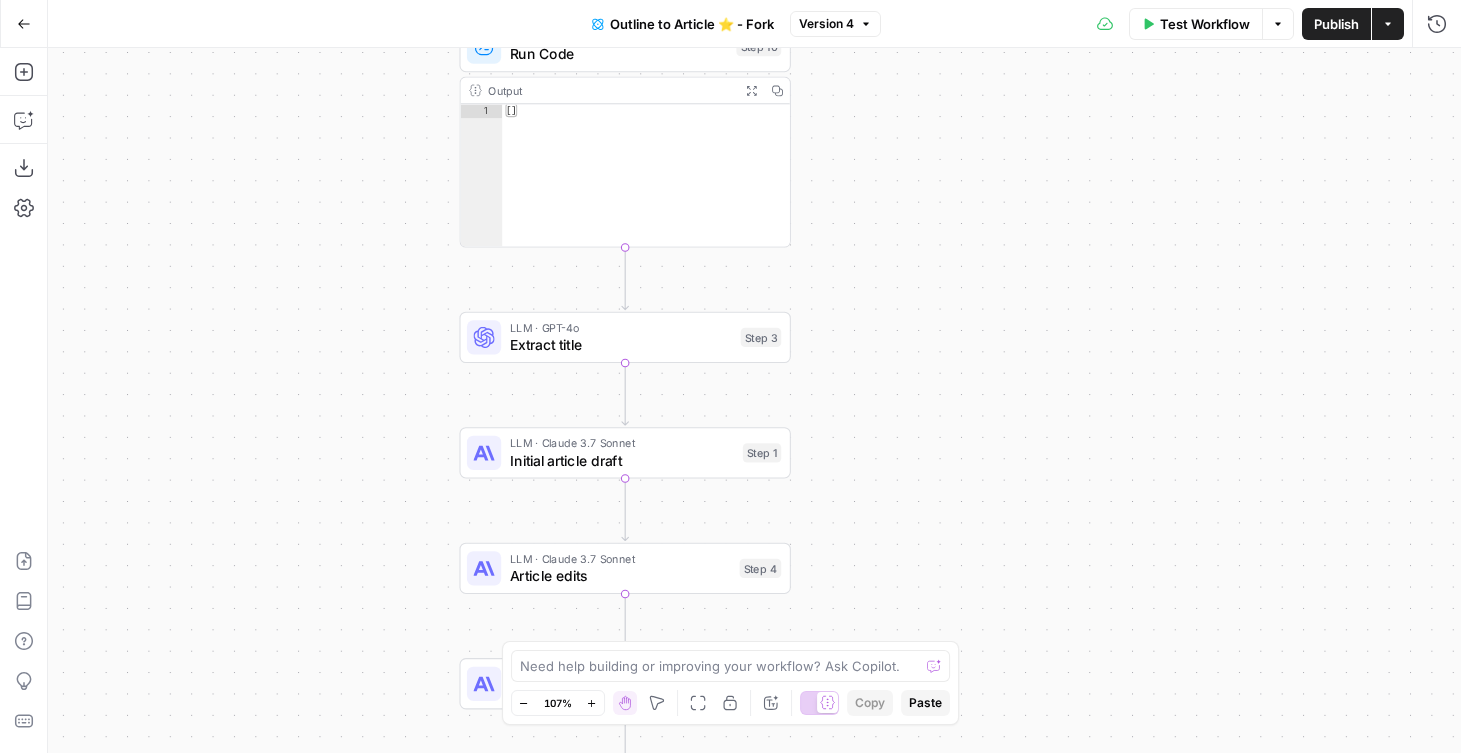 drag, startPoint x: 410, startPoint y: 361, endPoint x: 386, endPoint y: 534, distance: 174.6568 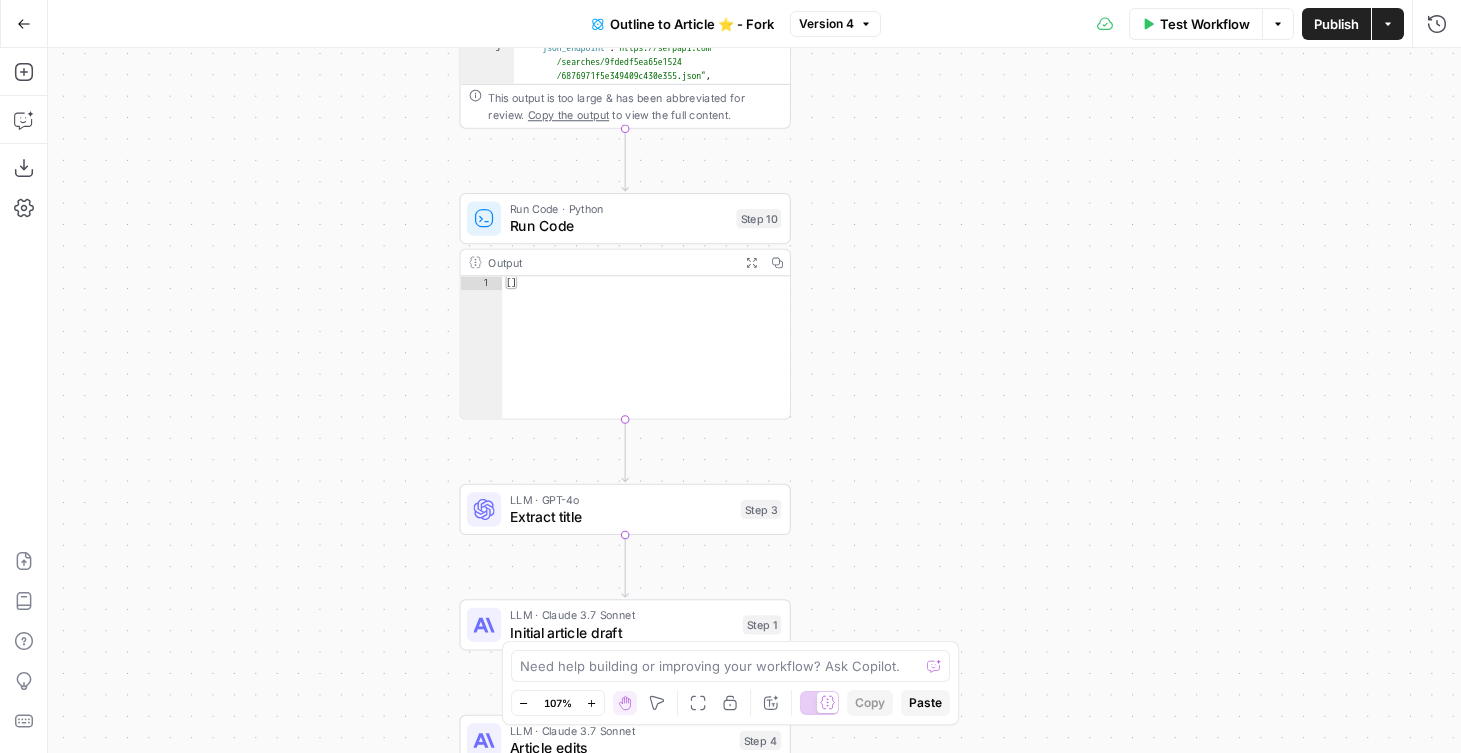 drag, startPoint x: 394, startPoint y: 452, endPoint x: 394, endPoint y: 475, distance: 23 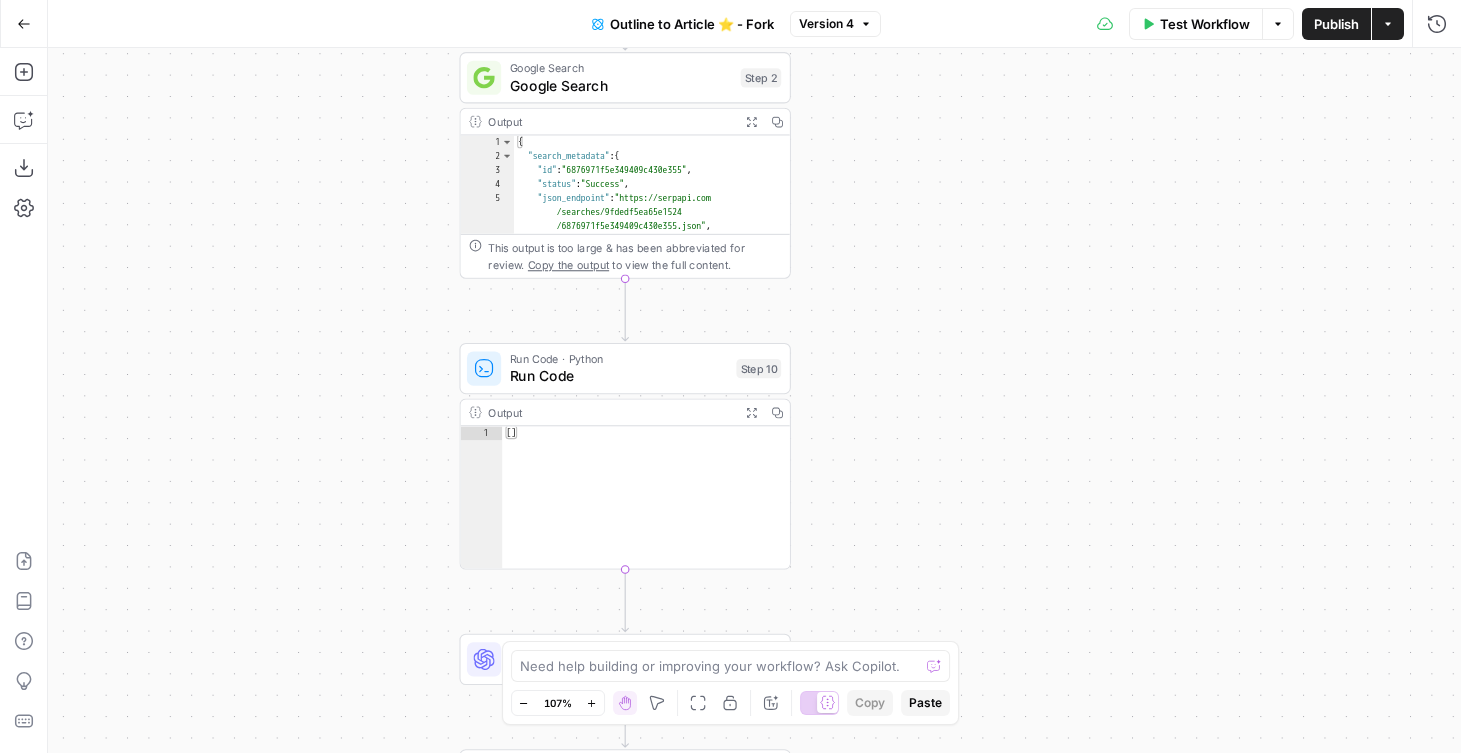 drag, startPoint x: 415, startPoint y: 547, endPoint x: 415, endPoint y: 697, distance: 150 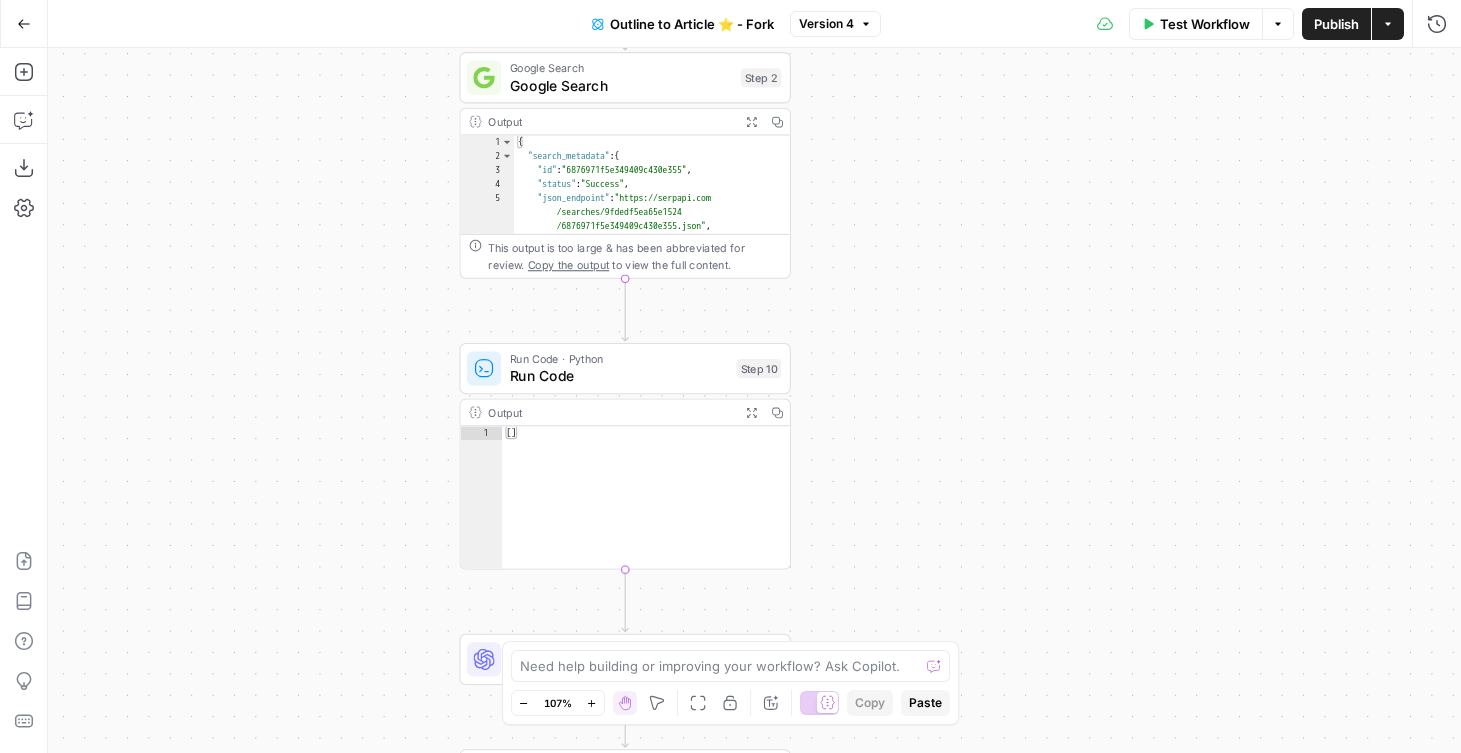 click on "Run Code" at bounding box center [619, 375] 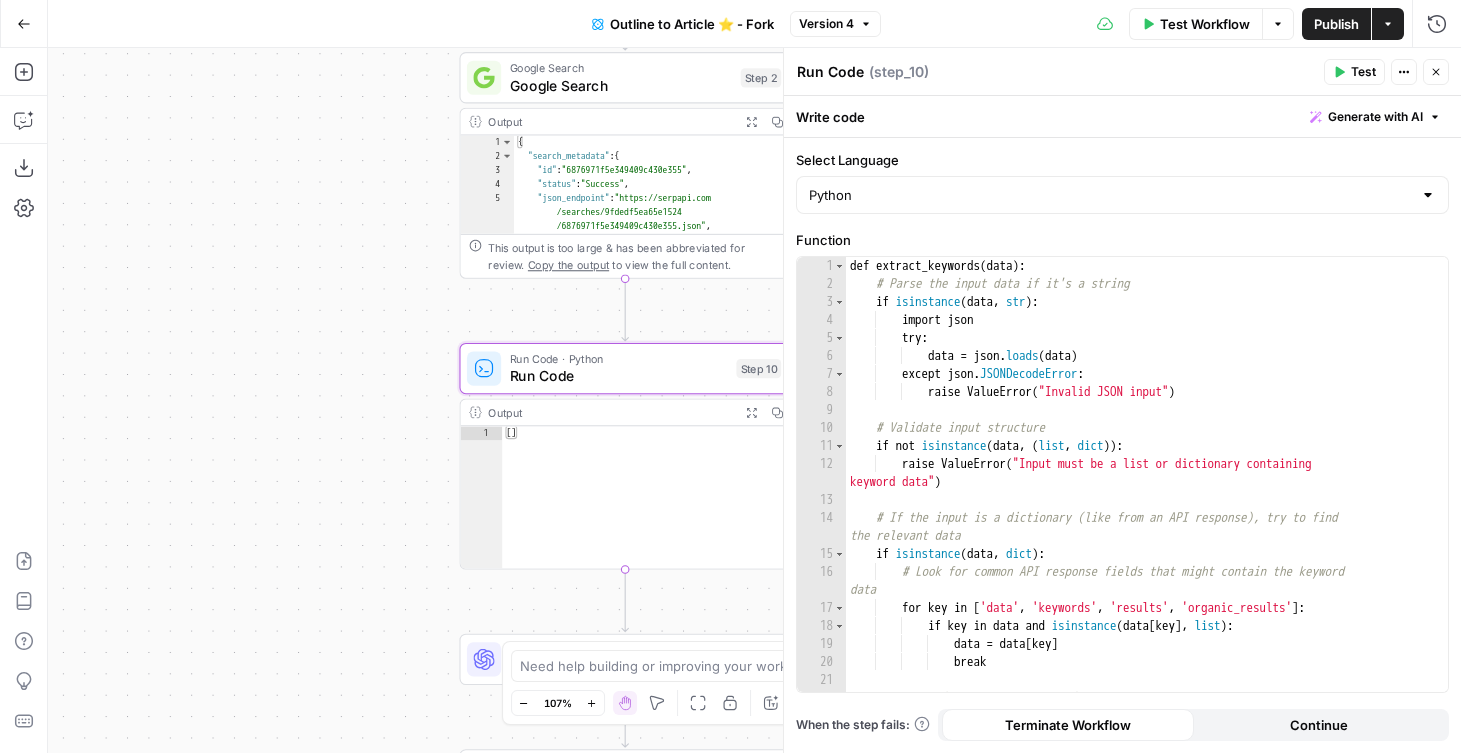 click 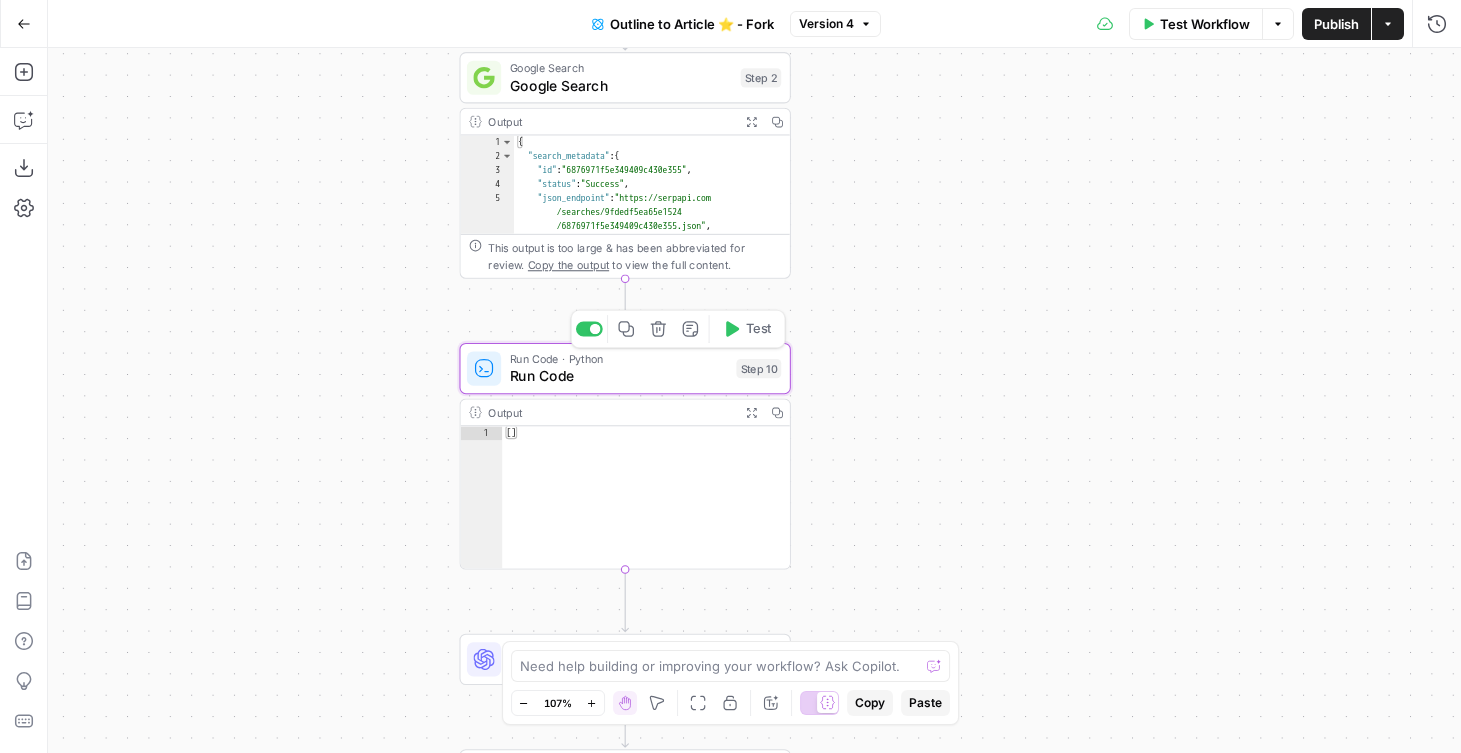 click on "Run Code" at bounding box center [619, 375] 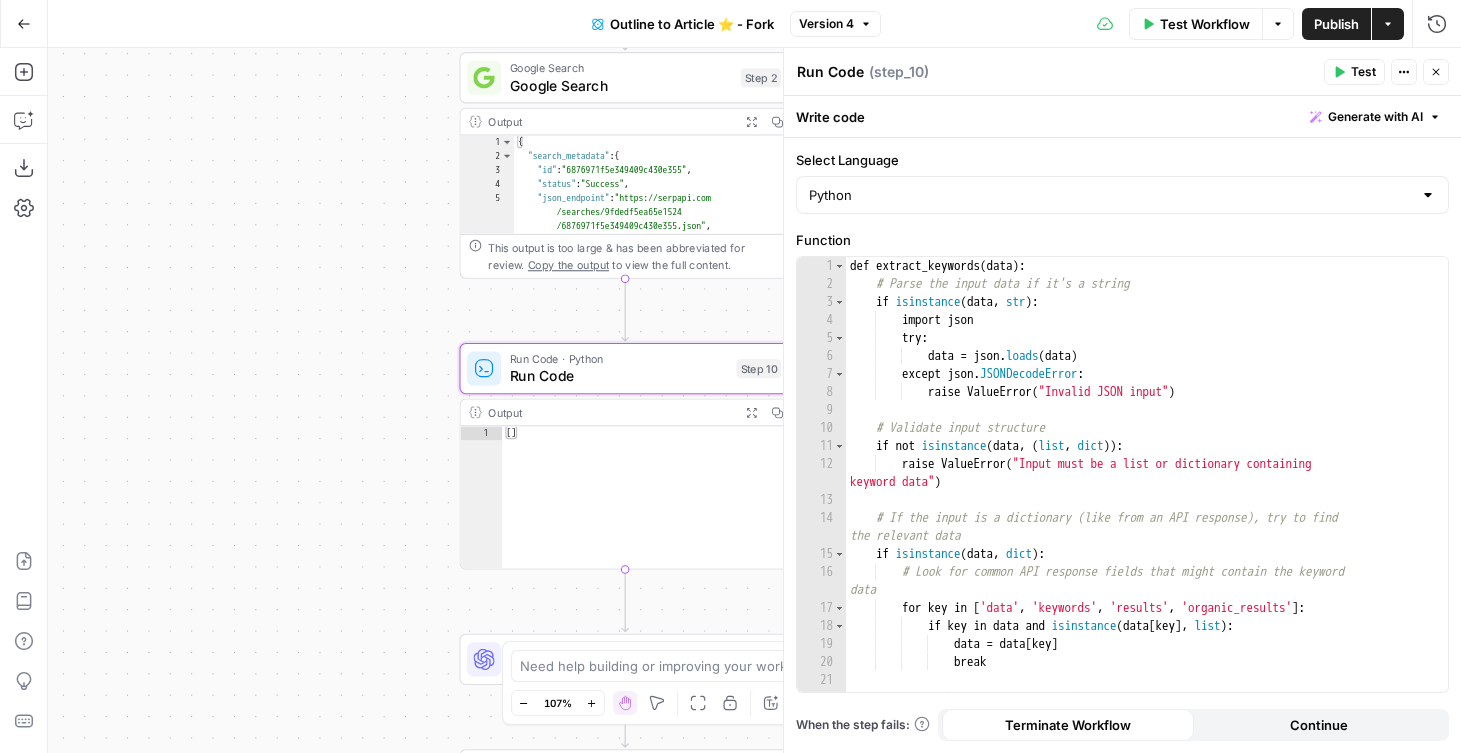 click on "Run Code" at bounding box center (830, 72) 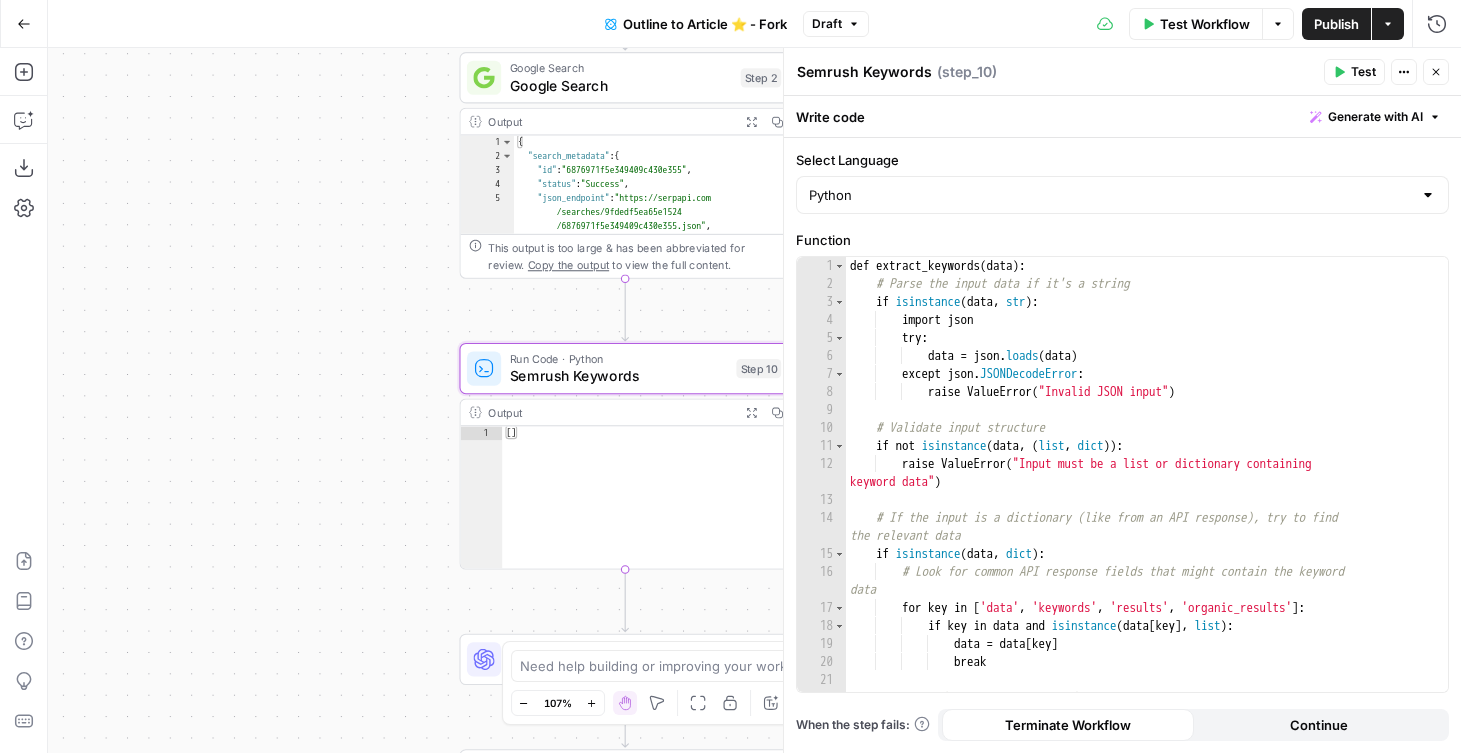 type on "Semrush Keywords" 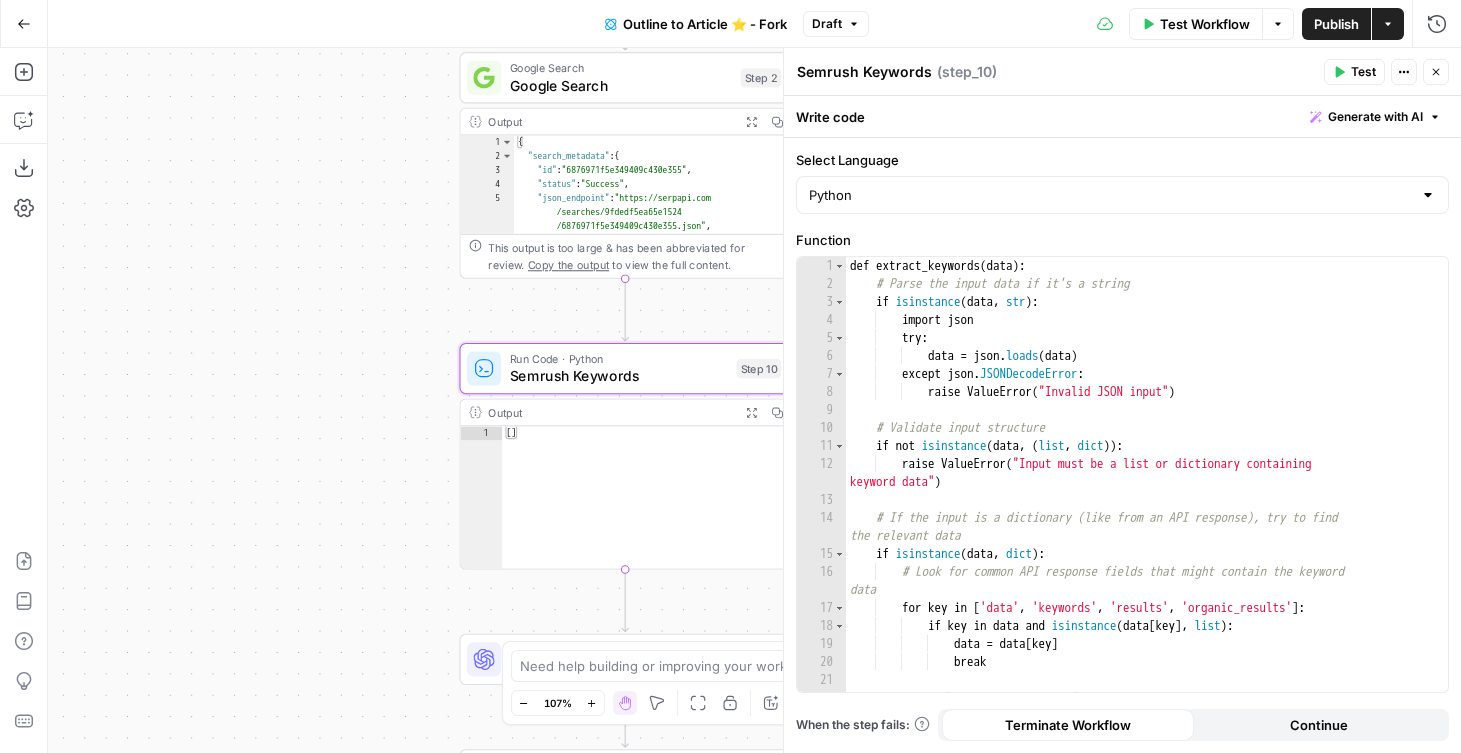 click 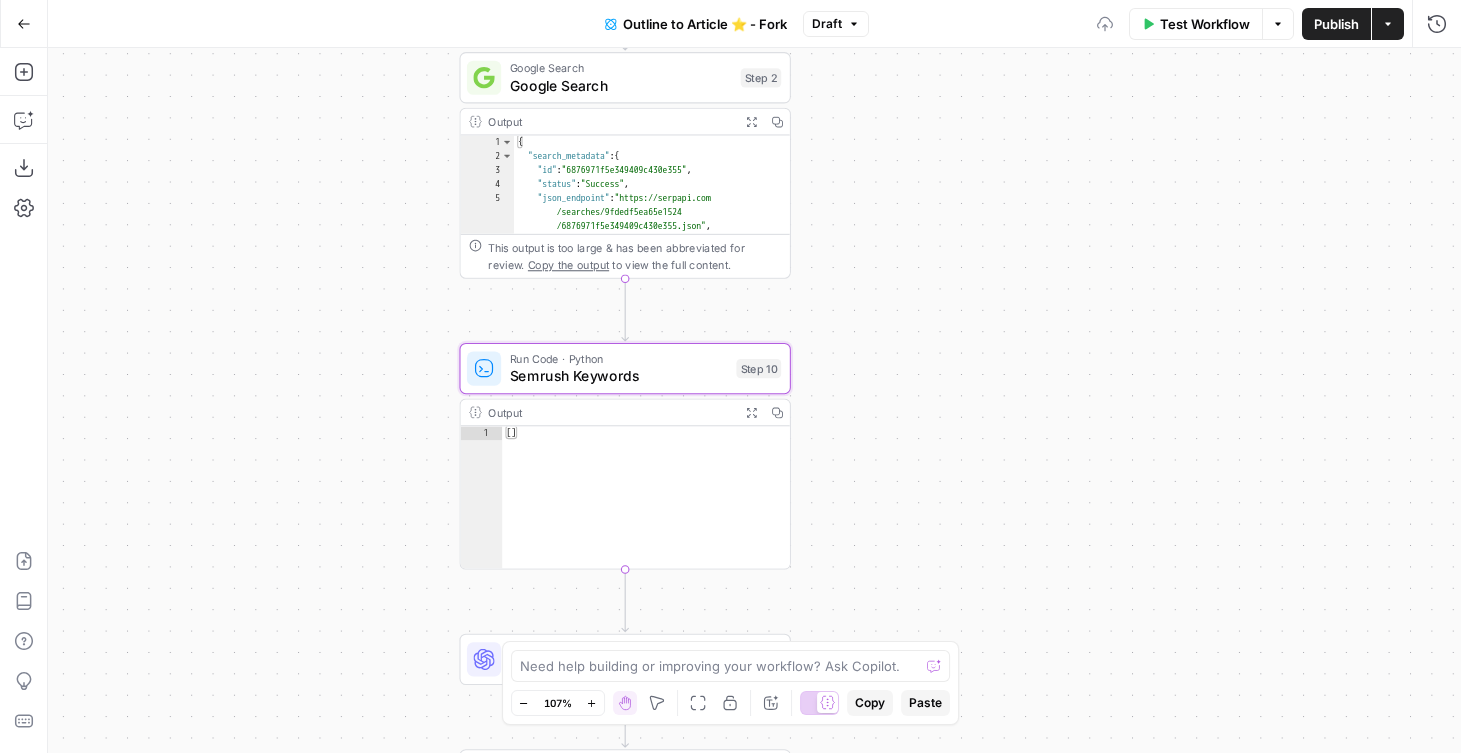 drag, startPoint x: 932, startPoint y: 400, endPoint x: 1001, endPoint y: 201, distance: 210.62288 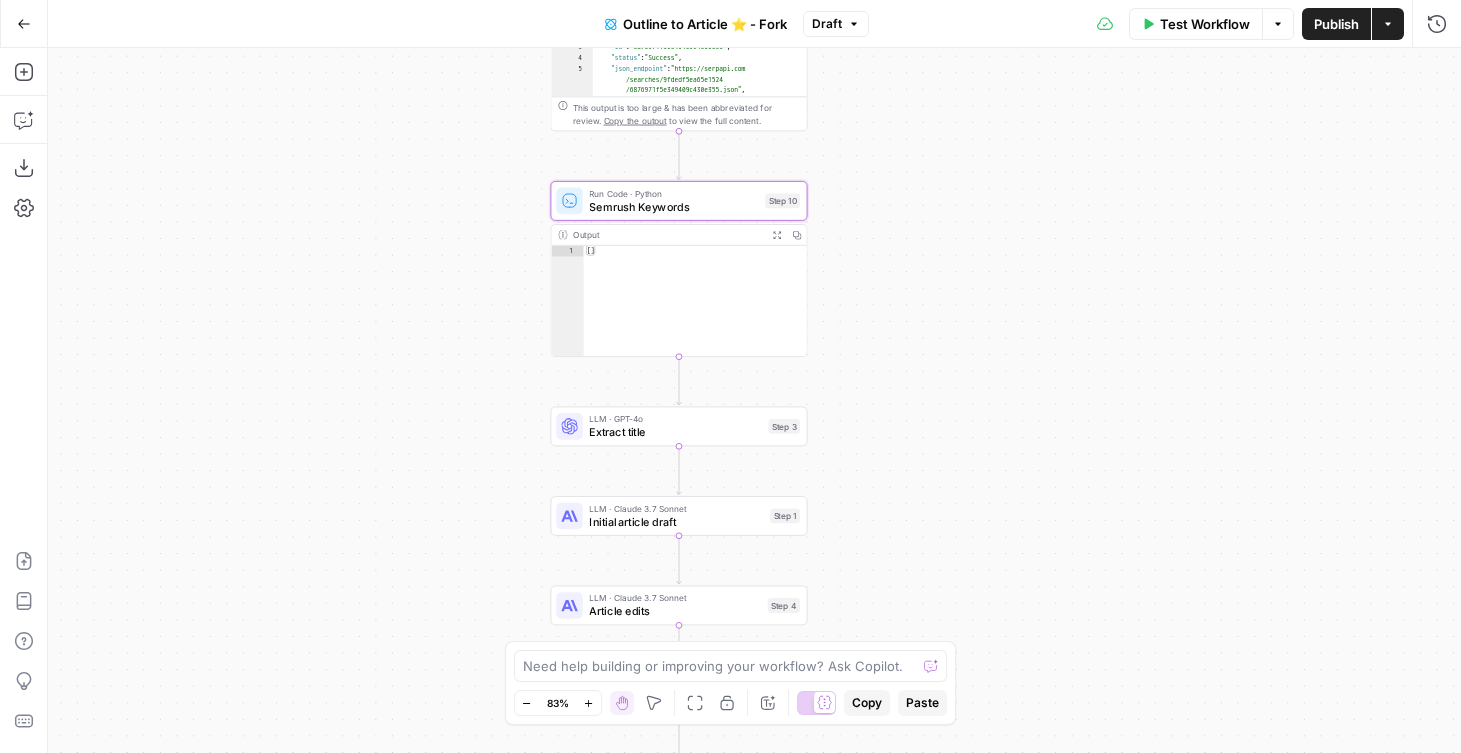 drag, startPoint x: 926, startPoint y: 394, endPoint x: 861, endPoint y: 394, distance: 65 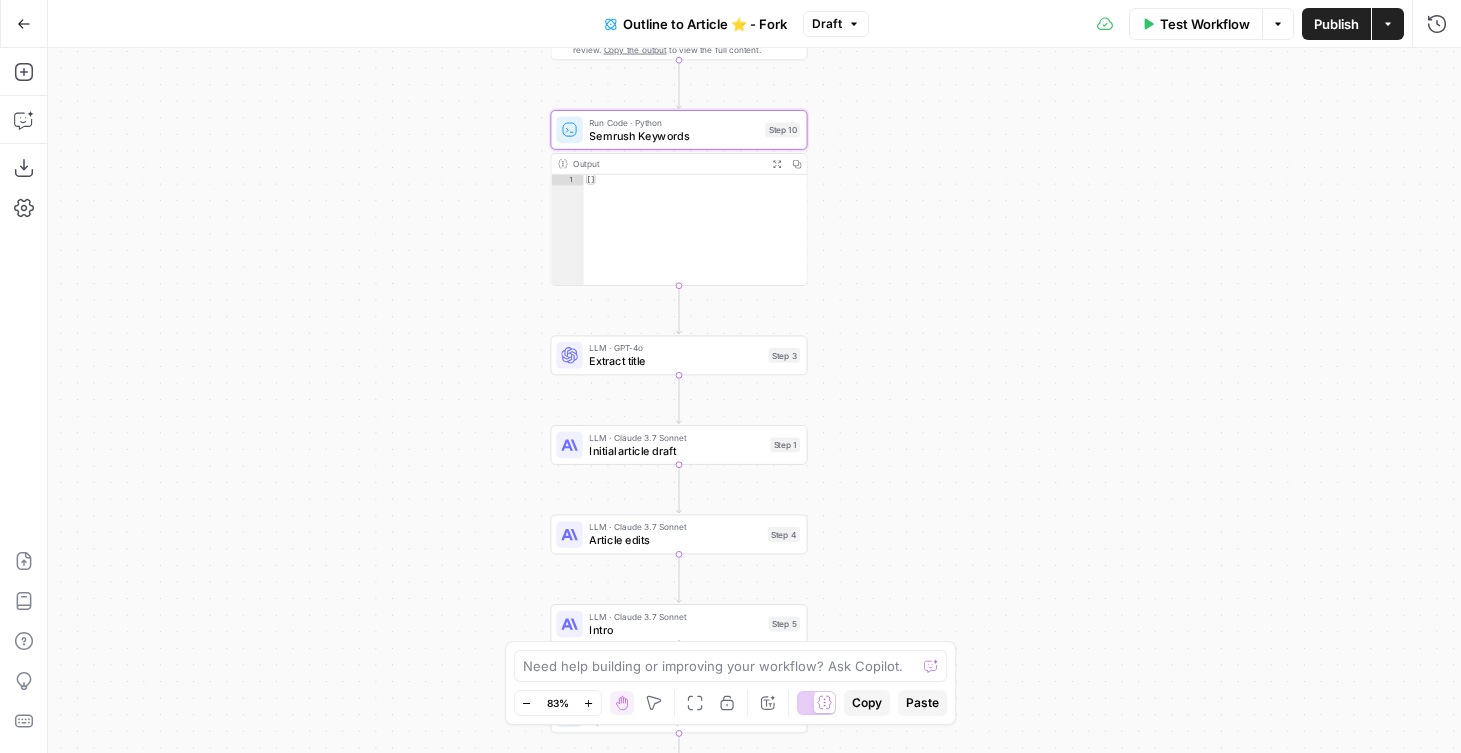 drag, startPoint x: 877, startPoint y: 356, endPoint x: 877, endPoint y: 285, distance: 71 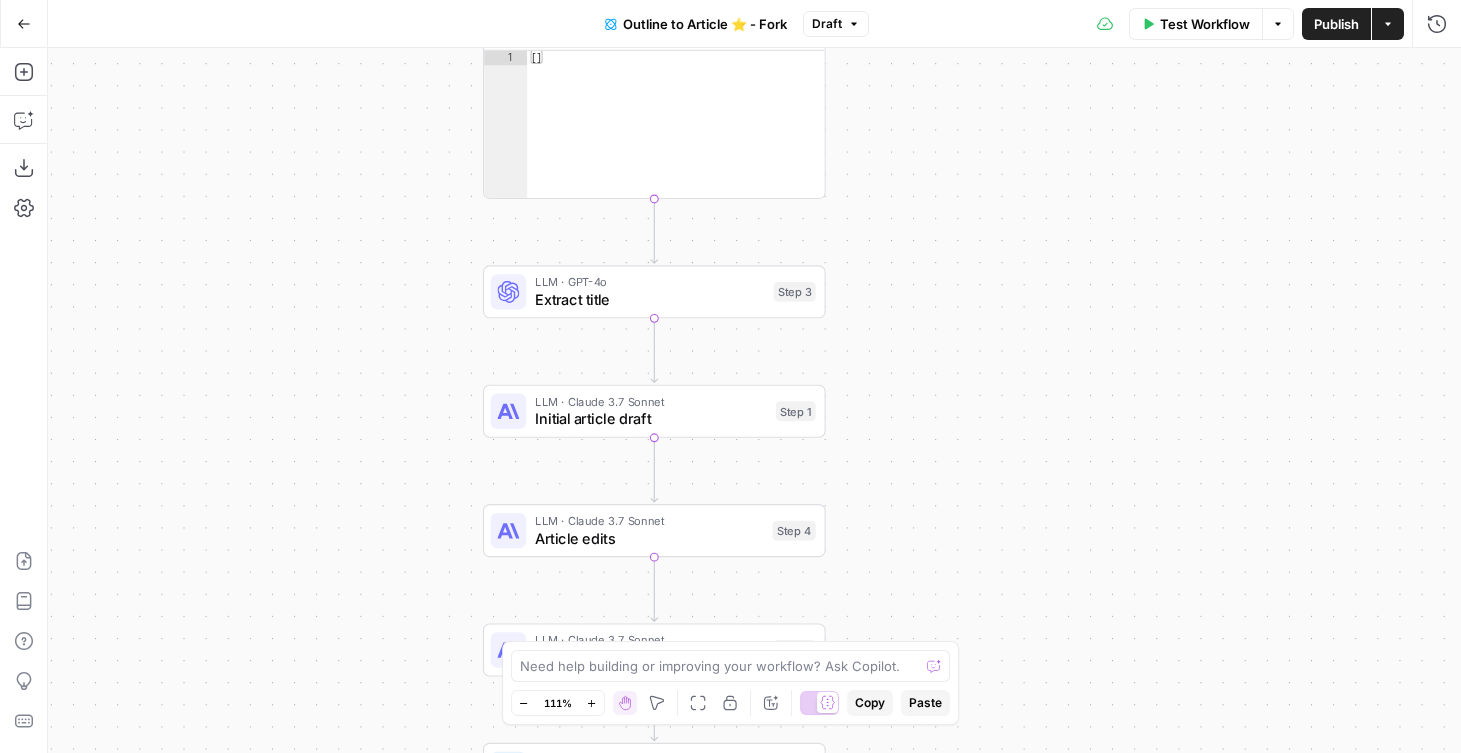 drag, startPoint x: 861, startPoint y: 341, endPoint x: 897, endPoint y: 249, distance: 98.79271 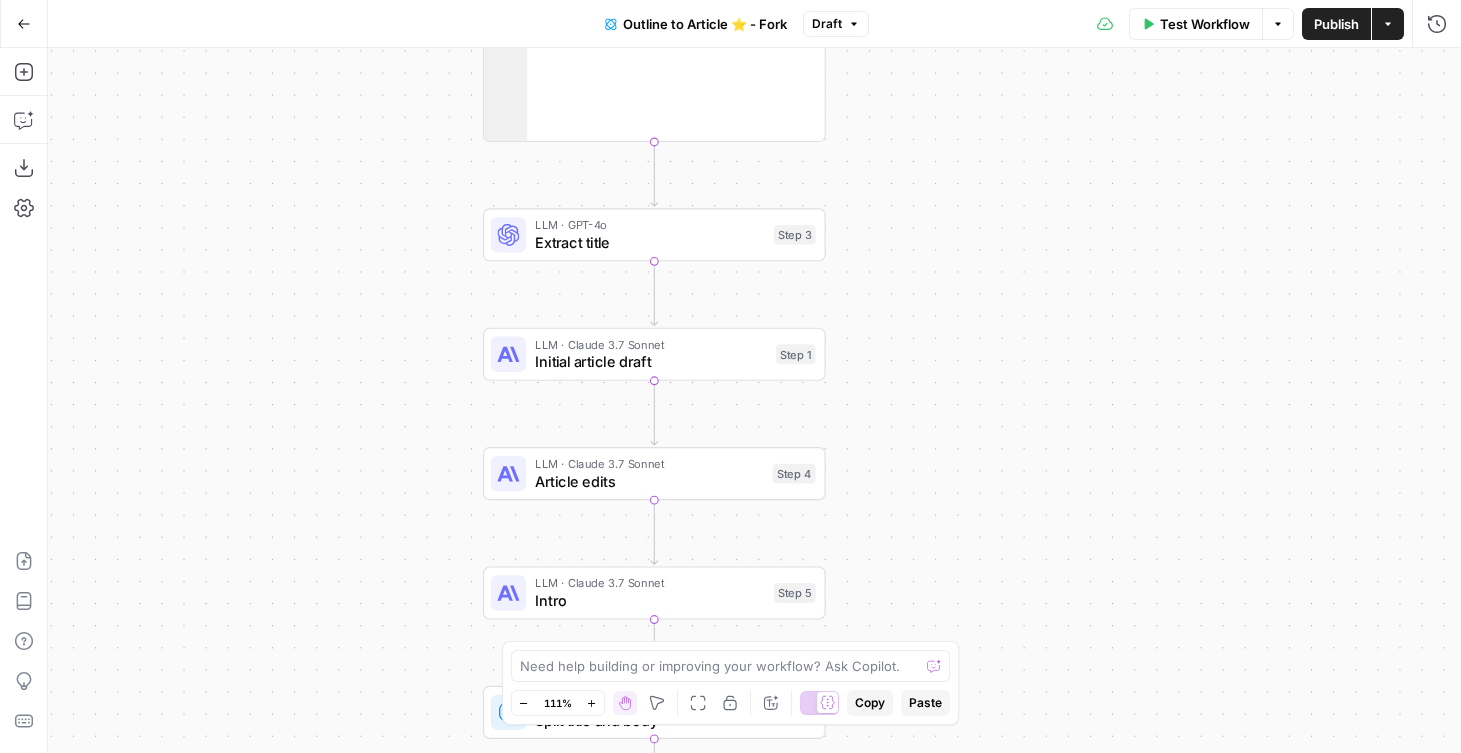 drag, startPoint x: 441, startPoint y: 310, endPoint x: 453, endPoint y: 226, distance: 84.85281 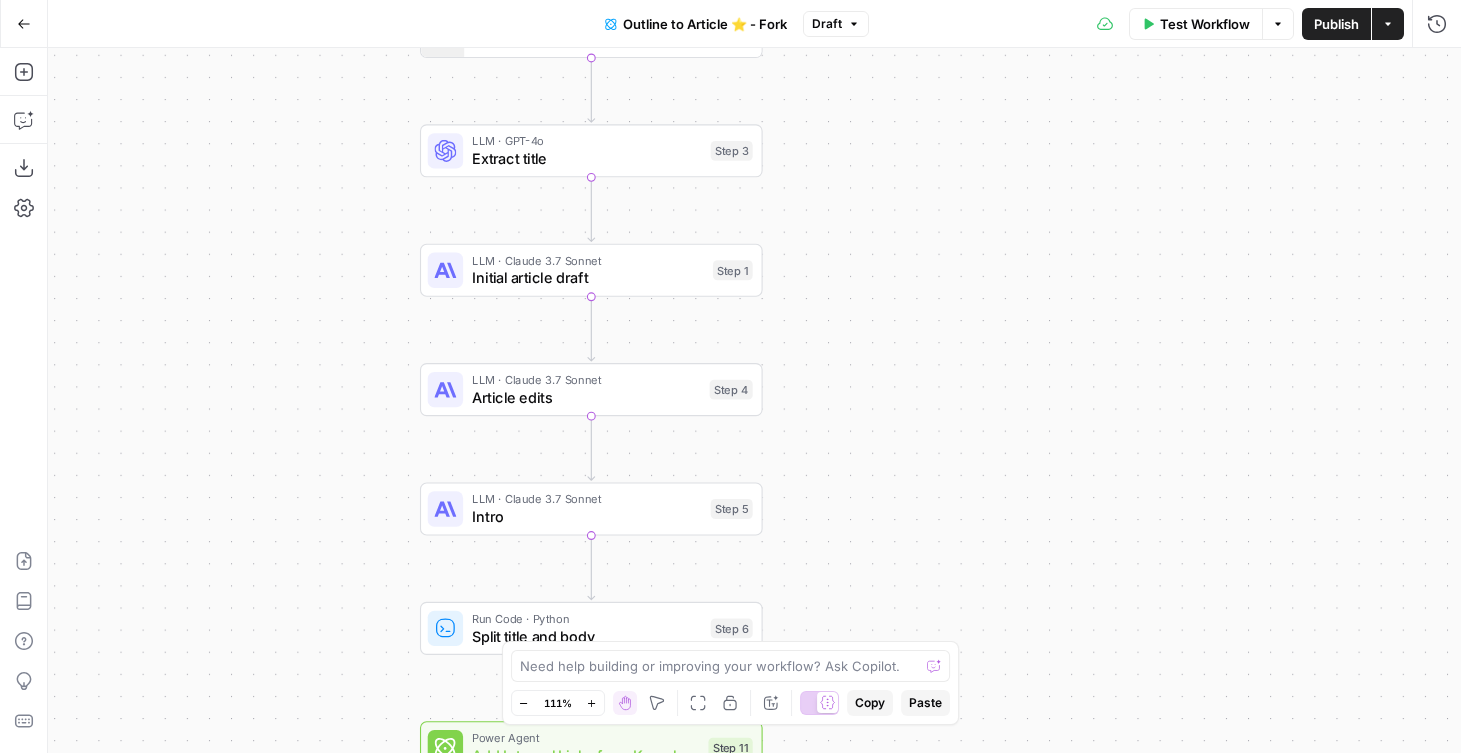 drag, startPoint x: 464, startPoint y: 293, endPoint x: 389, endPoint y: 293, distance: 75 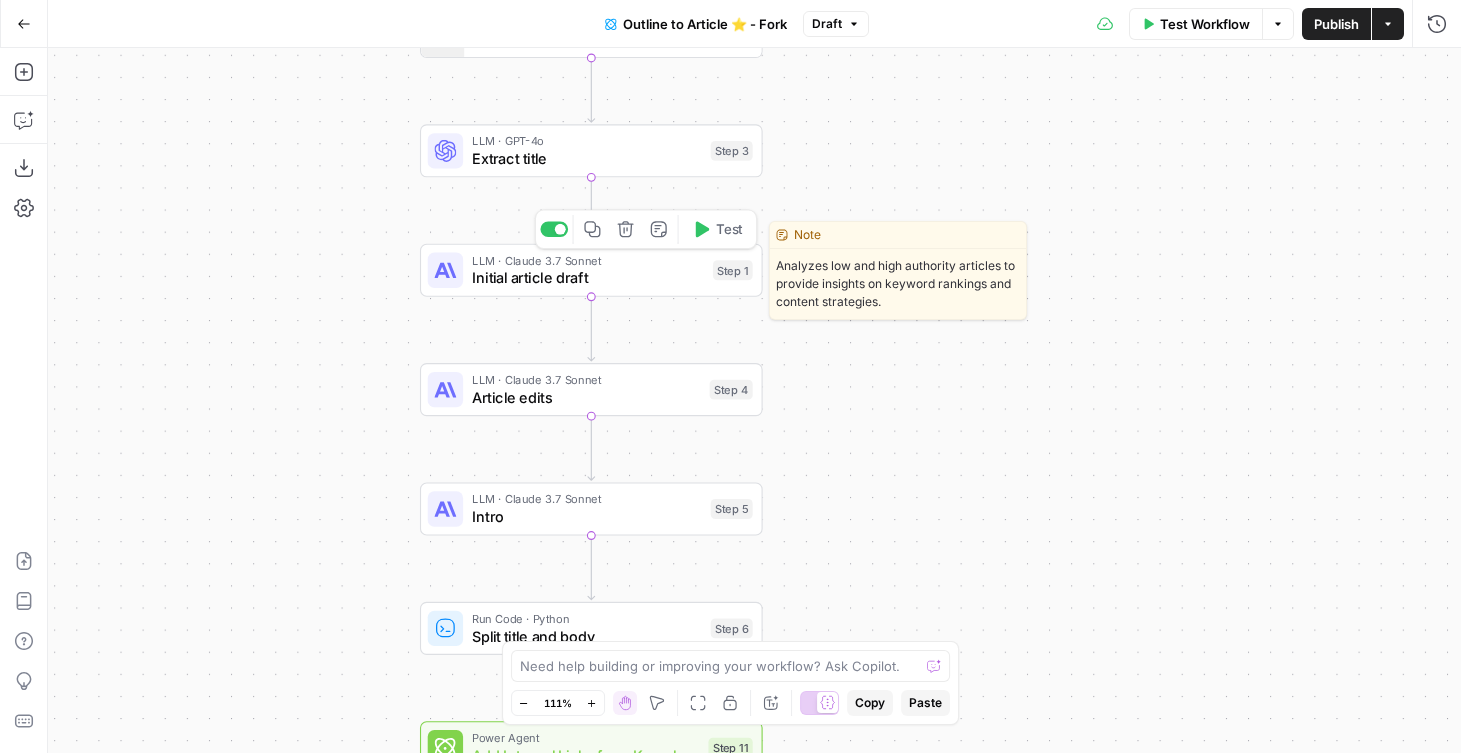 click on "Initial article draft" at bounding box center (588, 278) 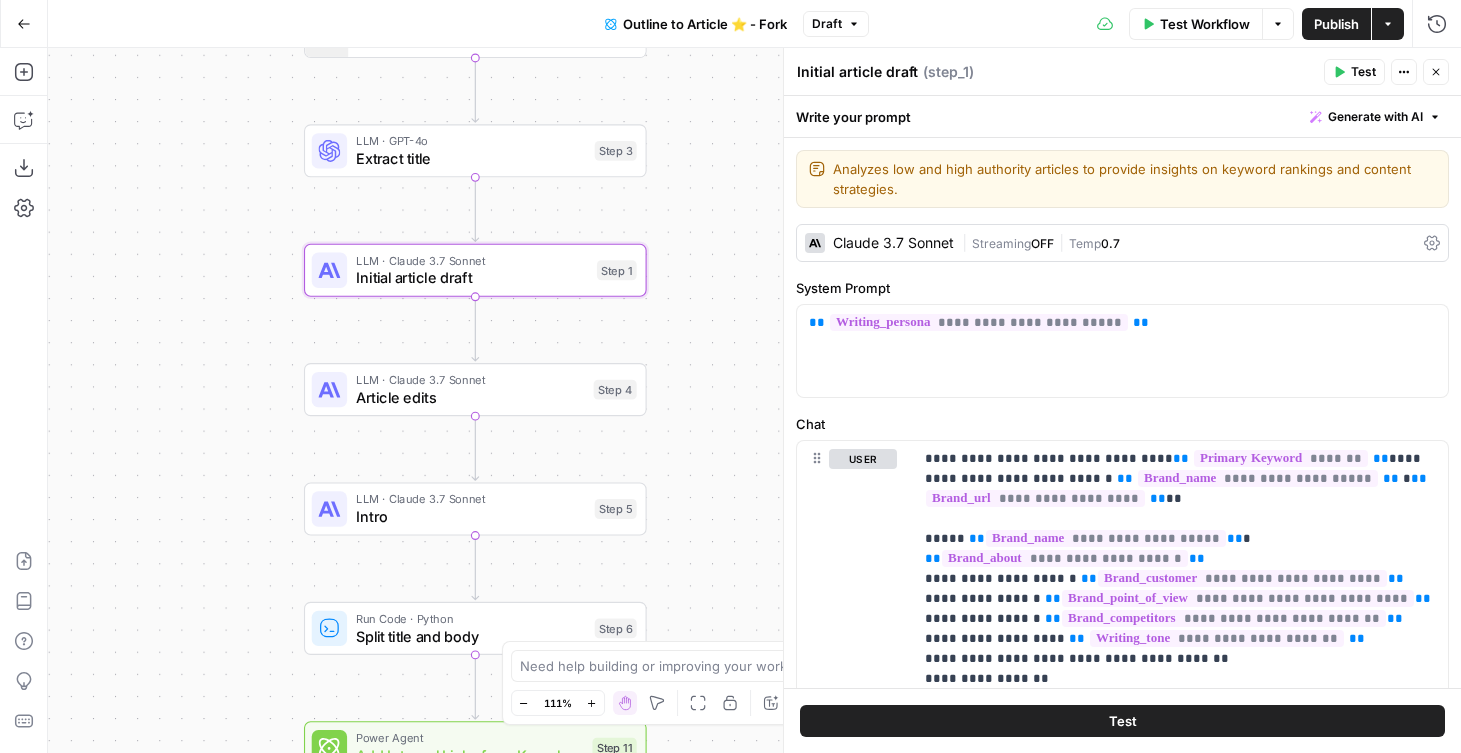 drag, startPoint x: 369, startPoint y: 340, endPoint x: 239, endPoint y: 340, distance: 130 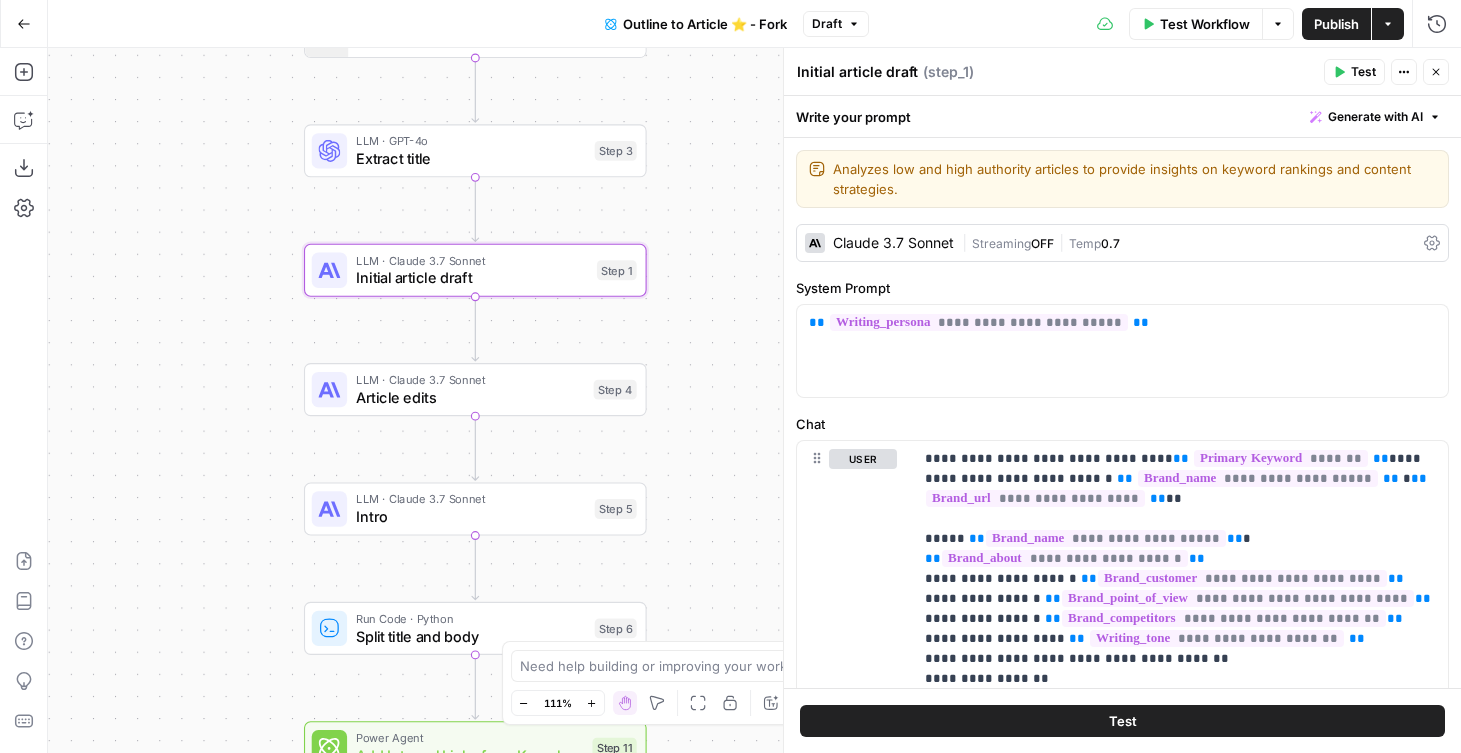click on "Workflow Set Inputs Inputs Google Search Google Search Step 2 Output Expand Output Copy 1 2 3 4 5 6 {    "search_metadata" :  {      "id" :  "6876971f5e349409c430e355" ,      "status" :  "Success" ,      "json_endpoint" :  "https://serpapi.com          /searches/9fdedf5ea65e1524          /6876971f5e349409c430e355.json" ,      "pixel_position_endpoint" :  "https          ://serpapi.com/searches          /9fdedf5ea65e1524          /6876971f5e349409c430e355          .json_with_pixel_position" ,     This output is too large & has been abbreviated for review.   Copy the output   to view the full content. Run Code · Python Semrush Keywords Step 10 Output Expand Output Copy 1 [ ]     LLM · GPT-4o Extract title Step 3 LLM · Claude 3.7 Sonnet Initial article draft Step 1 LLM · Claude 3.7 Sonnet Article edits Step 4 LLM · Claude 3.7 Sonnet Intro Step 5 Run Code · Python Split title and body Step 6 Power Agent Add Internal Links from Knowledge Base Step 11 Step 7" at bounding box center (754, 400) 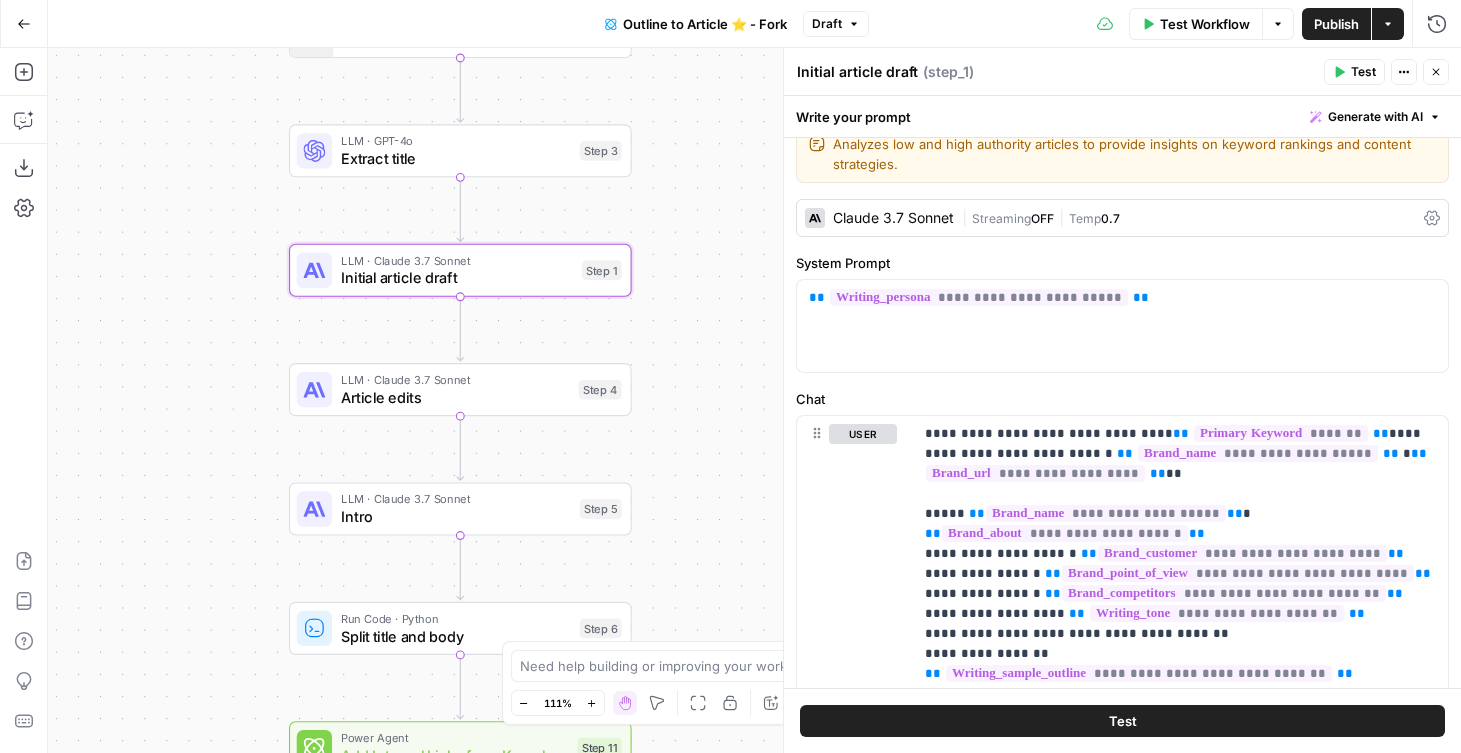 scroll, scrollTop: 23, scrollLeft: 0, axis: vertical 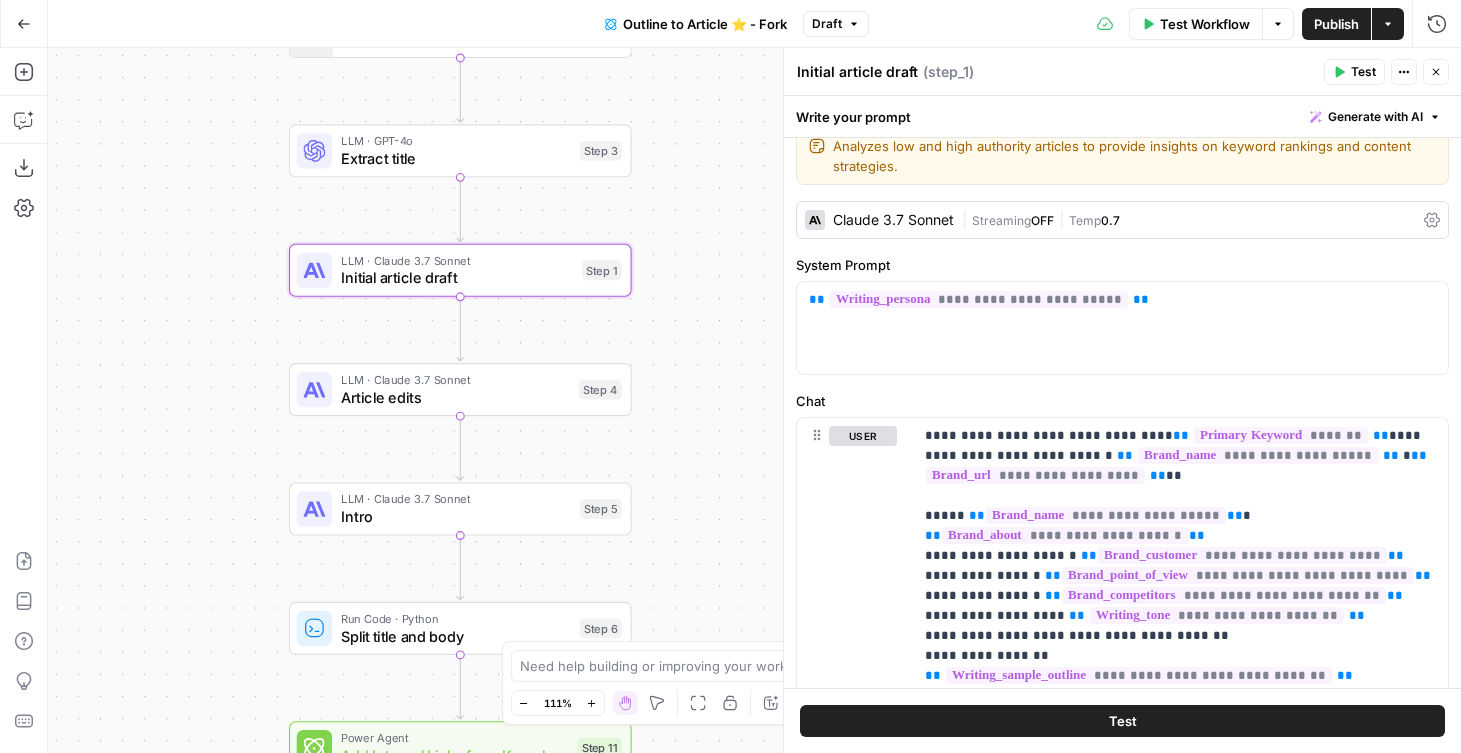 click on "Claude 3.7 Sonnet" at bounding box center [893, 220] 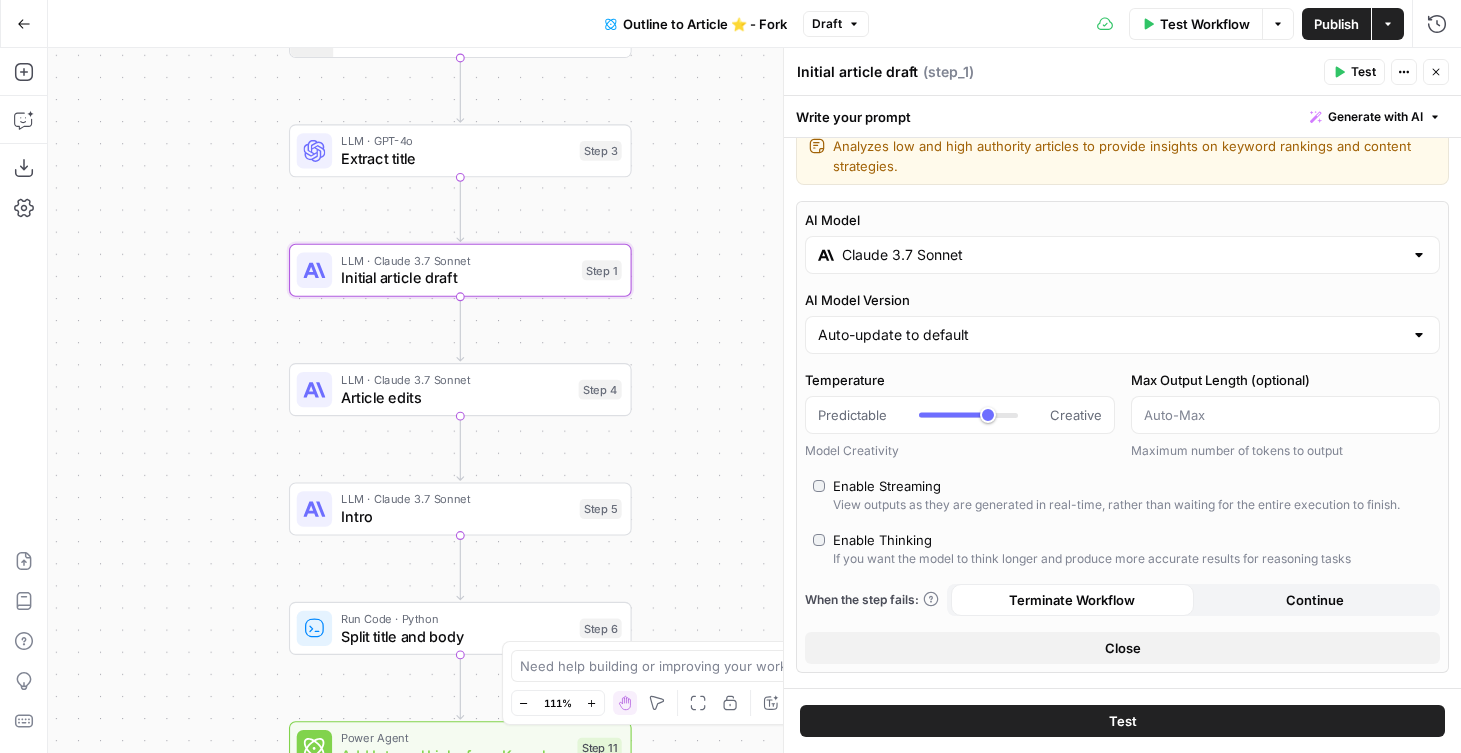 click on "Claude 3.7 Sonnet" at bounding box center [1122, 255] 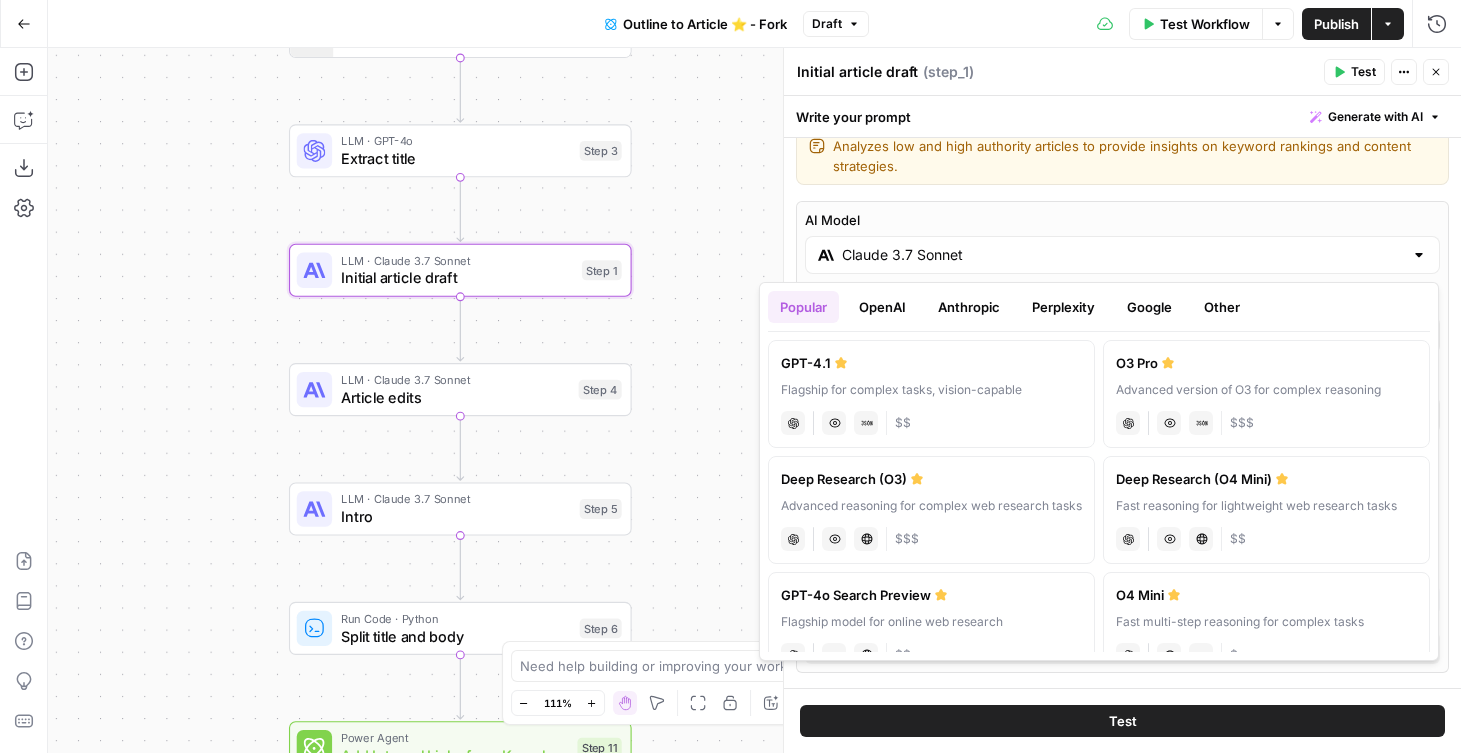 click on "Anthropic" at bounding box center [969, 307] 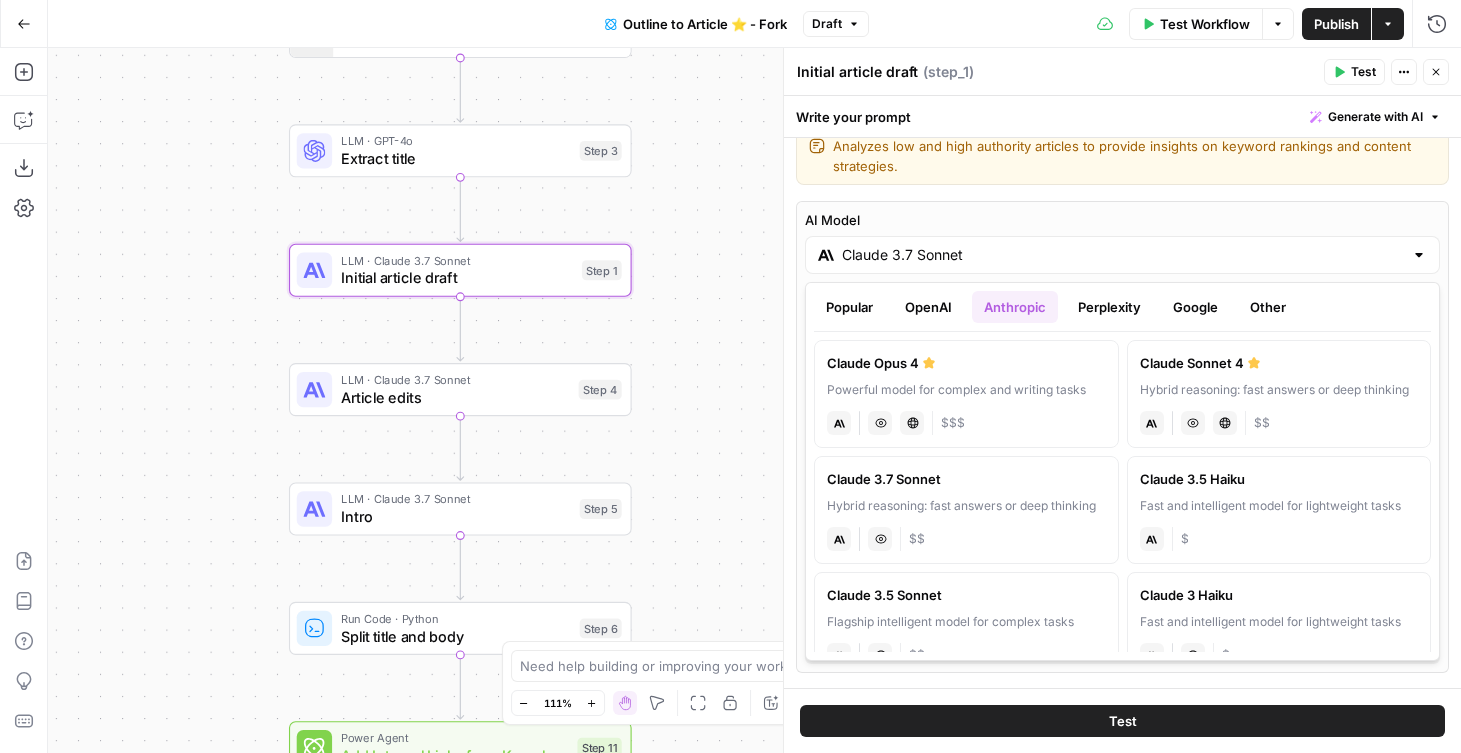 click on "Hybrid reasoning: fast answers or deep thinking" at bounding box center [1279, 390] 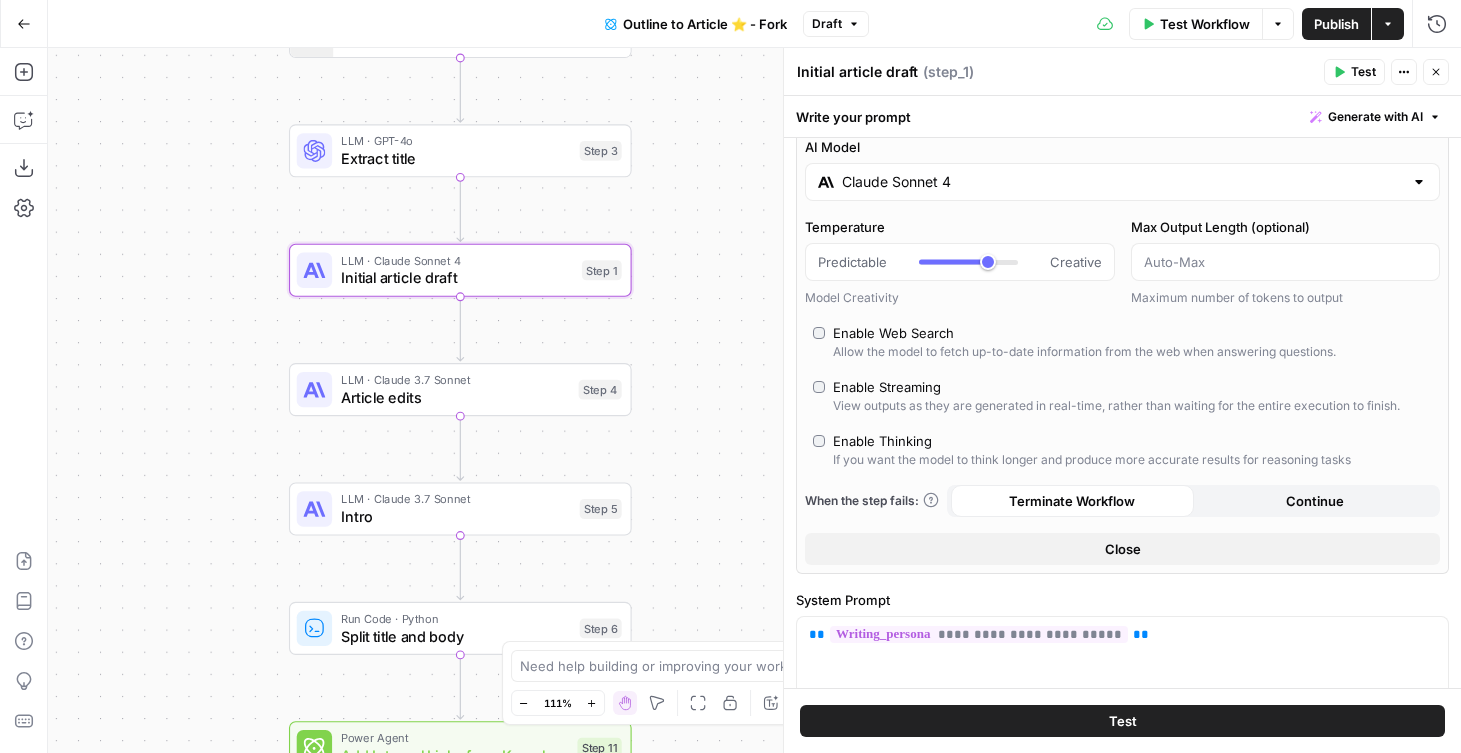 scroll, scrollTop: 133, scrollLeft: 0, axis: vertical 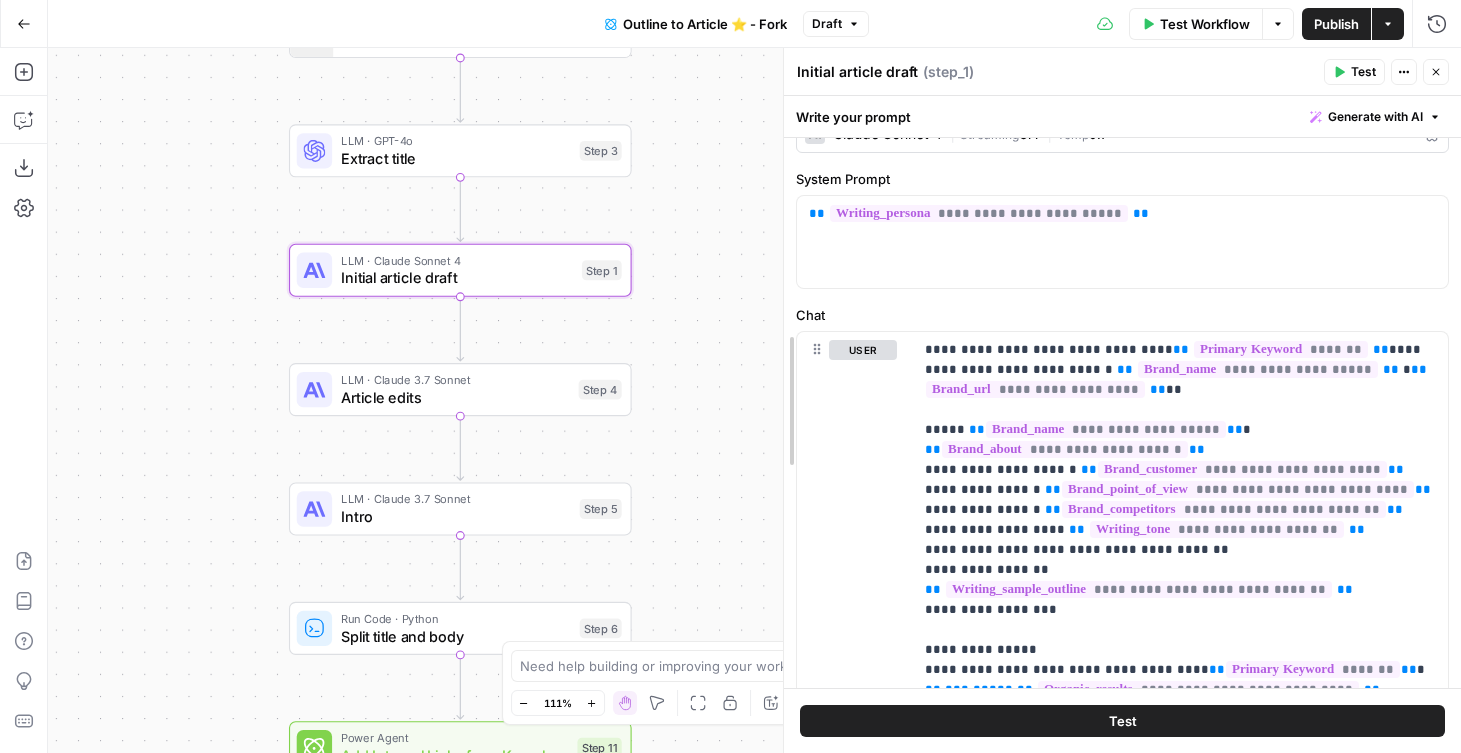 drag, startPoint x: 787, startPoint y: 240, endPoint x: 640, endPoint y: 240, distance: 147 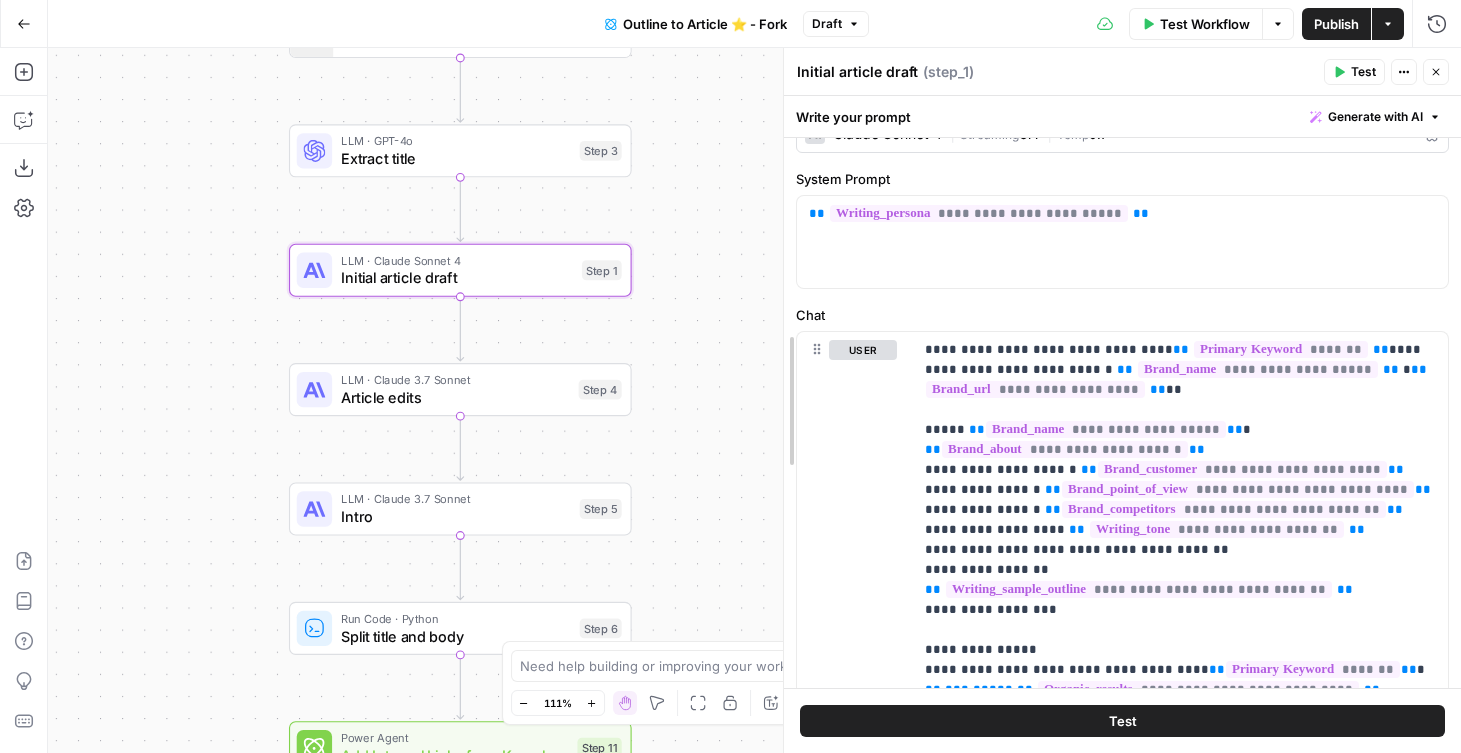click on "R Rocket Pilots New Home Browse Your Data Monitoring Flightpath Settings Recent Grids New grid Keyword -> Brief -> Article Grid Kuzyk Law Brand Analysis Write Content Briefs Recent Workflows New Workflow Blog Exercise - Lucas External Linking Identifier Chris - Blog Exercise AirOps Academy What's new? Help + Support Go Back Outline to Article ⭐️ - Fork Draft Test Workflow Options Publish Actions Run History Add Steps Copilot Download as JSON Settings Import JSON AirOps Academy Help Give Feedback Shortcuts Workflow Set Inputs Inputs Google Search Google Search Step 2 Output Expand Output Copy 1 2 3 4 5 6 {    "search_metadata" :  {      "id" :  "6876971f5e349409c430e355" ,      "status" :  "Success" ,      "json_endpoint" :  "https://serpapi.com          /searches/9fdedf5ea65e1524          /6876971f5e349409c430e355.json" ,      "pixel_position_endpoint" :  "https          ://serpapi.com/searches          /9fdedf5ea65e1524          /6876971f5e349409c430e355 ," at bounding box center [730, 376] 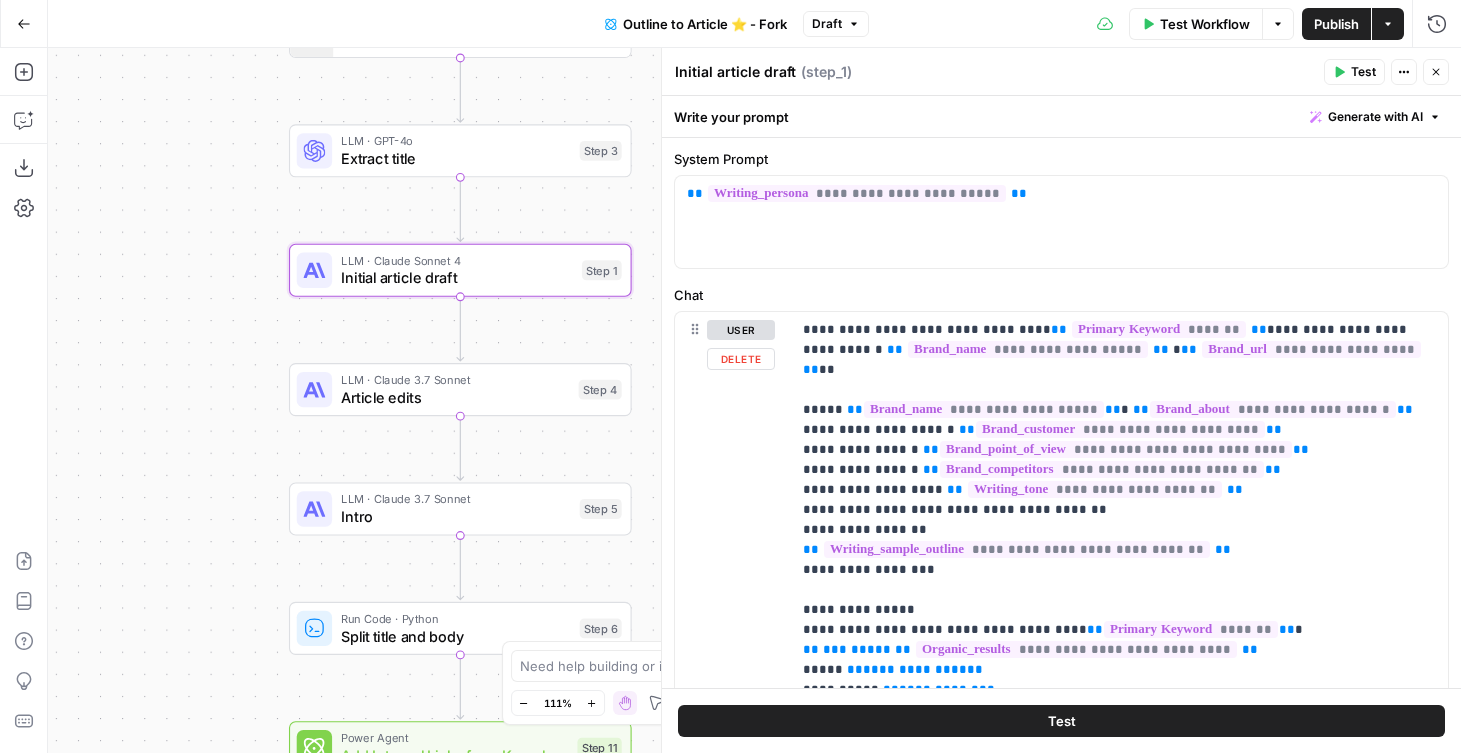 scroll, scrollTop: 100, scrollLeft: 0, axis: vertical 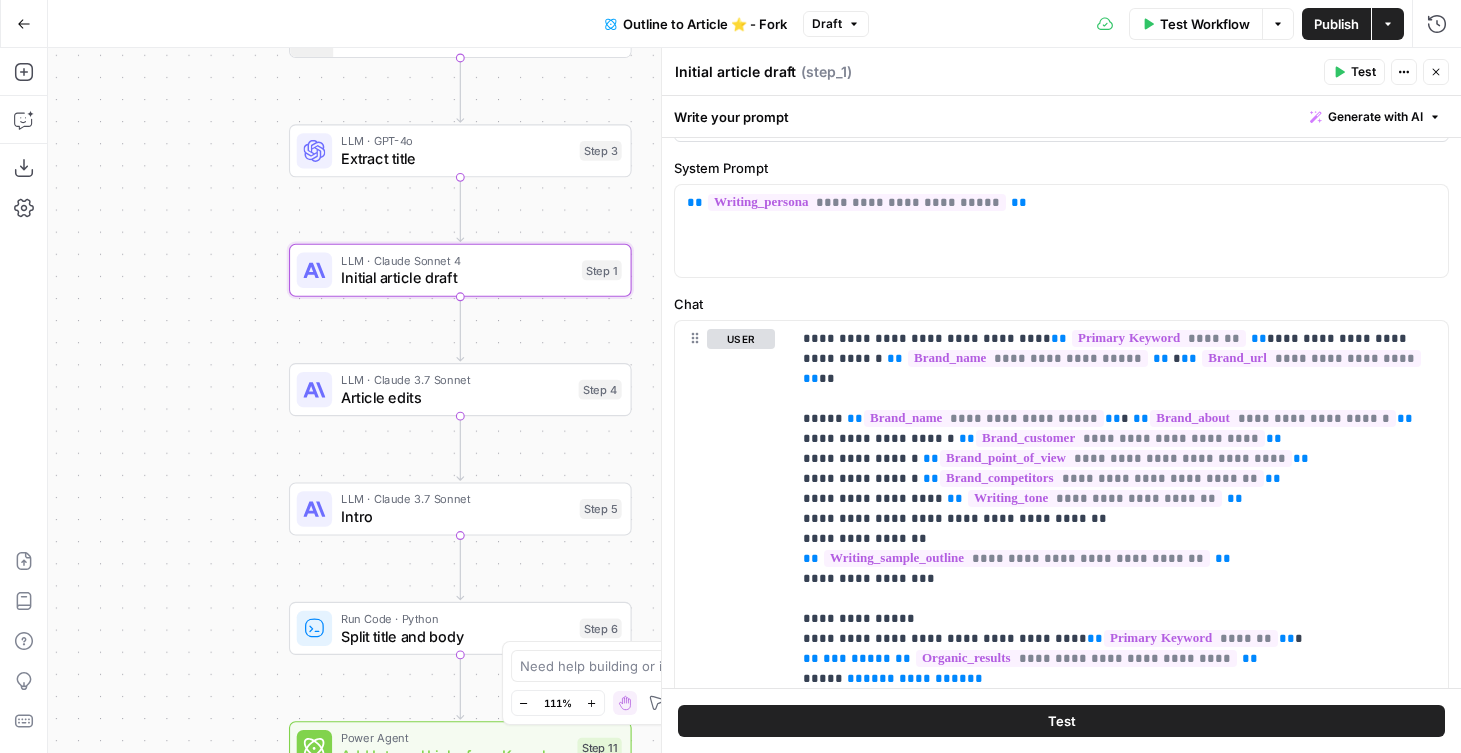 click on "System Prompt" at bounding box center [1061, 168] 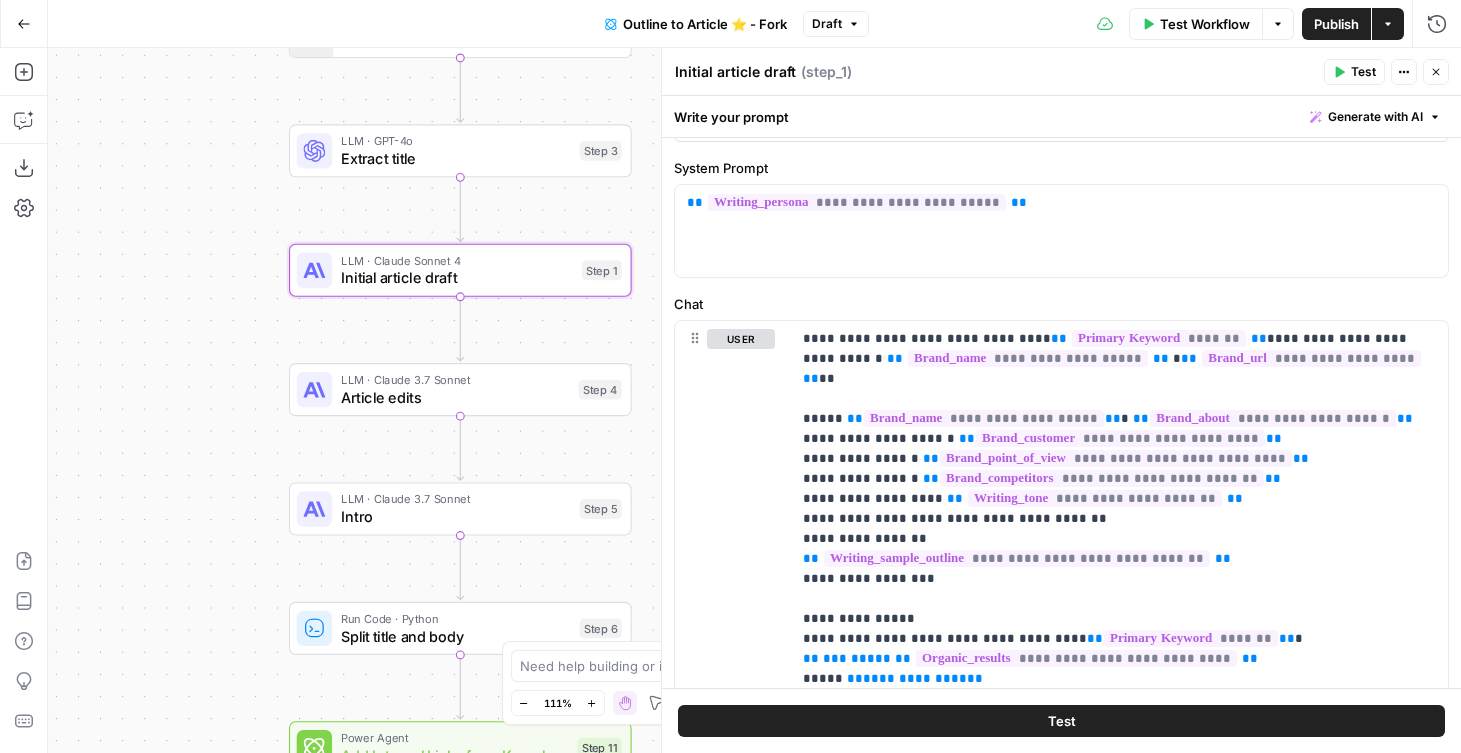 drag, startPoint x: 775, startPoint y: 171, endPoint x: 667, endPoint y: 171, distance: 108 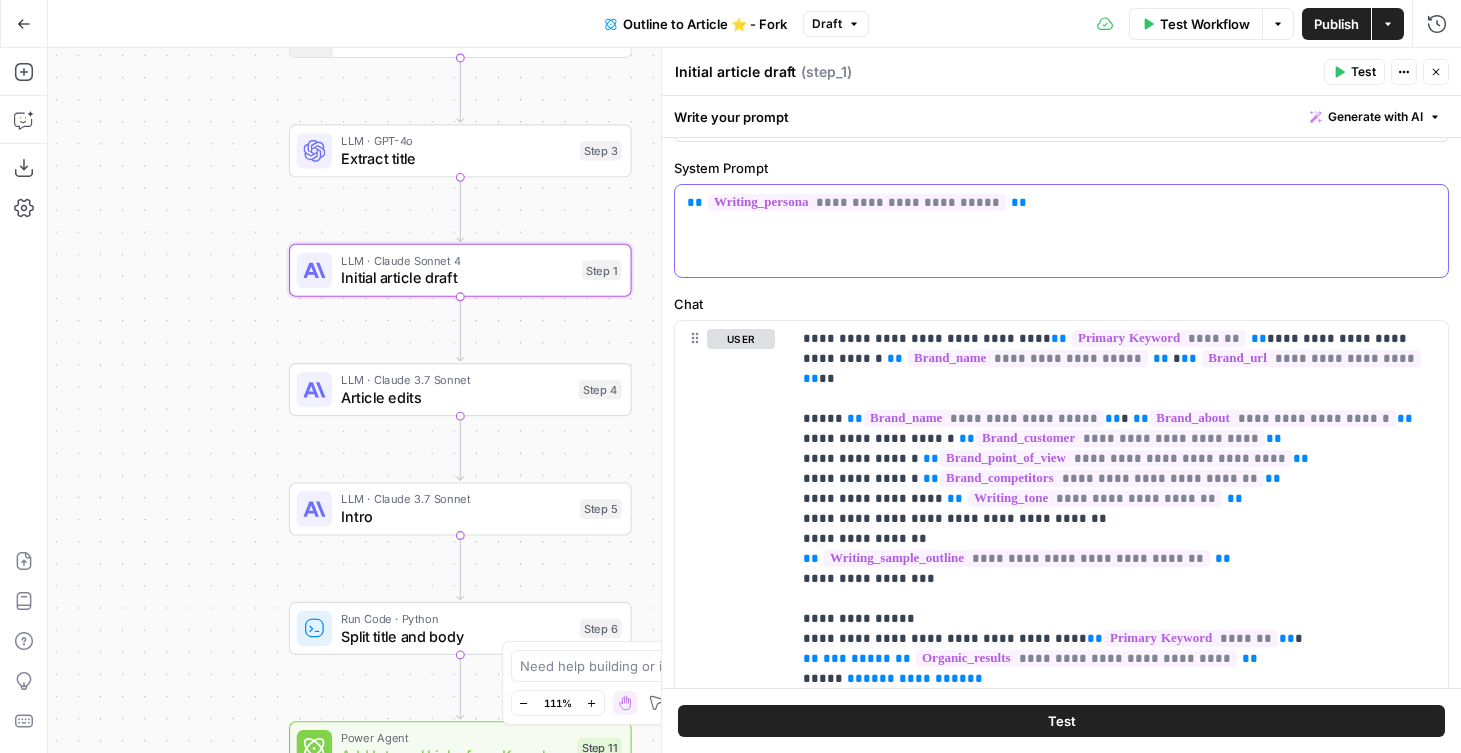 click on "**********" at bounding box center [1061, 231] 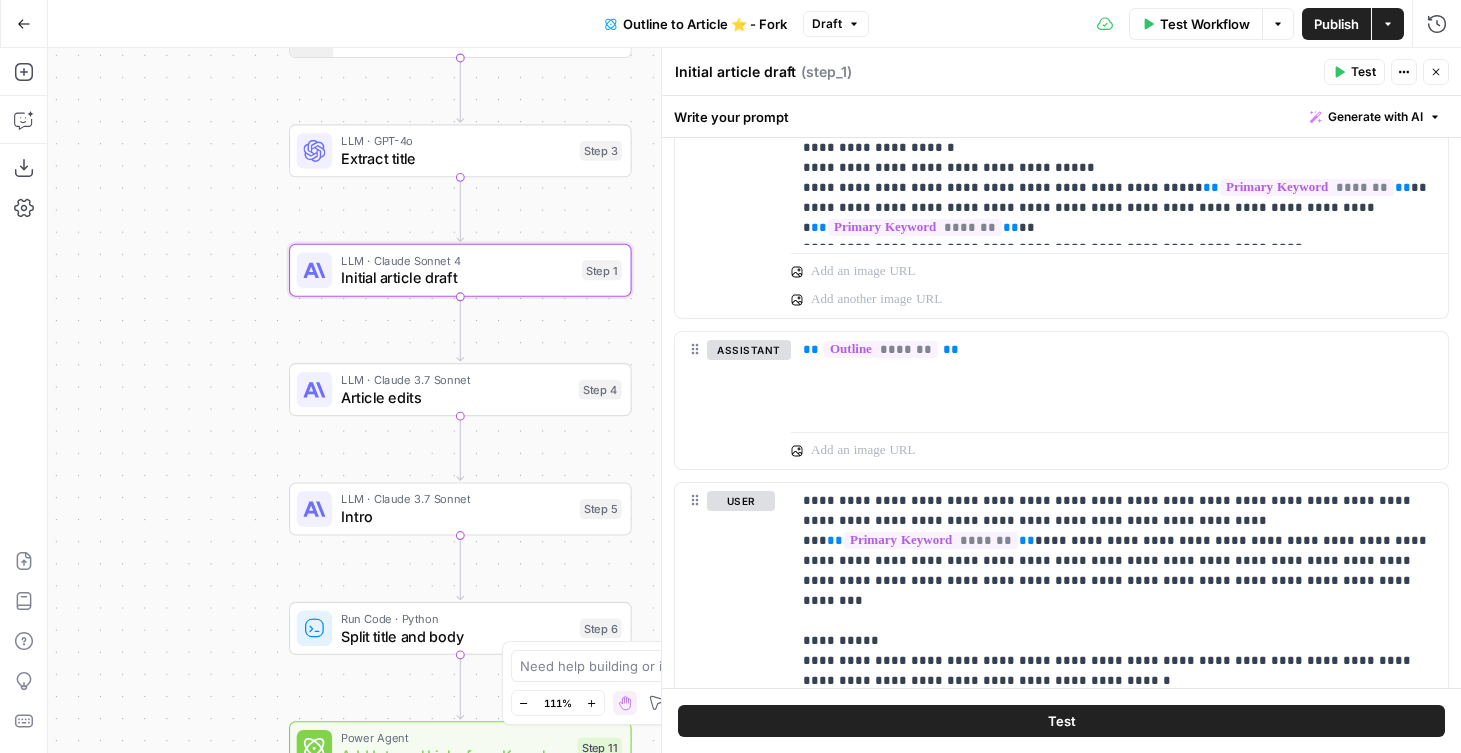 scroll, scrollTop: 987, scrollLeft: 0, axis: vertical 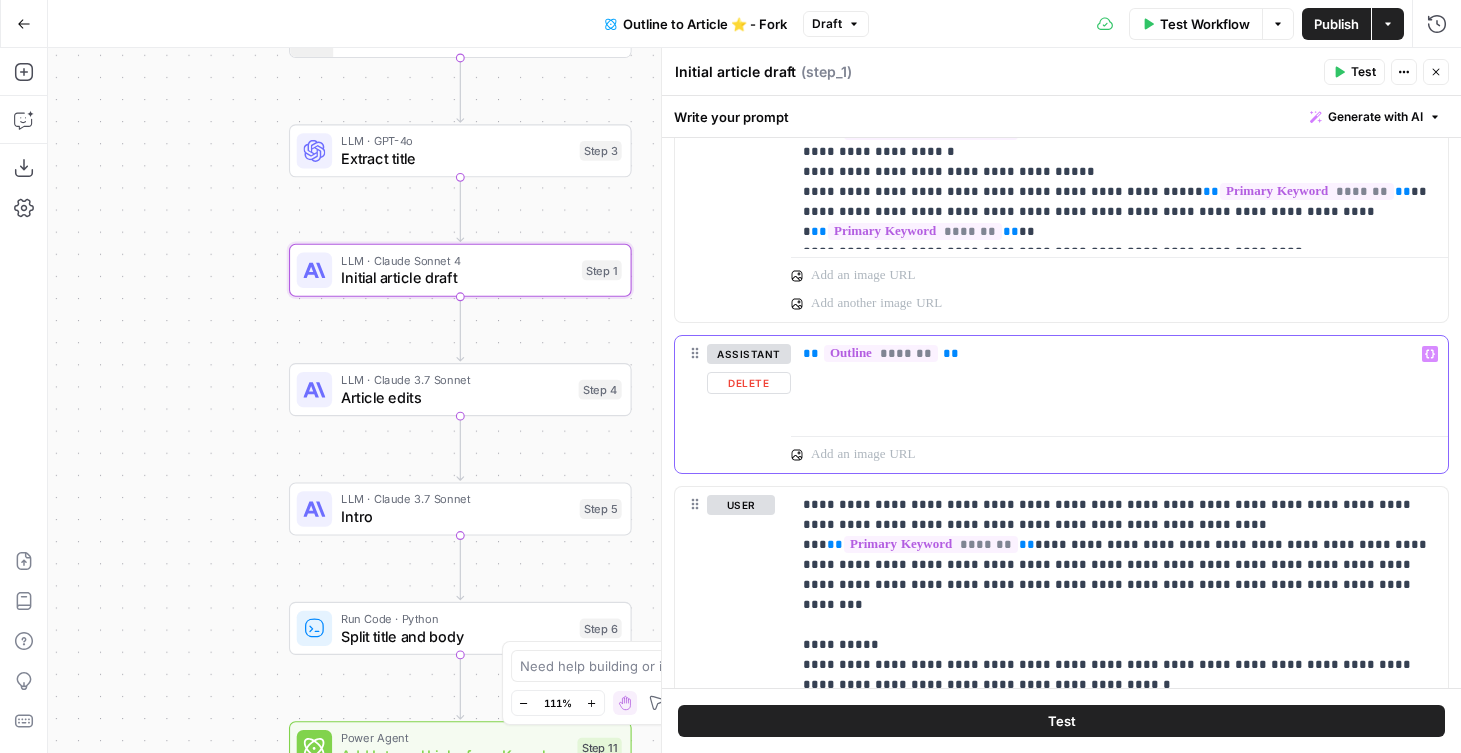 drag, startPoint x: 989, startPoint y: 368, endPoint x: 771, endPoint y: 368, distance: 218 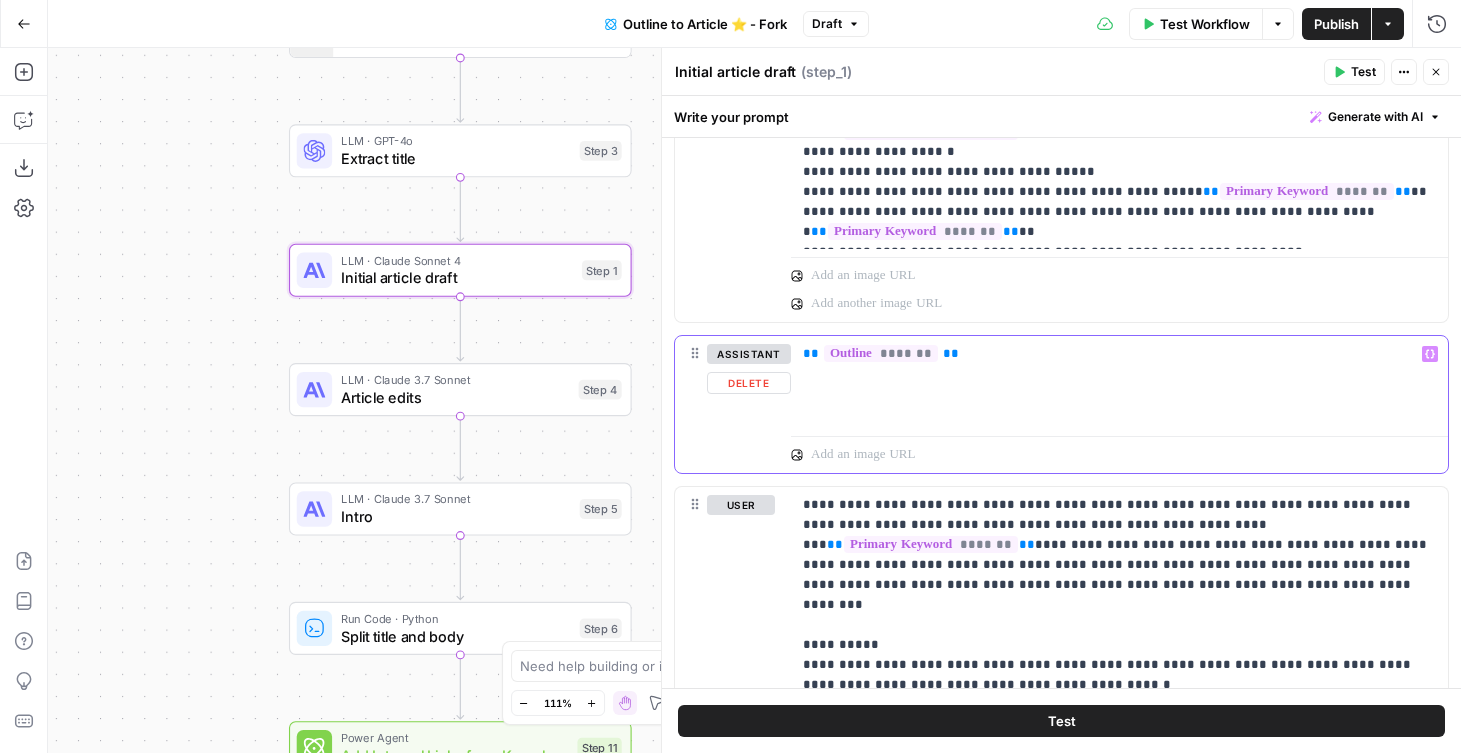 click on "assistant Delete **   *******   ** Variables Menu" at bounding box center [1061, 404] 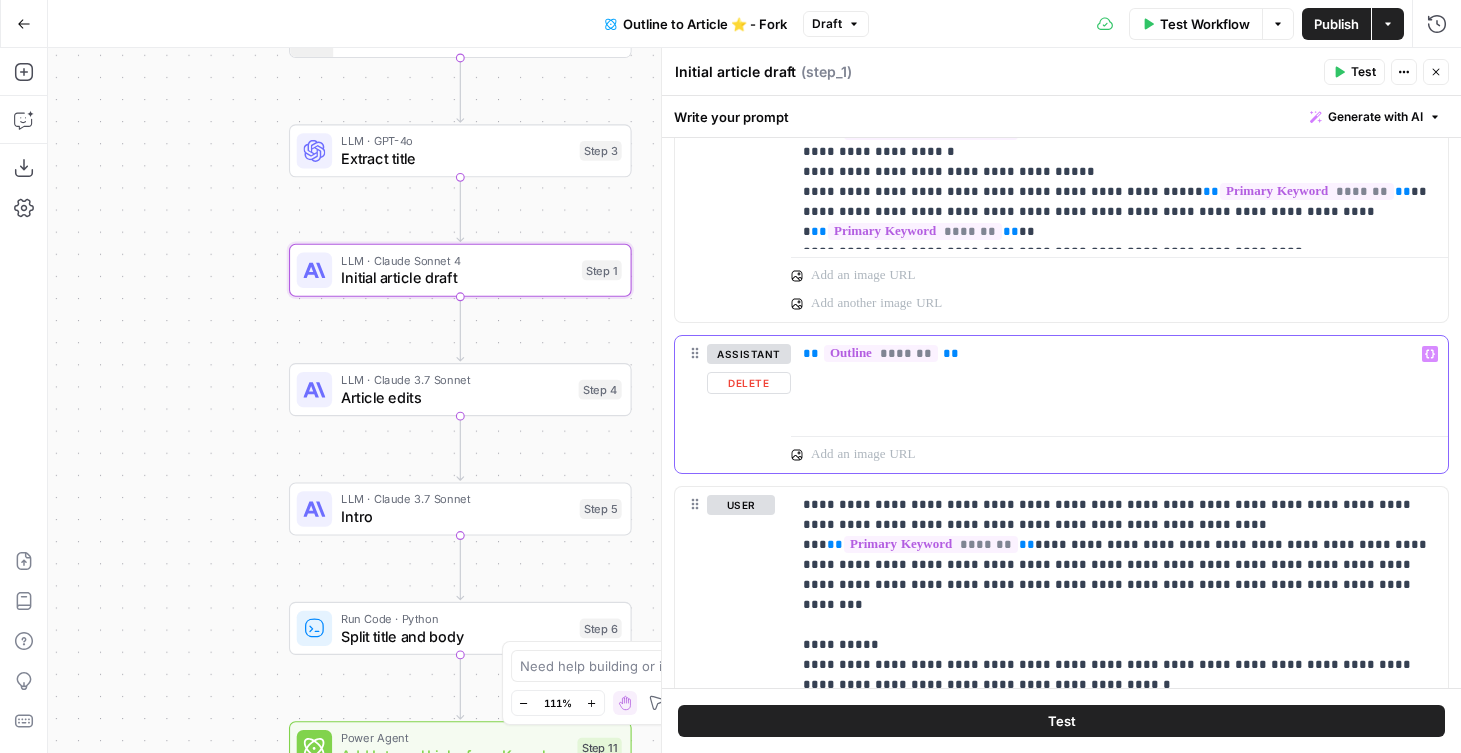 click on "**   *******   **" at bounding box center [1119, 382] 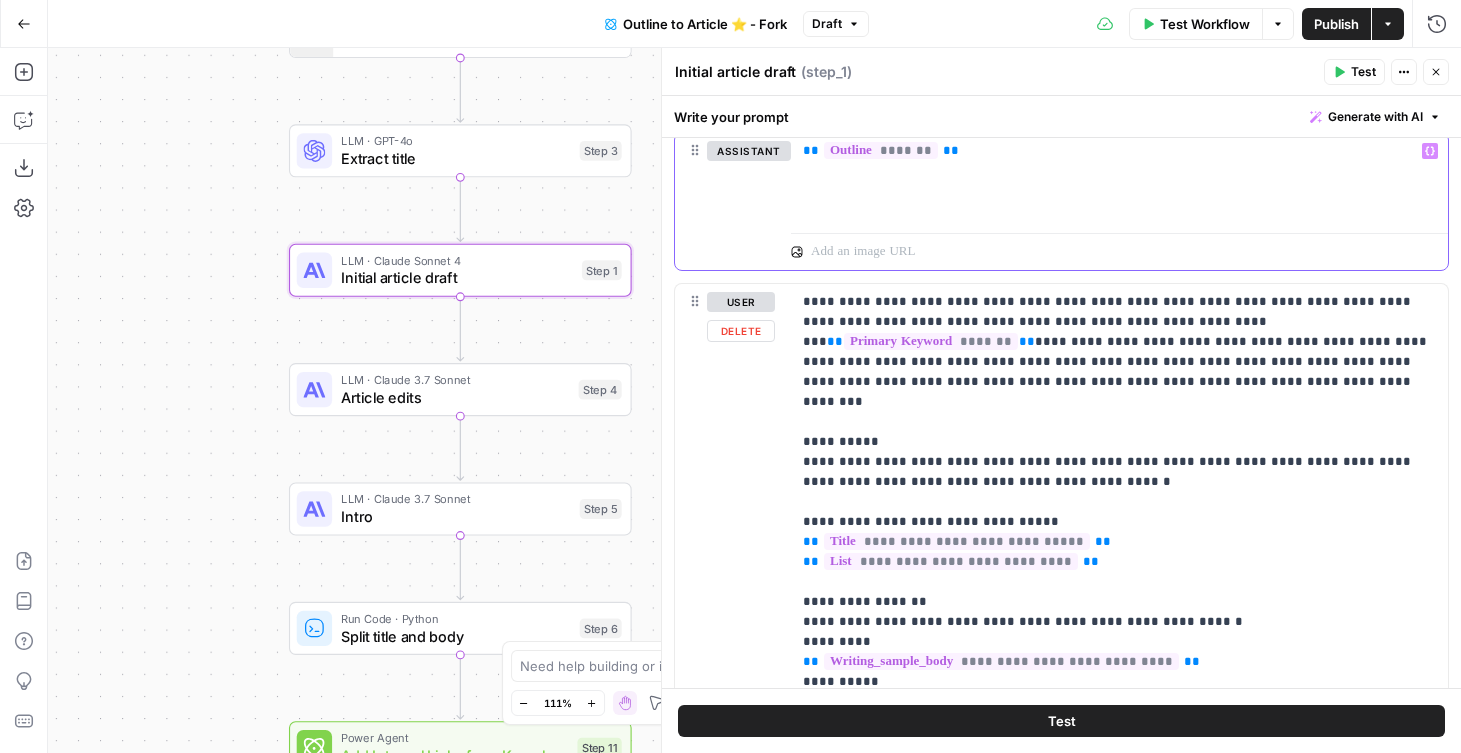 scroll, scrollTop: 1186, scrollLeft: 0, axis: vertical 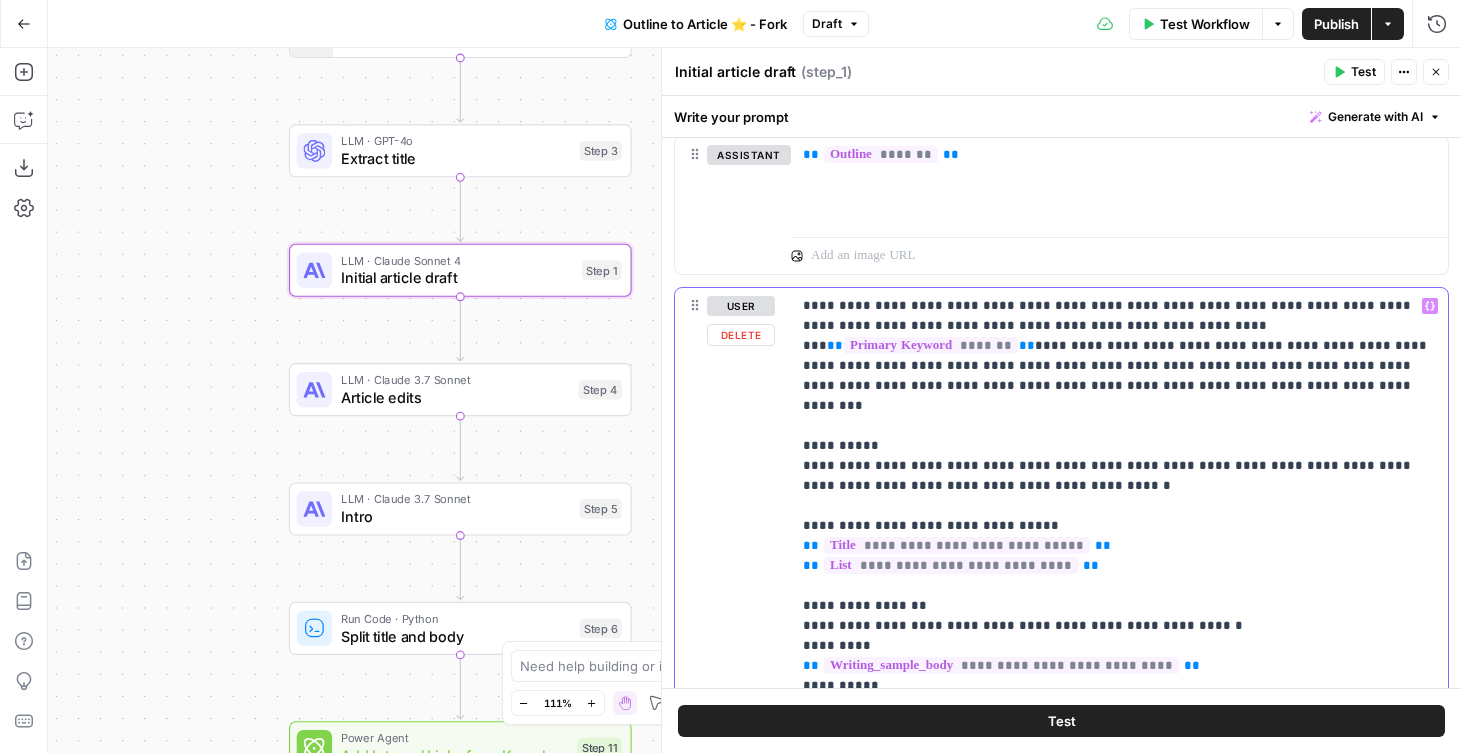 drag, startPoint x: 844, startPoint y: 329, endPoint x: 729, endPoint y: 330, distance: 115.00435 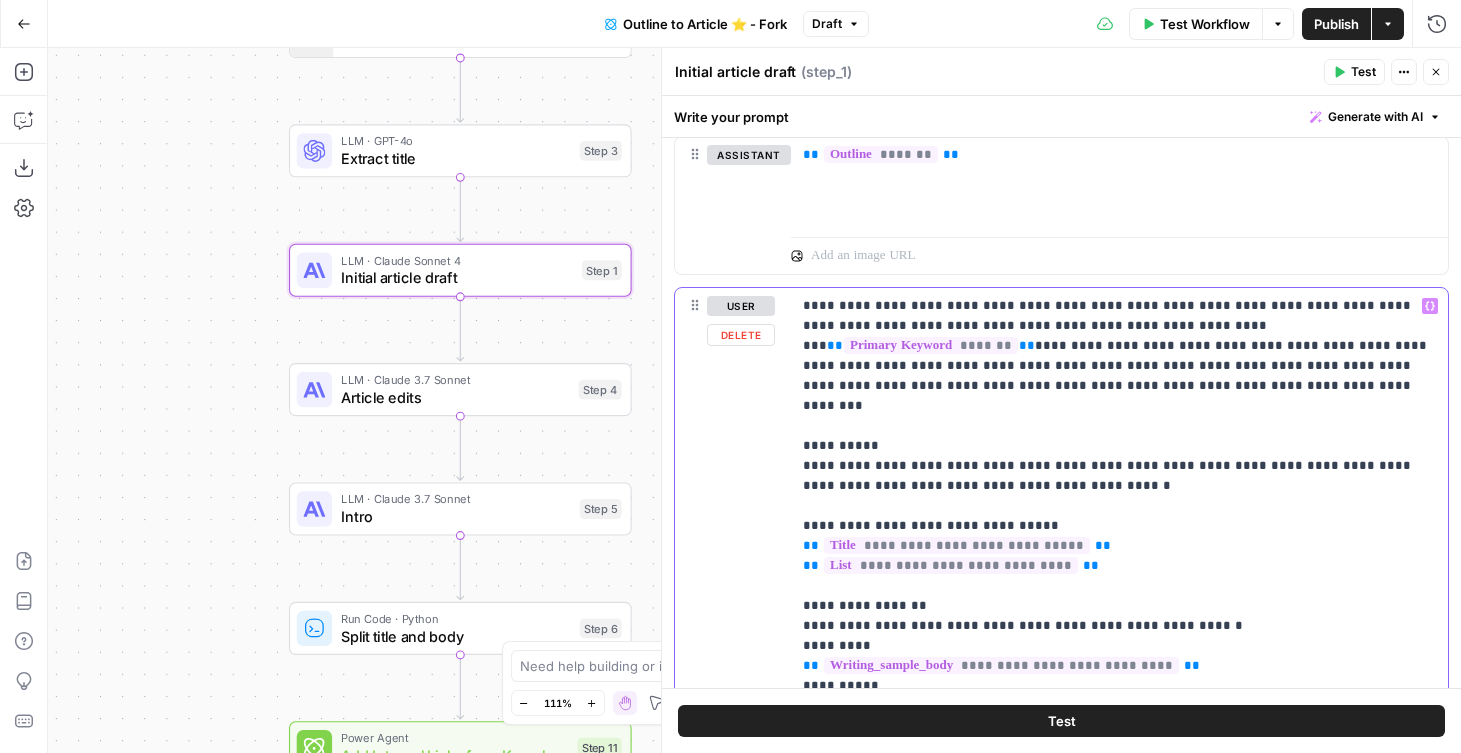click on "**********" at bounding box center [1061, 718] 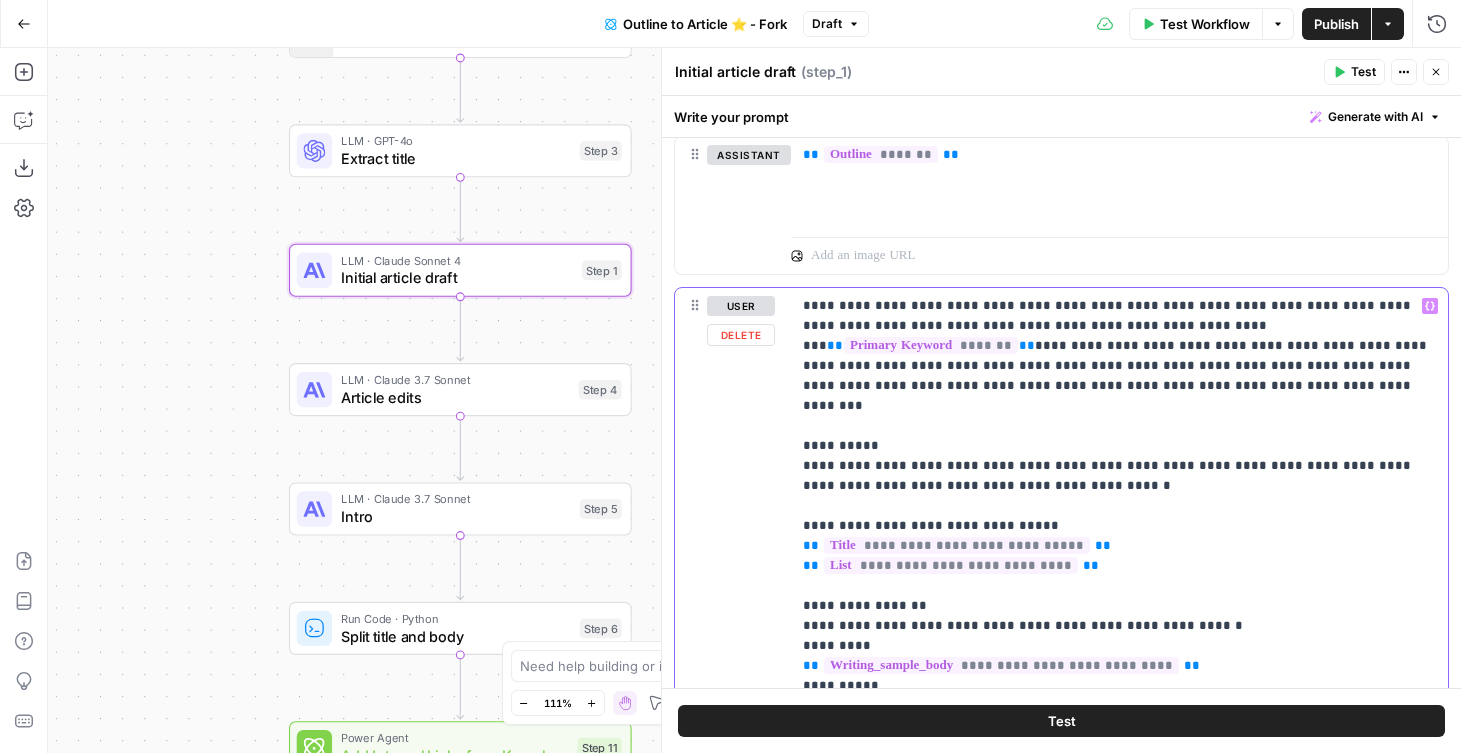 click on "**********" at bounding box center [1119, 766] 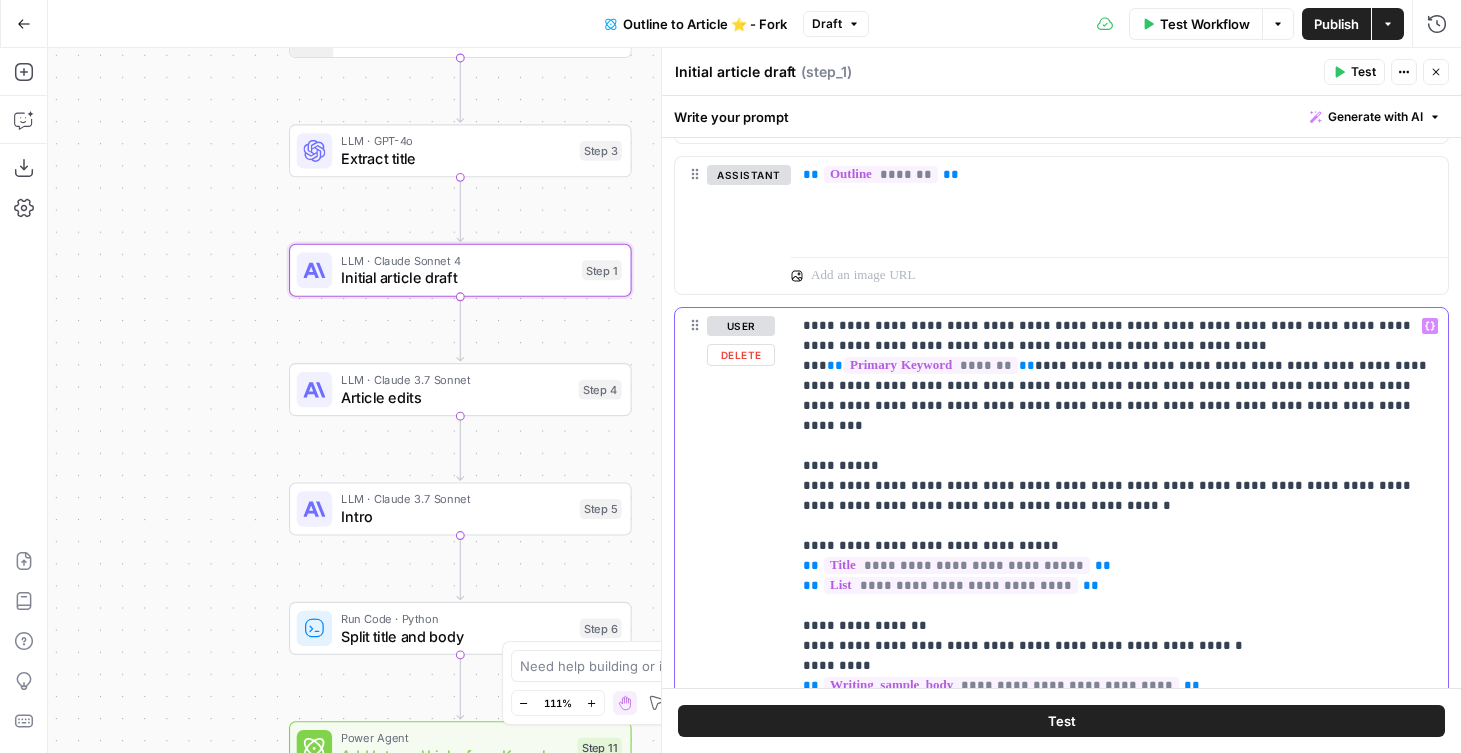 scroll, scrollTop: 1165, scrollLeft: 0, axis: vertical 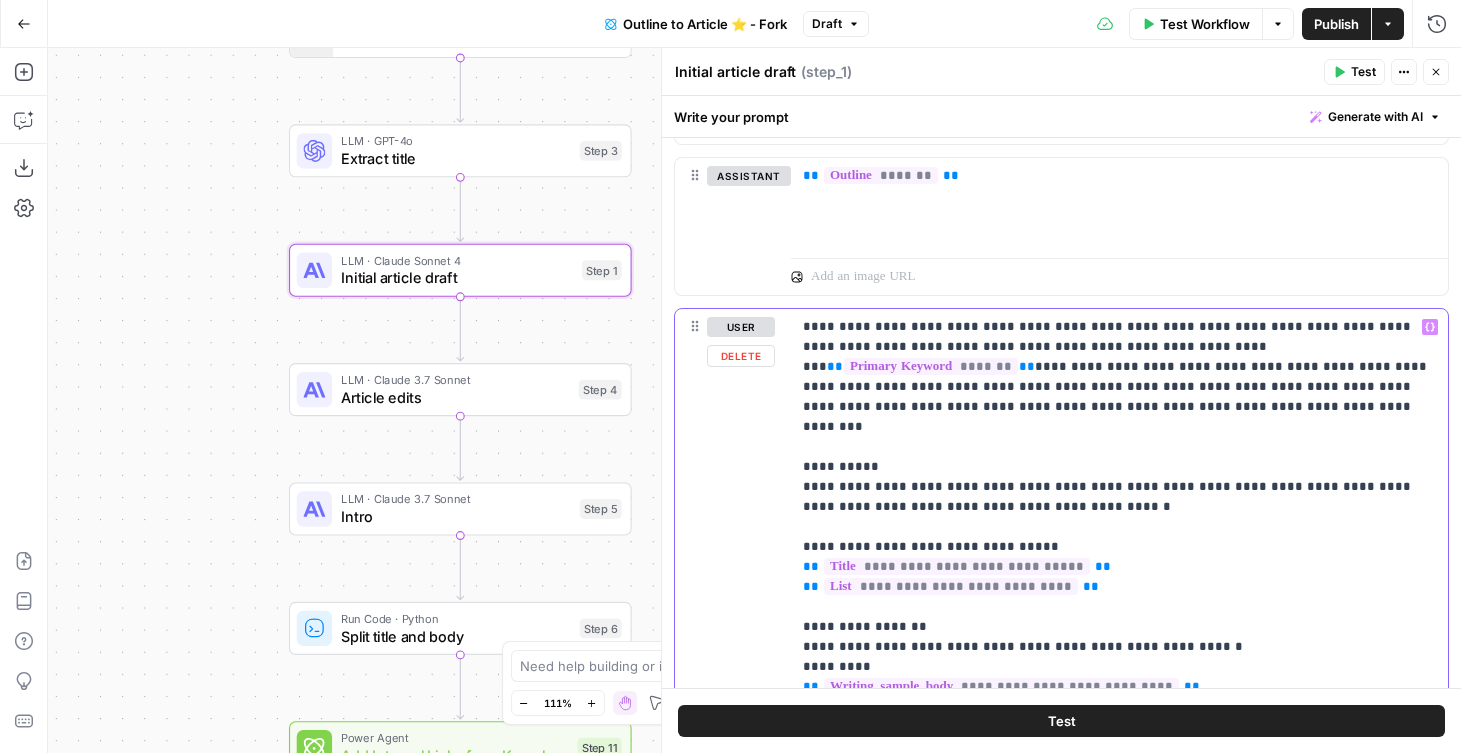 click on "**********" at bounding box center [1119, 787] 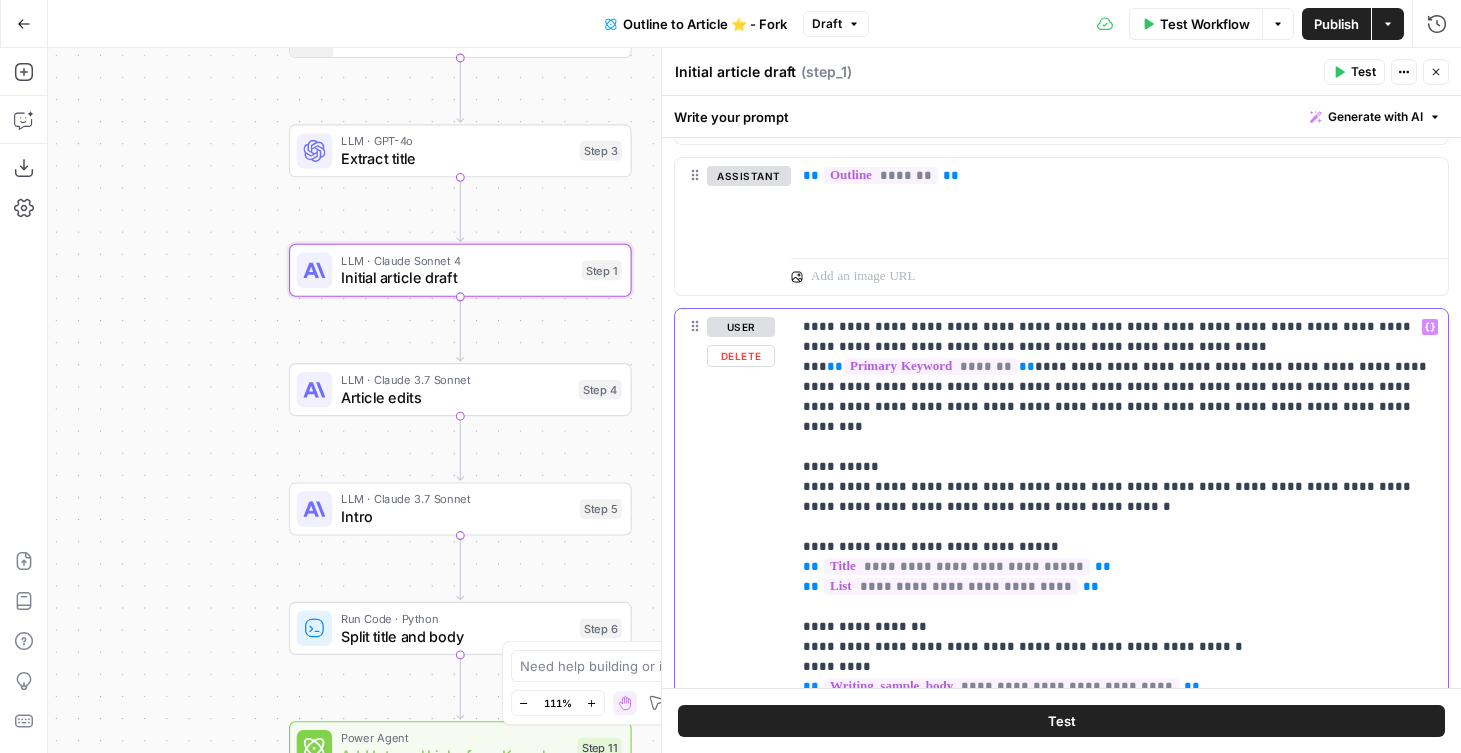 drag, startPoint x: 966, startPoint y: 400, endPoint x: 816, endPoint y: 322, distance: 169.06804 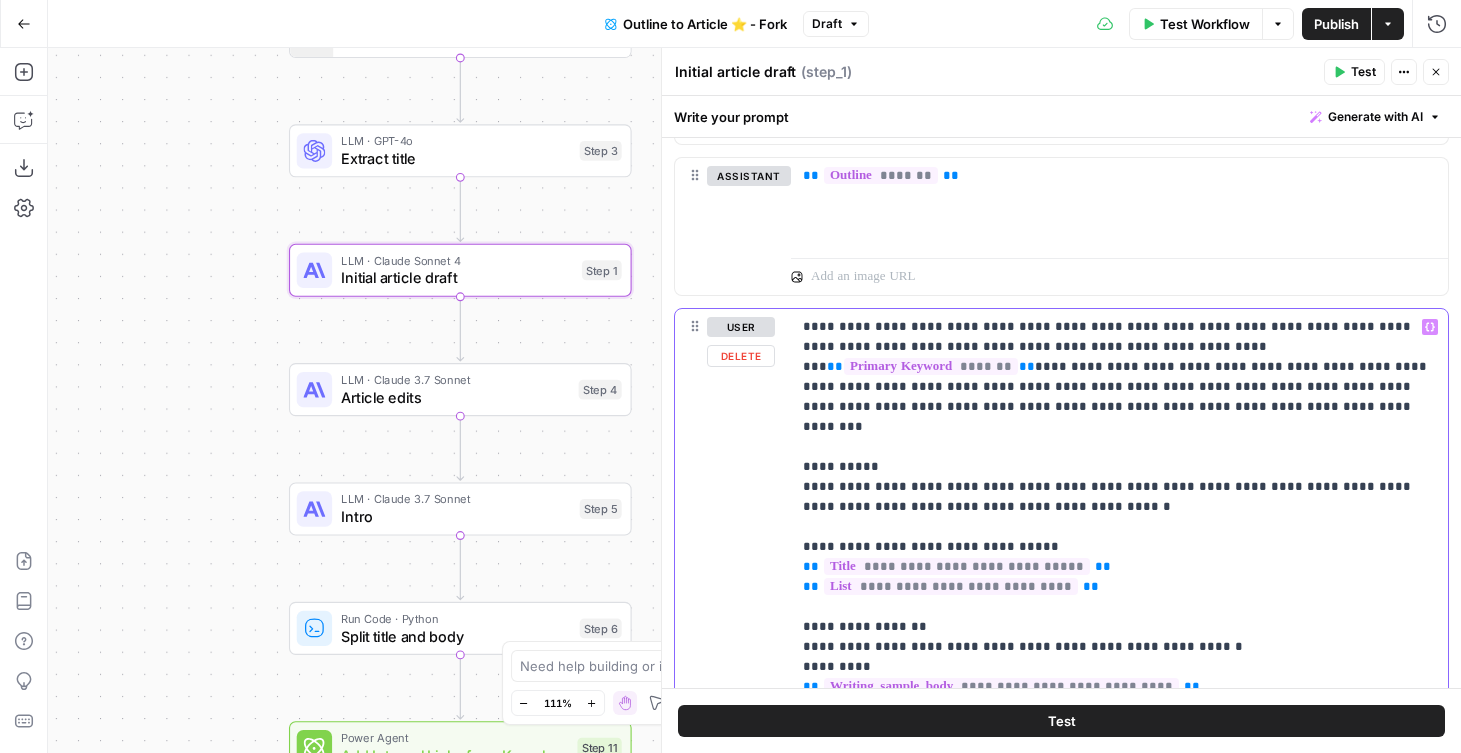 scroll, scrollTop: 1197, scrollLeft: 0, axis: vertical 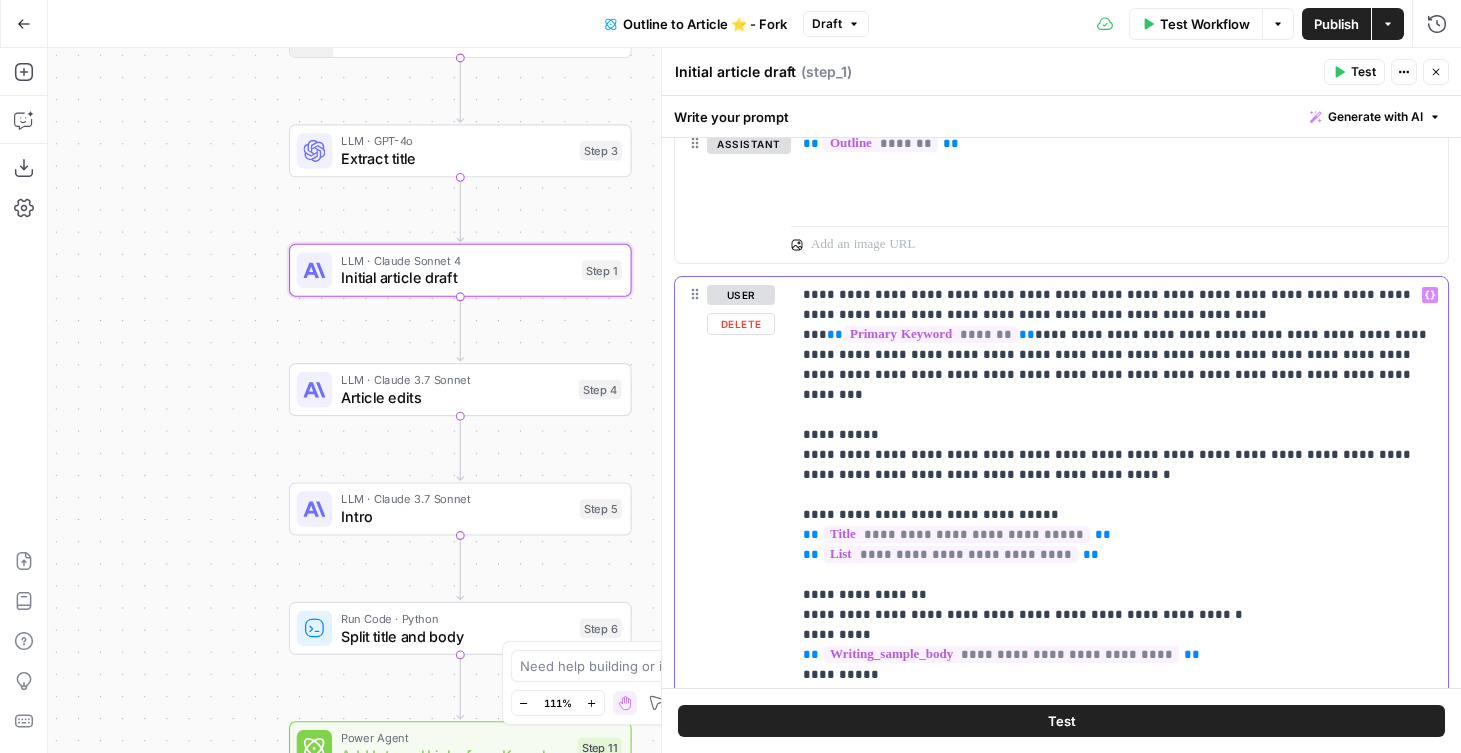 click on "**********" at bounding box center [1119, 755] 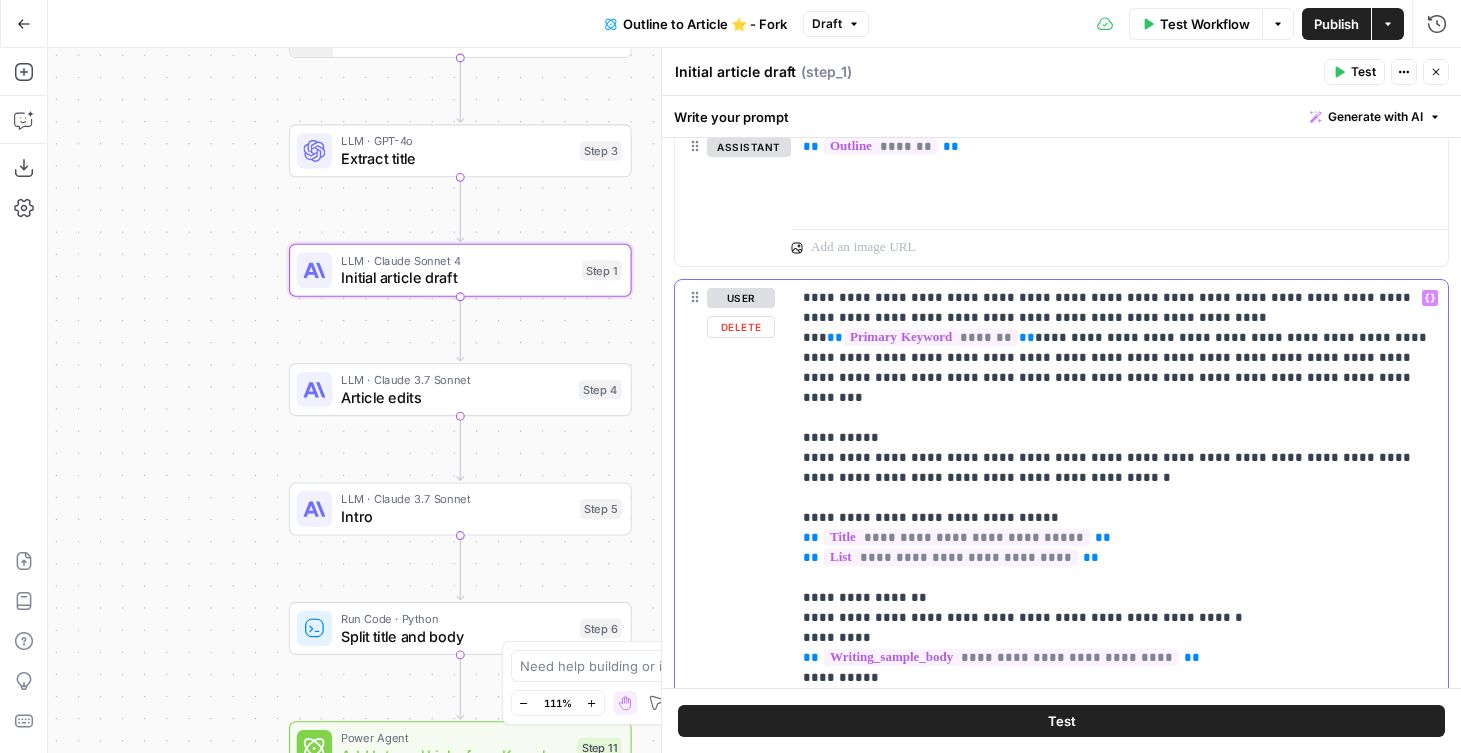 scroll, scrollTop: 1196, scrollLeft: 0, axis: vertical 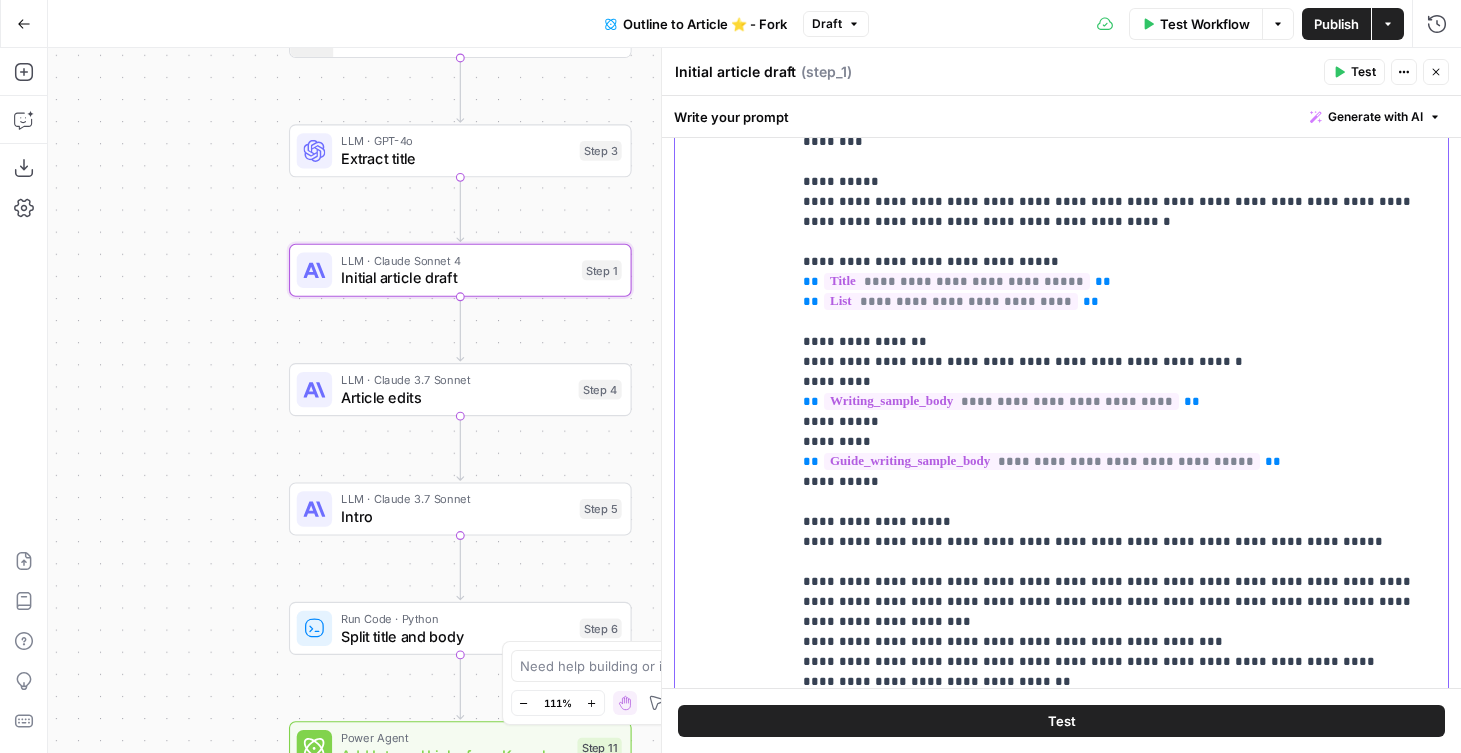 click on "**********" at bounding box center [1119, 502] 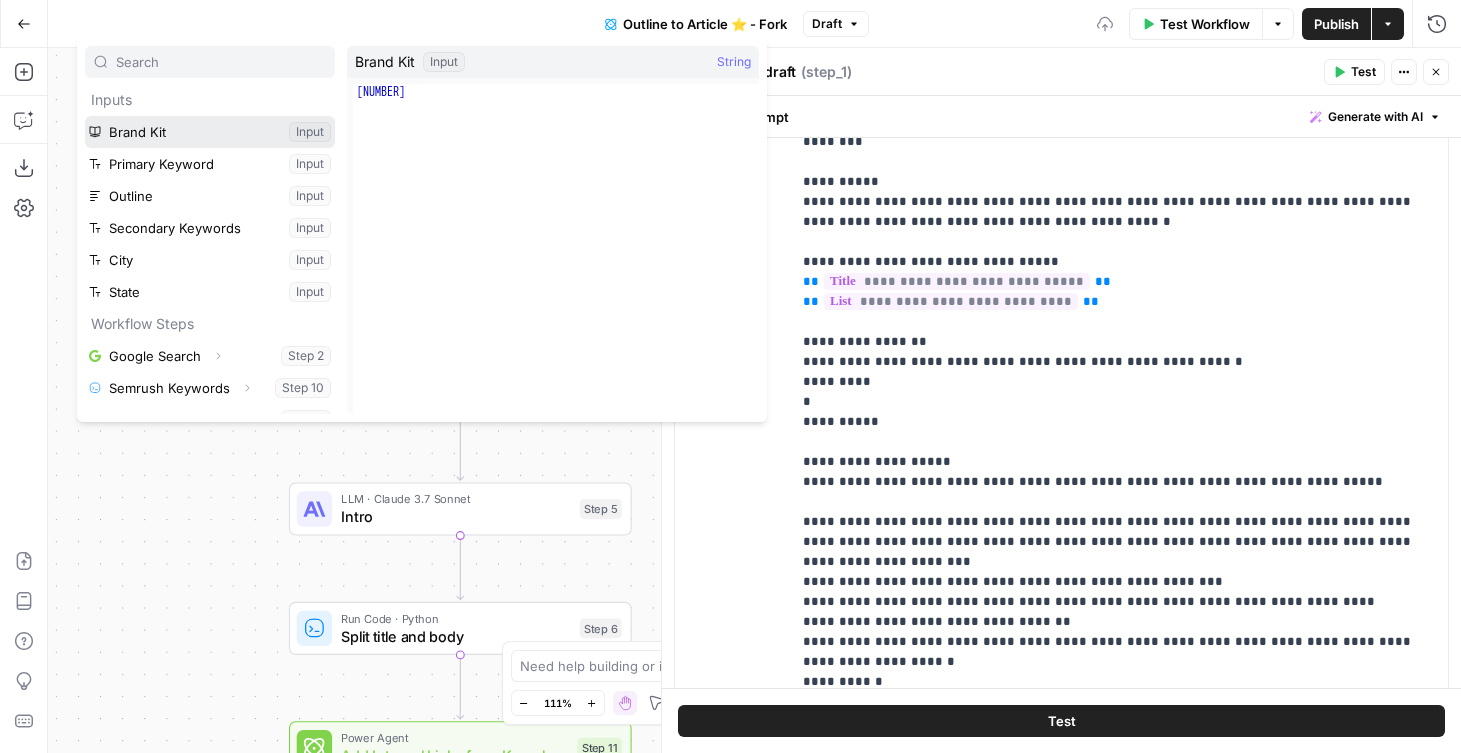 click at bounding box center (210, 132) 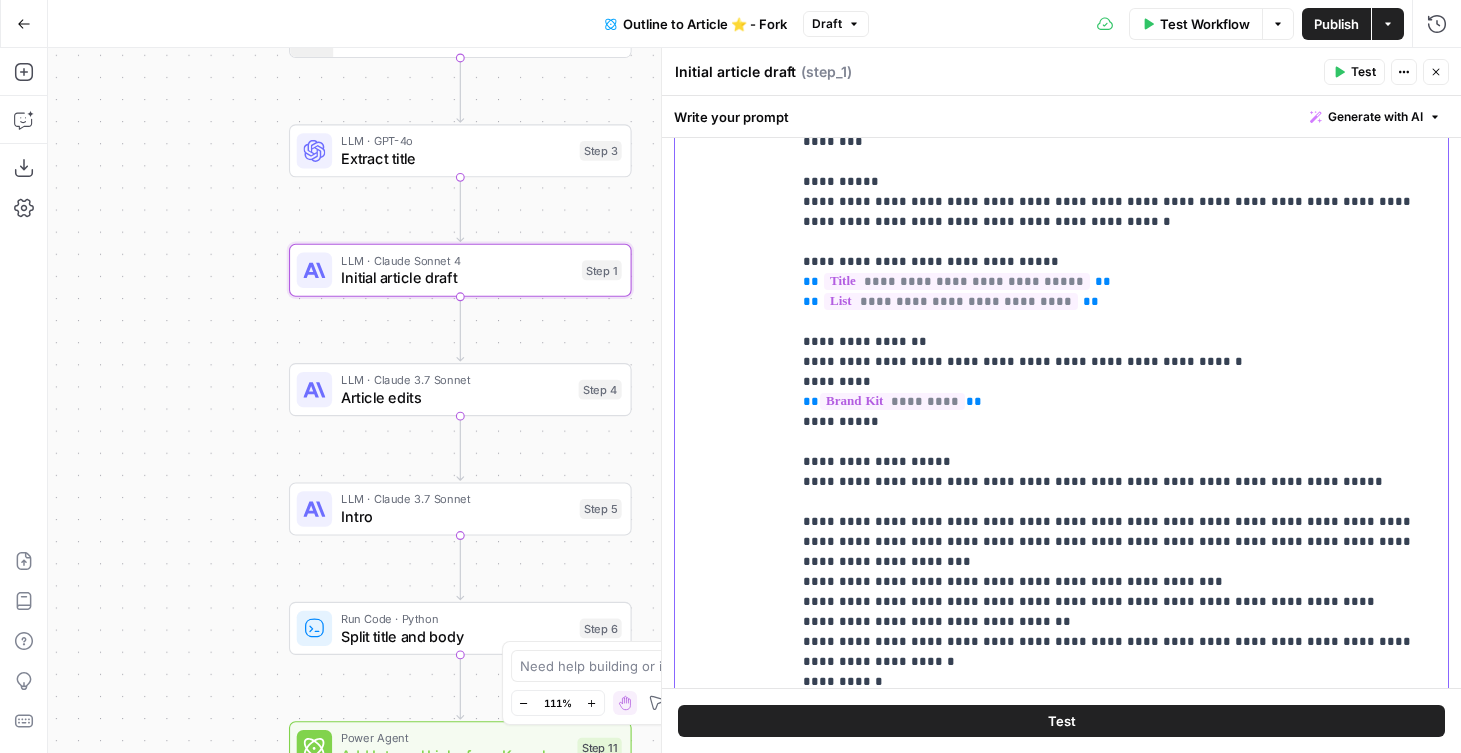 type 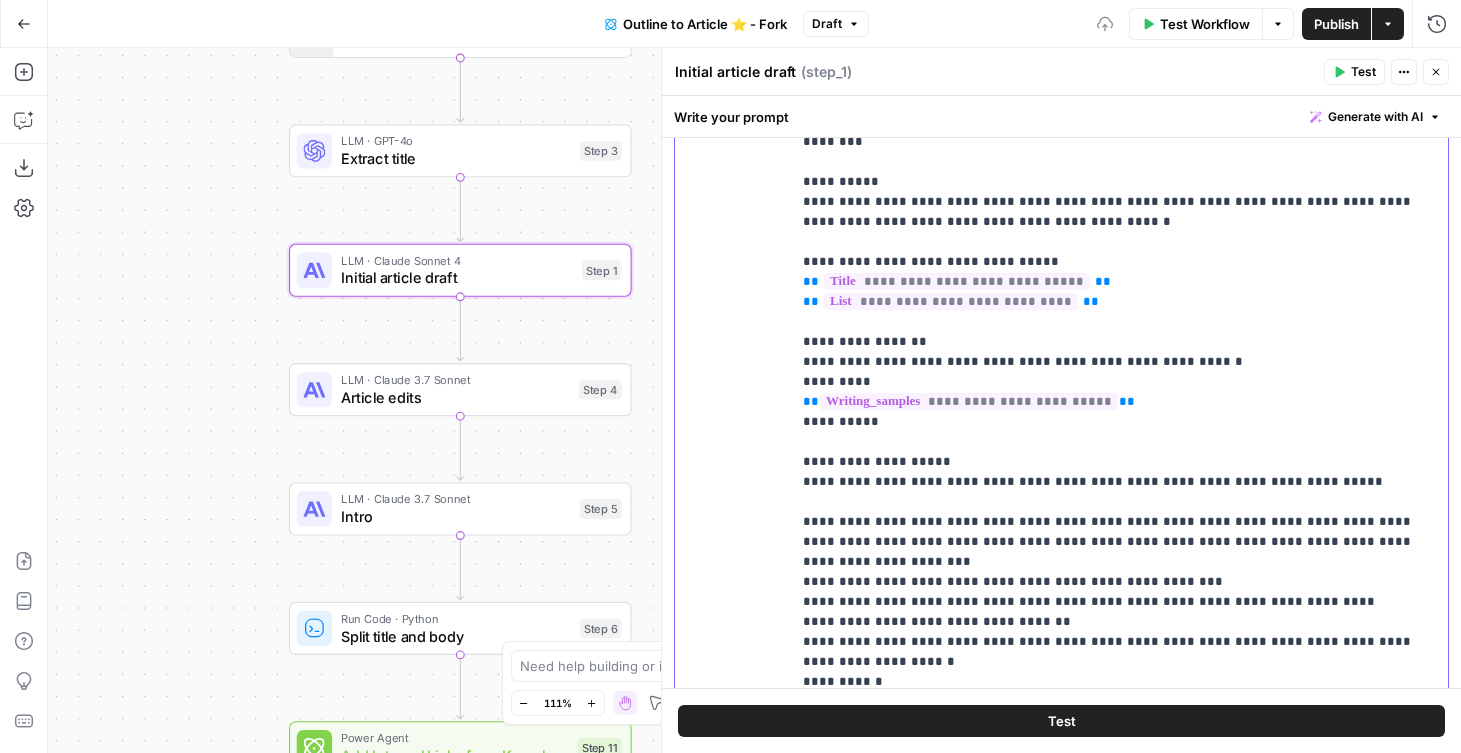 click on "**********" at bounding box center (1119, 472) 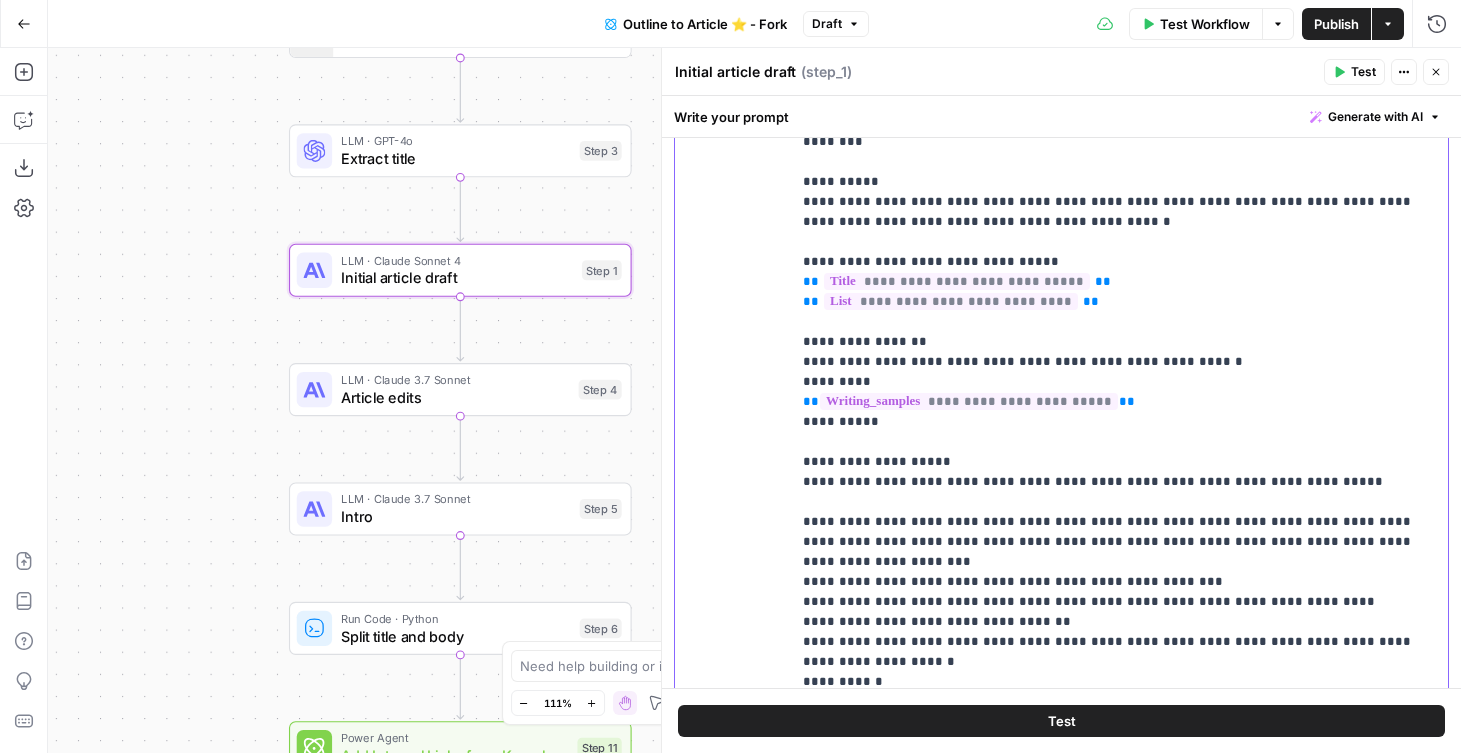 drag, startPoint x: 1228, startPoint y: 388, endPoint x: 775, endPoint y: 380, distance: 453.07065 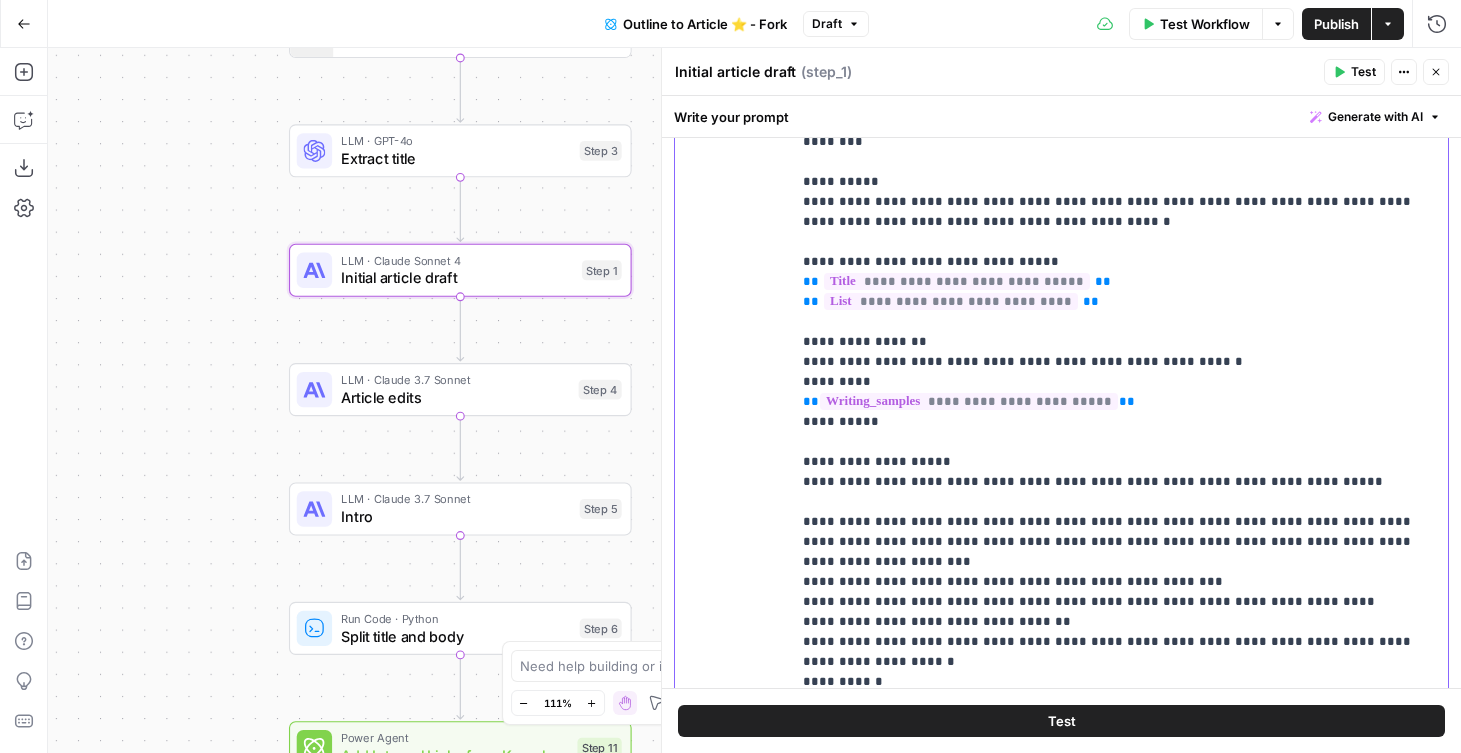 click on "user Delete" at bounding box center (741, 468) 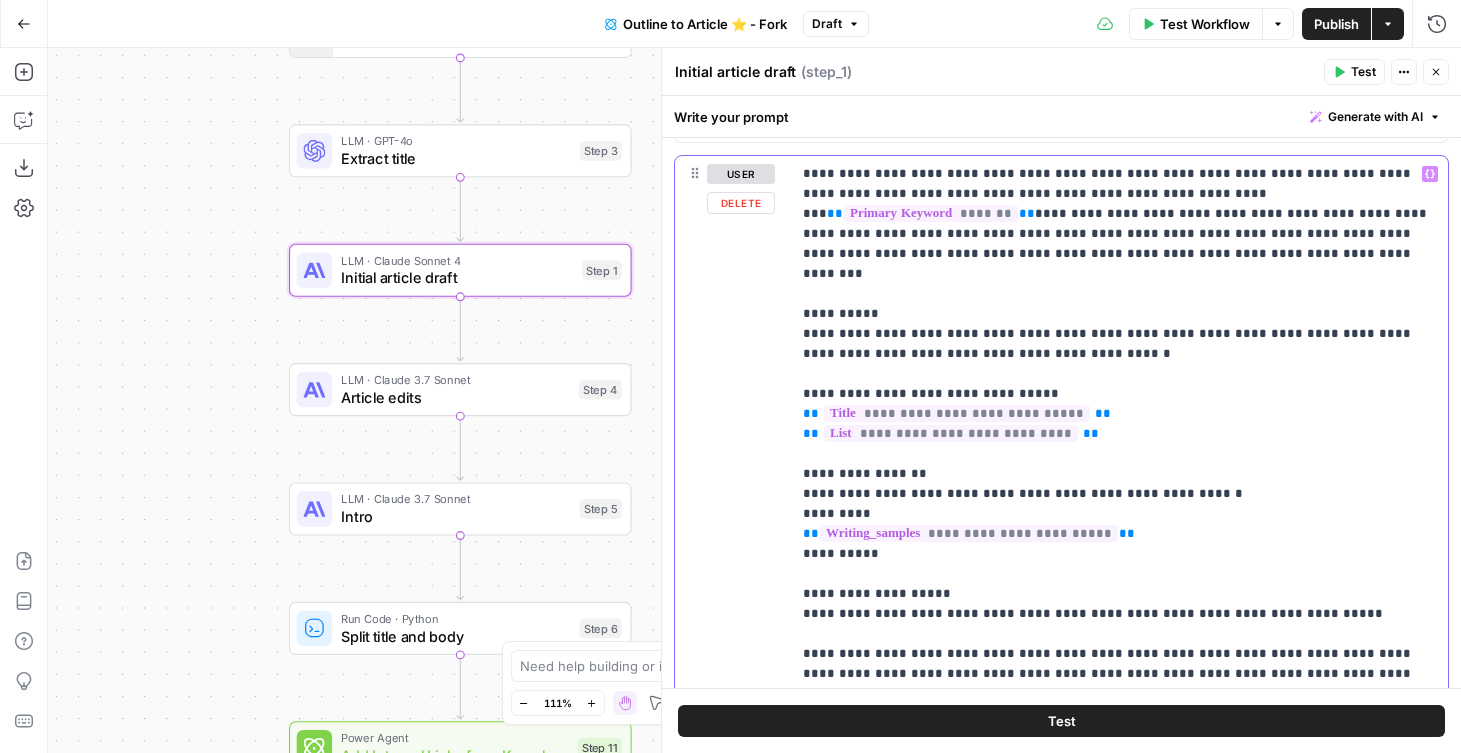 scroll, scrollTop: 1320, scrollLeft: 0, axis: vertical 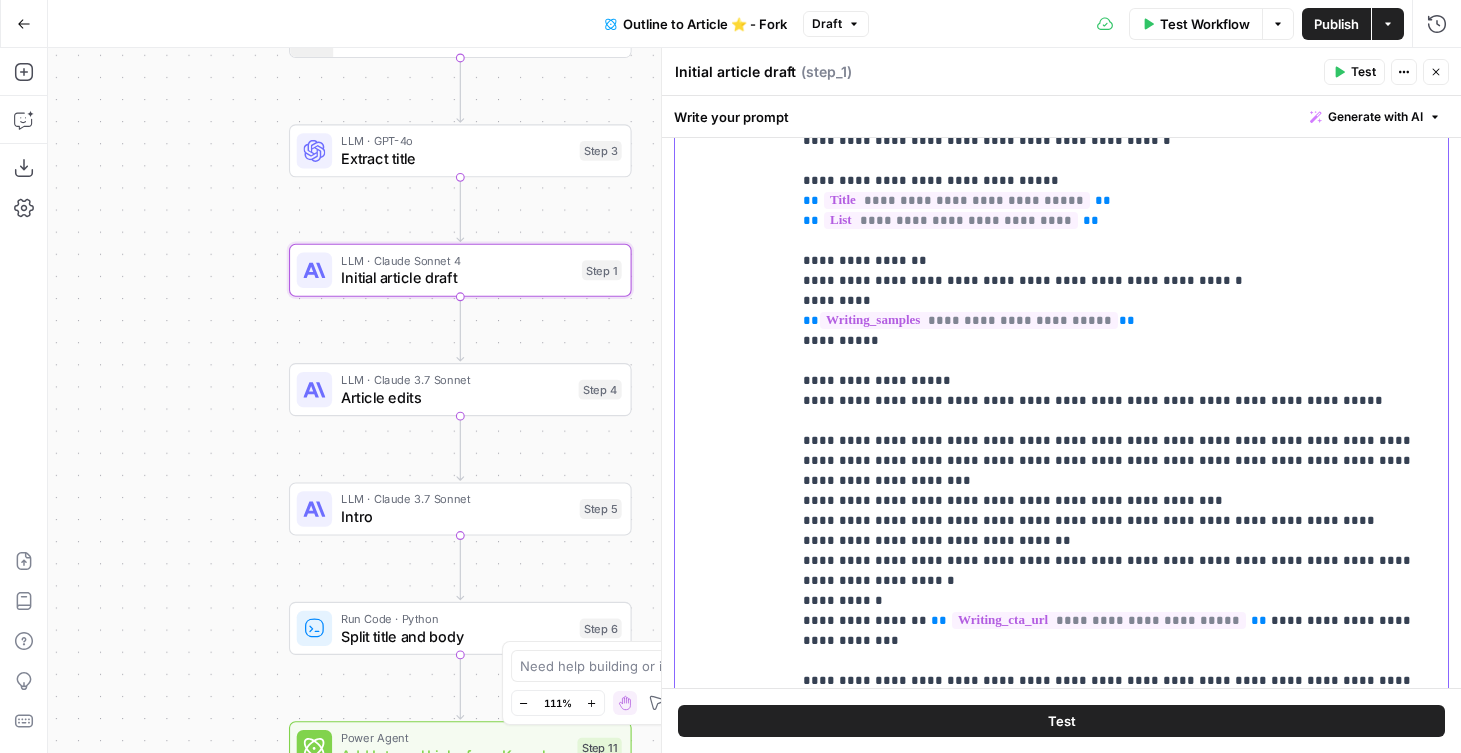 click on "**********" at bounding box center (1119, 391) 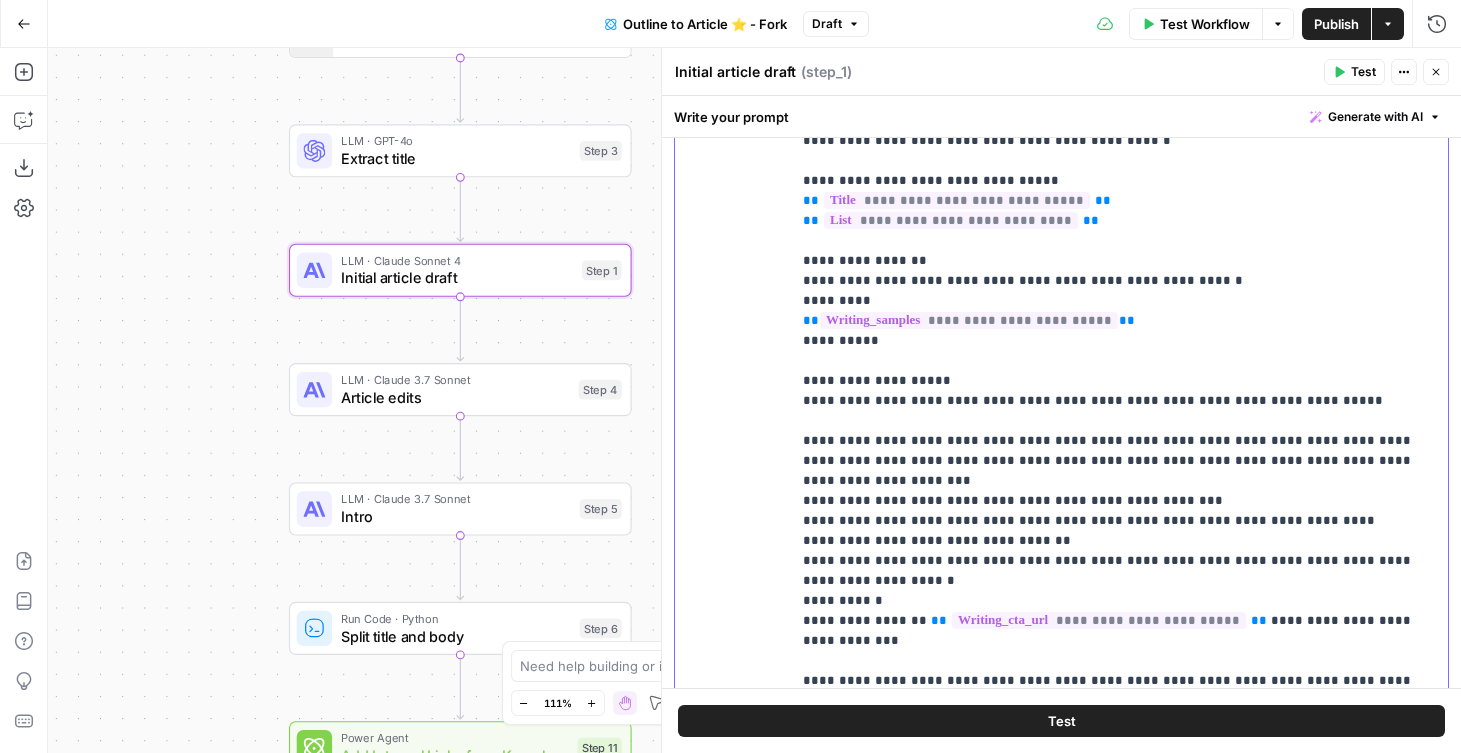 scroll, scrollTop: 81, scrollLeft: 0, axis: vertical 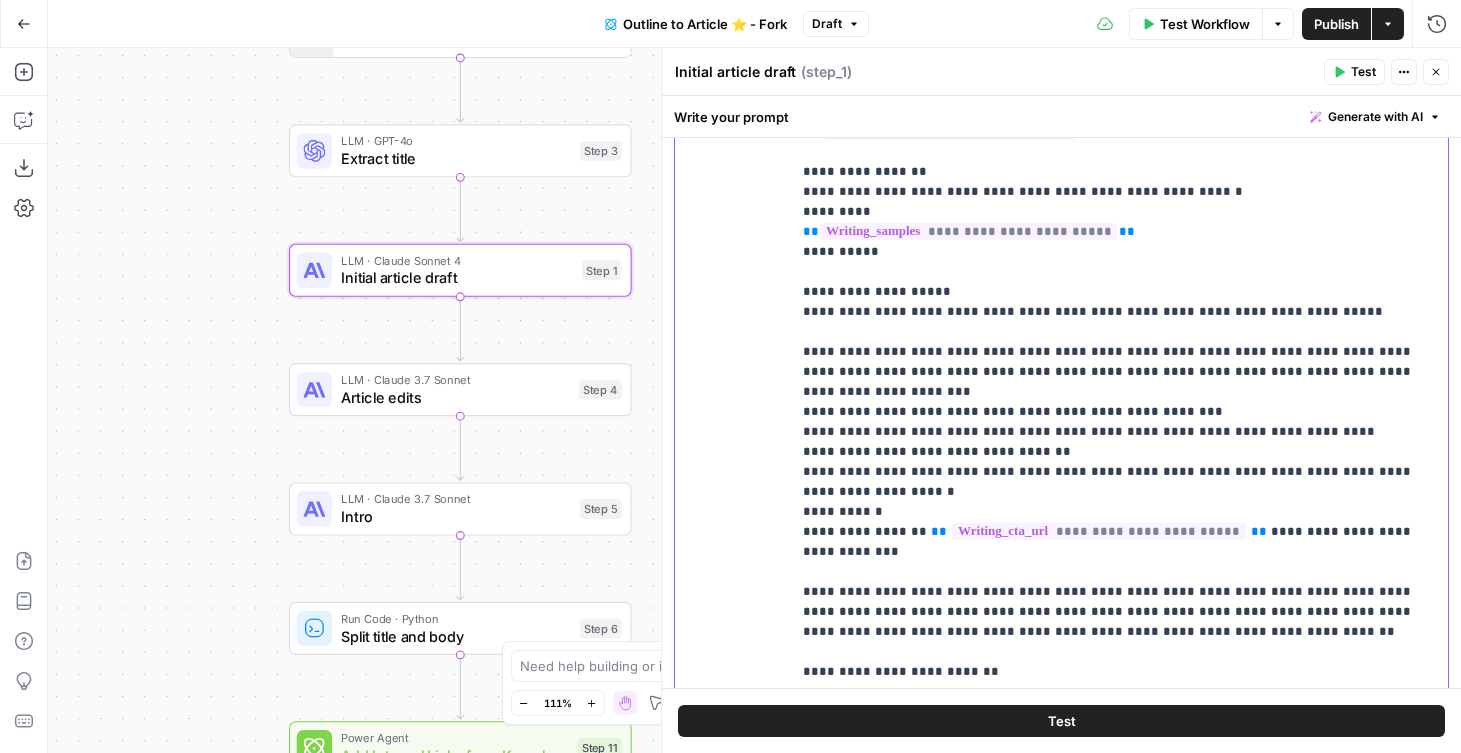drag, startPoint x: 883, startPoint y: 461, endPoint x: 821, endPoint y: 356, distance: 121.93851 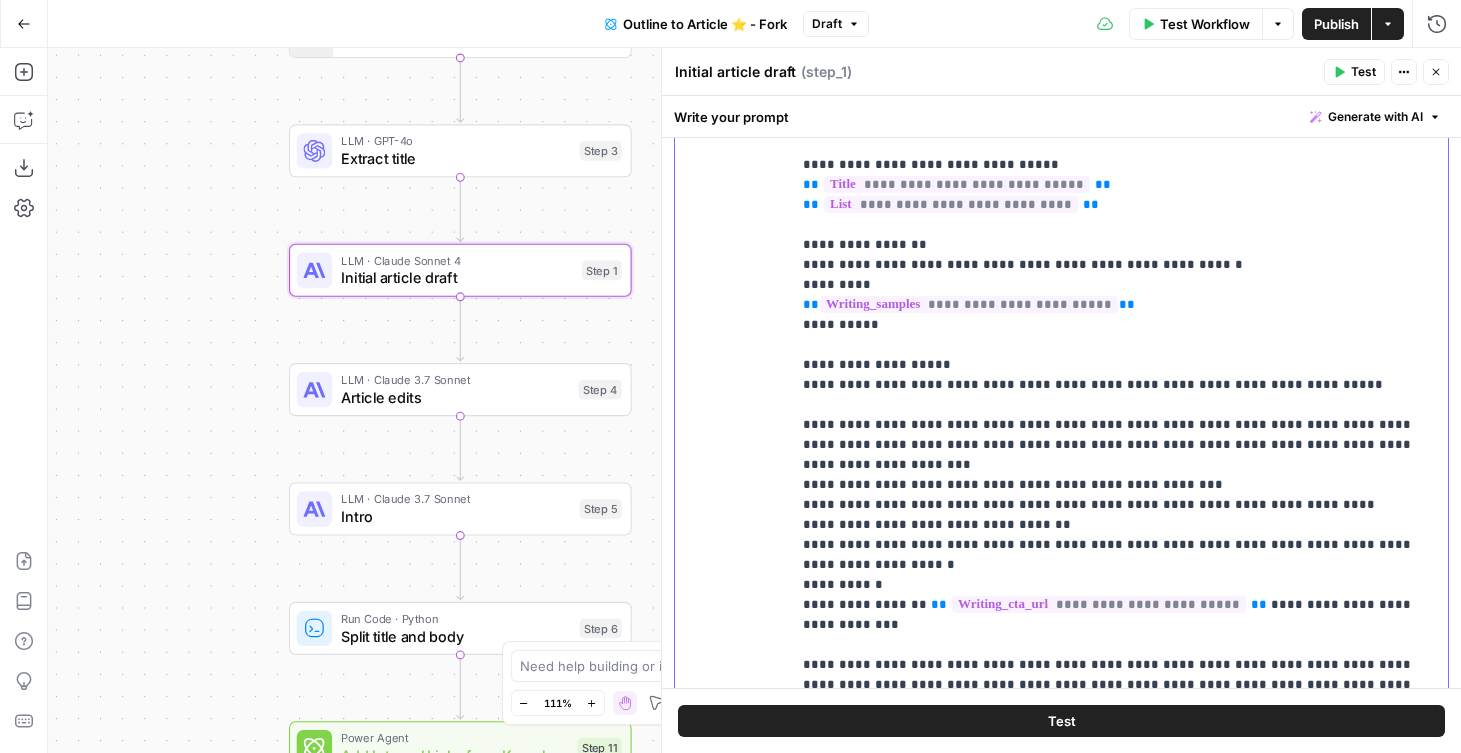 scroll, scrollTop: 0, scrollLeft: 0, axis: both 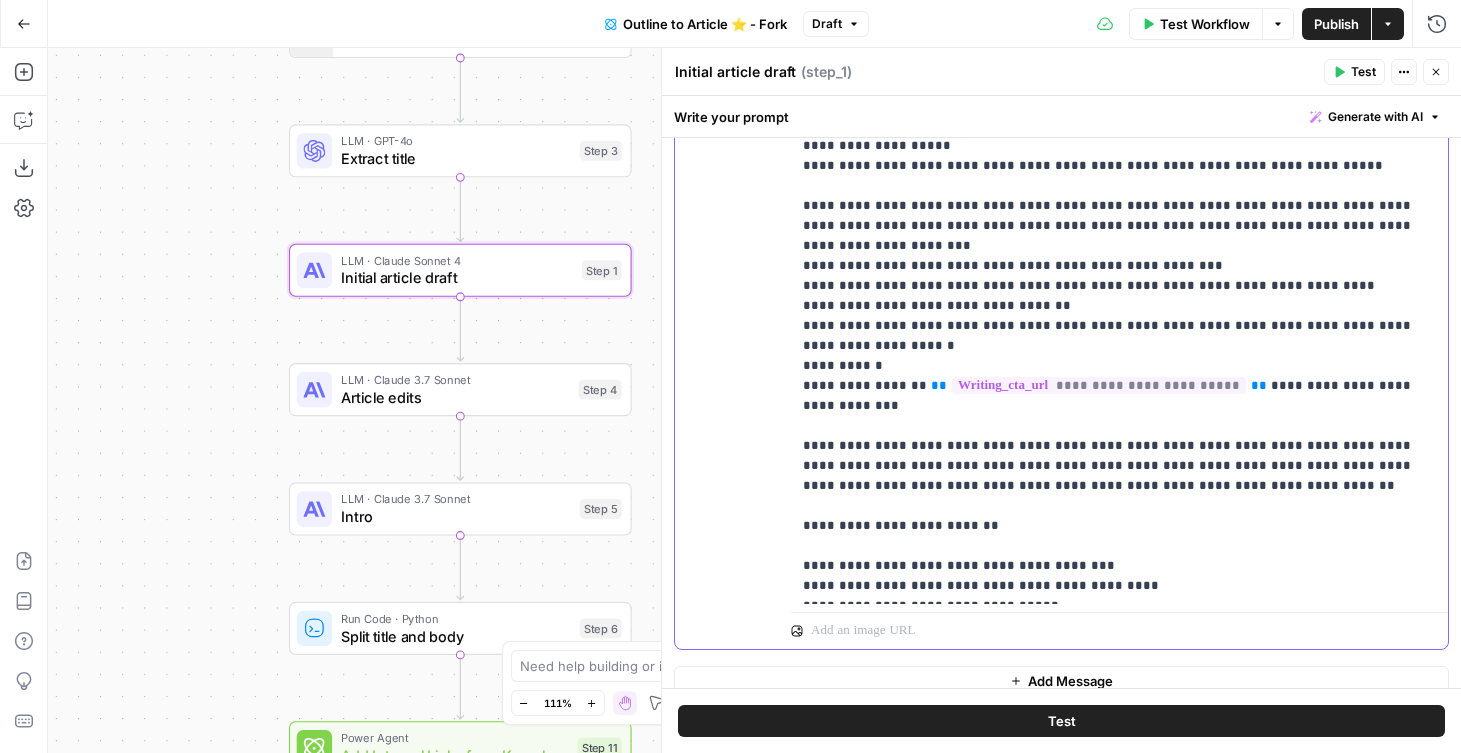 drag, startPoint x: 1177, startPoint y: 591, endPoint x: 781, endPoint y: 460, distance: 417.1055 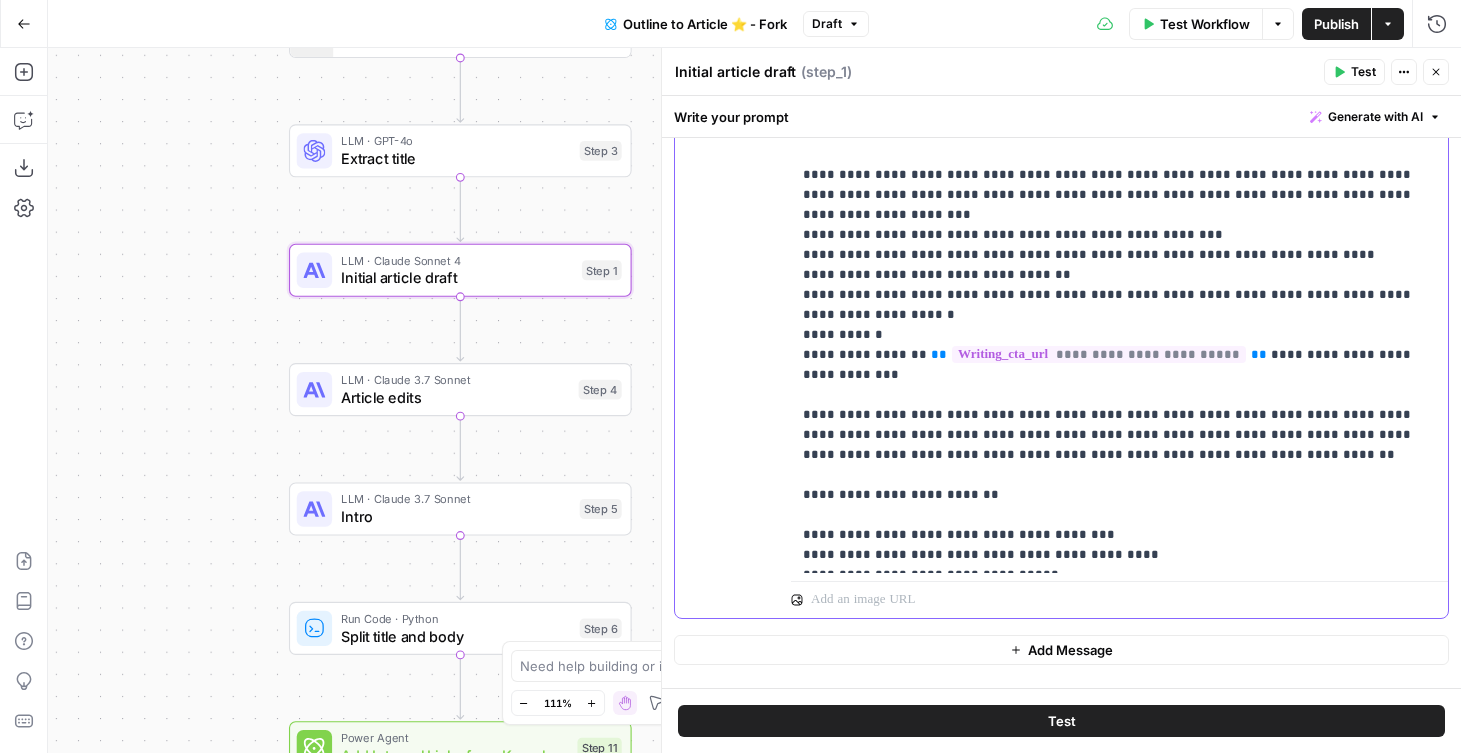 scroll, scrollTop: 1721, scrollLeft: 0, axis: vertical 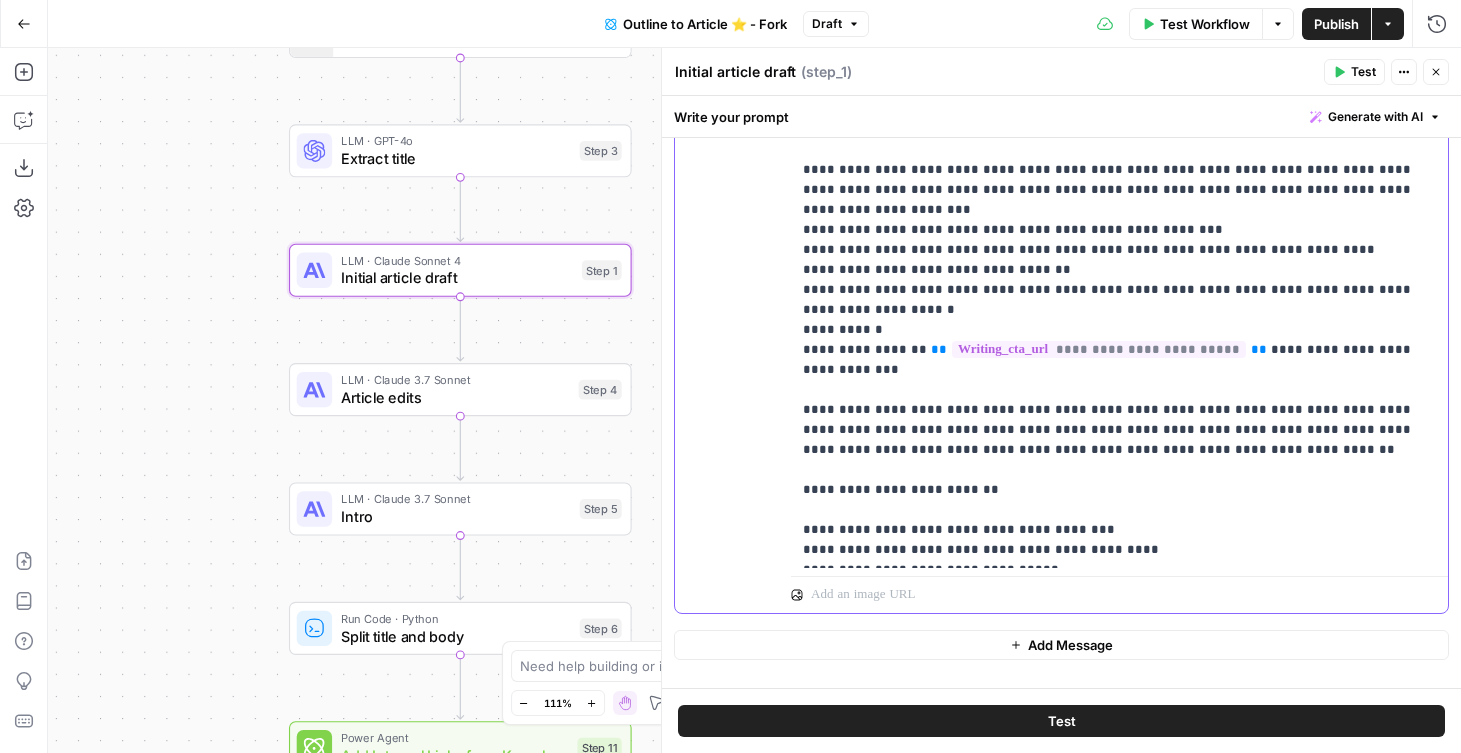 click on "**********" at bounding box center (1119, 120) 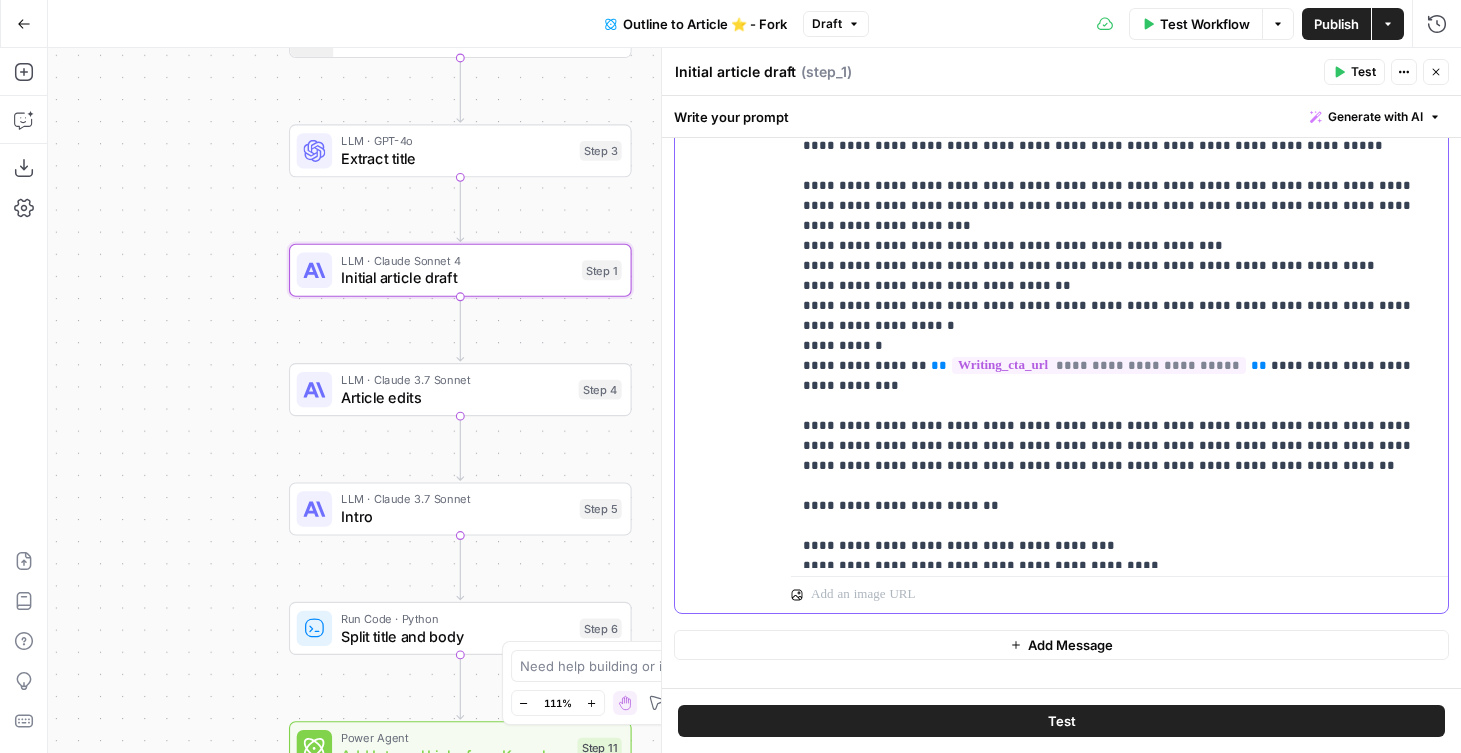 scroll, scrollTop: 81, scrollLeft: 0, axis: vertical 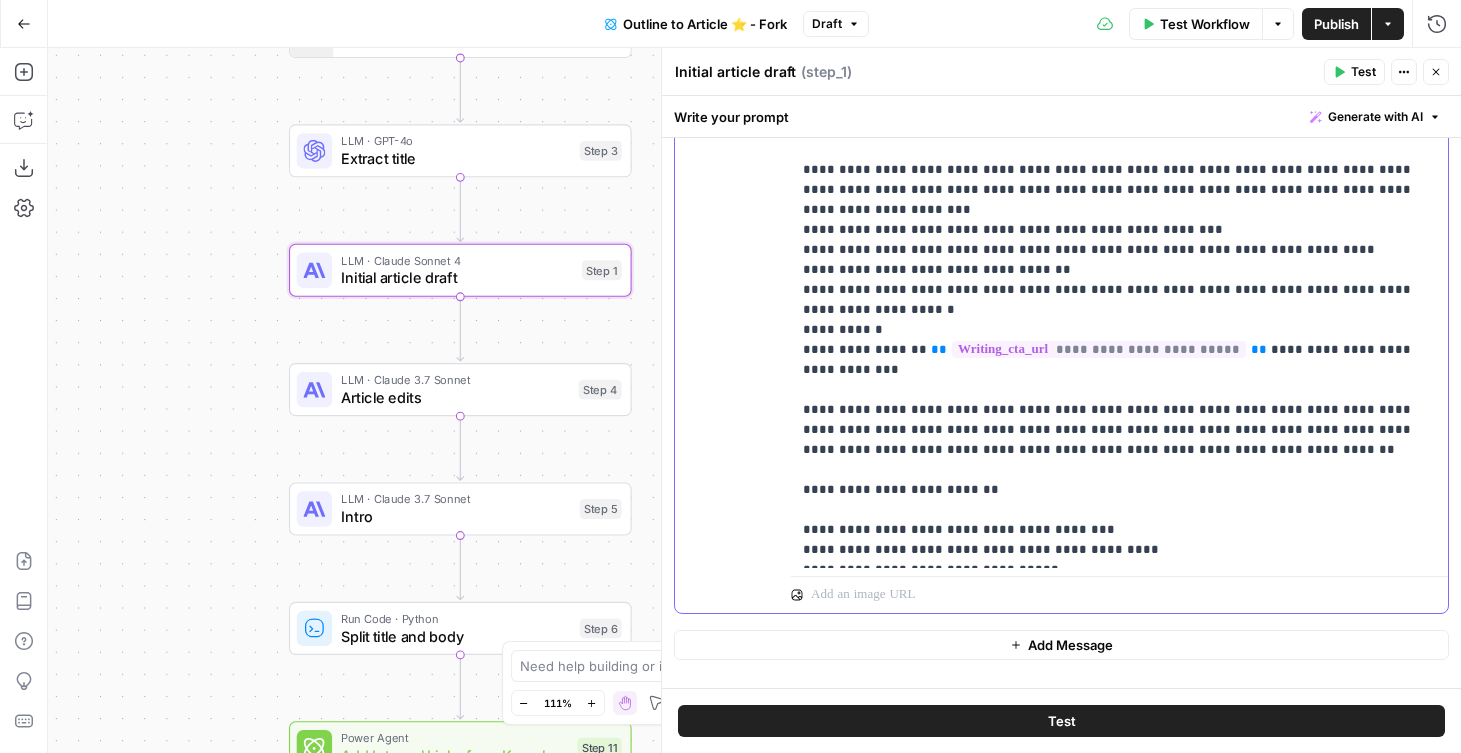 click on "**********" at bounding box center [1119, 120] 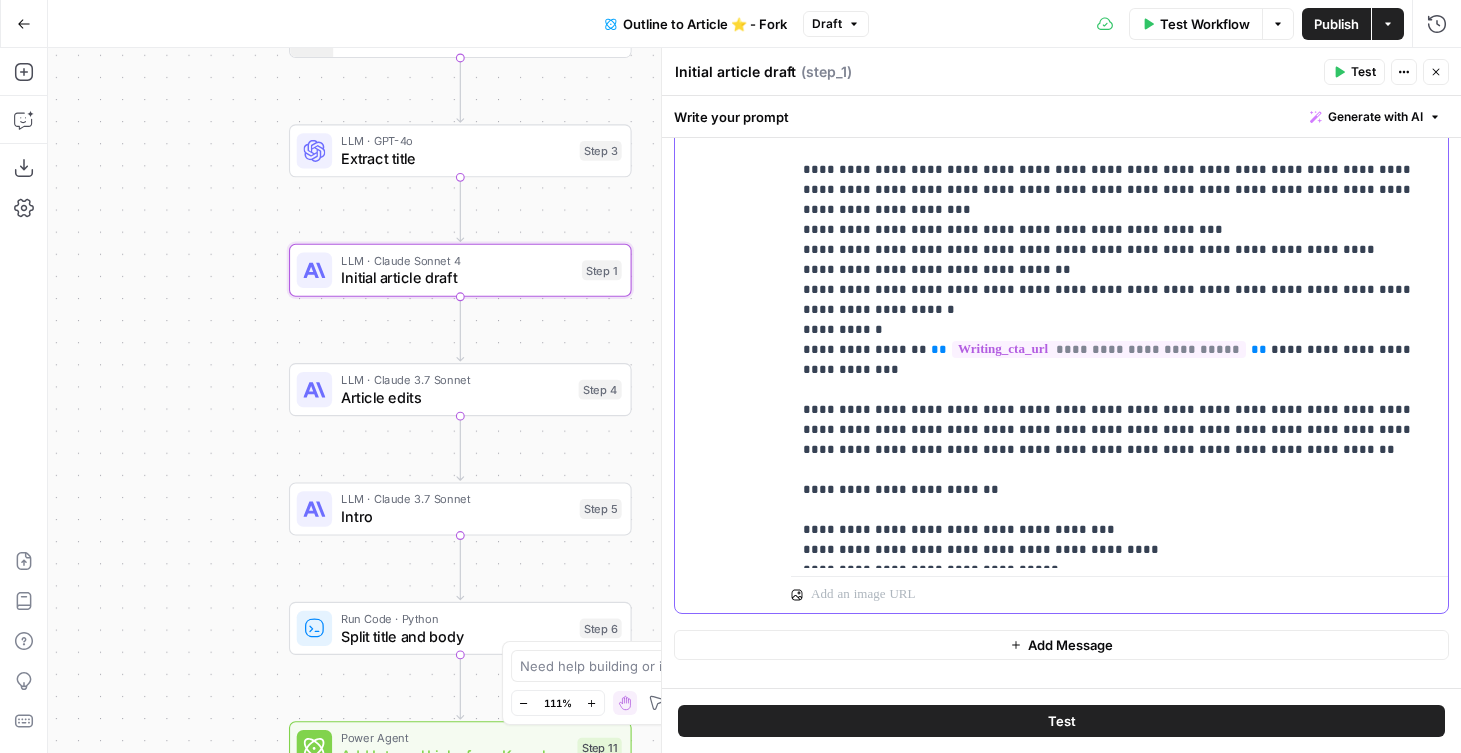 scroll, scrollTop: 51, scrollLeft: 0, axis: vertical 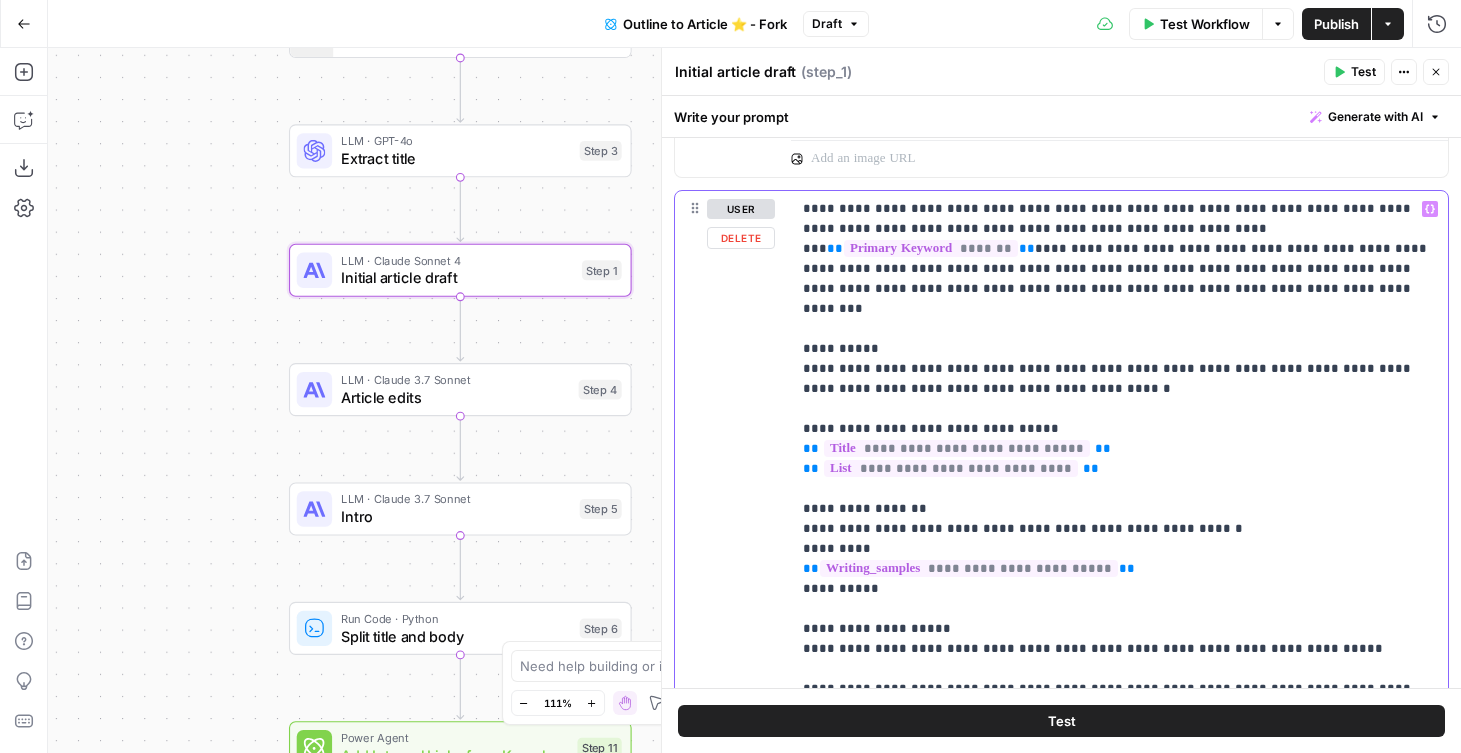 drag, startPoint x: 1081, startPoint y: 274, endPoint x: 906, endPoint y: 239, distance: 178.46568 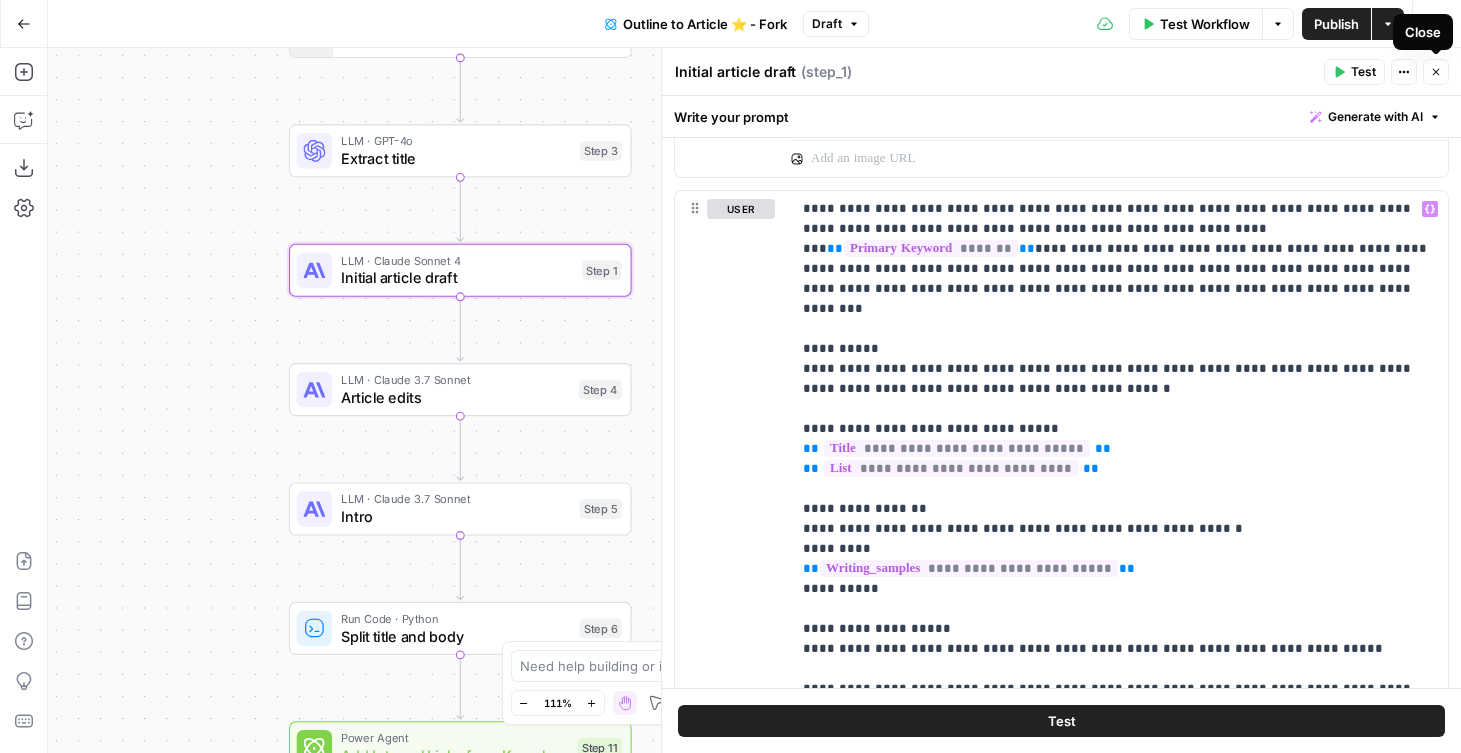 click 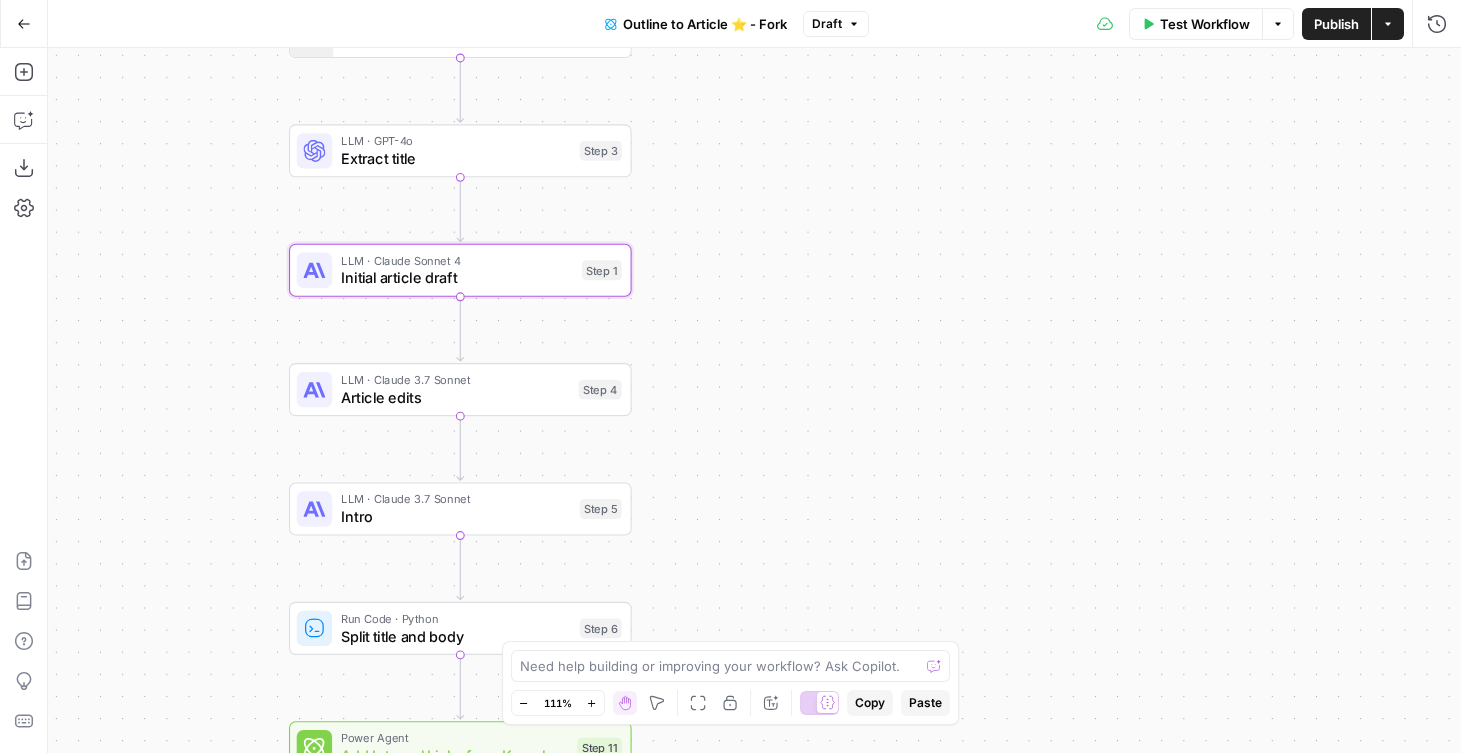 drag, startPoint x: 794, startPoint y: 291, endPoint x: 952, endPoint y: 244, distance: 164.84235 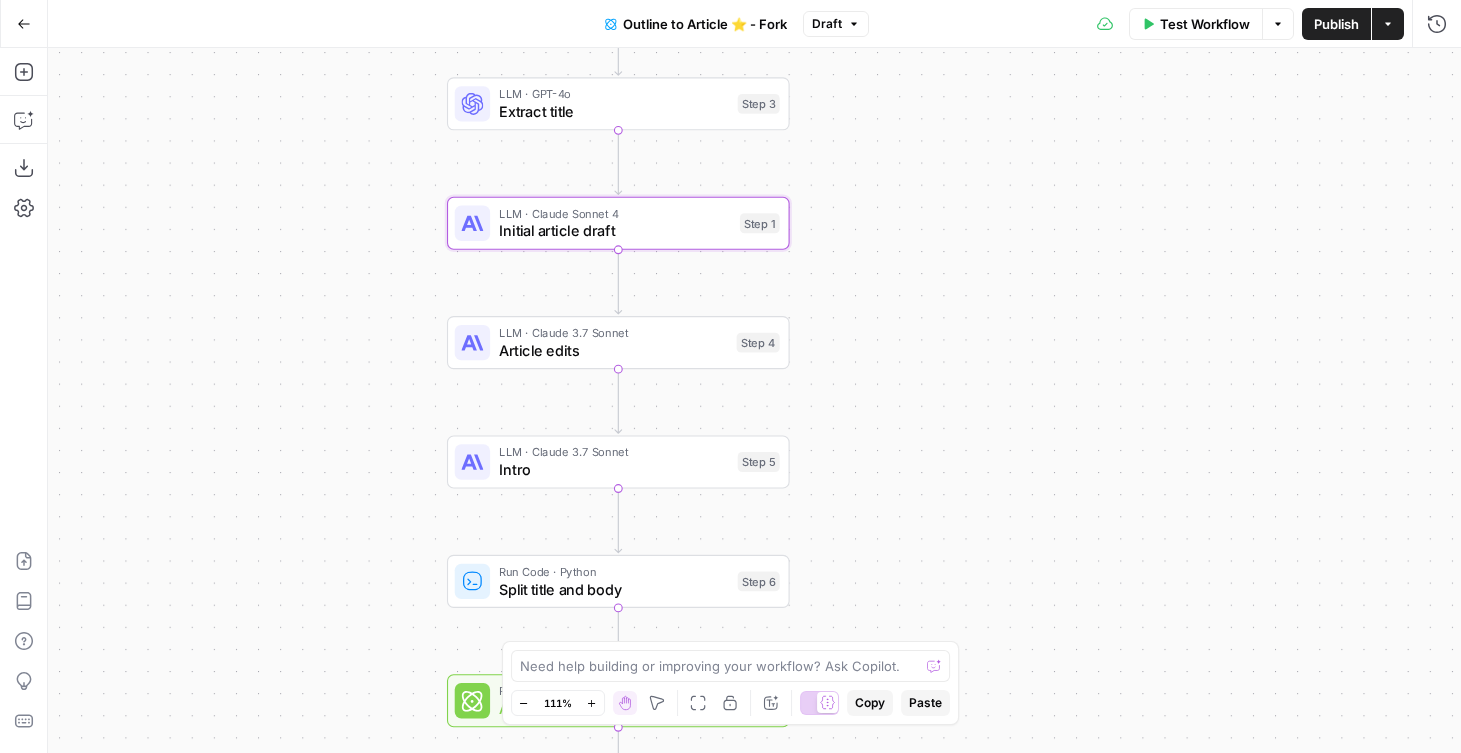 drag, startPoint x: 442, startPoint y: 291, endPoint x: 323, endPoint y: 291, distance: 119 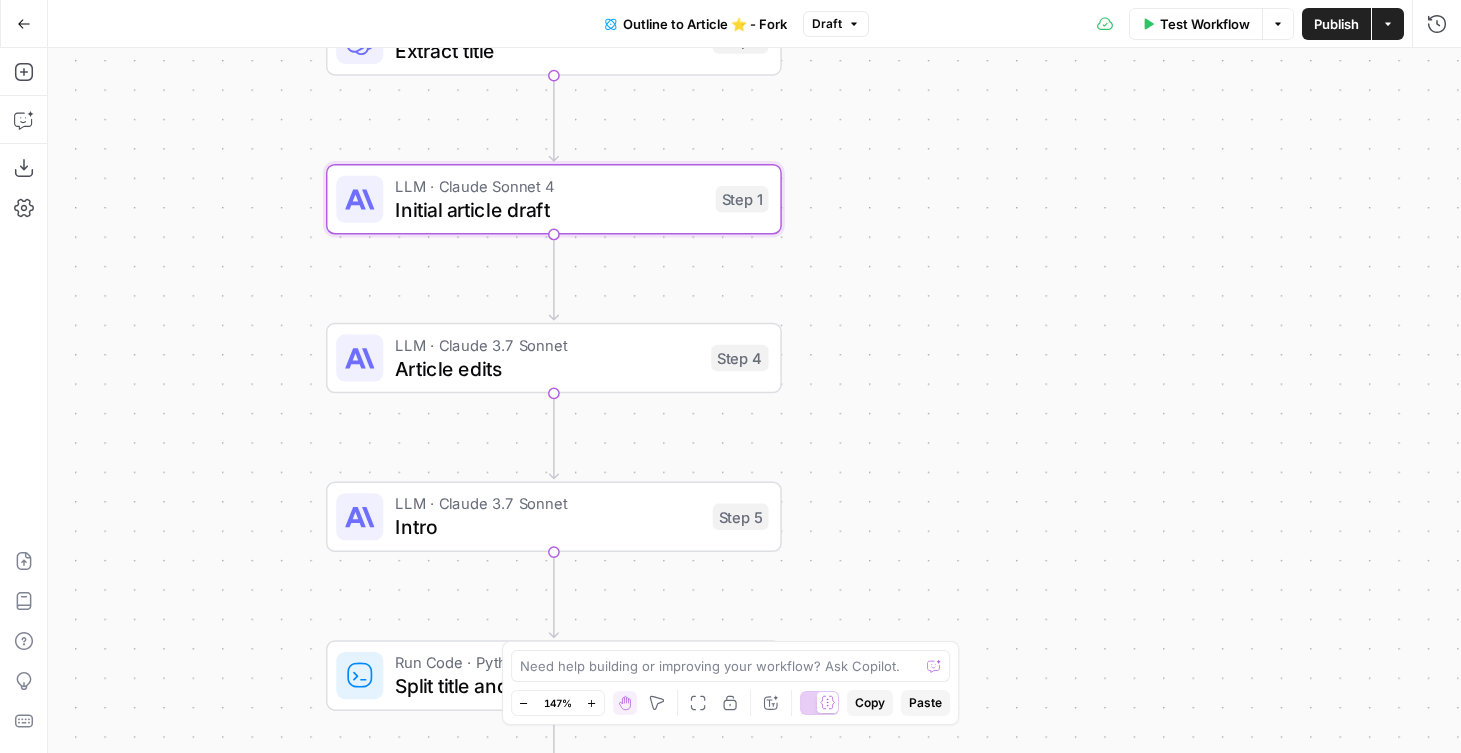 drag, startPoint x: 313, startPoint y: 297, endPoint x: 304, endPoint y: 240, distance: 57.706154 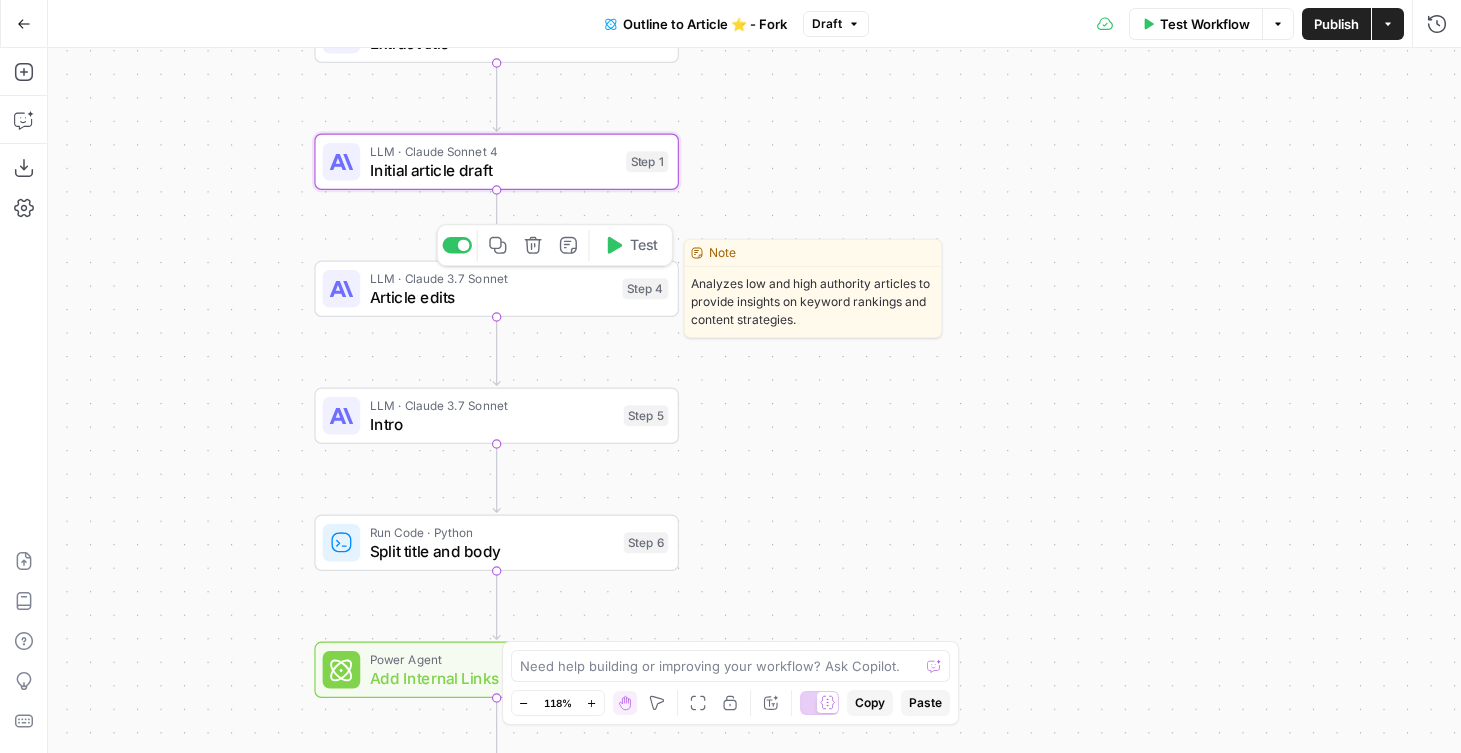 click on "Article edits" at bounding box center [491, 297] 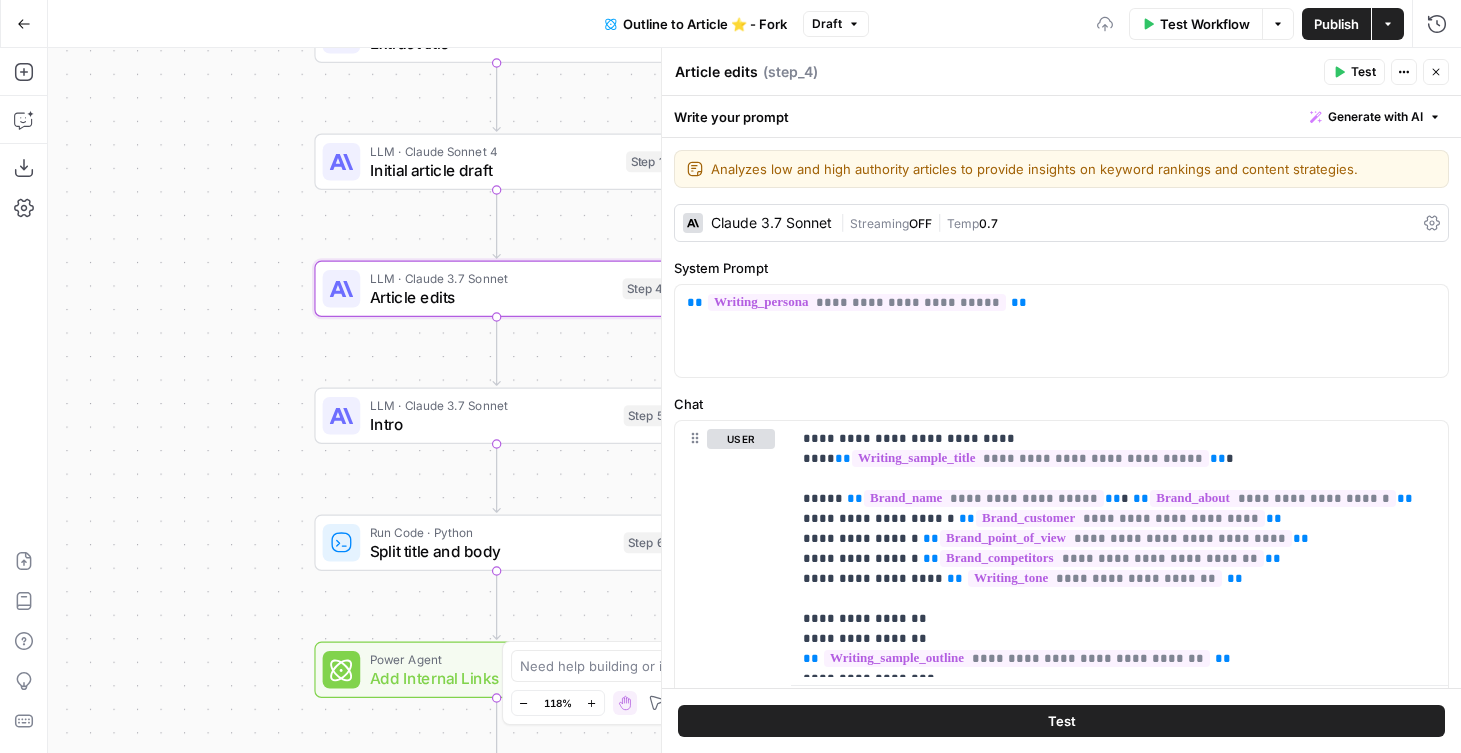 drag, startPoint x: 215, startPoint y: 290, endPoint x: 215, endPoint y: 344, distance: 54 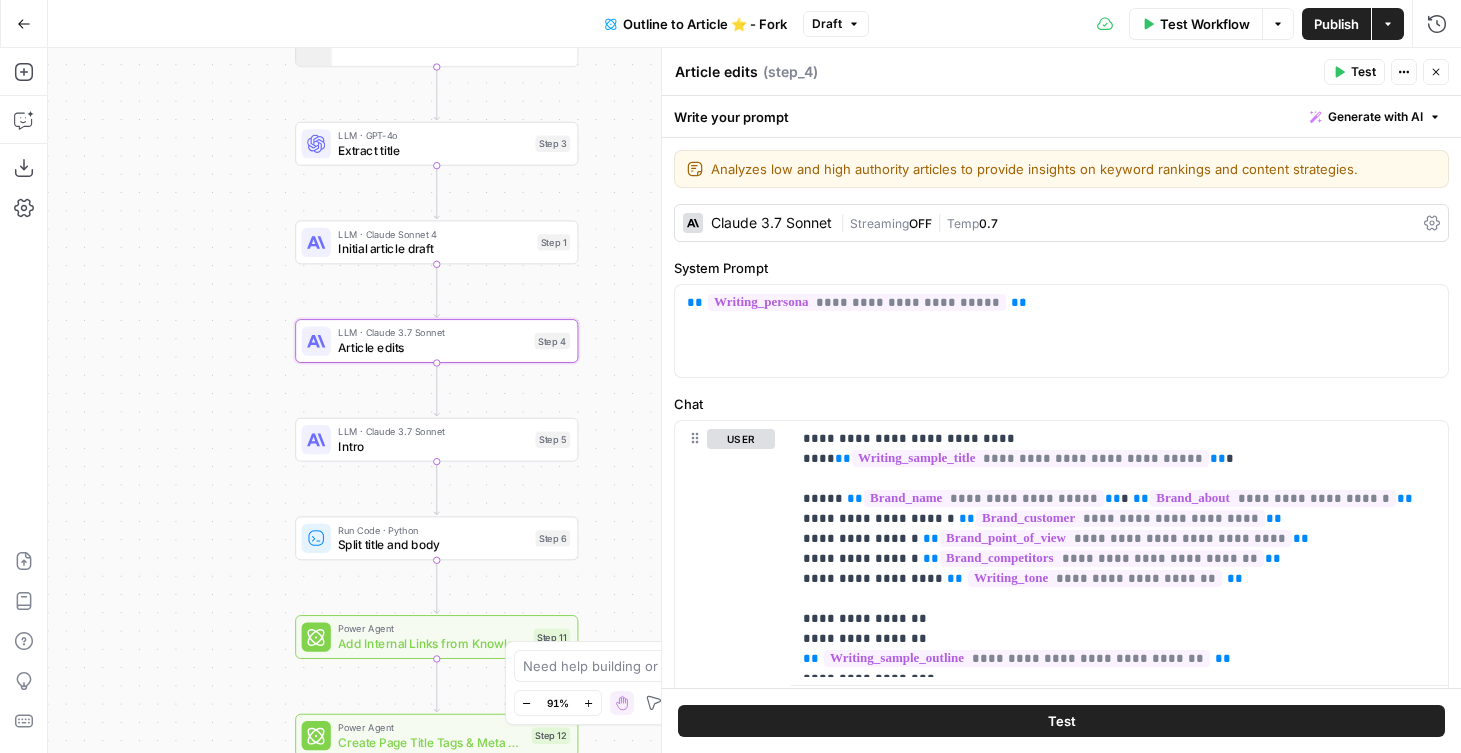 drag, startPoint x: 215, startPoint y: 364, endPoint x: 247, endPoint y: 355, distance: 33.24154 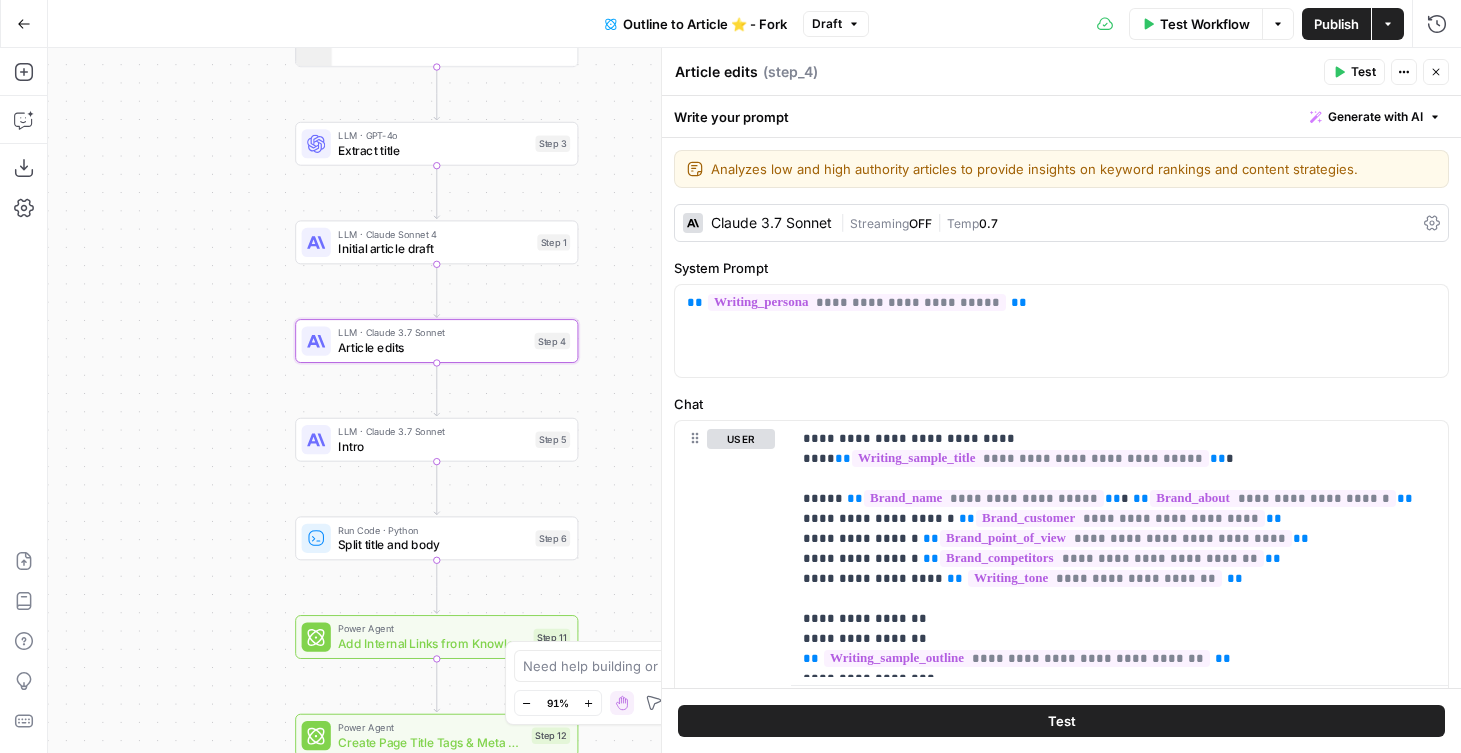 click on "Workflow Set Inputs Inputs Google Search Google Search Step 2 Output Expand Output Copy 1 2 3 4 5 6 {    "search_metadata" :  {      "id" :  "6876971f5e349409c430e355" ,      "status" :  "Success" ,      "json_endpoint" :  "https://serpapi.com          /searches/9fdedf5ea65e1524          /6876971f5e349409c430e355.json" ,      "pixel_position_endpoint" :  "https          ://serpapi.com/searches          /9fdedf5ea65e1524          /6876971f5e349409c430e355          .json_with_pixel_position" ,     This output is too large & has been abbreviated for review.   Copy the output   to view the full content. Run Code · Python Semrush Keywords Step 10 Output Expand Output Copy 1 [ ]     LLM · GPT-4o Extract title Step 3 LLM · Claude Sonnet 4 Initial article draft Step 1 LLM · Claude 3.7 Sonnet Article edits Step 4 LLM · Claude 3.7 Sonnet Intro Step 5 Run Code · Python Split title and body Step 6 Power Agent Add Internal Links from Knowledge Base Step 11 Step 12" at bounding box center [754, 400] 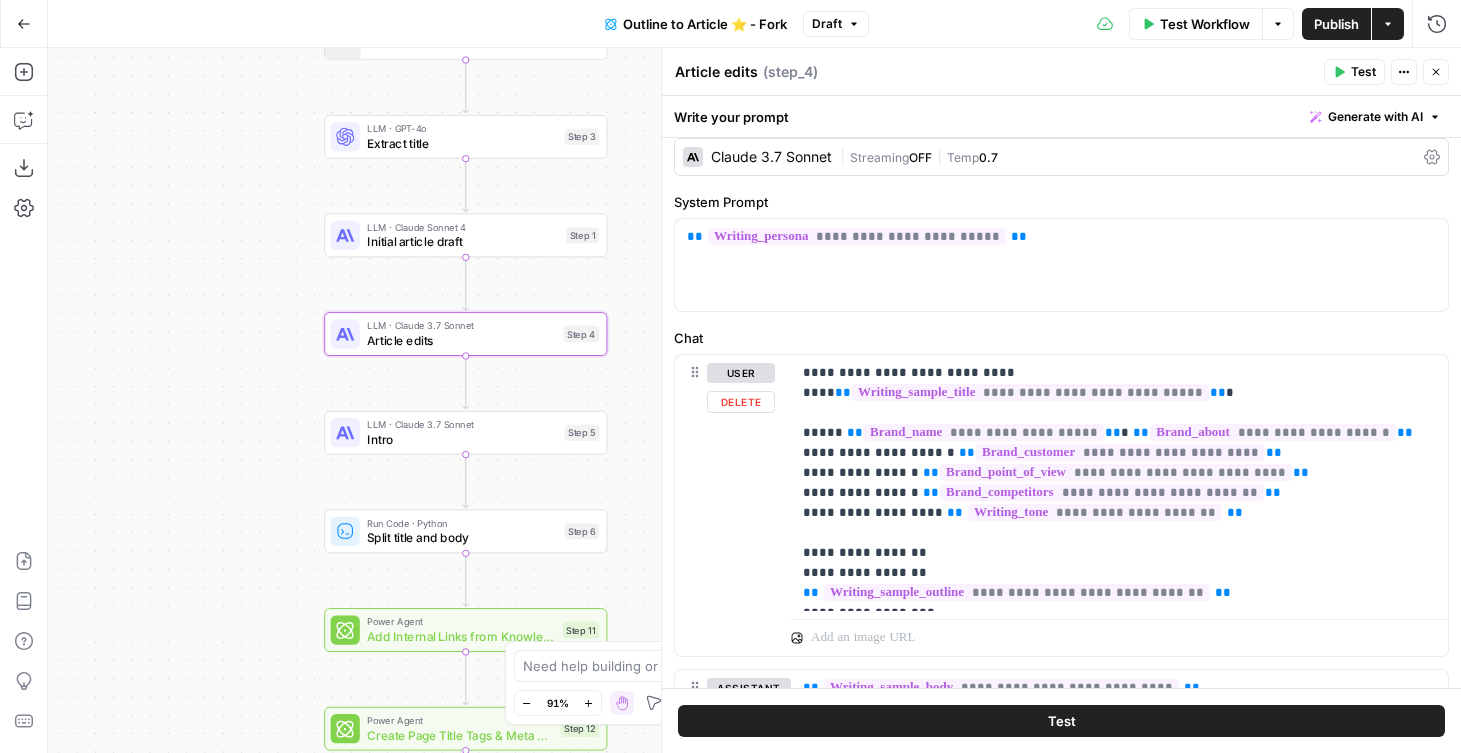 scroll, scrollTop: 64, scrollLeft: 0, axis: vertical 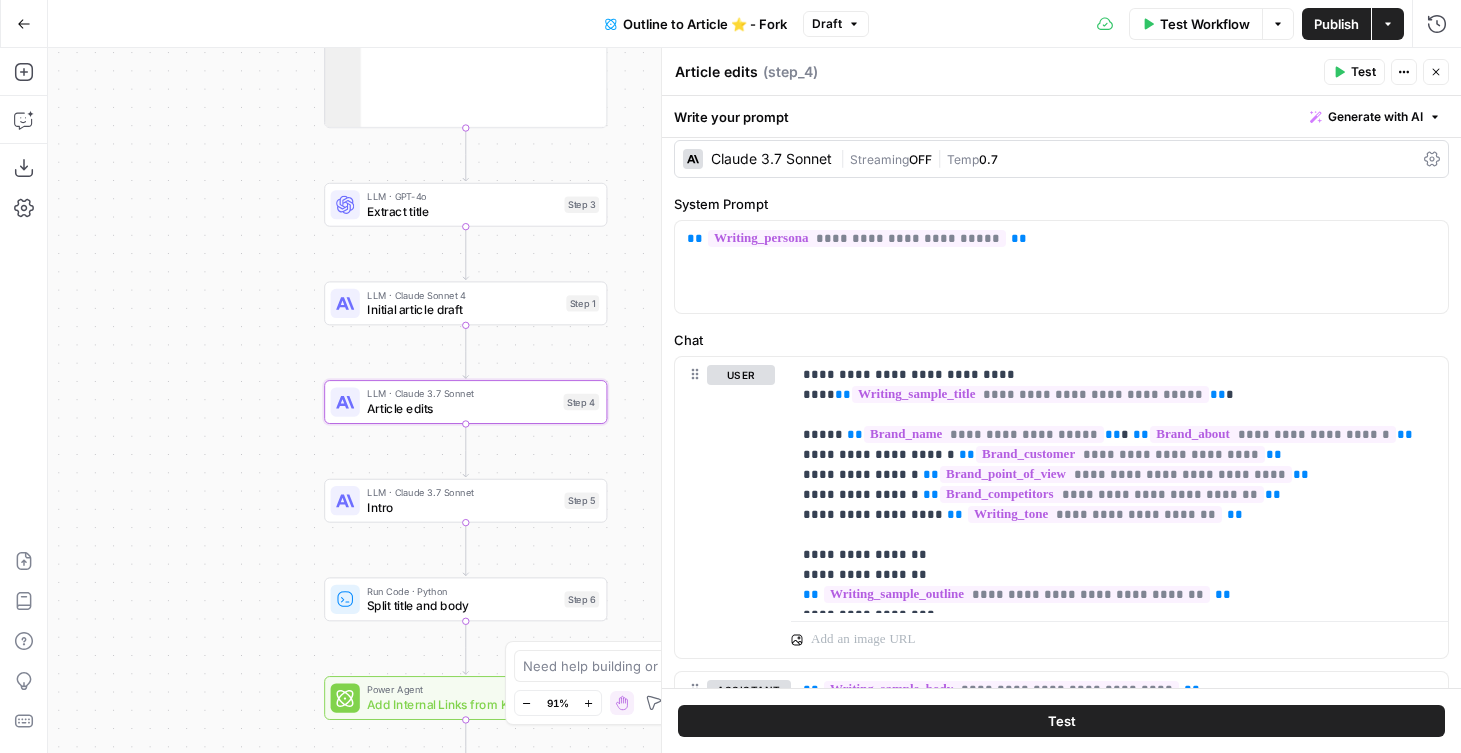drag, startPoint x: 611, startPoint y: 296, endPoint x: 611, endPoint y: 364, distance: 68 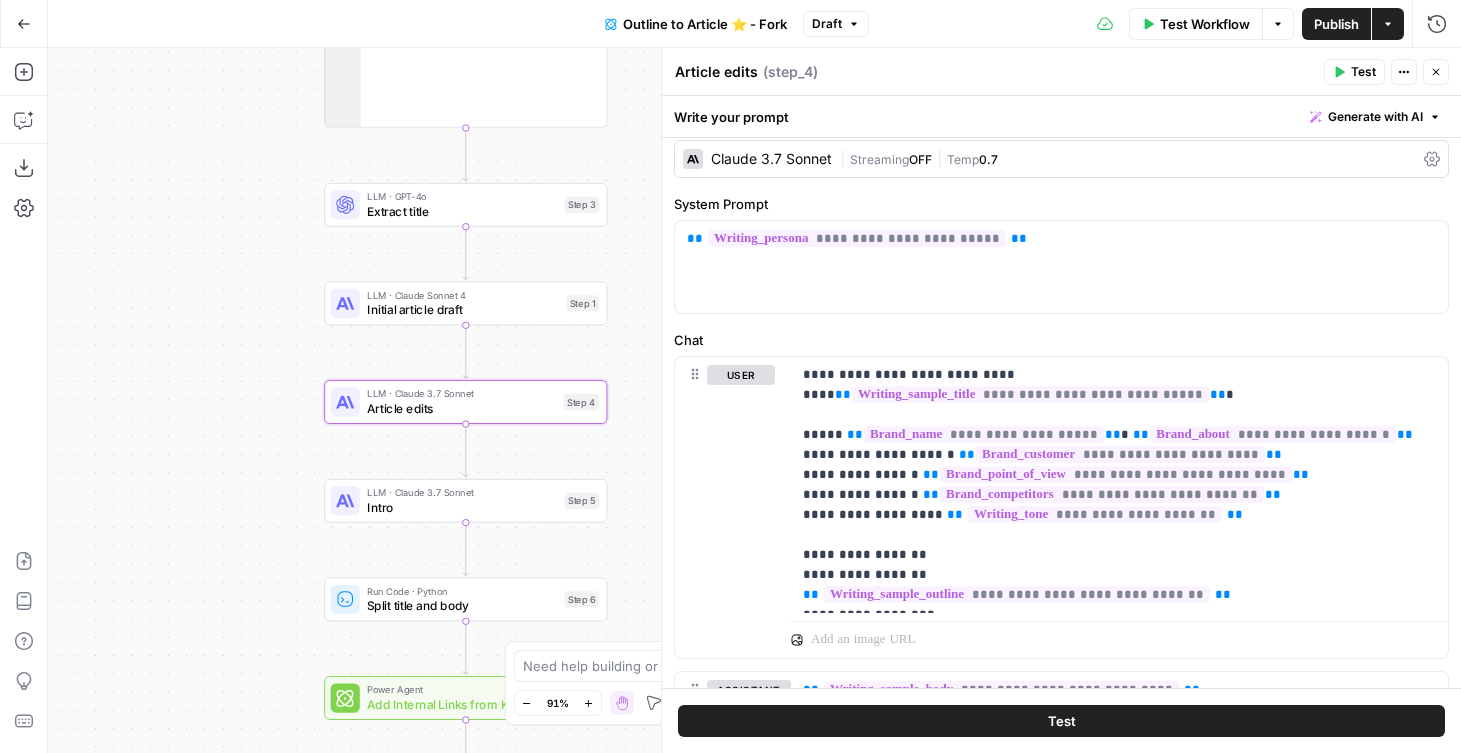 click on "Workflow Set Inputs Inputs Google Search Google Search Step 2 Output Expand Output Copy 1 2 3 4 5 6 {    "search_metadata" :  {      "id" :  "6876971f5e349409c430e355" ,      "status" :  "Success" ,      "json_endpoint" :  "https://serpapi.com          /searches/9fdedf5ea65e1524          /6876971f5e349409c430e355.json" ,      "pixel_position_endpoint" :  "https          ://serpapi.com/searches          /9fdedf5ea65e1524          /6876971f5e349409c430e355          .json_with_pixel_position" ,     This output is too large & has been abbreviated for review.   Copy the output   to view the full content. Run Code · Python Semrush Keywords Step 10 Output Expand Output Copy 1 [ ]     LLM · GPT-4o Extract title Step 3 LLM · Claude Sonnet 4 Initial article draft Step 1 LLM · Claude 3.7 Sonnet Article edits Step 4 LLM · Claude 3.7 Sonnet Intro Step 5 Run Code · Python Split title and body Step 6 Power Agent Add Internal Links from Knowledge Base Step 11 Step 12" at bounding box center (754, 400) 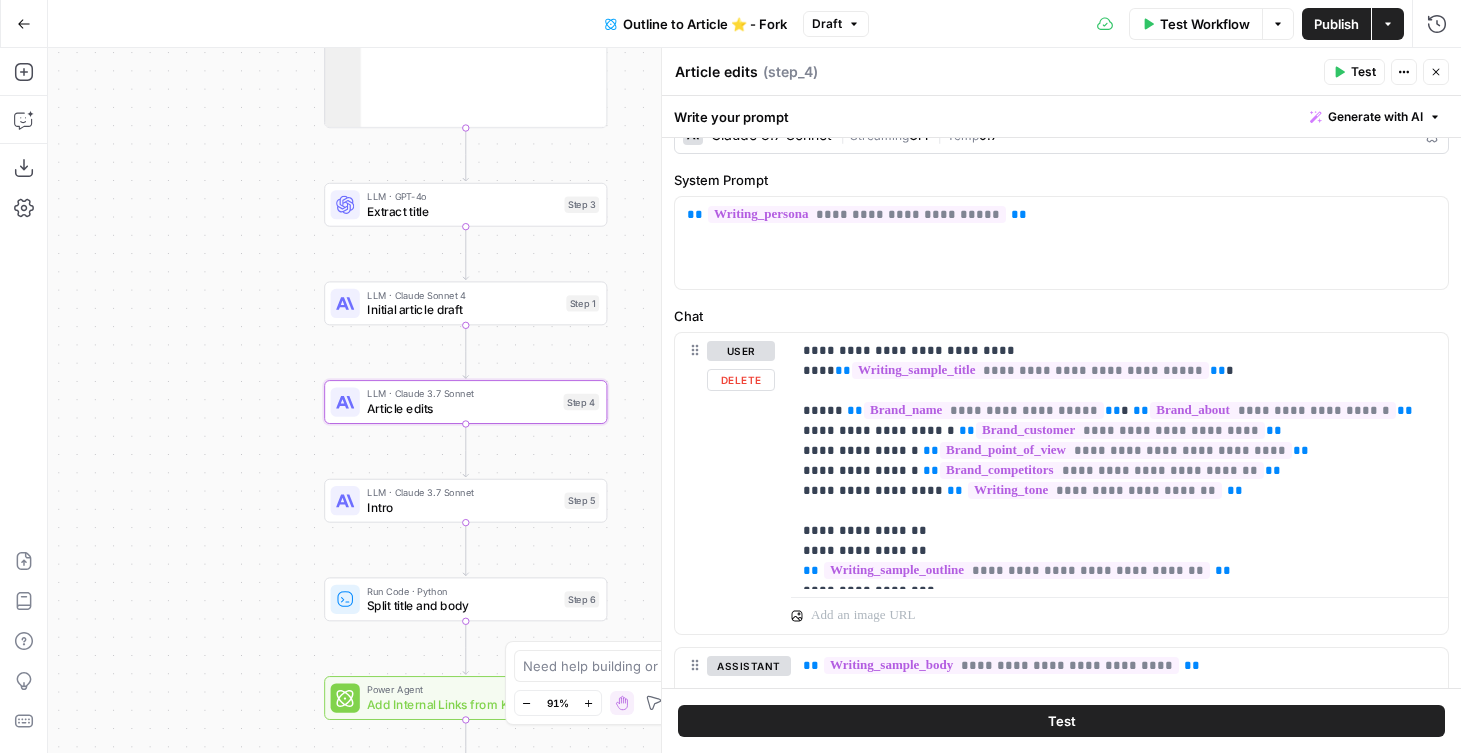 scroll, scrollTop: 152, scrollLeft: 0, axis: vertical 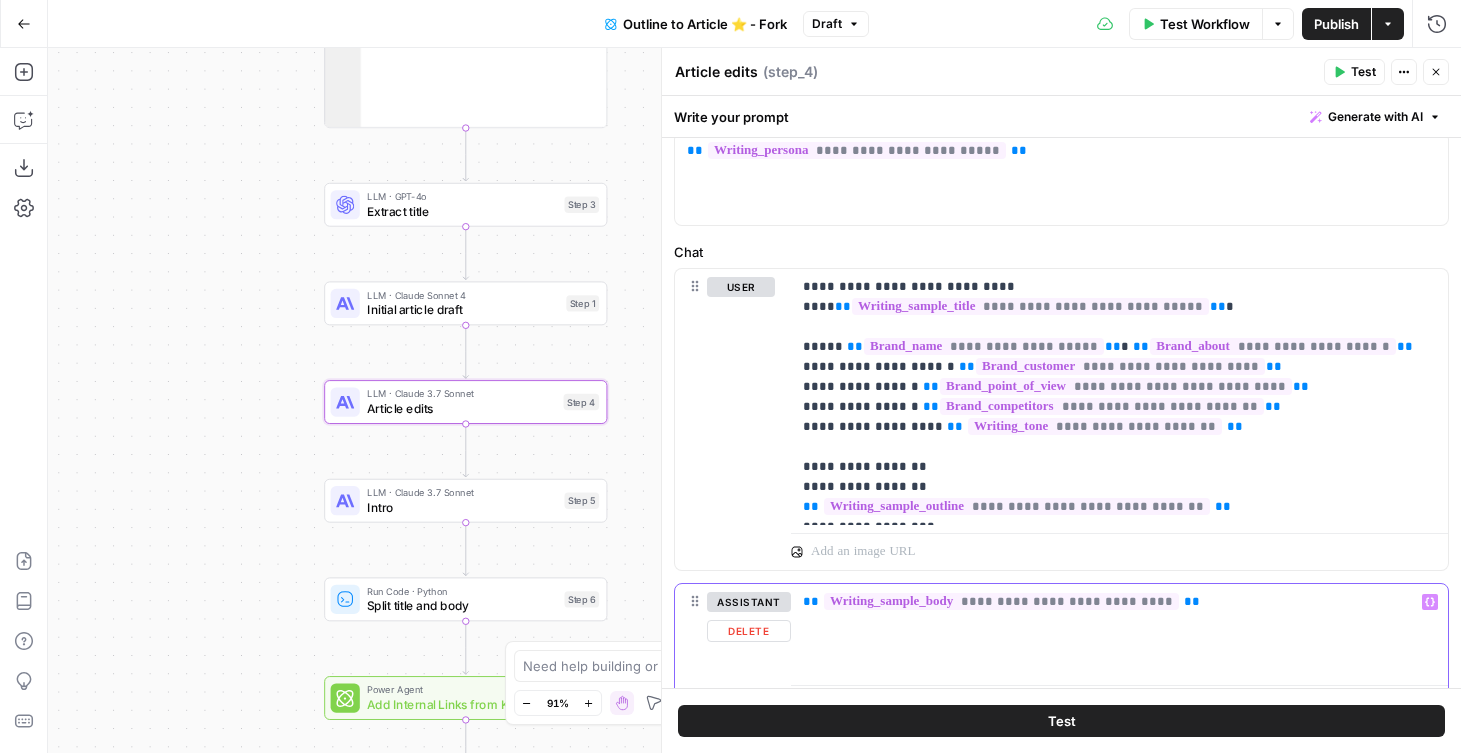 click on "**********" at bounding box center (1119, 602) 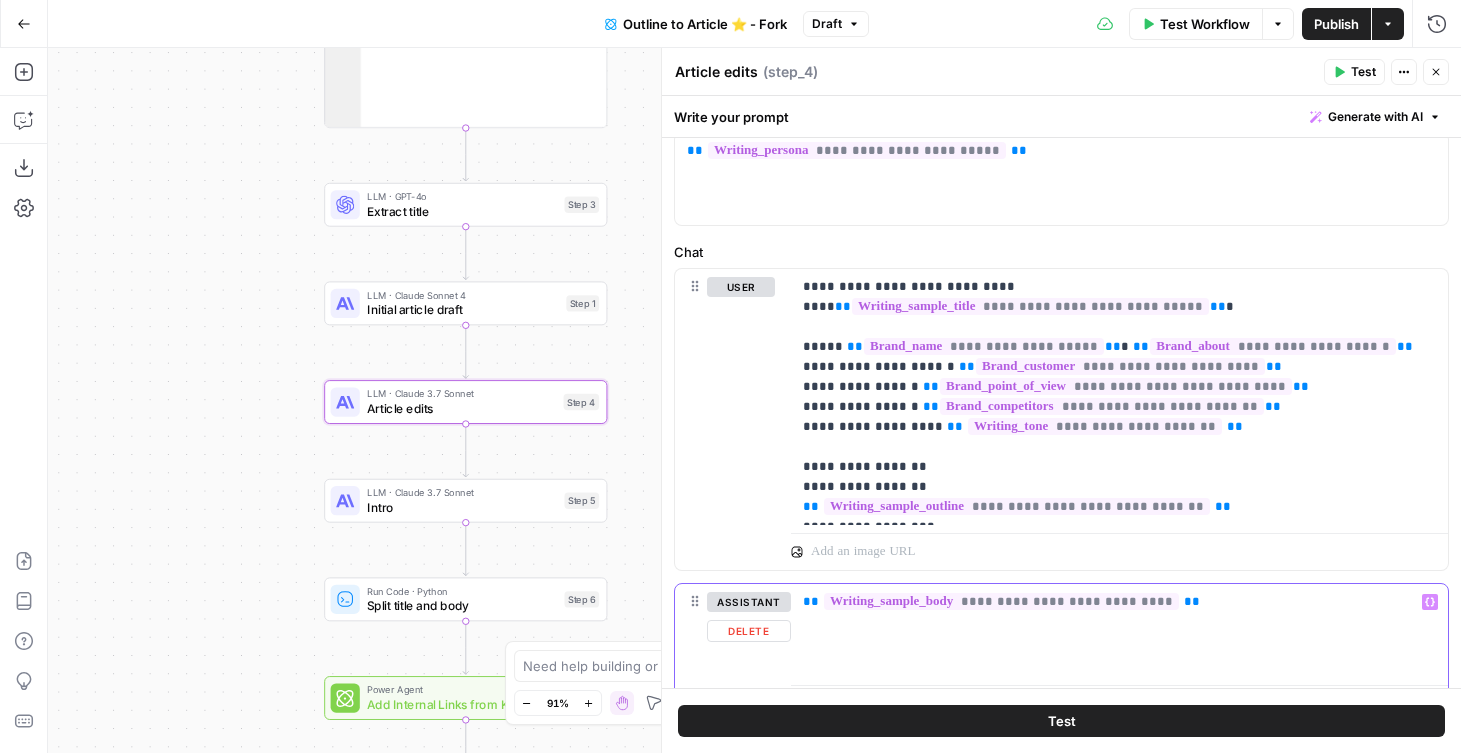 drag, startPoint x: 1232, startPoint y: 611, endPoint x: 810, endPoint y: 580, distance: 423.1371 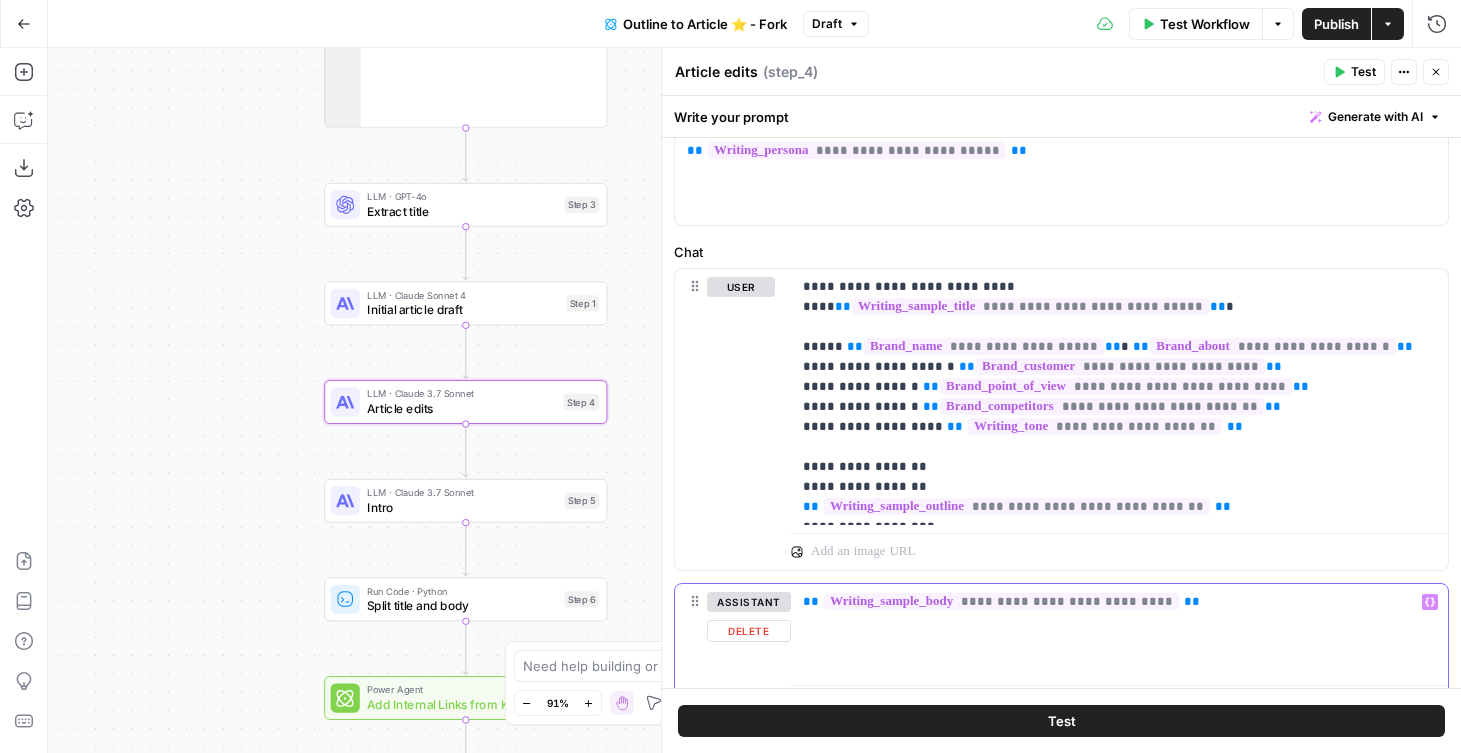 click on "**********" at bounding box center [1061, 1851] 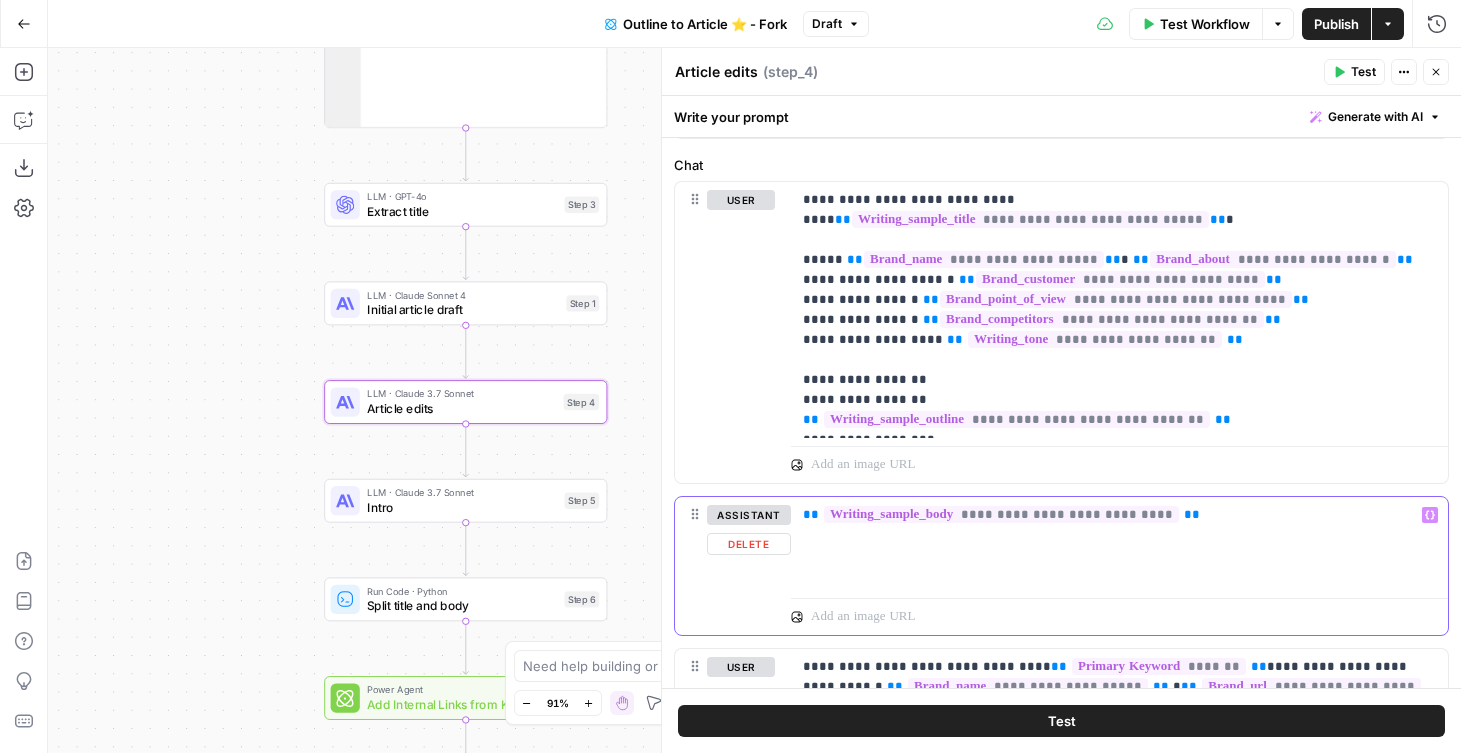 scroll, scrollTop: 235, scrollLeft: 0, axis: vertical 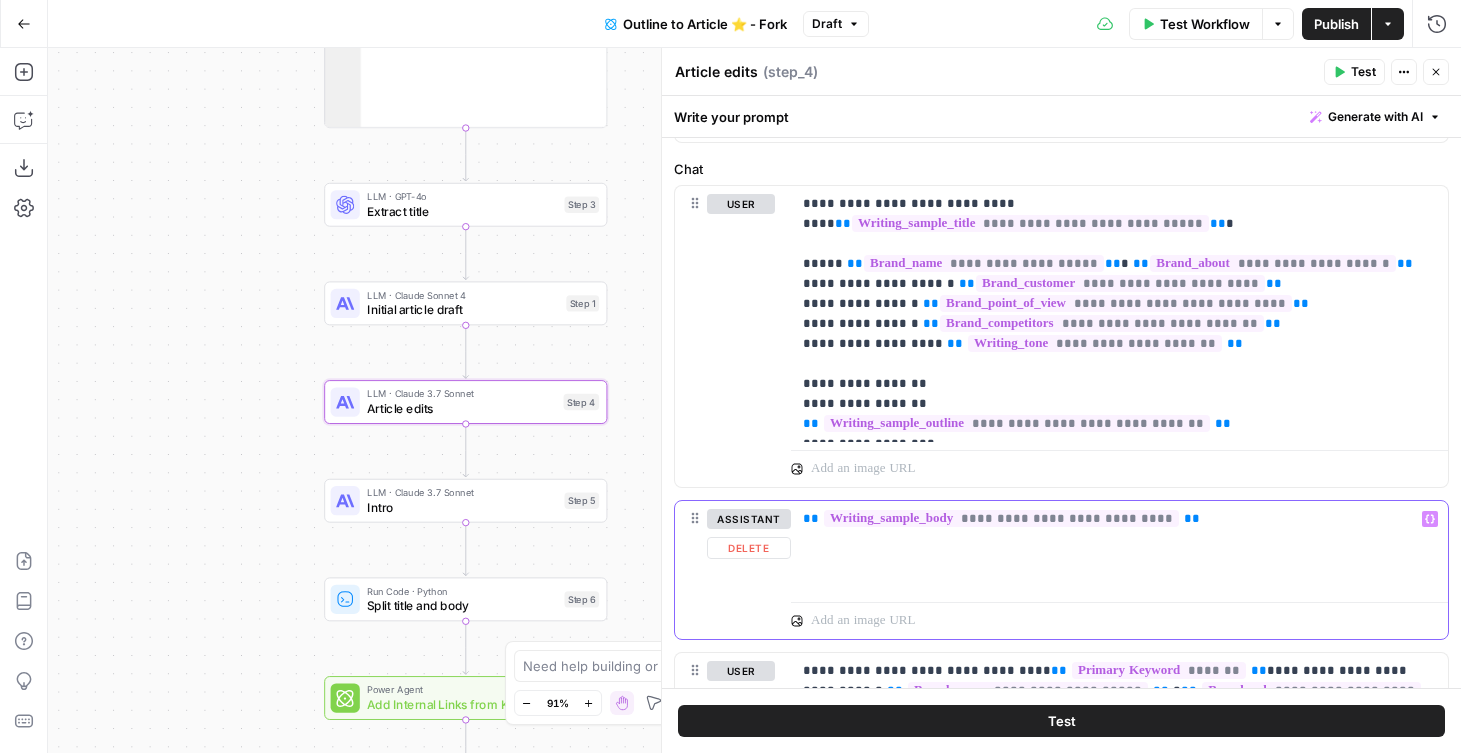 click on "**********" at bounding box center [1119, 547] 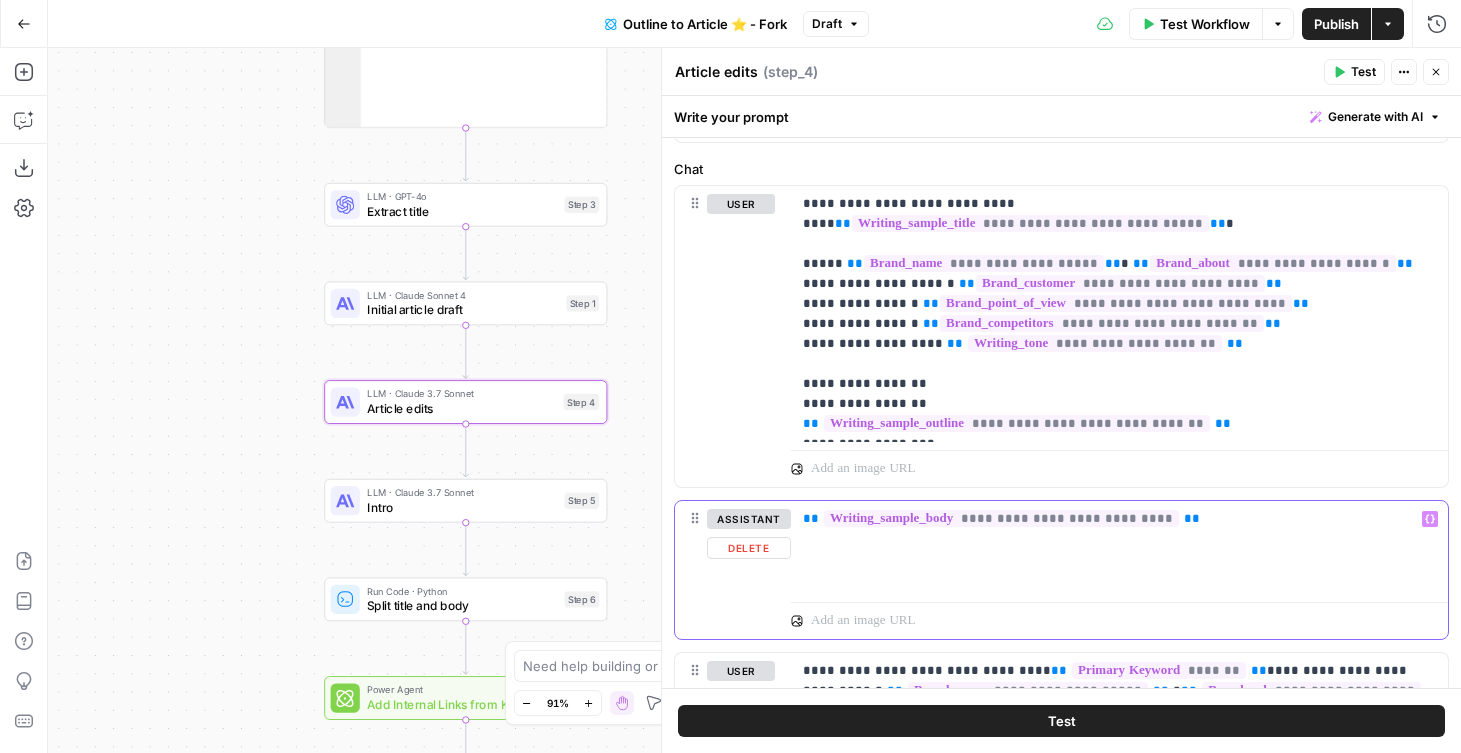drag, startPoint x: 1221, startPoint y: 530, endPoint x: 785, endPoint y: 520, distance: 436.11465 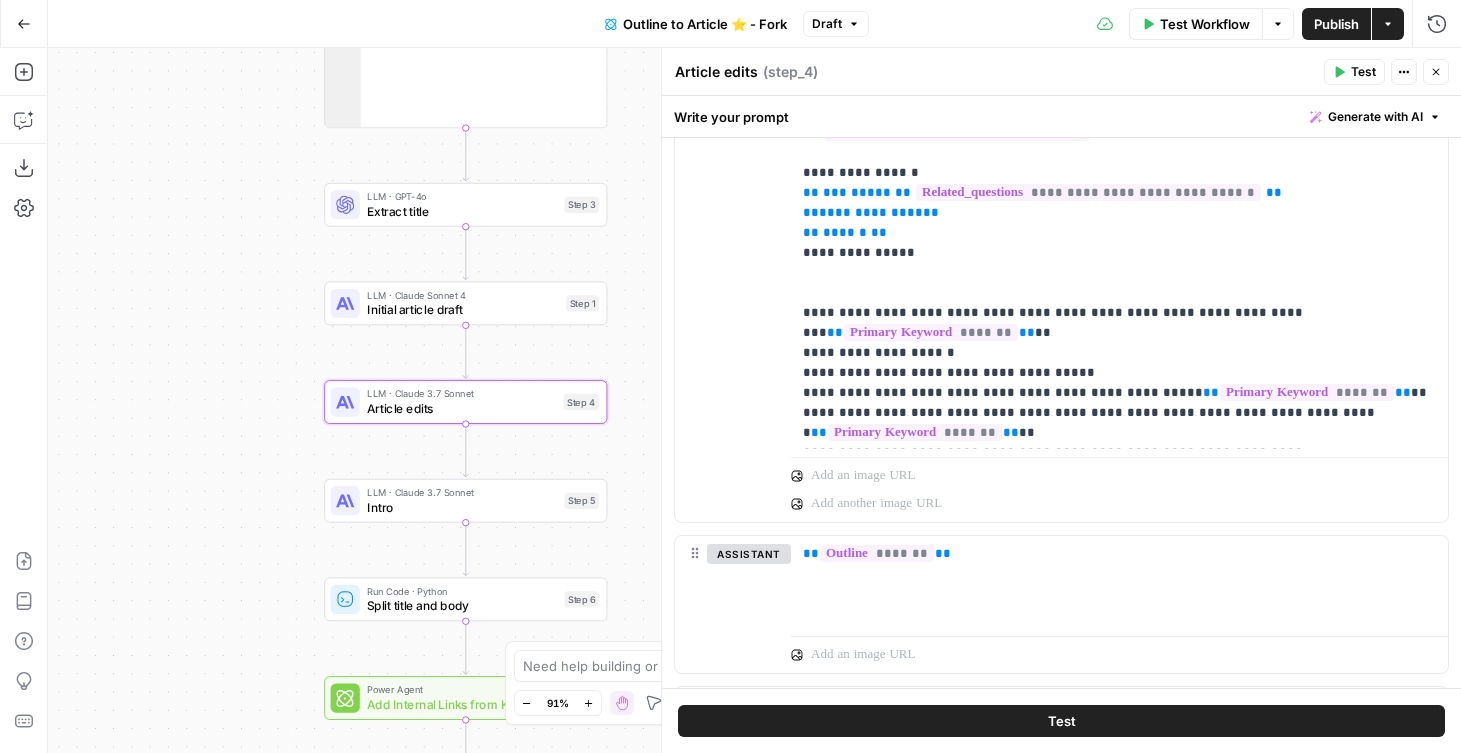 scroll, scrollTop: 1465, scrollLeft: 0, axis: vertical 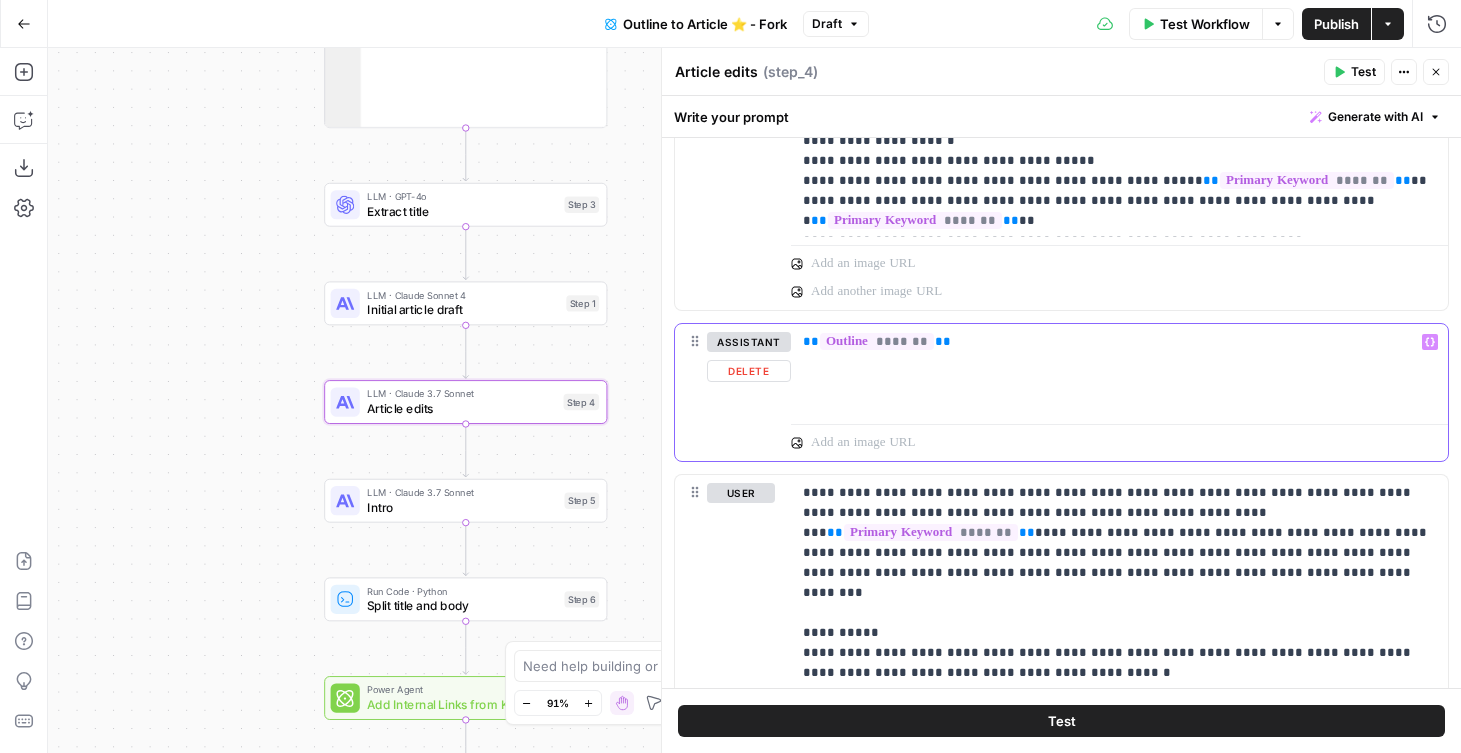 drag, startPoint x: 963, startPoint y: 362, endPoint x: 789, endPoint y: 366, distance: 174.04597 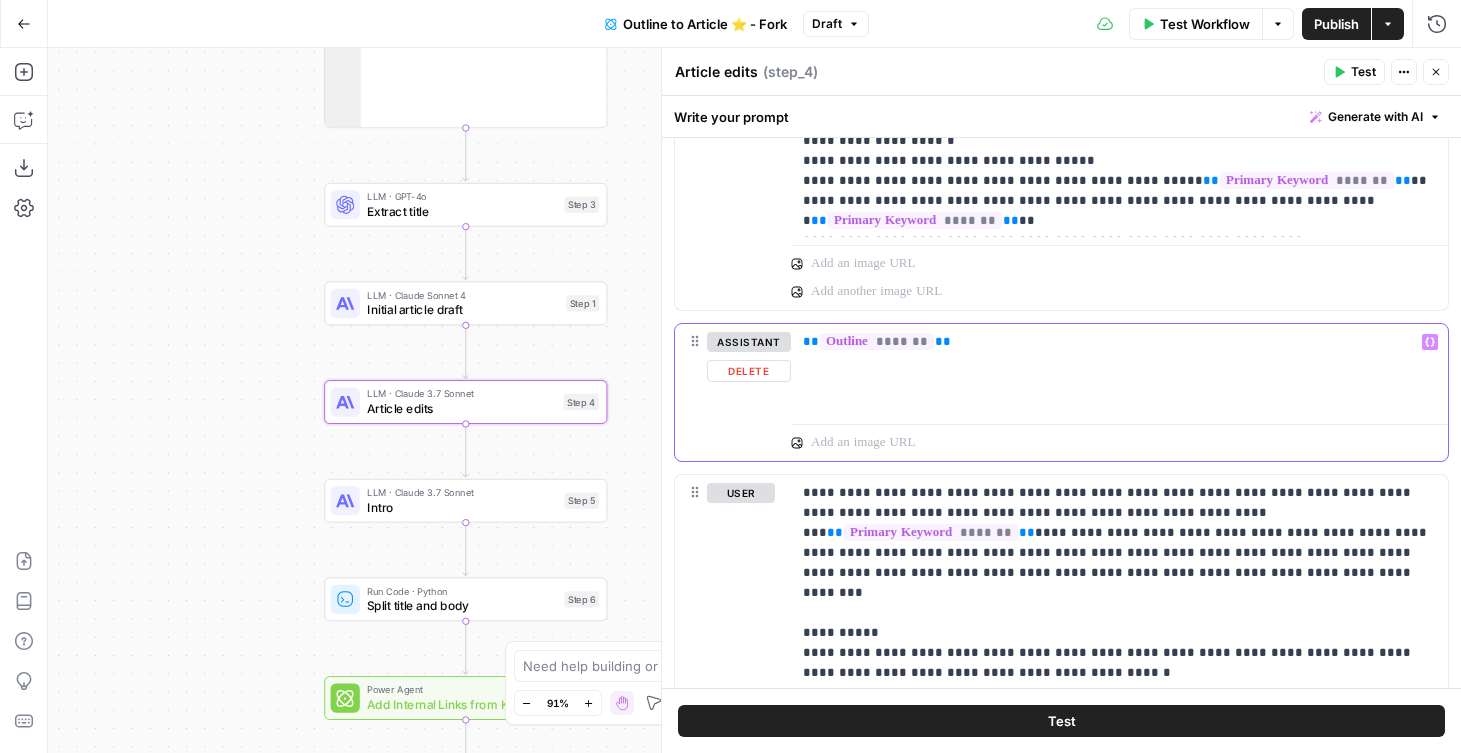 click on "assistant Delete ** ******* ** Variables Menu" at bounding box center [1061, 392] 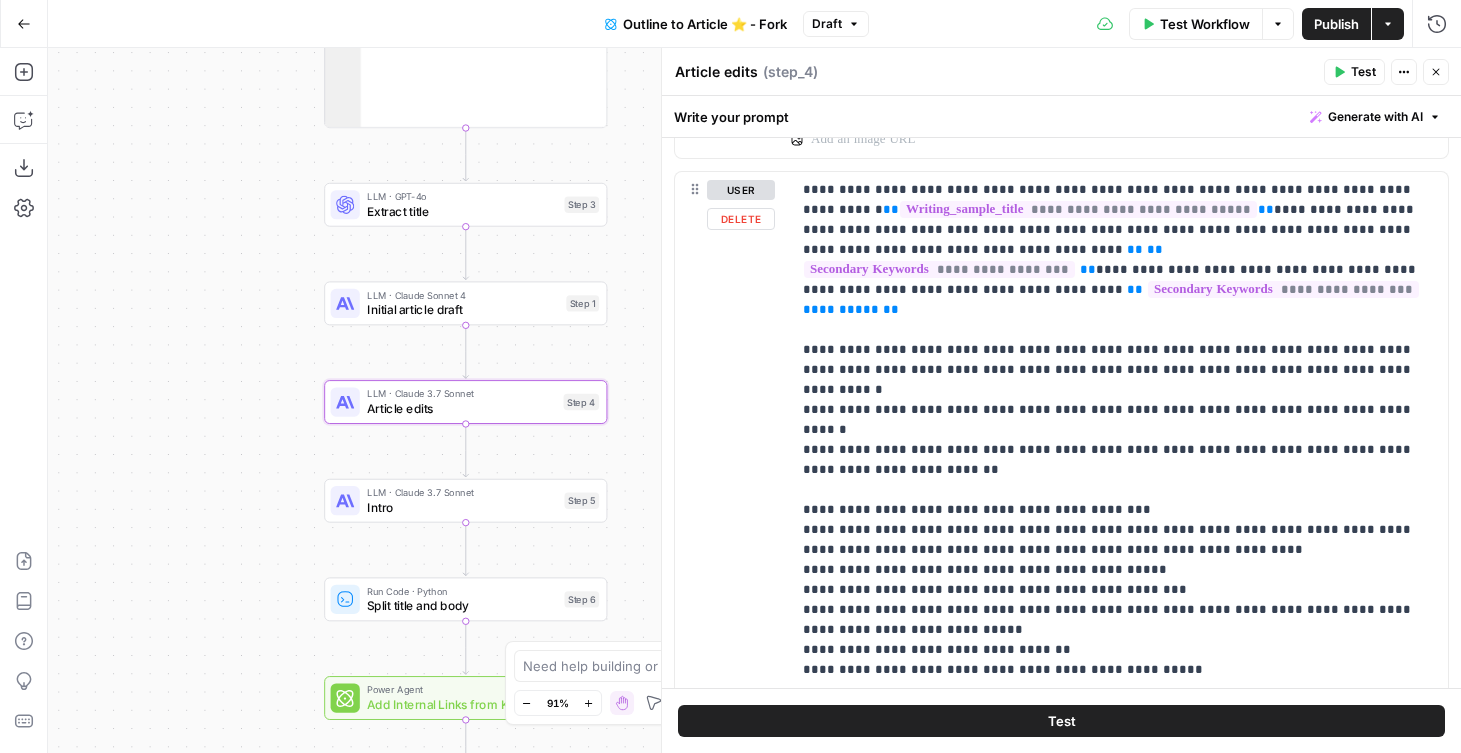 scroll, scrollTop: 2812, scrollLeft: 0, axis: vertical 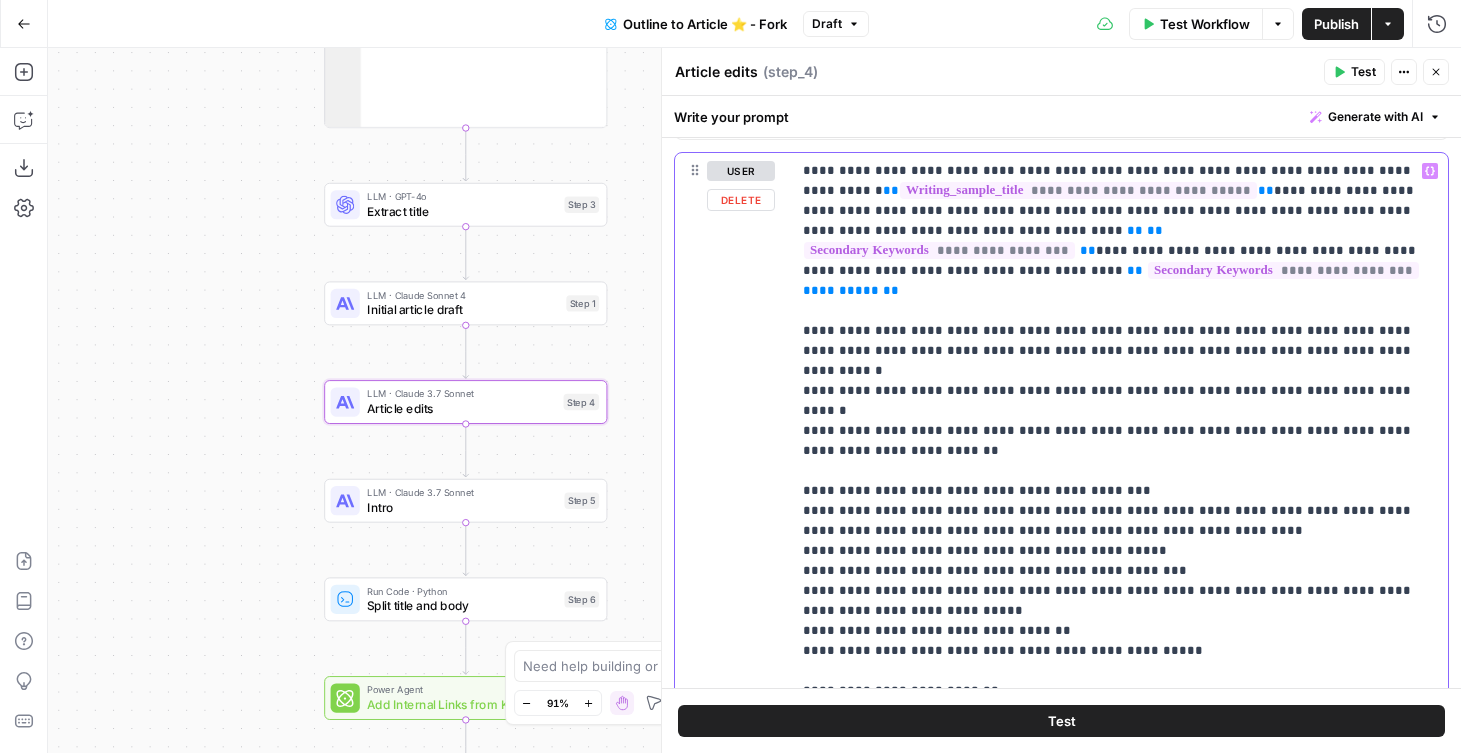 click on "**********" at bounding box center (1119, 441) 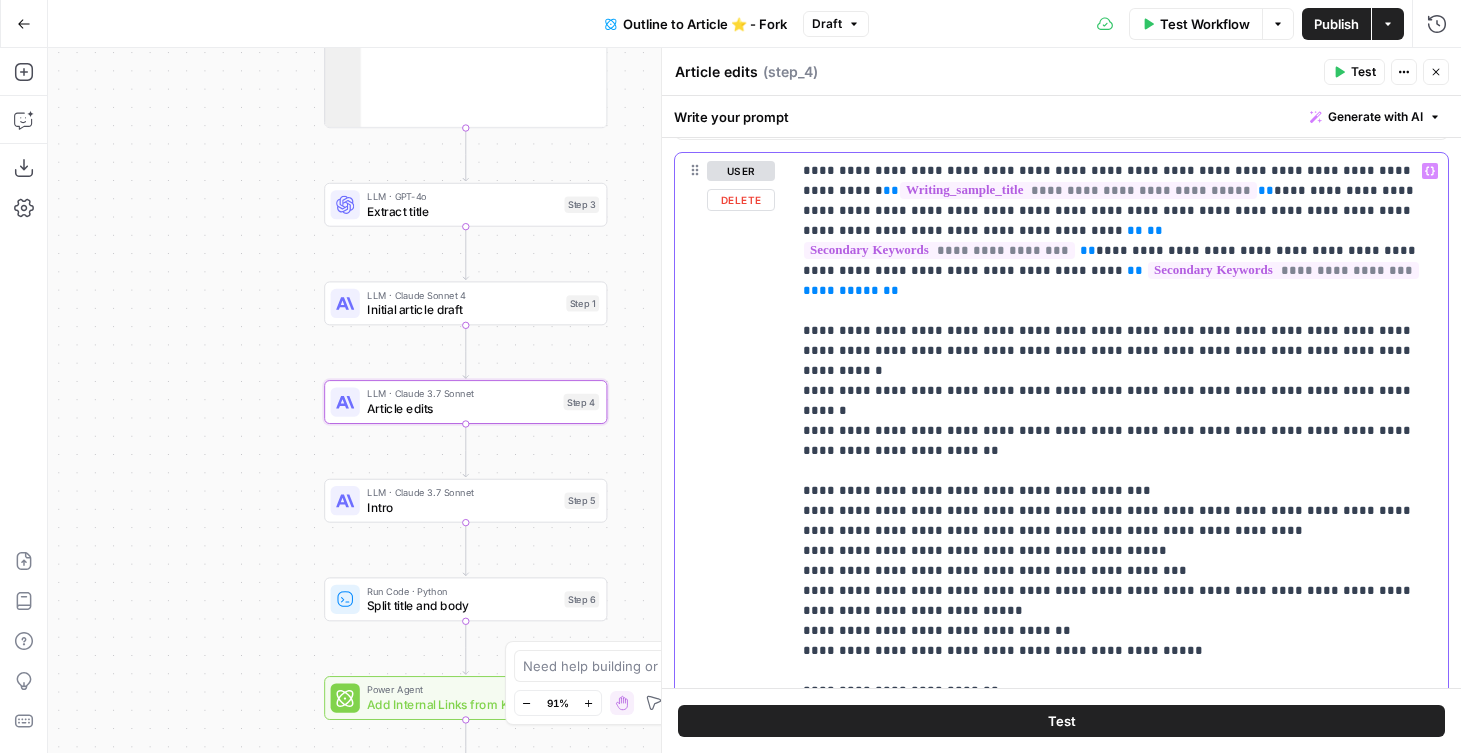 scroll, scrollTop: 2859, scrollLeft: 0, axis: vertical 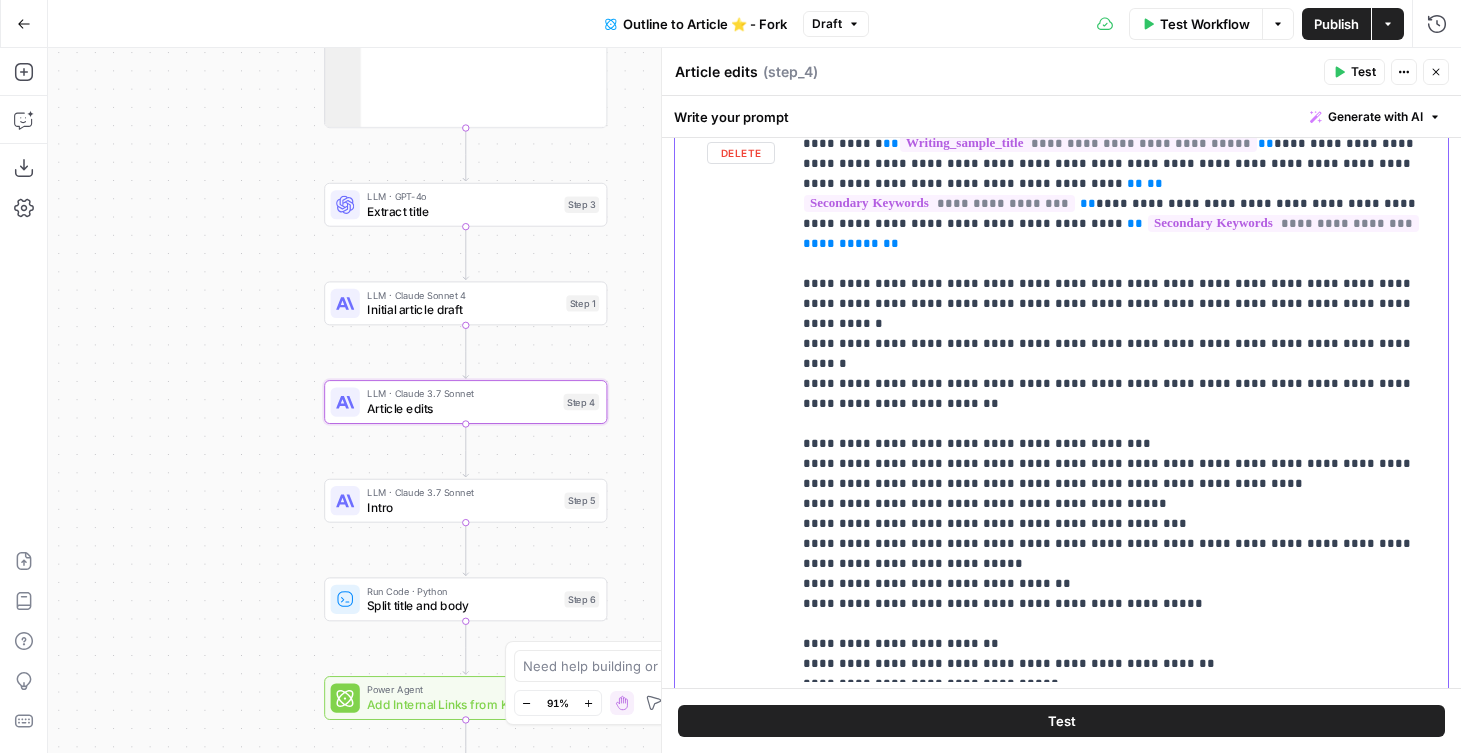 click on "**********" at bounding box center (1119, 394) 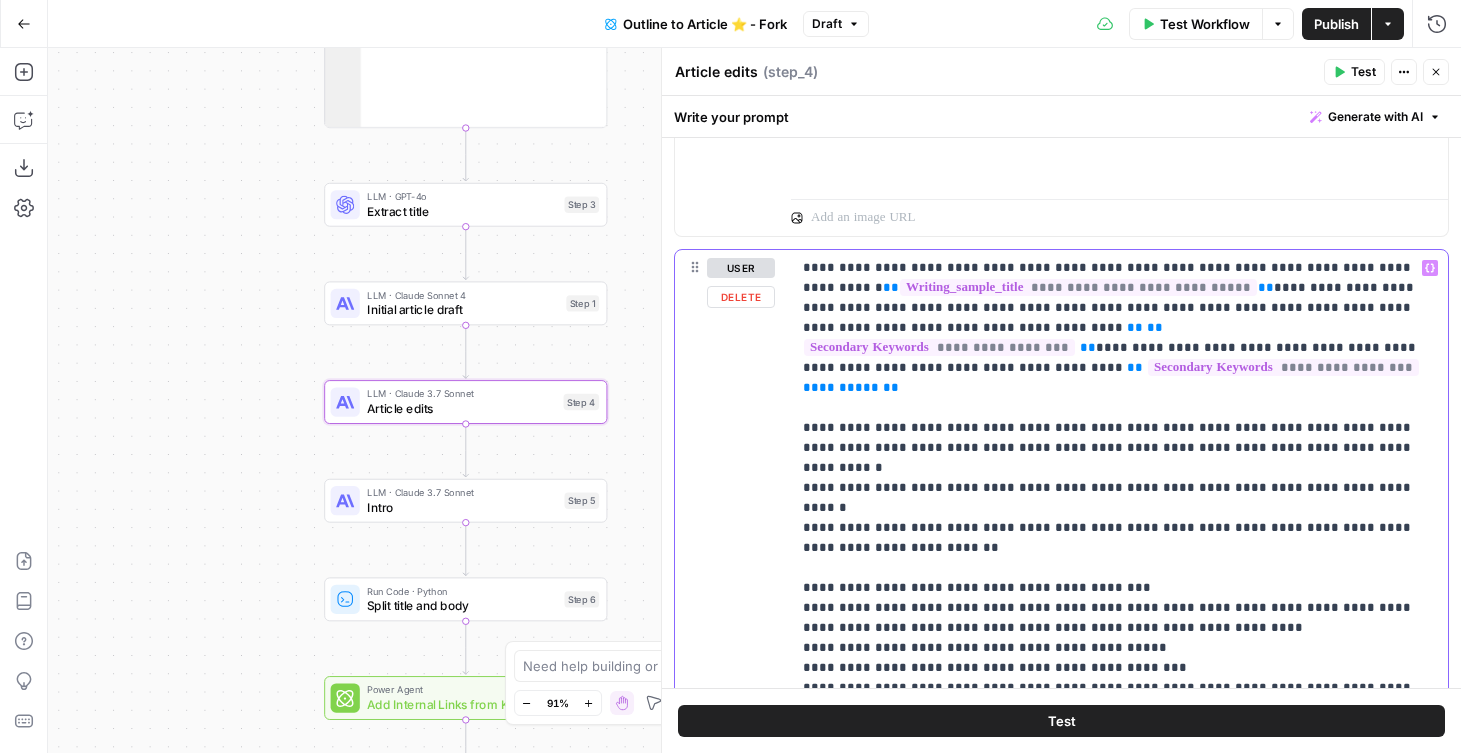 scroll, scrollTop: 2692, scrollLeft: 0, axis: vertical 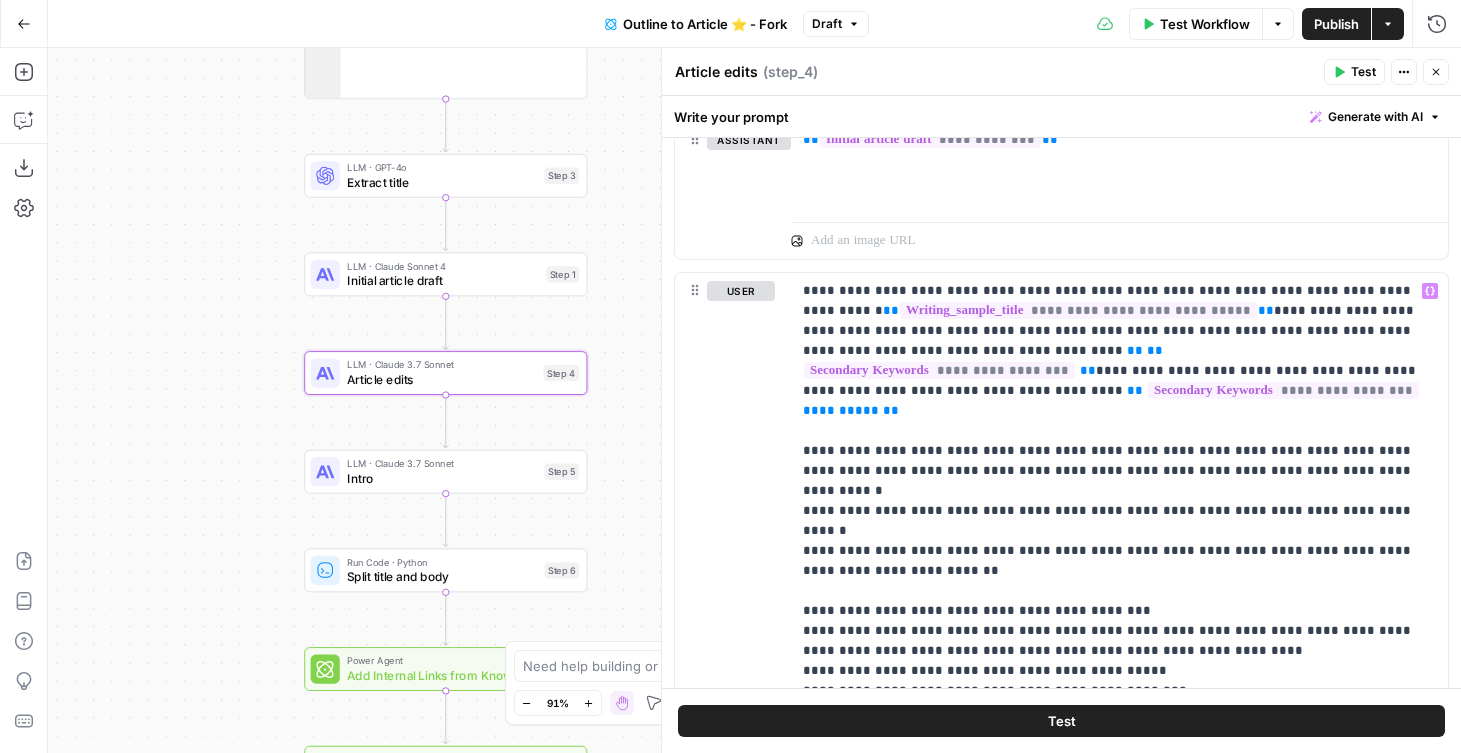 drag, startPoint x: 647, startPoint y: 505, endPoint x: 620, endPoint y: 465, distance: 48.259712 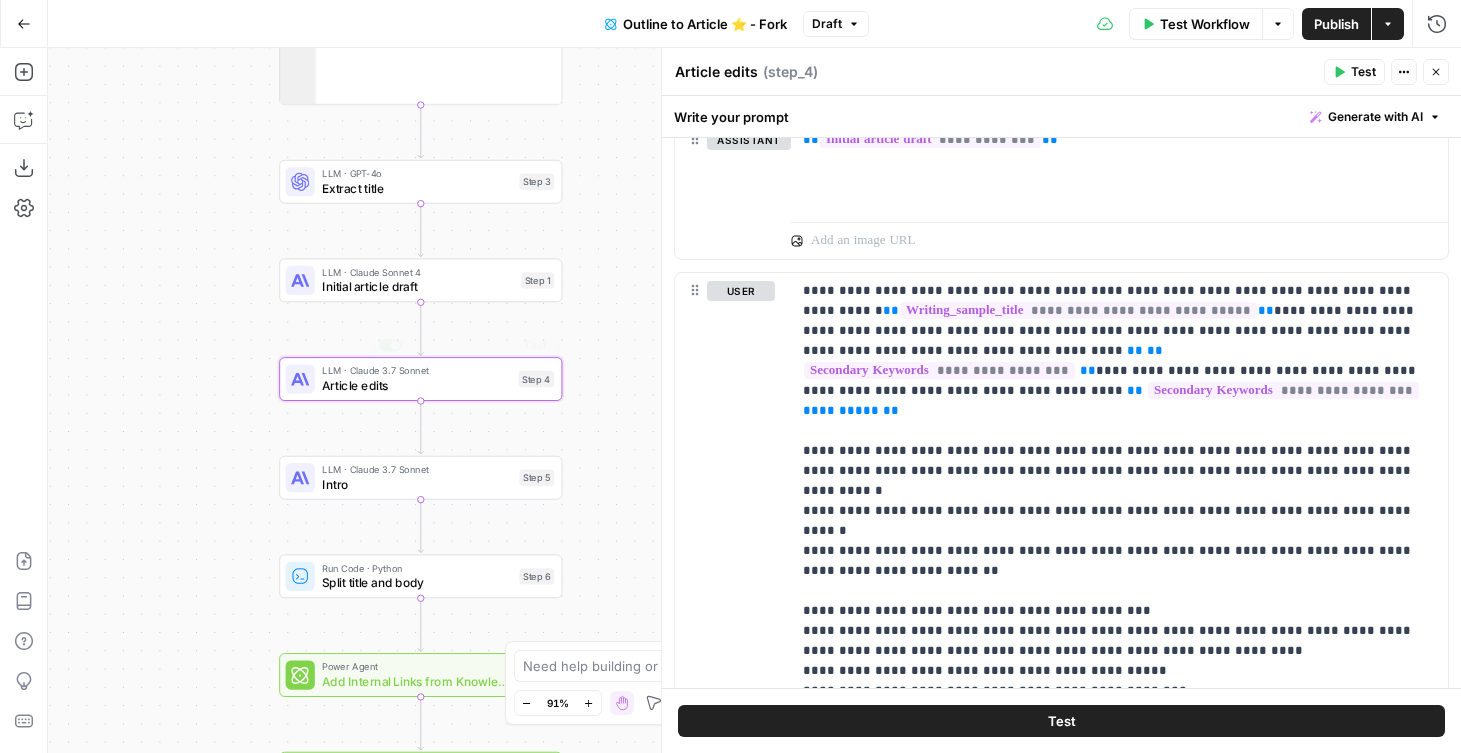 drag, startPoint x: 249, startPoint y: 364, endPoint x: 218, endPoint y: 398, distance: 46.010868 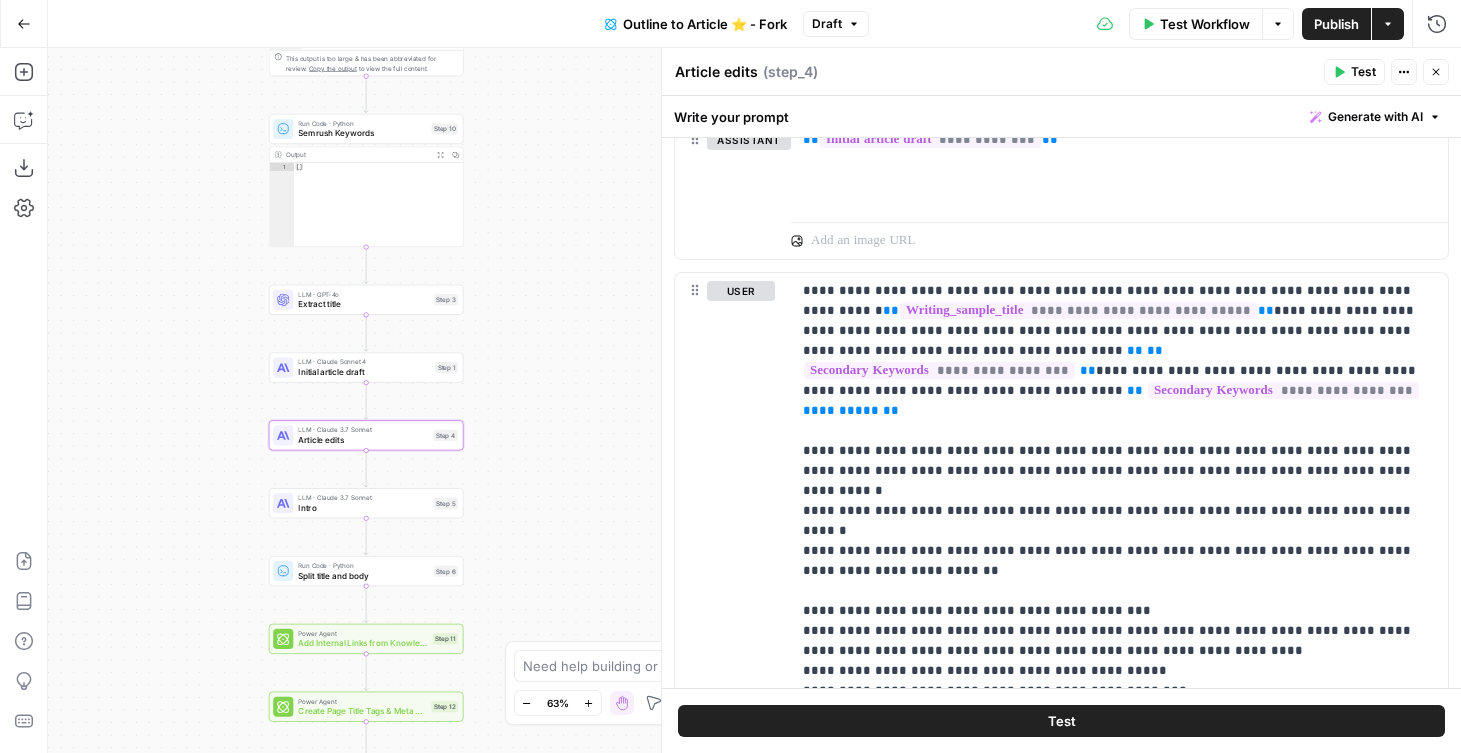 drag, startPoint x: 183, startPoint y: 444, endPoint x: 210, endPoint y: 466, distance: 34.828148 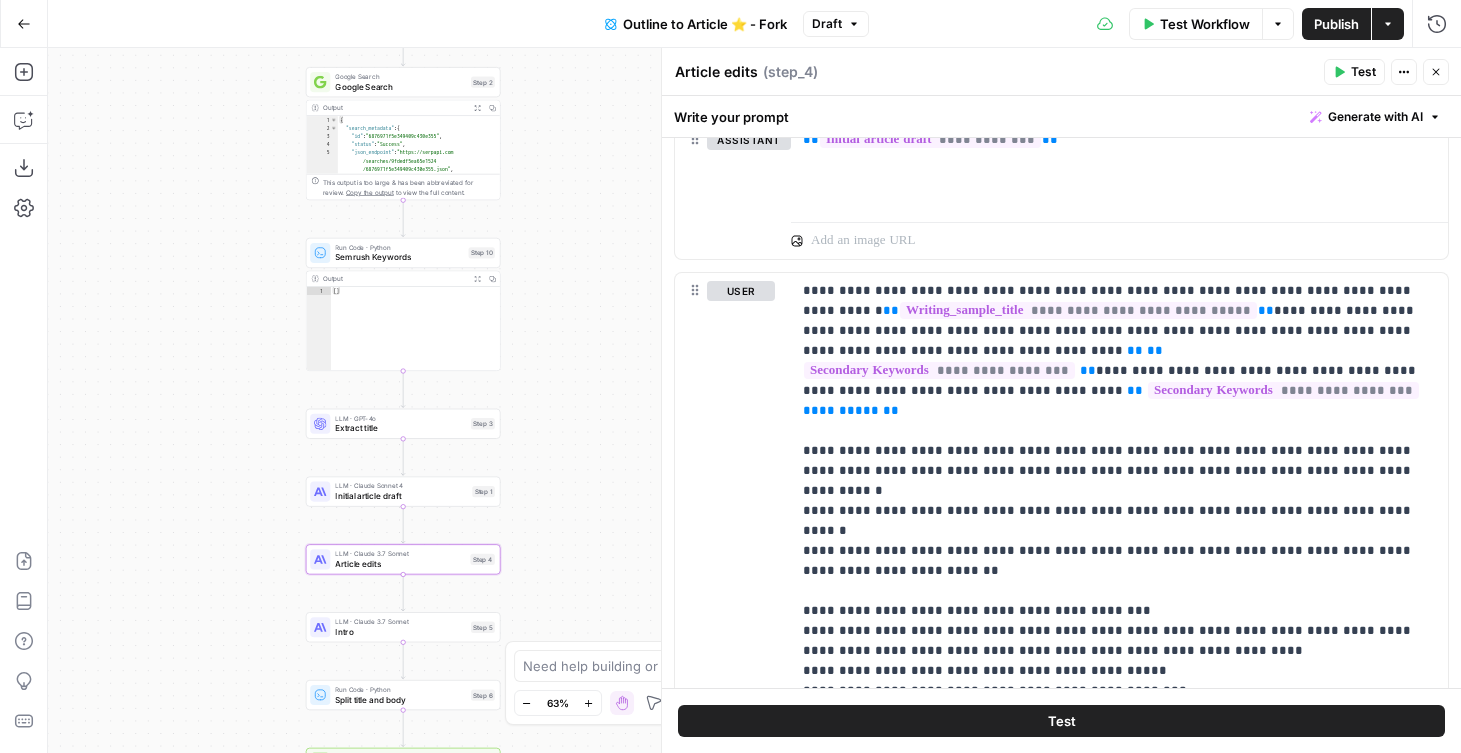 drag, startPoint x: 179, startPoint y: 440, endPoint x: 216, endPoint y: 565, distance: 130.36104 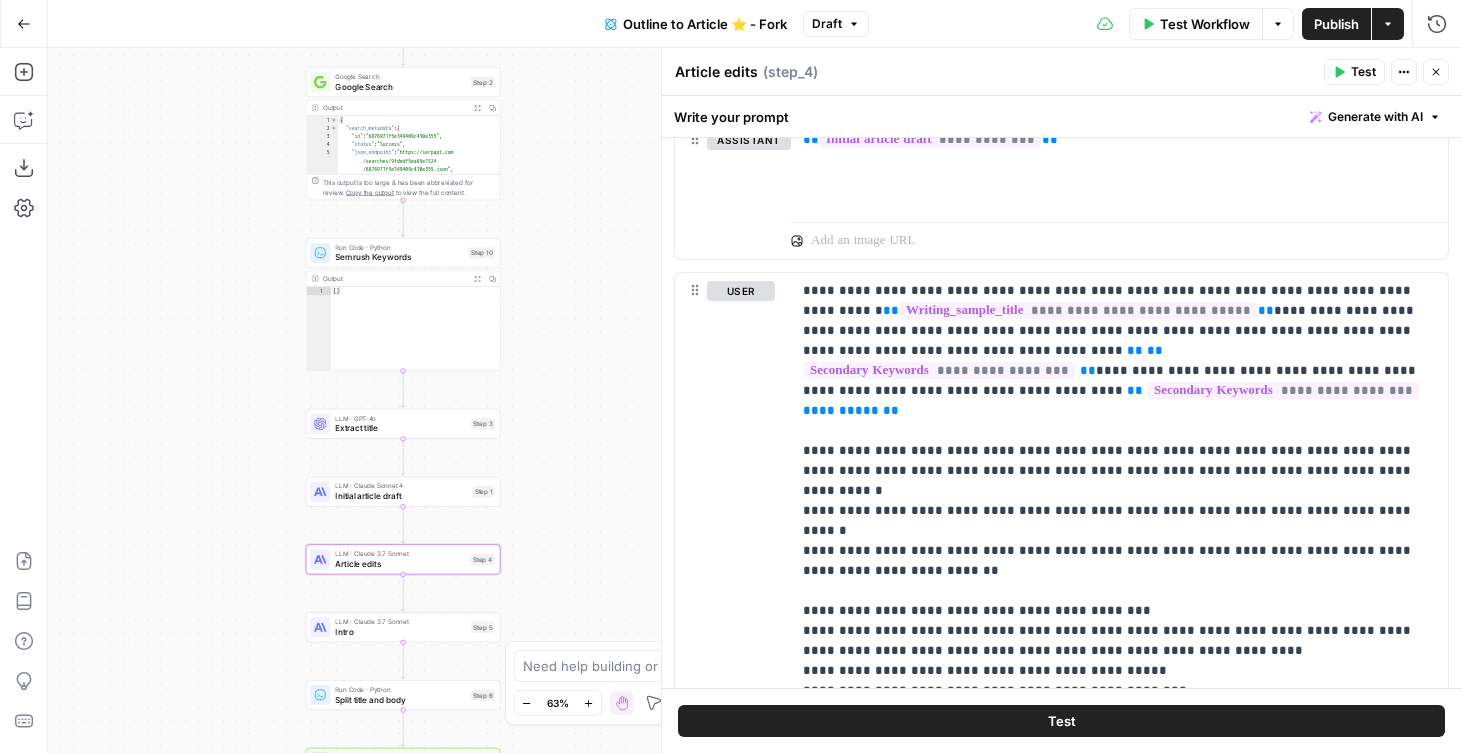 click on "Workflow Set Inputs Inputs Google Search Google Search Step 2 Output Expand Output Copy 1 2 3 4 5 6 {    "search_metadata" :  {      "id" :  "6876971f5e349409c430e355" ,      "status" :  "Success" ,      "json_endpoint" :  "https://serpapi.com          /searches/9fdedf5ea65e1524          /6876971f5e349409c430e355.json" ,      "pixel_position_endpoint" :  "https          ://serpapi.com/searches          /9fdedf5ea65e1524          /6876971f5e349409c430e355          .json_with_pixel_position" ,     This output is too large & has been abbreviated for review.   Copy the output   to view the full content. Run Code · Python Semrush Keywords Step 10 Output Expand Output Copy 1 [ ]     LLM · GPT-4o Extract title Step 3 LLM · Claude Sonnet 4 Initial article draft Step 1 LLM · Claude 3.7 Sonnet Article edits Step 4 LLM · Claude 3.7 Sonnet Intro Step 5 Run Code · Python Split title and body Step 6 Power Agent Add Internal Links from Knowledge Base Step 11 Step 12" at bounding box center (754, 400) 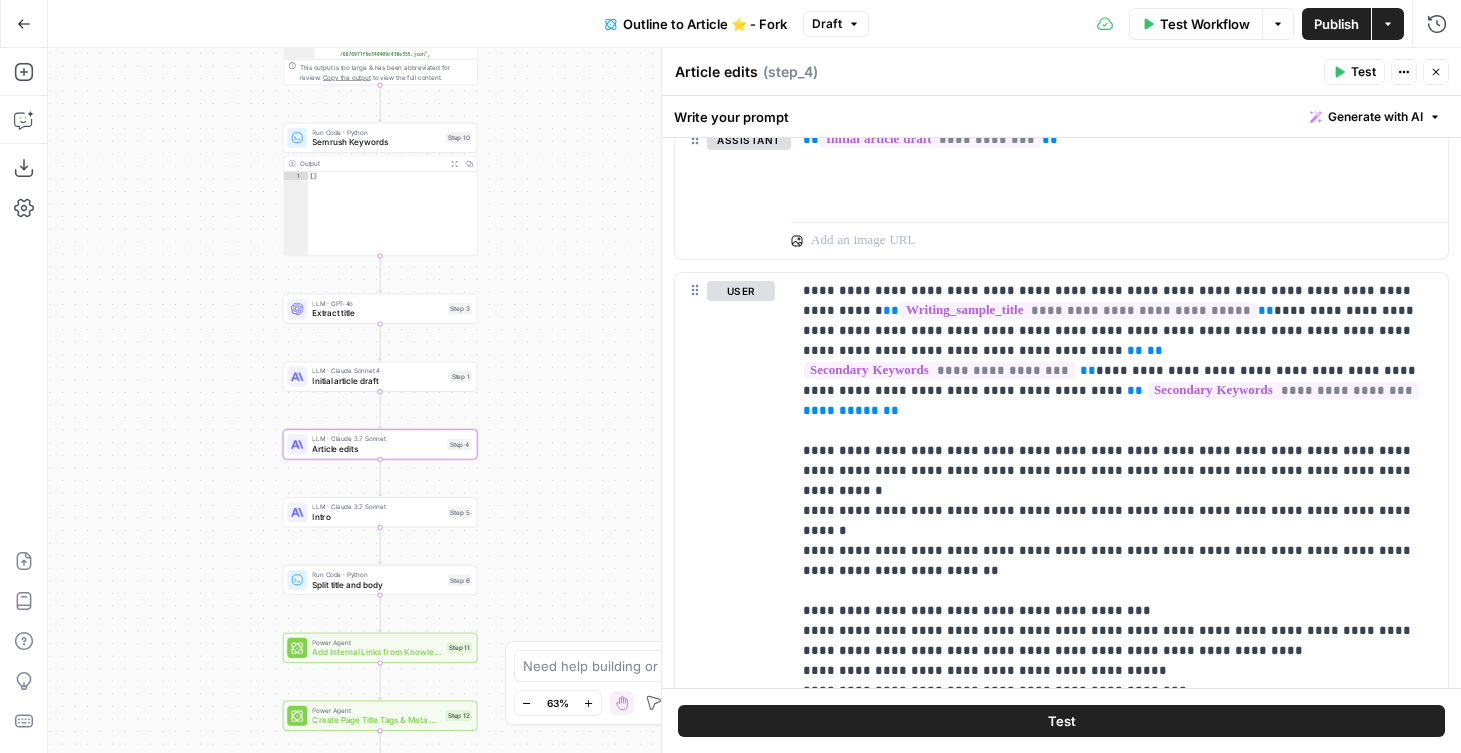 drag, startPoint x: 262, startPoint y: 485, endPoint x: 239, endPoint y: 369, distance: 118.258194 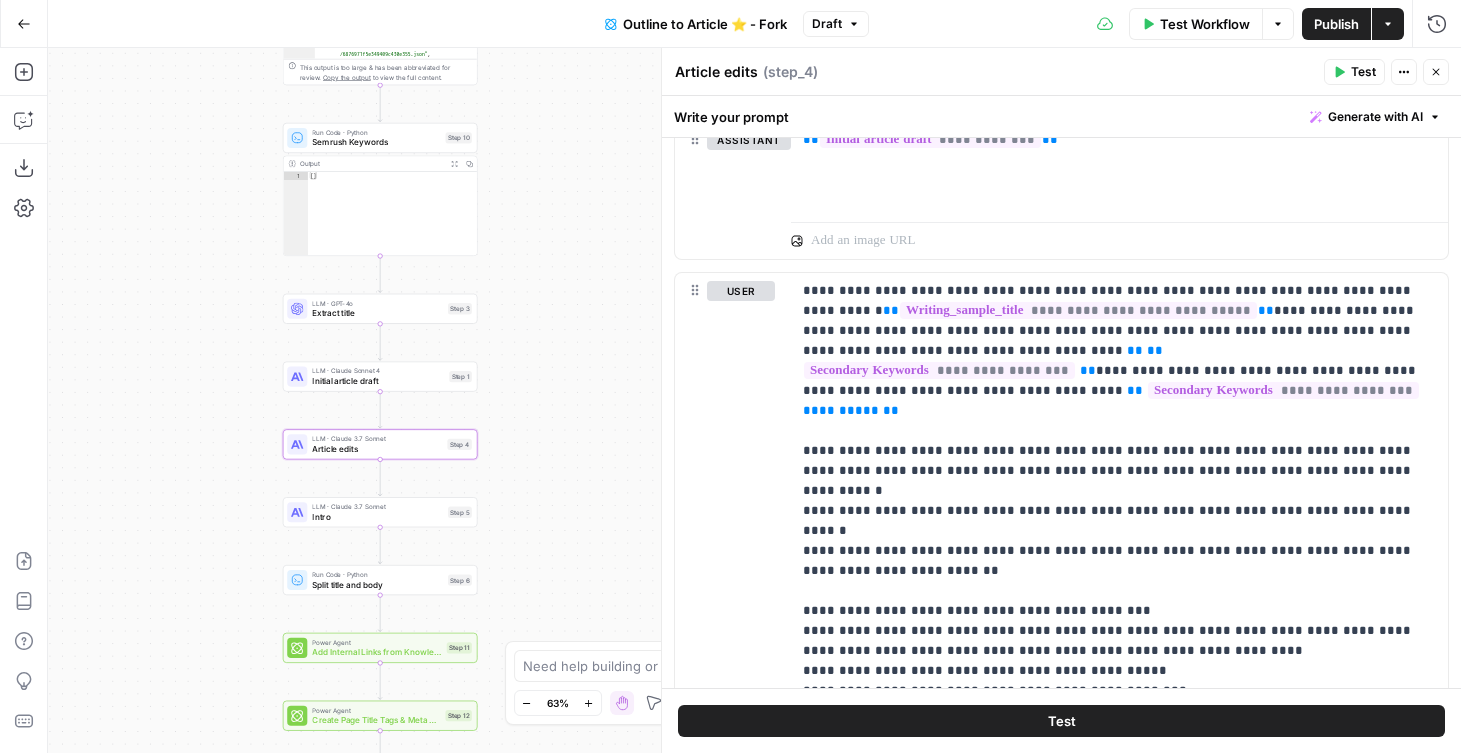 click on "Workflow Set Inputs Inputs Google Search Google Search Step 2 Output Expand Output Copy 1 2 3 4 5 6 {    "search_metadata" :  {      "id" :  "6876971f5e349409c430e355" ,      "status" :  "Success" ,      "json_endpoint" :  "https://serpapi.com          /searches/9fdedf5ea65e1524          /6876971f5e349409c430e355.json" ,      "pixel_position_endpoint" :  "https          ://serpapi.com/searches          /9fdedf5ea65e1524          /6876971f5e349409c430e355          .json_with_pixel_position" ,     This output is too large & has been abbreviated for review.   Copy the output   to view the full content. Run Code · Python Semrush Keywords Step 10 Output Expand Output Copy 1 [ ]     LLM · GPT-4o Extract title Step 3 LLM · Claude Sonnet 4 Initial article draft Step 1 LLM · Claude 3.7 Sonnet Article edits Step 4 LLM · Claude 3.7 Sonnet Intro Step 5 Run Code · Python Split title and body Step 6 Power Agent Add Internal Links from Knowledge Base Step 11 Step 12" at bounding box center [754, 400] 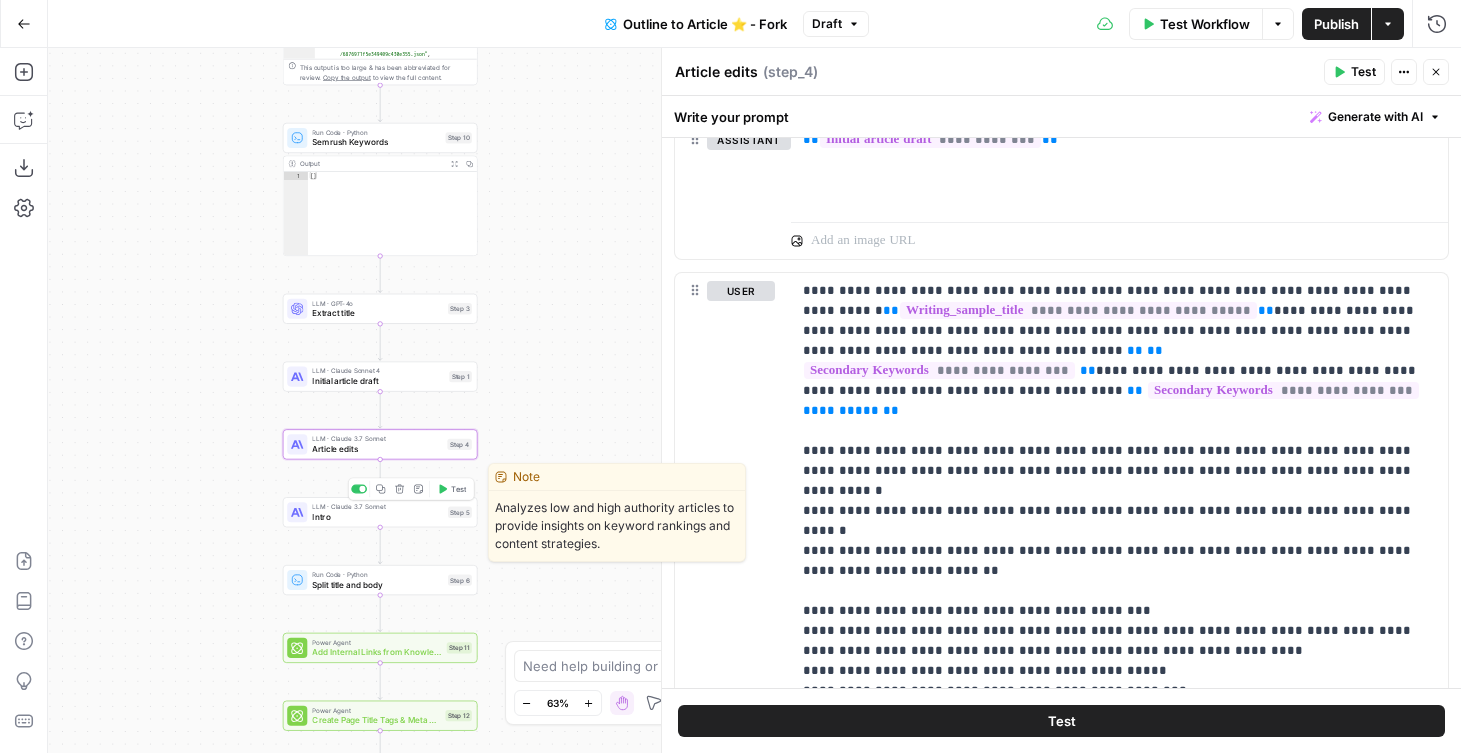 click at bounding box center (297, 512) 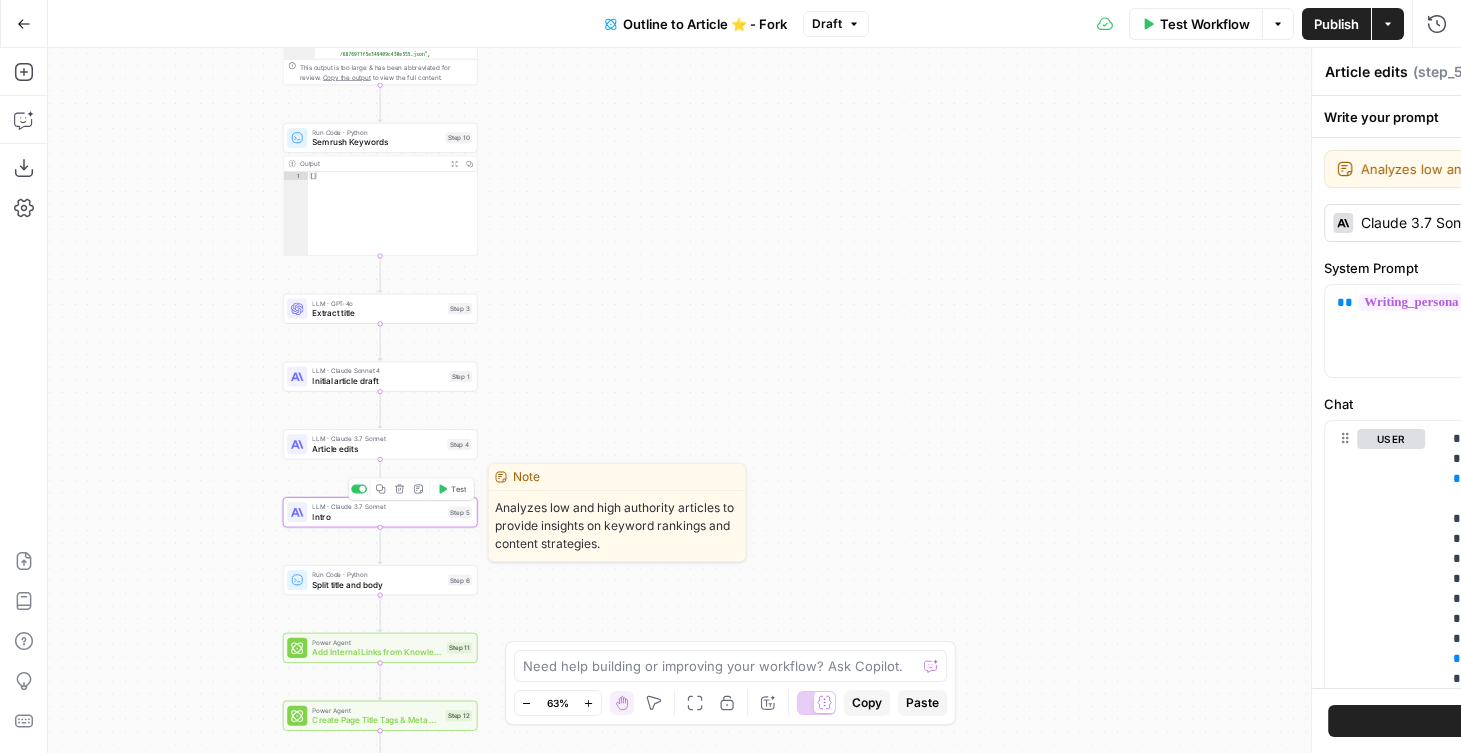 type on "Intro" 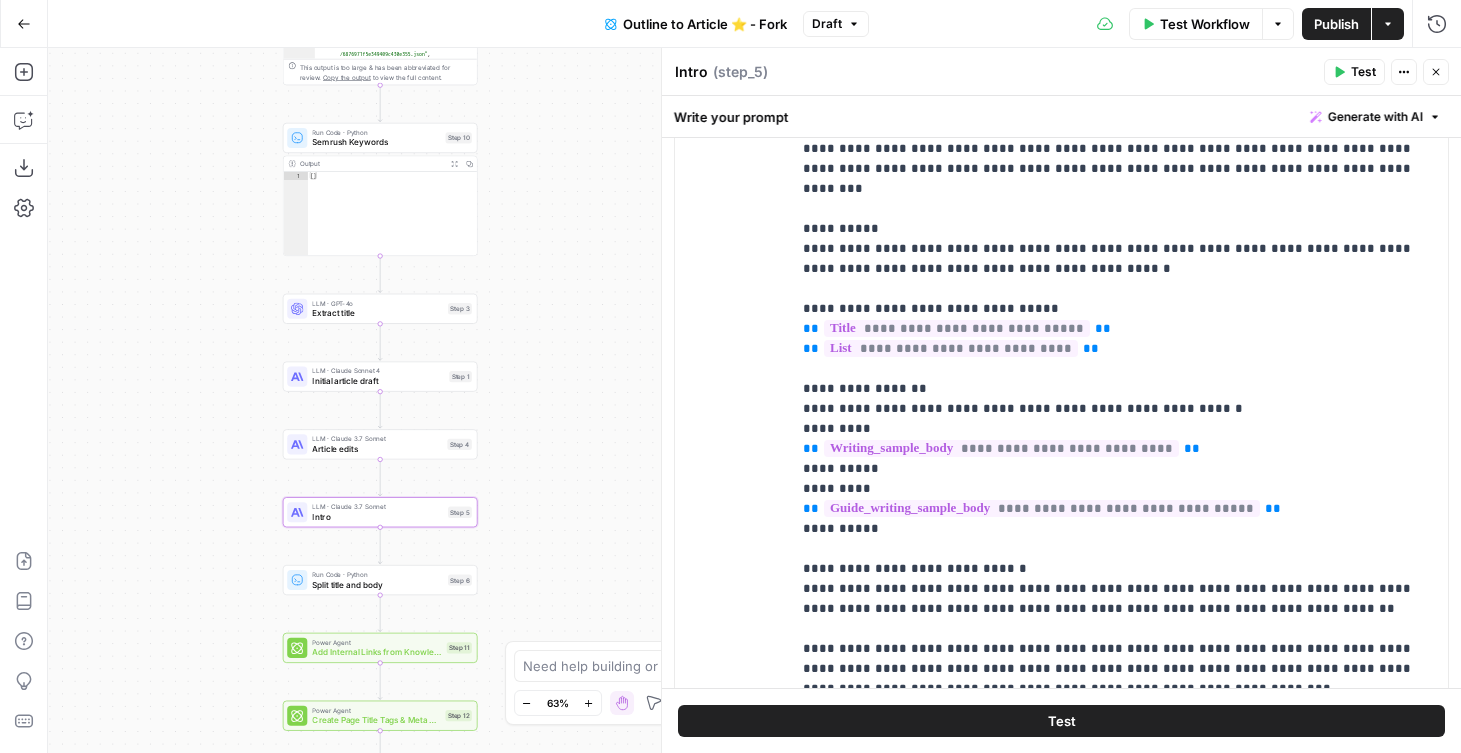 scroll, scrollTop: 1741, scrollLeft: 0, axis: vertical 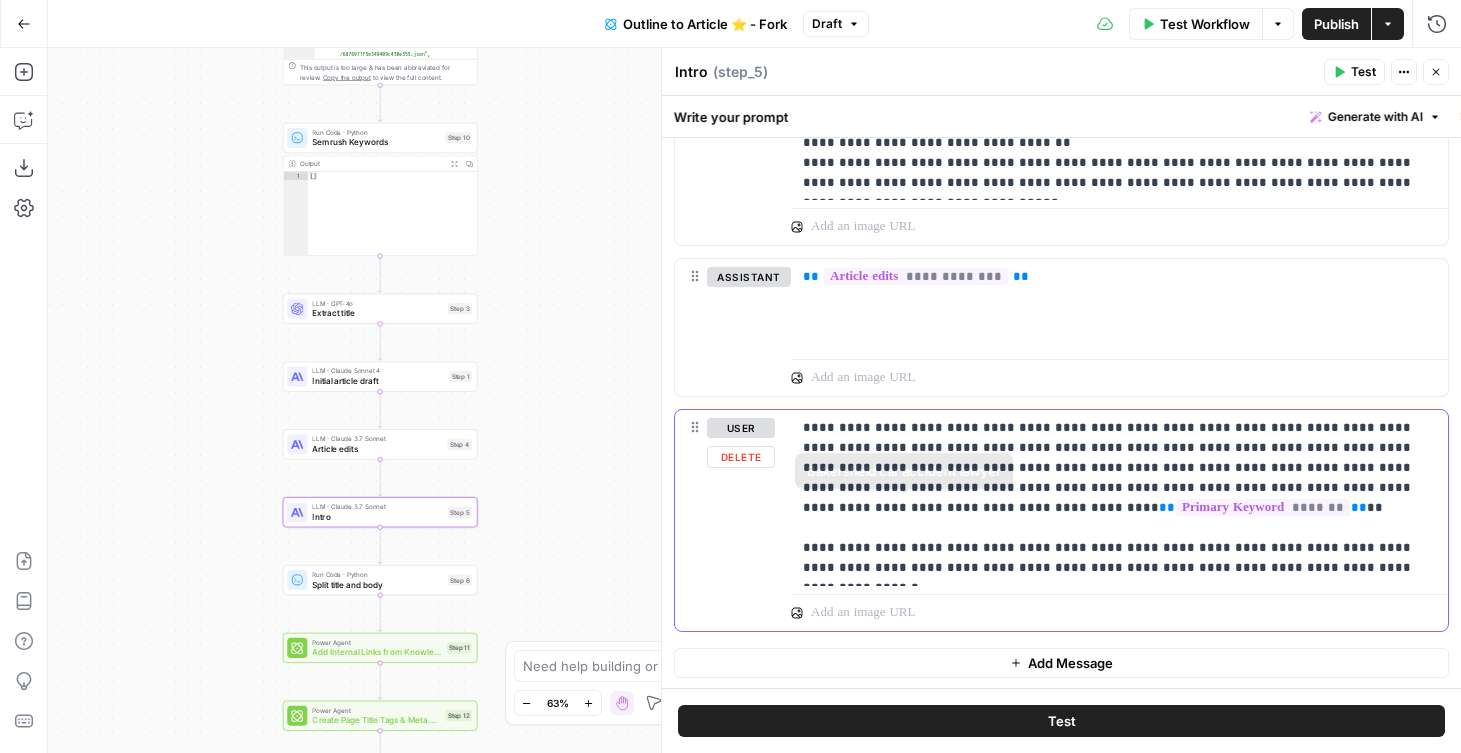 click on "**********" at bounding box center (1119, 498) 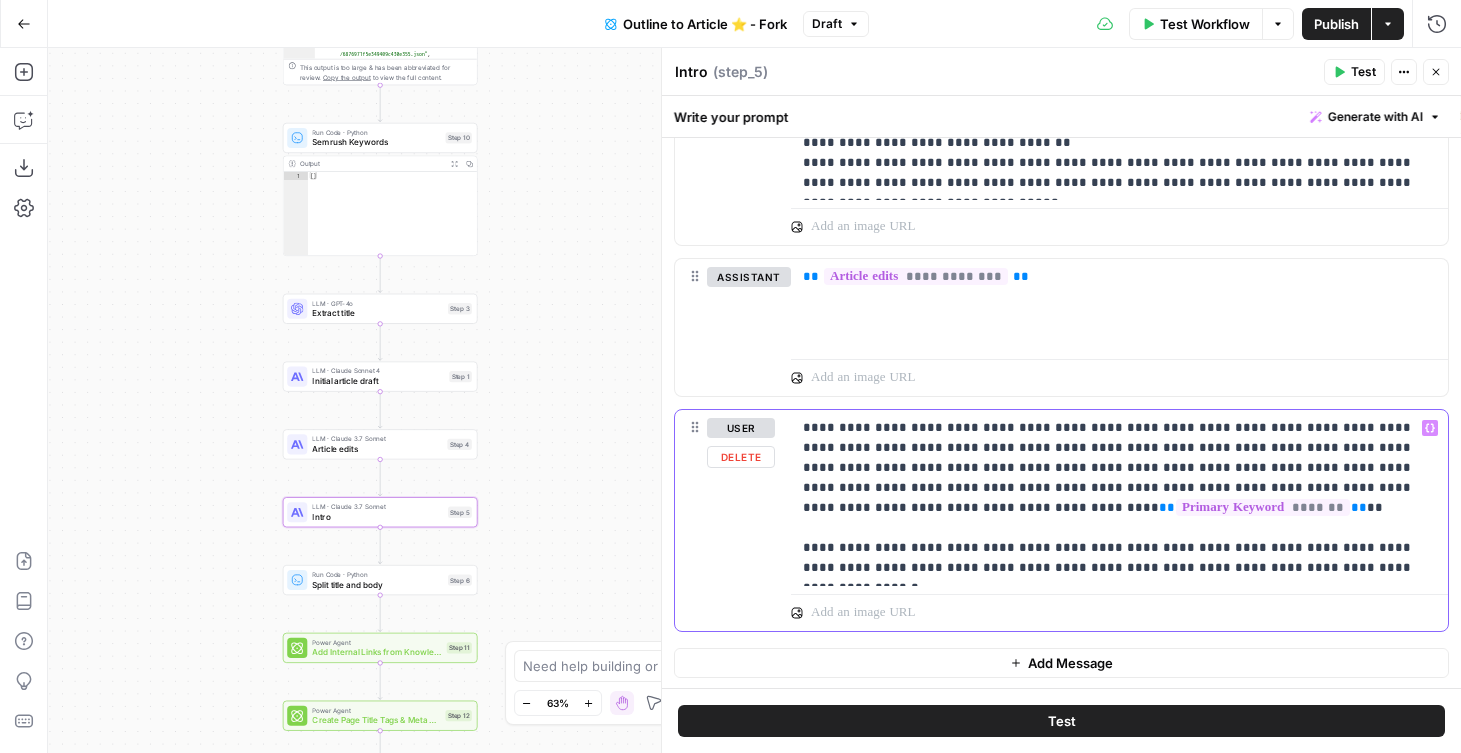 scroll, scrollTop: 2138, scrollLeft: 0, axis: vertical 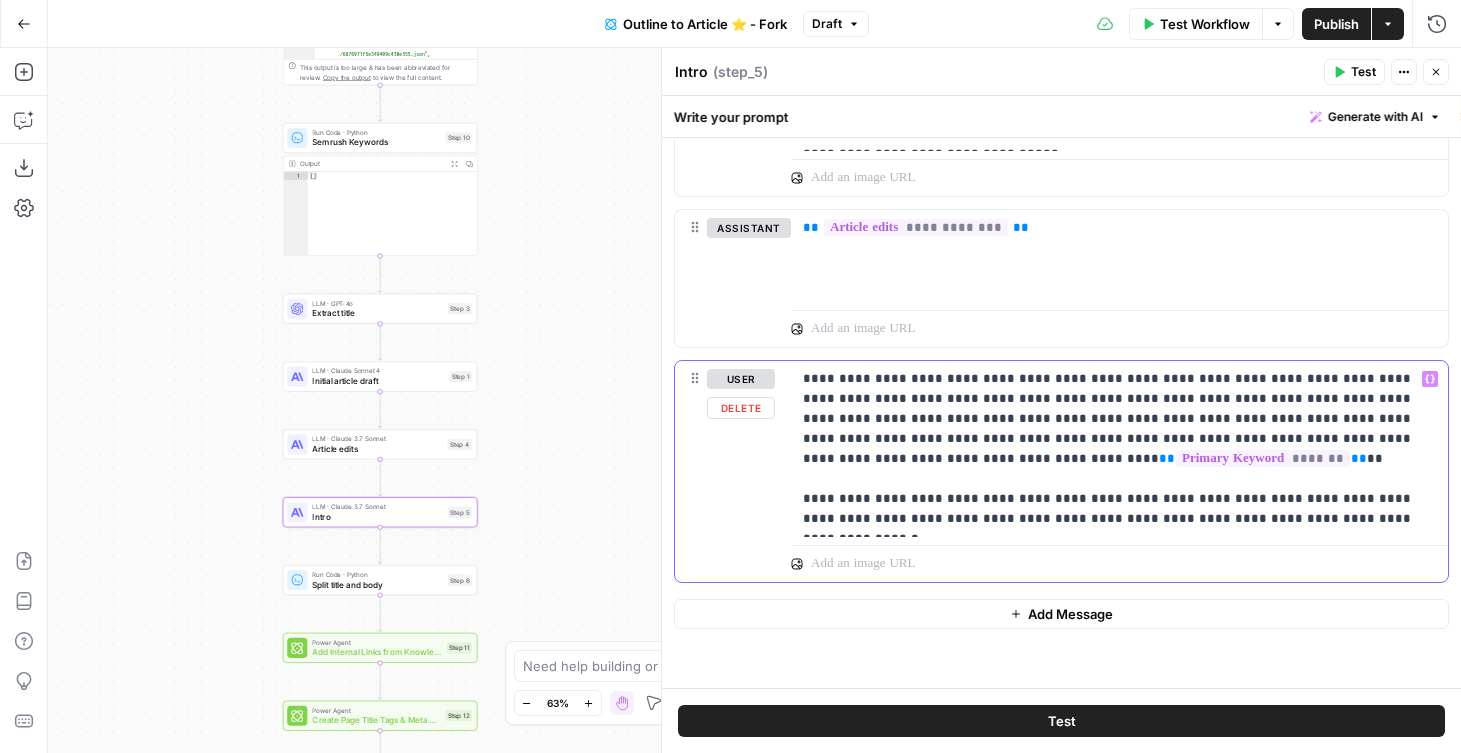 drag, startPoint x: 1317, startPoint y: 475, endPoint x: 816, endPoint y: 345, distance: 517.59155 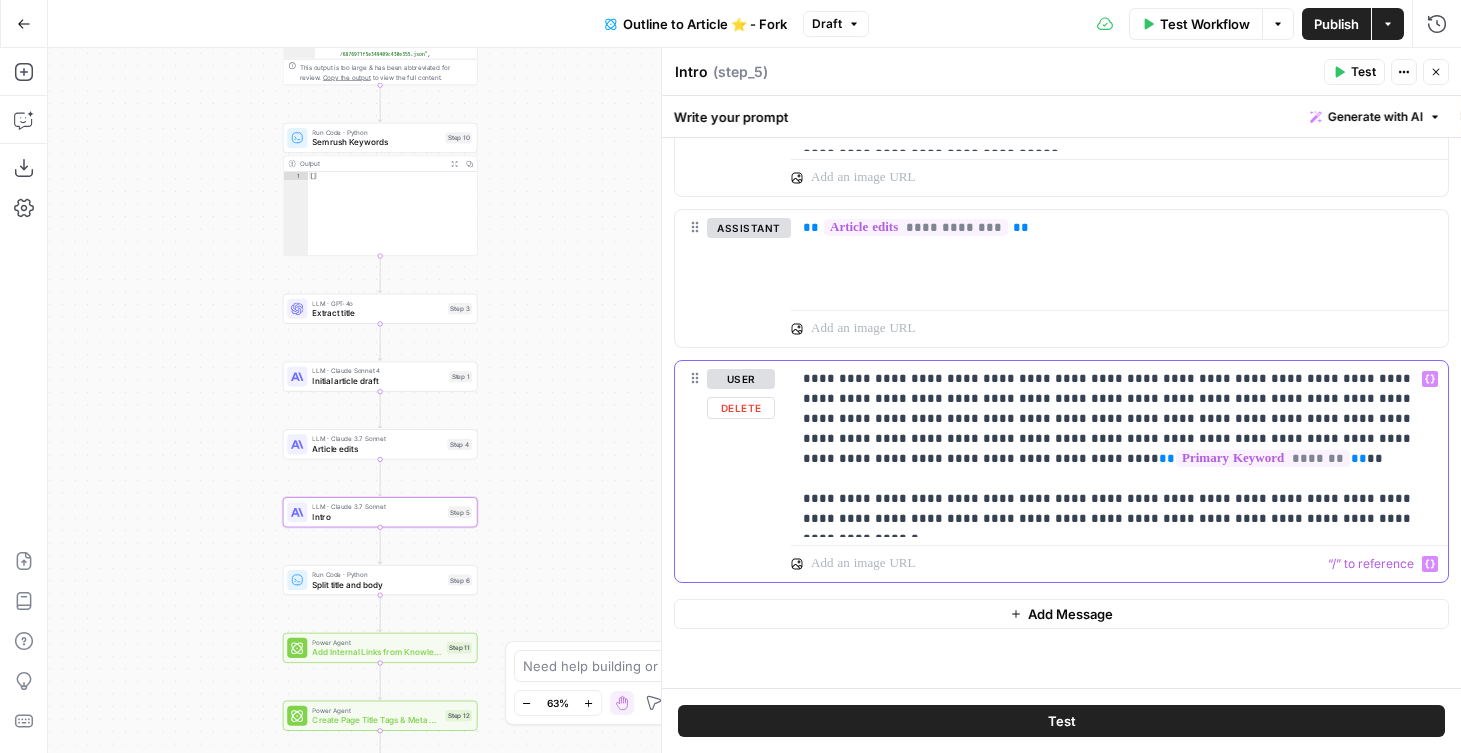 click on "**********" at bounding box center [1119, 449] 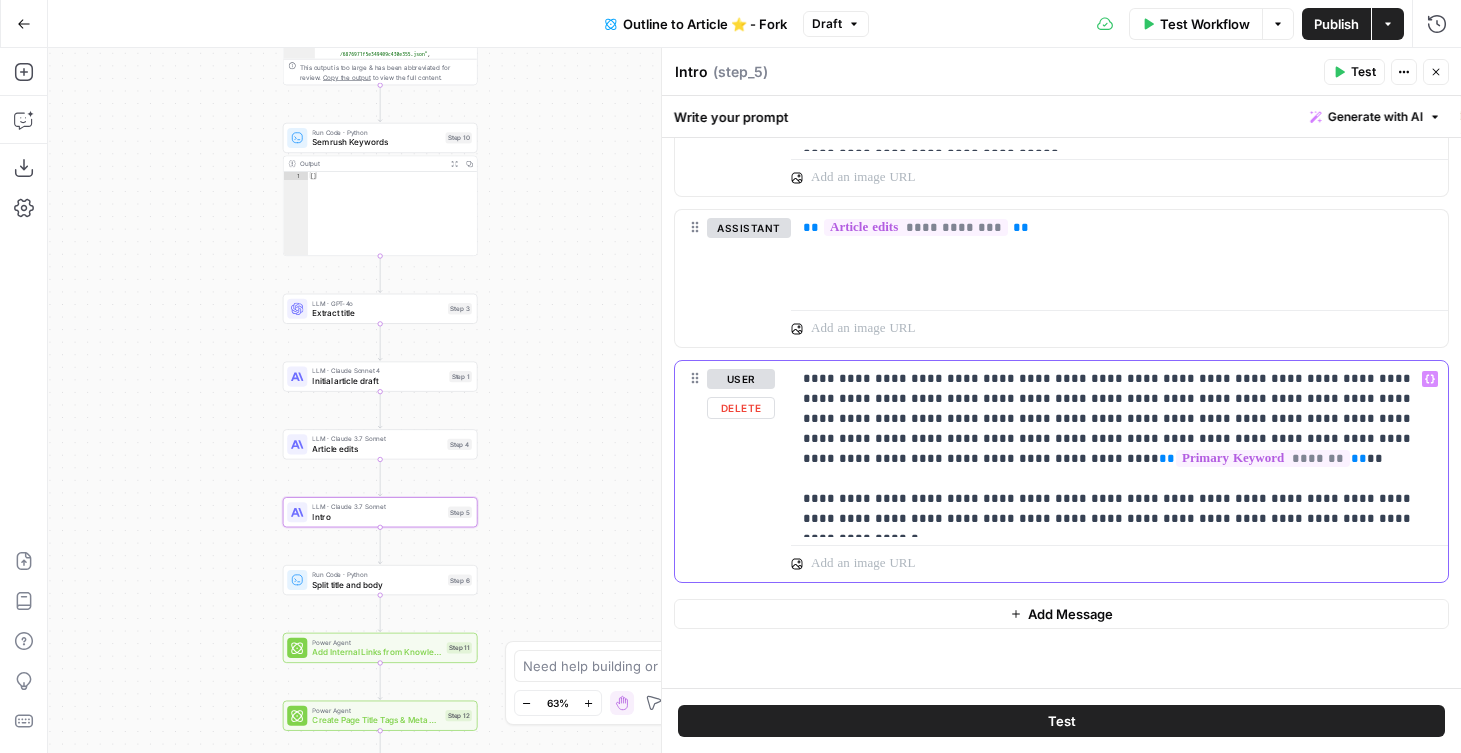 scroll, scrollTop: 2101, scrollLeft: 0, axis: vertical 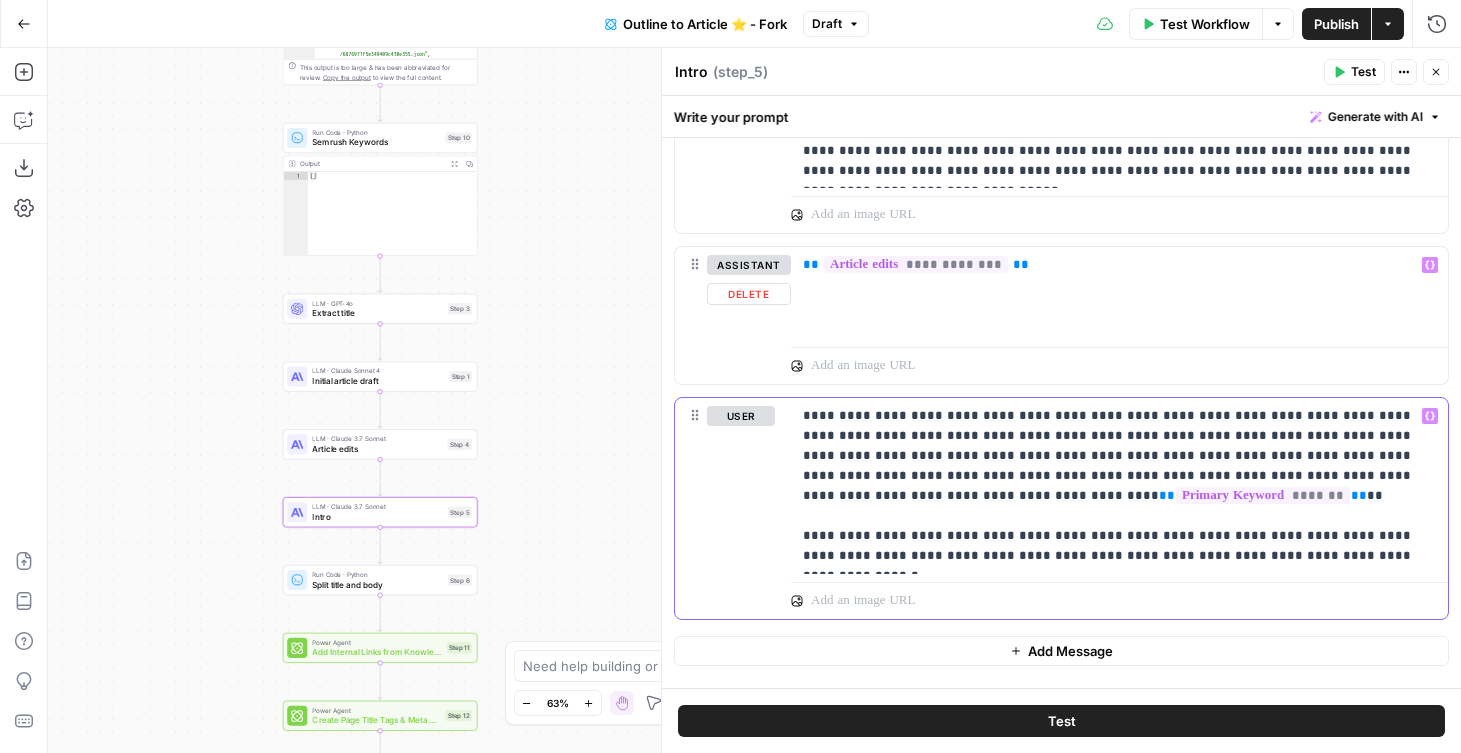click on "**********" at bounding box center (1119, 486) 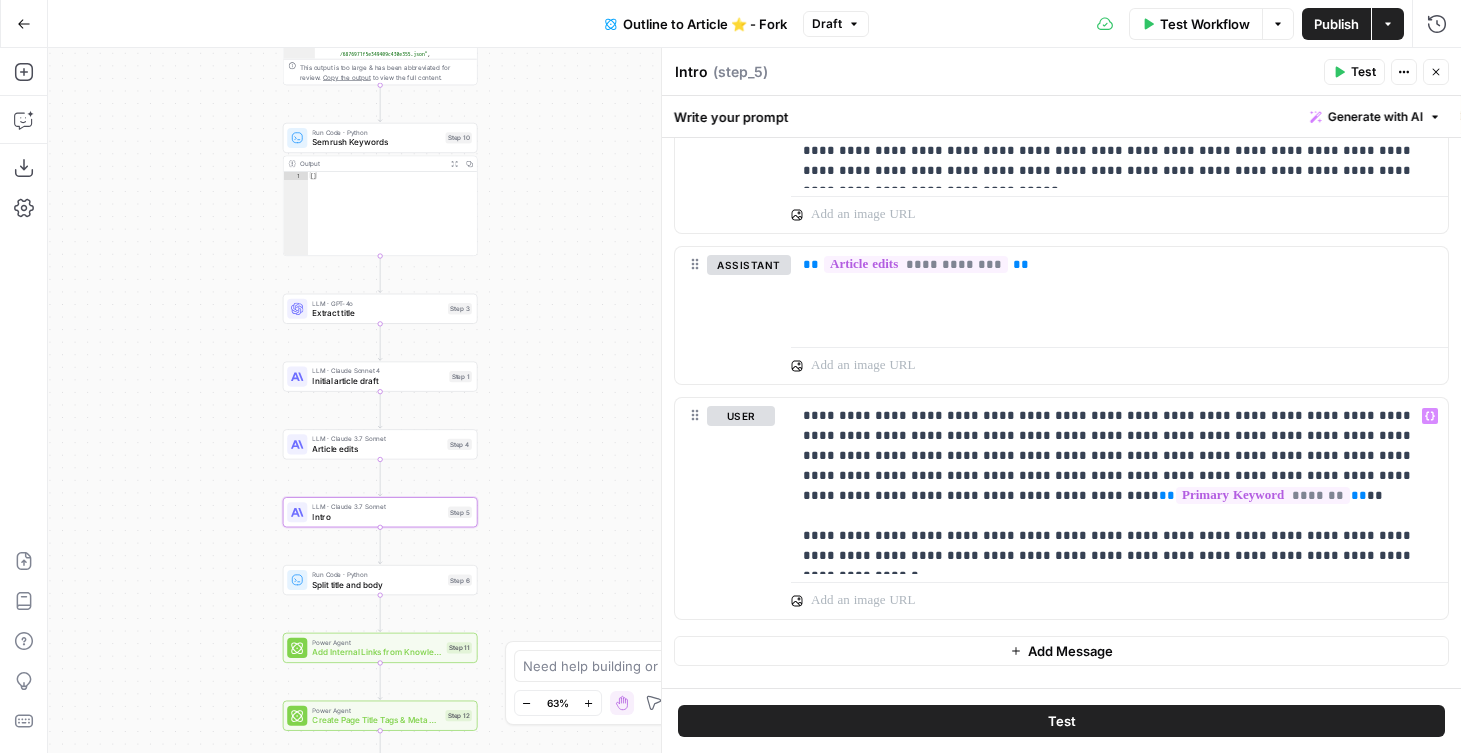 click on "Workflow Set Inputs Inputs Google Search Google Search Step 2 Output Expand Output Copy 1 2 3 4 5 6 {    "search_metadata" :  {      "id" :  "6876971f5e349409c430e355" ,      "status" :  "Success" ,      "json_endpoint" :  "https://serpapi.com          /searches/9fdedf5ea65e1524          /6876971f5e349409c430e355.json" ,      "pixel_position_endpoint" :  "https          ://serpapi.com/searches          /9fdedf5ea65e1524          /6876971f5e349409c430e355          .json_with_pixel_position" ,     This output is too large & has been abbreviated for review.   Copy the output   to view the full content. Run Code · Python Semrush Keywords Step 10 Output Expand Output Copy 1 [ ]     LLM · GPT-4o Extract title Step 3 LLM · Claude Sonnet 4 Initial article draft Step 1 LLM · Claude 3.7 Sonnet Article edits Step 4 LLM · Claude 3.7 Sonnet Intro Step 5 Run Code · Python Split title and body Step 6 Power Agent Add Internal Links from Knowledge Base Step 11 Step 12" at bounding box center [754, 400] 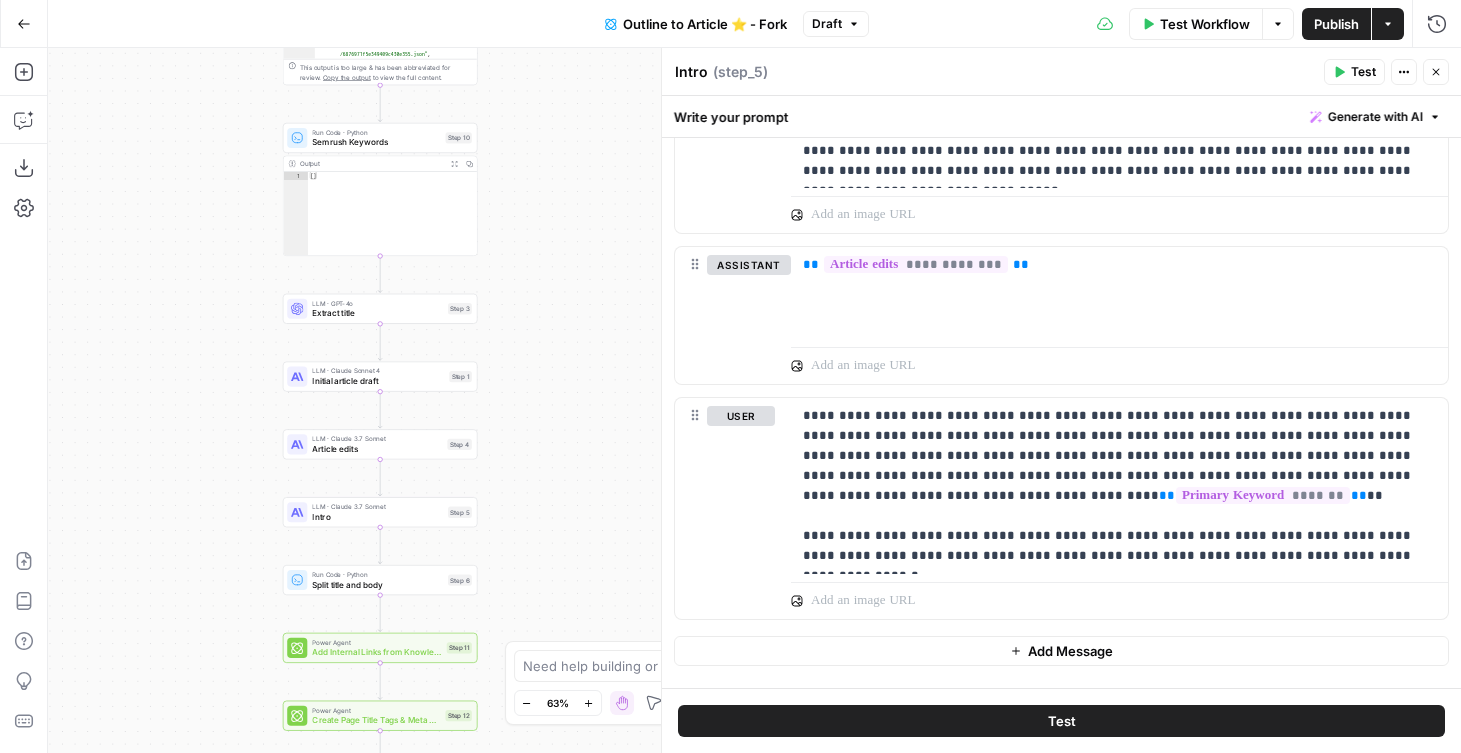 click on "Workflow Set Inputs Inputs Google Search Google Search Step 2 Output Expand Output Copy 1 2 3 4 5 6 {    "search_metadata" :  {      "id" :  "6876971f5e349409c430e355" ,      "status" :  "Success" ,      "json_endpoint" :  "https://serpapi.com          /searches/9fdedf5ea65e1524          /6876971f5e349409c430e355.json" ,      "pixel_position_endpoint" :  "https          ://serpapi.com/searches          /9fdedf5ea65e1524          /6876971f5e349409c430e355          .json_with_pixel_position" ,     This output is too large & has been abbreviated for review.   Copy the output   to view the full content. Run Code · Python Semrush Keywords Step 10 Output Expand Output Copy 1 [ ]     LLM · GPT-4o Extract title Step 3 LLM · Claude Sonnet 4 Initial article draft Step 1 LLM · Claude 3.7 Sonnet Article edits Step 4 LLM · Claude 3.7 Sonnet Intro Step 5 Run Code · Python Split title and body Step 6 Power Agent Add Internal Links from Knowledge Base Step 11 Step 12" at bounding box center [754, 400] 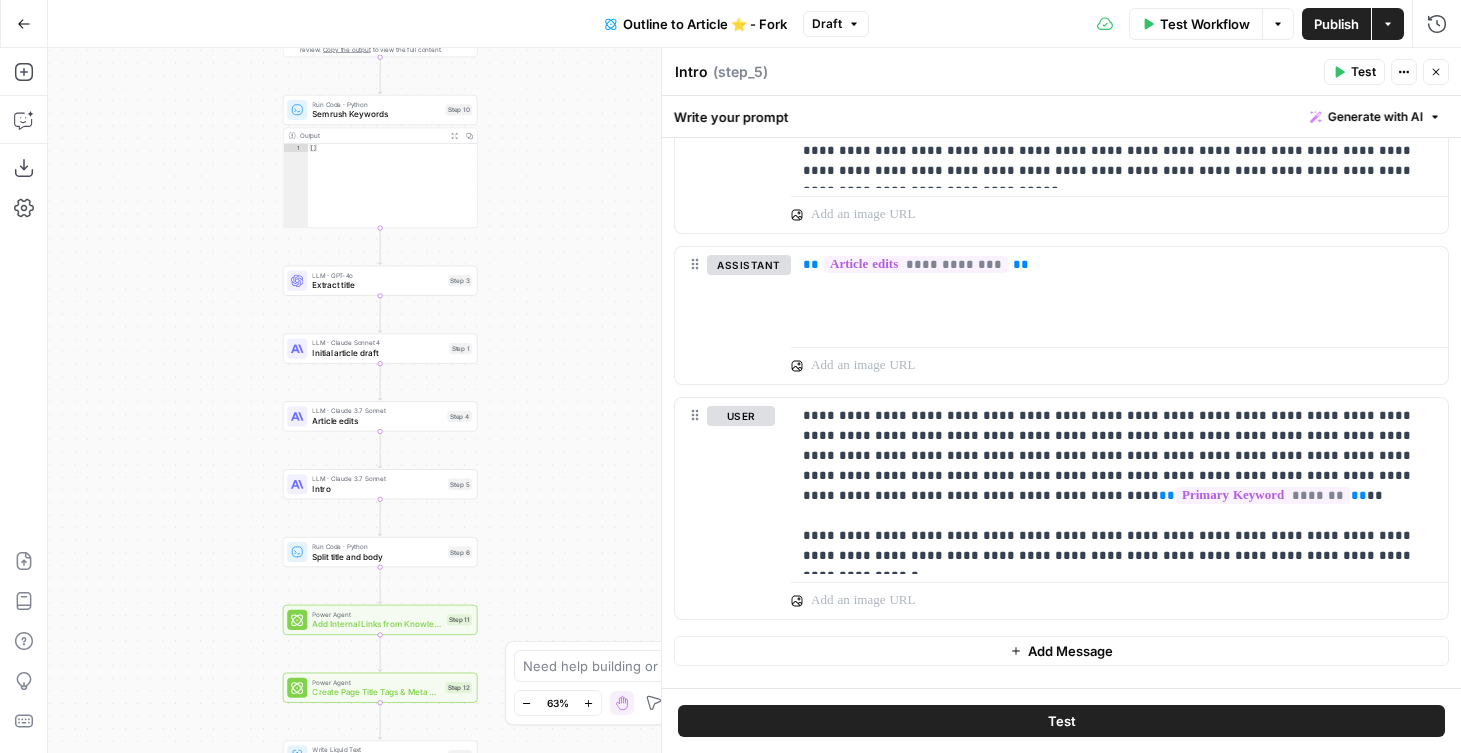 drag, startPoint x: 537, startPoint y: 585, endPoint x: 562, endPoint y: 397, distance: 189.65495 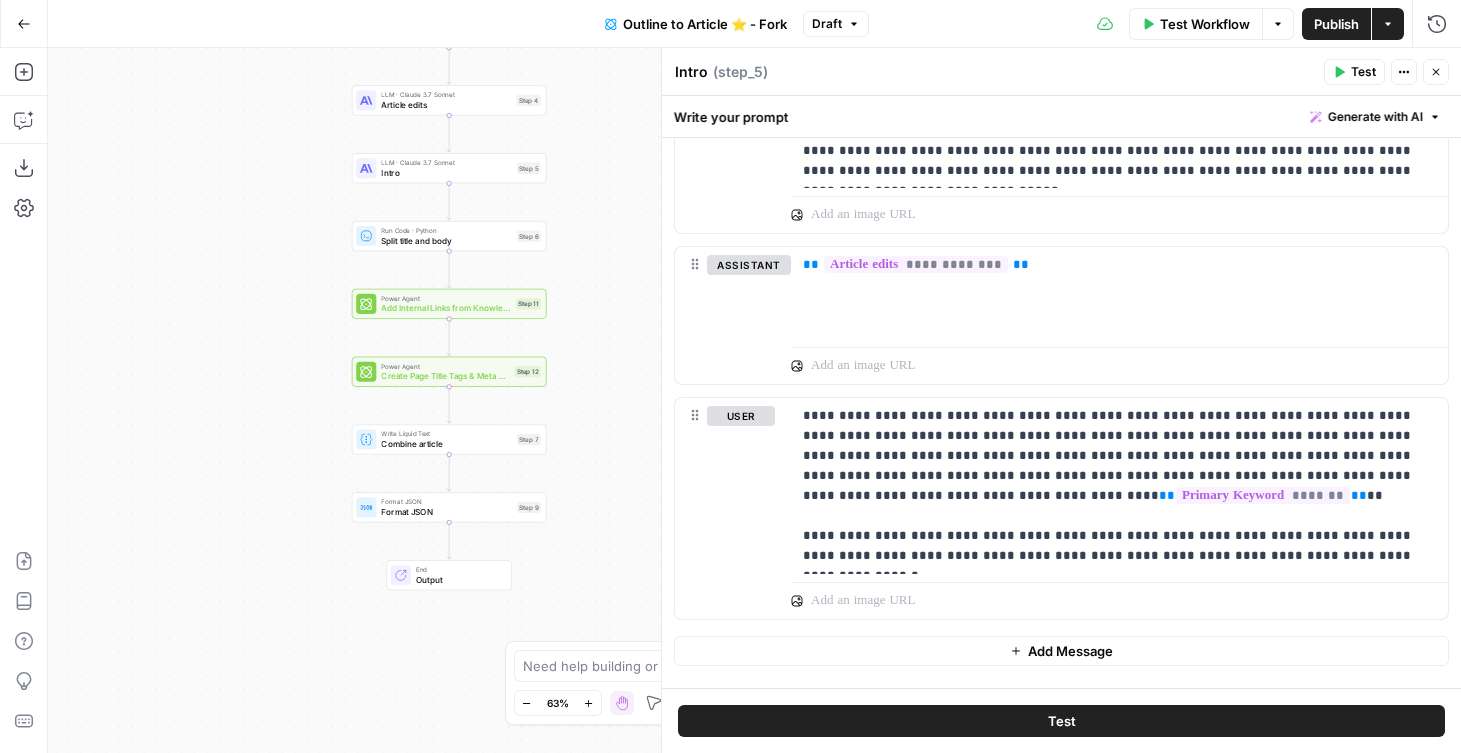 drag, startPoint x: 570, startPoint y: 414, endPoint x: 591, endPoint y: 356, distance: 61.68468 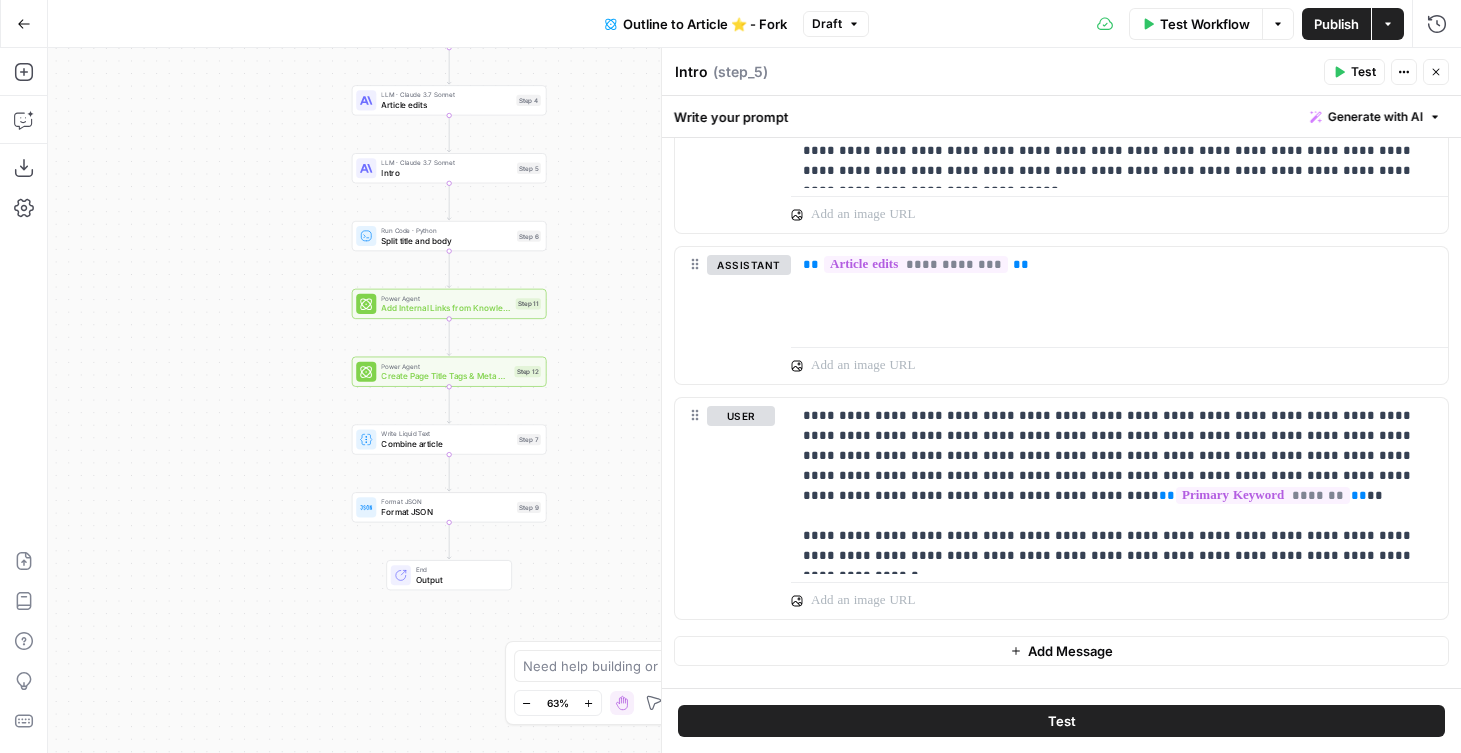 click on "Workflow Set Inputs Inputs Google Search Google Search Step 2 Output Expand Output Copy 1 2 3 4 5 6 {    "search_metadata" :  {      "id" :  "6876971f5e349409c430e355" ,      "status" :  "Success" ,      "json_endpoint" :  "https://serpapi.com          /searches/9fdedf5ea65e1524          /6876971f5e349409c430e355.json" ,      "pixel_position_endpoint" :  "https          ://serpapi.com/searches          /9fdedf5ea65e1524          /6876971f5e349409c430e355          .json_with_pixel_position" ,     This output is too large & has been abbreviated for review.   Copy the output   to view the full content. Run Code · Python Semrush Keywords Step 10 Output Expand Output Copy 1 [ ]     LLM · GPT-4o Extract title Step 3 LLM · Claude Sonnet 4 Initial article draft Step 1 LLM · Claude 3.7 Sonnet Article edits Step 4 LLM · Claude 3.7 Sonnet Intro Step 5 Run Code · Python Split title and body Step 6 Power Agent Add Internal Links from Knowledge Base Step 11 Step 12" at bounding box center (754, 400) 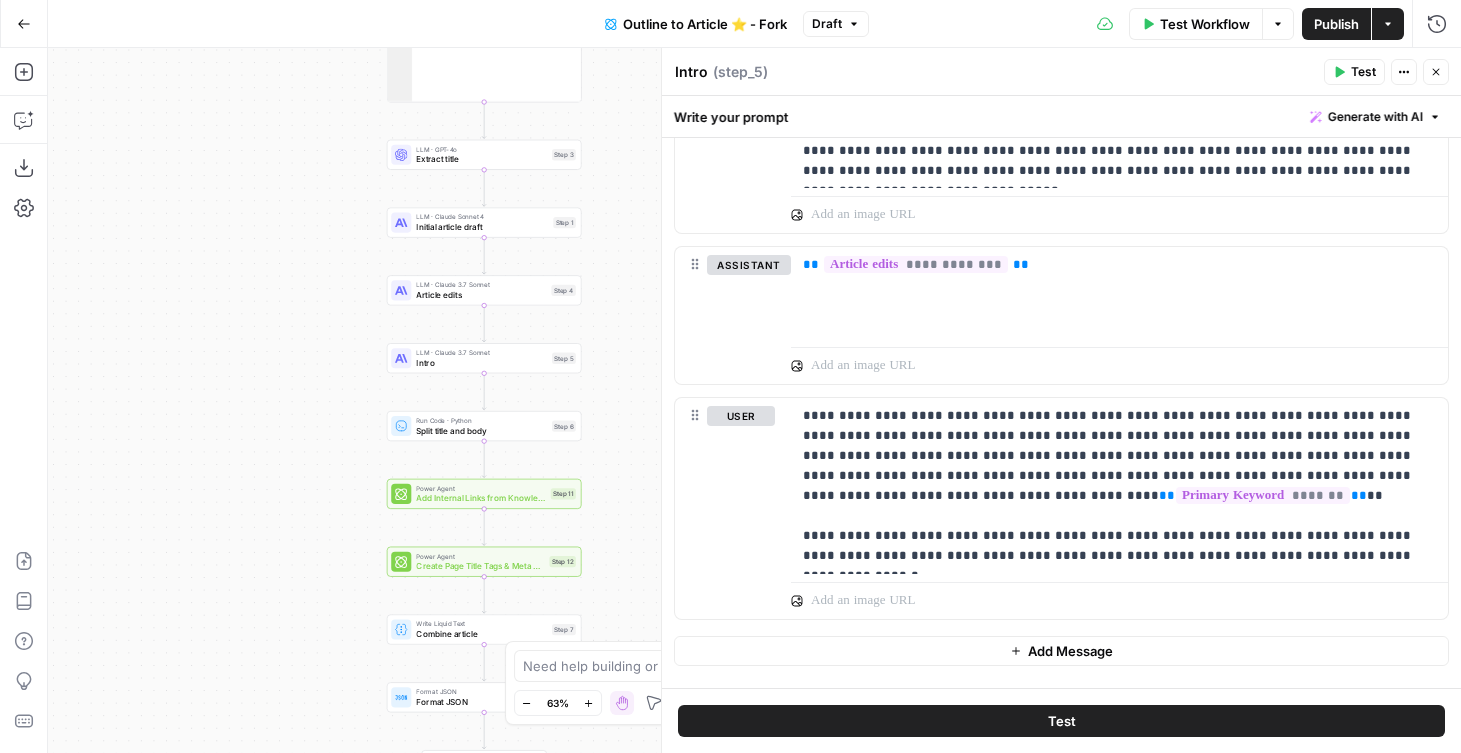 drag, startPoint x: 243, startPoint y: 320, endPoint x: 276, endPoint y: 481, distance: 164.3472 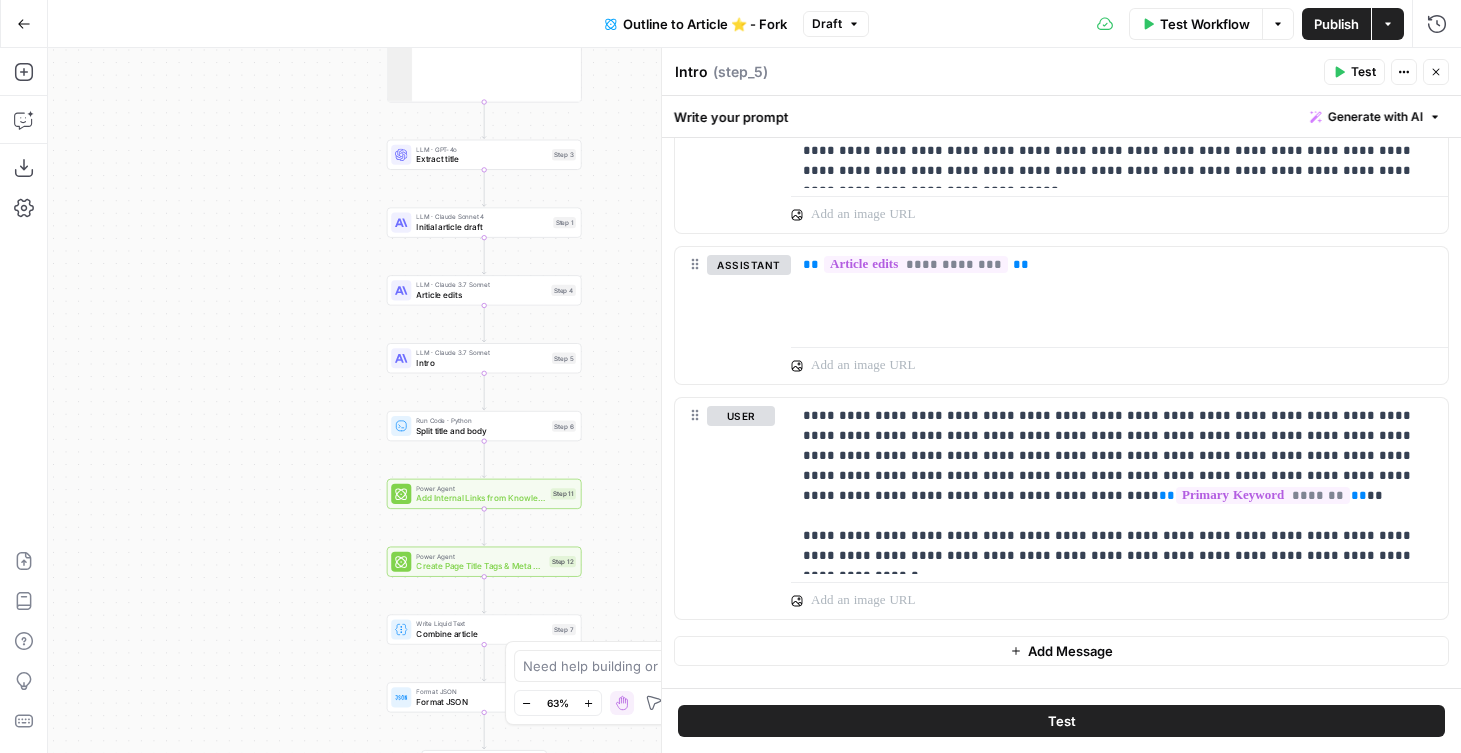 click on "Workflow Set Inputs Inputs Google Search Google Search Step 2 Output Expand Output Copy 1 2 3 4 5 6 {    "search_metadata" :  {      "id" :  "6876971f5e349409c430e355" ,      "status" :  "Success" ,      "json_endpoint" :  "https://serpapi.com          /searches/9fdedf5ea65e1524          /6876971f5e349409c430e355.json" ,      "pixel_position_endpoint" :  "https          ://serpapi.com/searches          /9fdedf5ea65e1524          /6876971f5e349409c430e355          .json_with_pixel_position" ,     This output is too large & has been abbreviated for review.   Copy the output   to view the full content. Run Code · Python Semrush Keywords Step 10 Output Expand Output Copy 1 [ ]     LLM · GPT-4o Extract title Step 3 LLM · Claude Sonnet 4 Initial article draft Step 1 LLM · Claude 3.7 Sonnet Article edits Step 4 LLM · Claude 3.7 Sonnet Intro Step 5 Run Code · Python Split title and body Step 6 Power Agent Add Internal Links from Knowledge Base Step 11 Step 12" at bounding box center (754, 400) 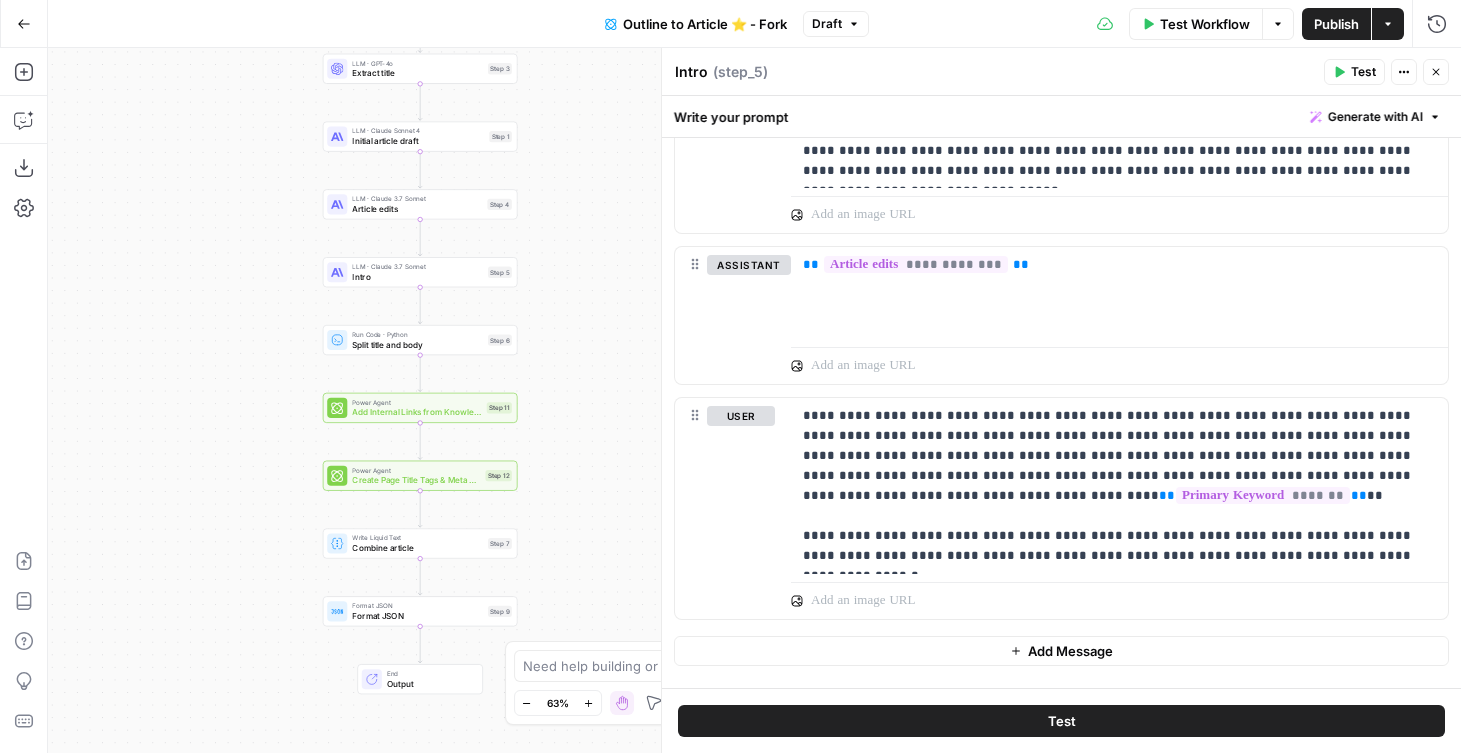 drag, startPoint x: 327, startPoint y: 471, endPoint x: 263, endPoint y: 385, distance: 107.200745 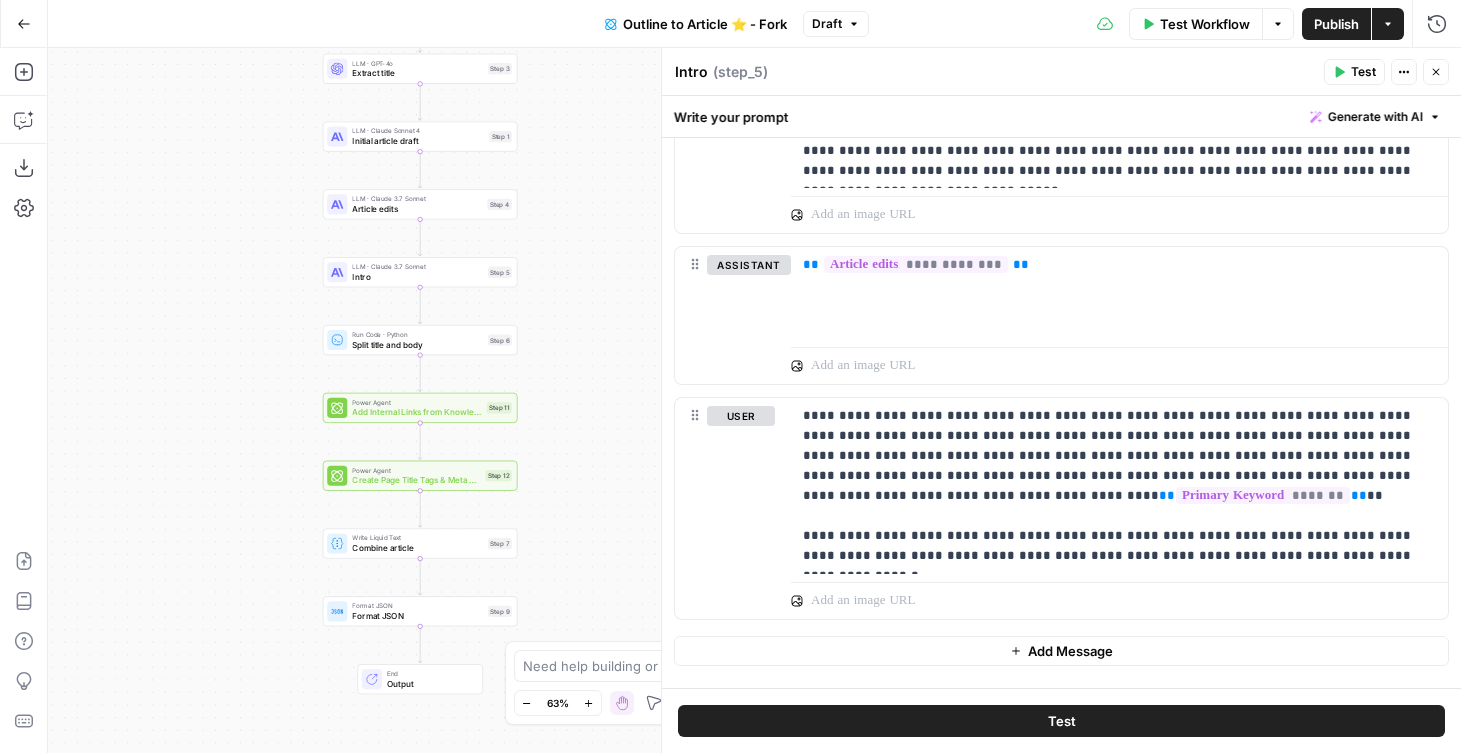 click on "Workflow Set Inputs Inputs Google Search Google Search Step 2 Output Expand Output Copy 1 2 3 4 5 6 {    "search_metadata" :  {      "id" :  "6876971f5e349409c430e355" ,      "status" :  "Success" ,      "json_endpoint" :  "https://serpapi.com          /searches/9fdedf5ea65e1524          /6876971f5e349409c430e355.json" ,      "pixel_position_endpoint" :  "https          ://serpapi.com/searches          /9fdedf5ea65e1524          /6876971f5e349409c430e355          .json_with_pixel_position" ,     This output is too large & has been abbreviated for review.   Copy the output   to view the full content. Run Code · Python Semrush Keywords Step 10 Output Expand Output Copy 1 [ ]     LLM · GPT-4o Extract title Step 3 LLM · Claude Sonnet 4 Initial article draft Step 1 LLM · Claude 3.7 Sonnet Article edits Step 4 LLM · Claude 3.7 Sonnet Intro Step 5 Run Code · Python Split title and body Step 6 Power Agent Add Internal Links from Knowledge Base Step 11 Step 12" at bounding box center (754, 400) 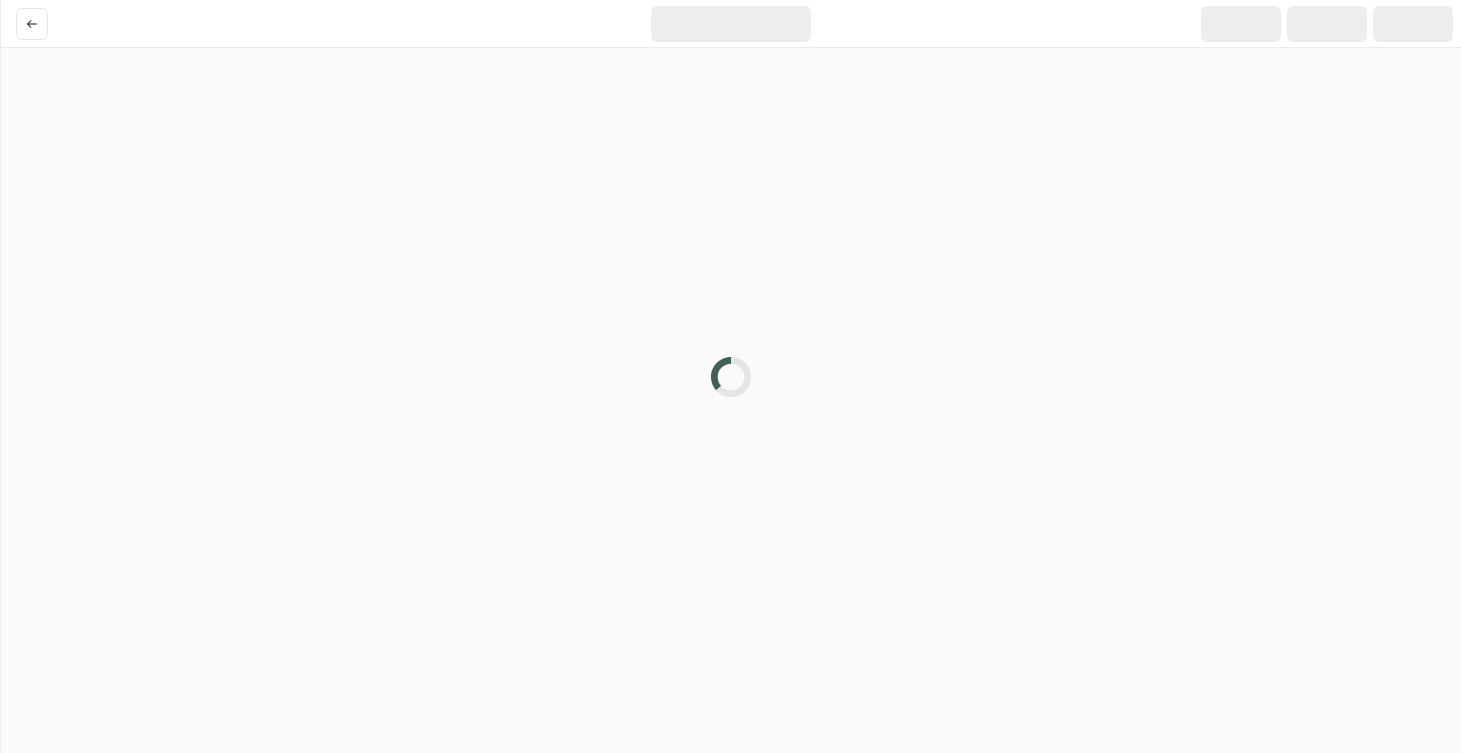 scroll, scrollTop: 0, scrollLeft: 0, axis: both 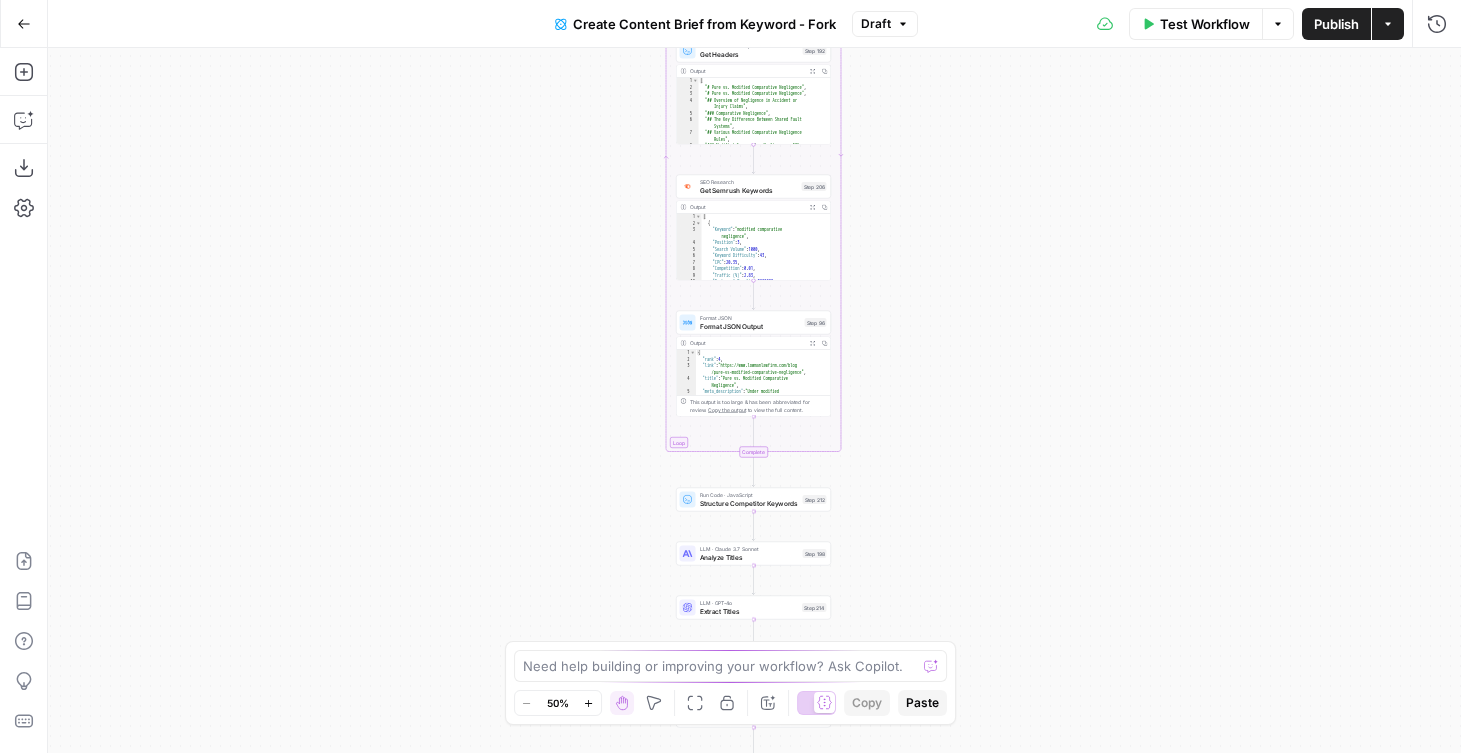 drag, startPoint x: 511, startPoint y: 472, endPoint x: 481, endPoint y: 288, distance: 186.42961 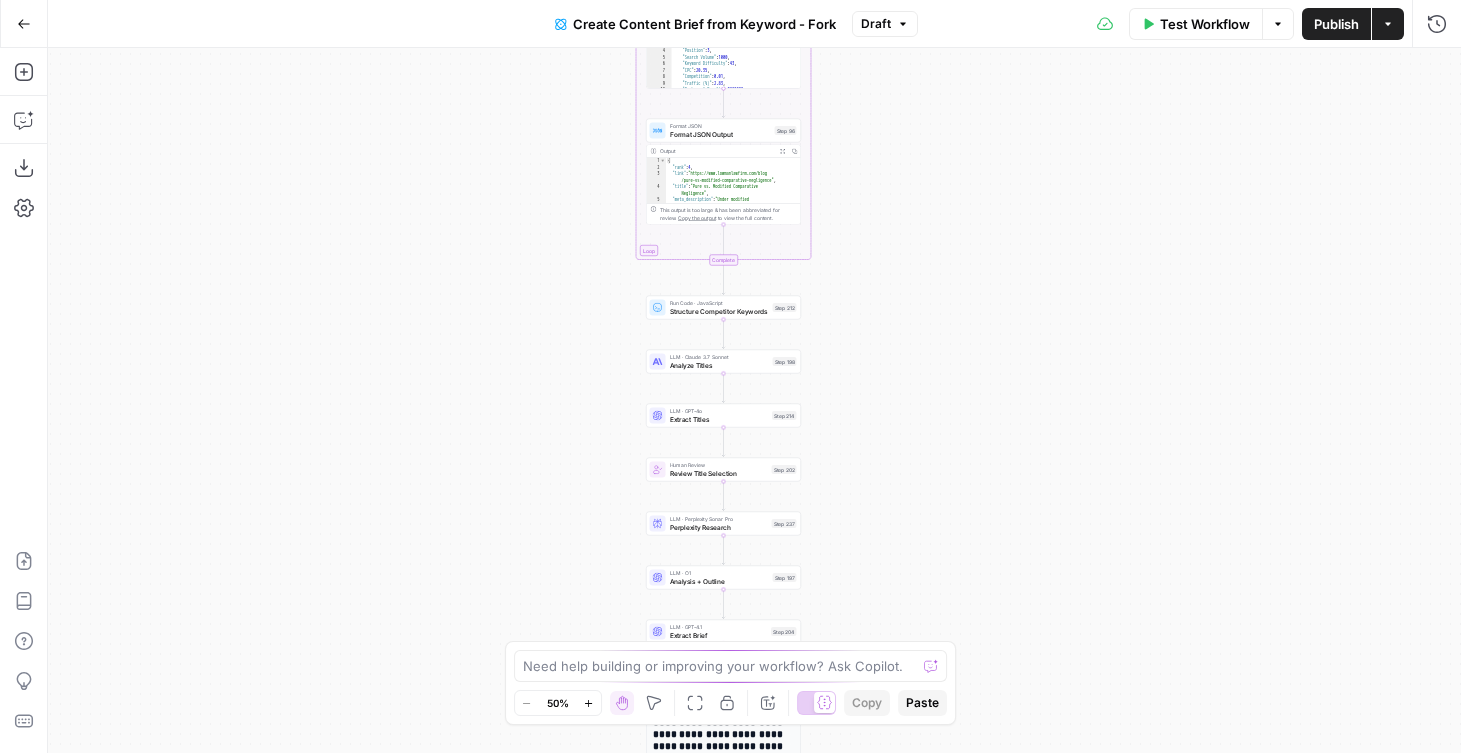 drag, startPoint x: 550, startPoint y: 504, endPoint x: 517, endPoint y: 329, distance: 178.08424 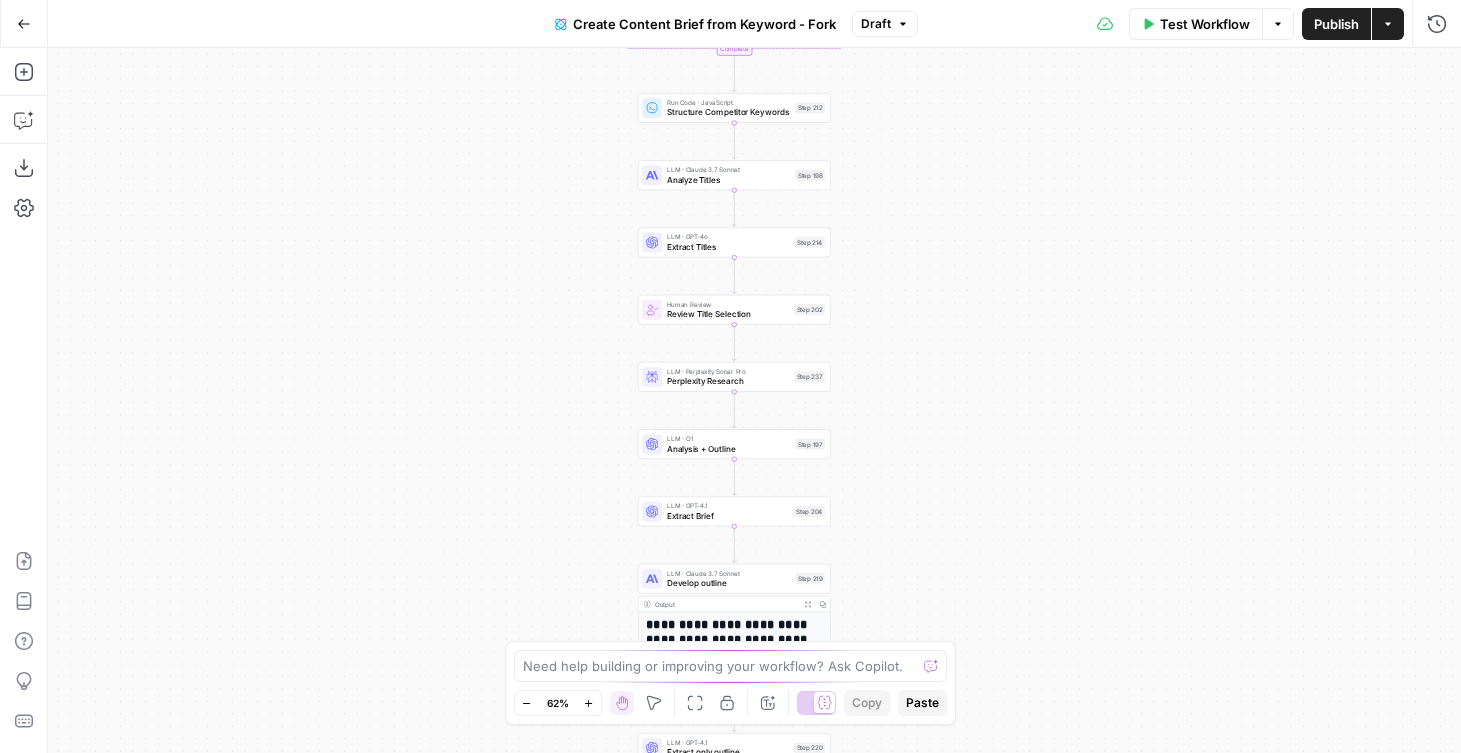 drag, startPoint x: 533, startPoint y: 473, endPoint x: 478, endPoint y: 348, distance: 136.565 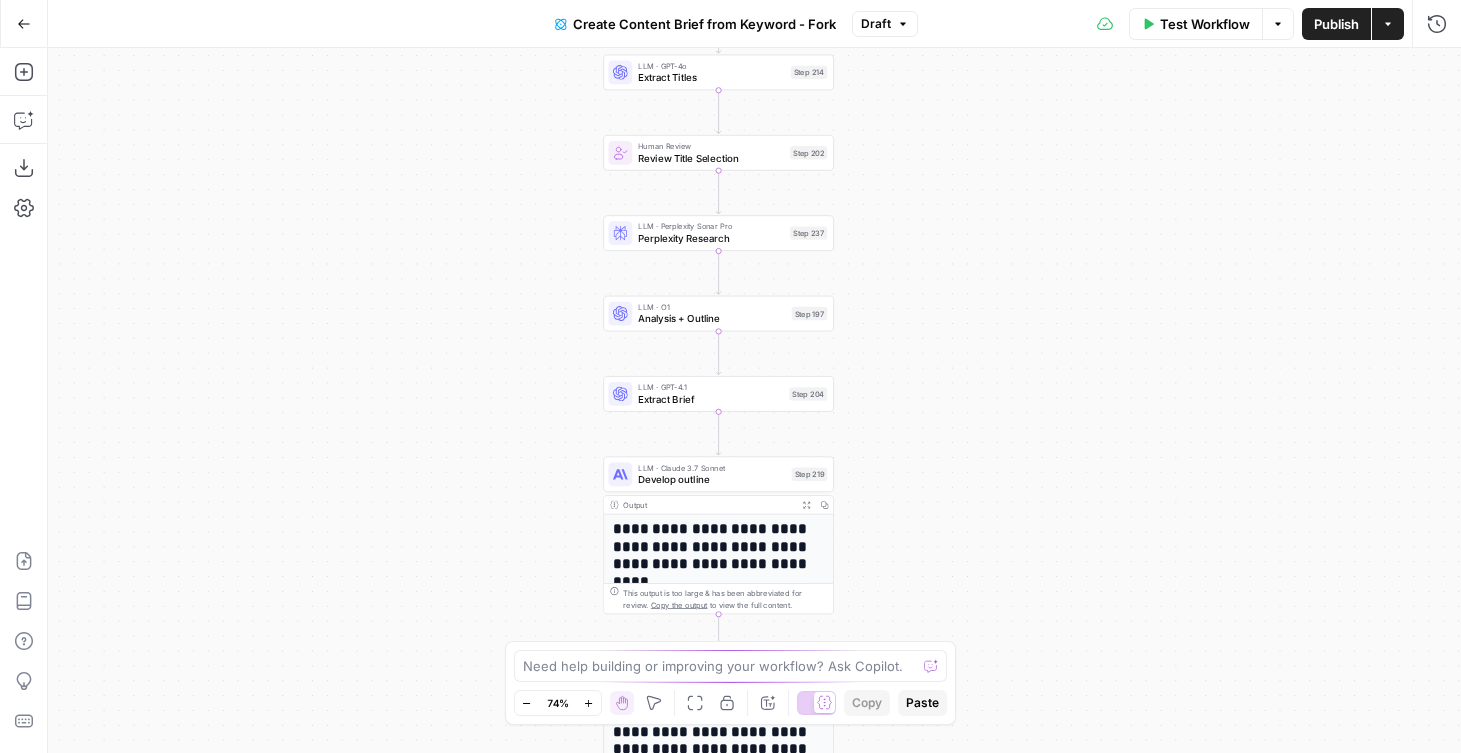 drag, startPoint x: 470, startPoint y: 447, endPoint x: 399, endPoint y: 263, distance: 197.22322 